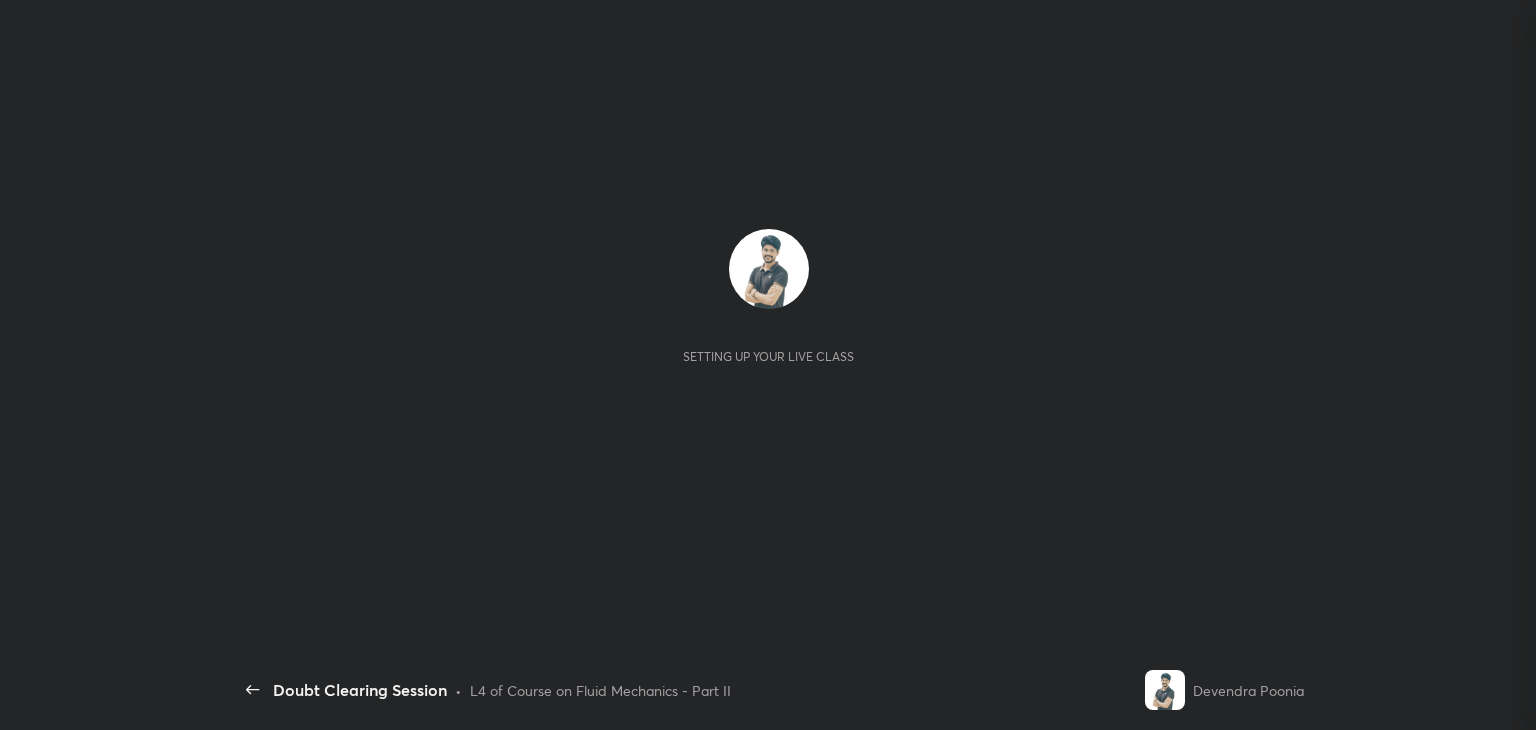 scroll, scrollTop: 0, scrollLeft: 0, axis: both 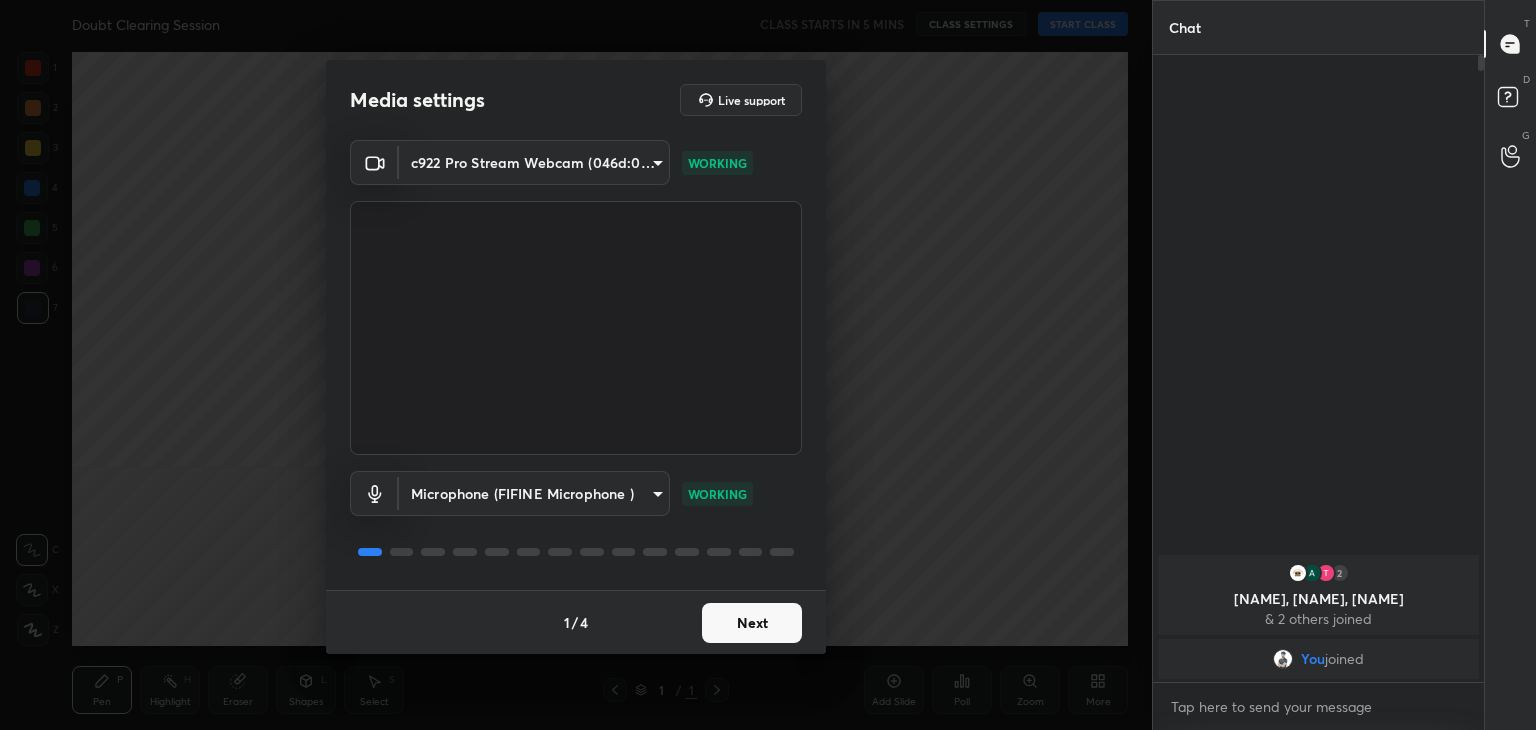 click on "Next" at bounding box center [752, 623] 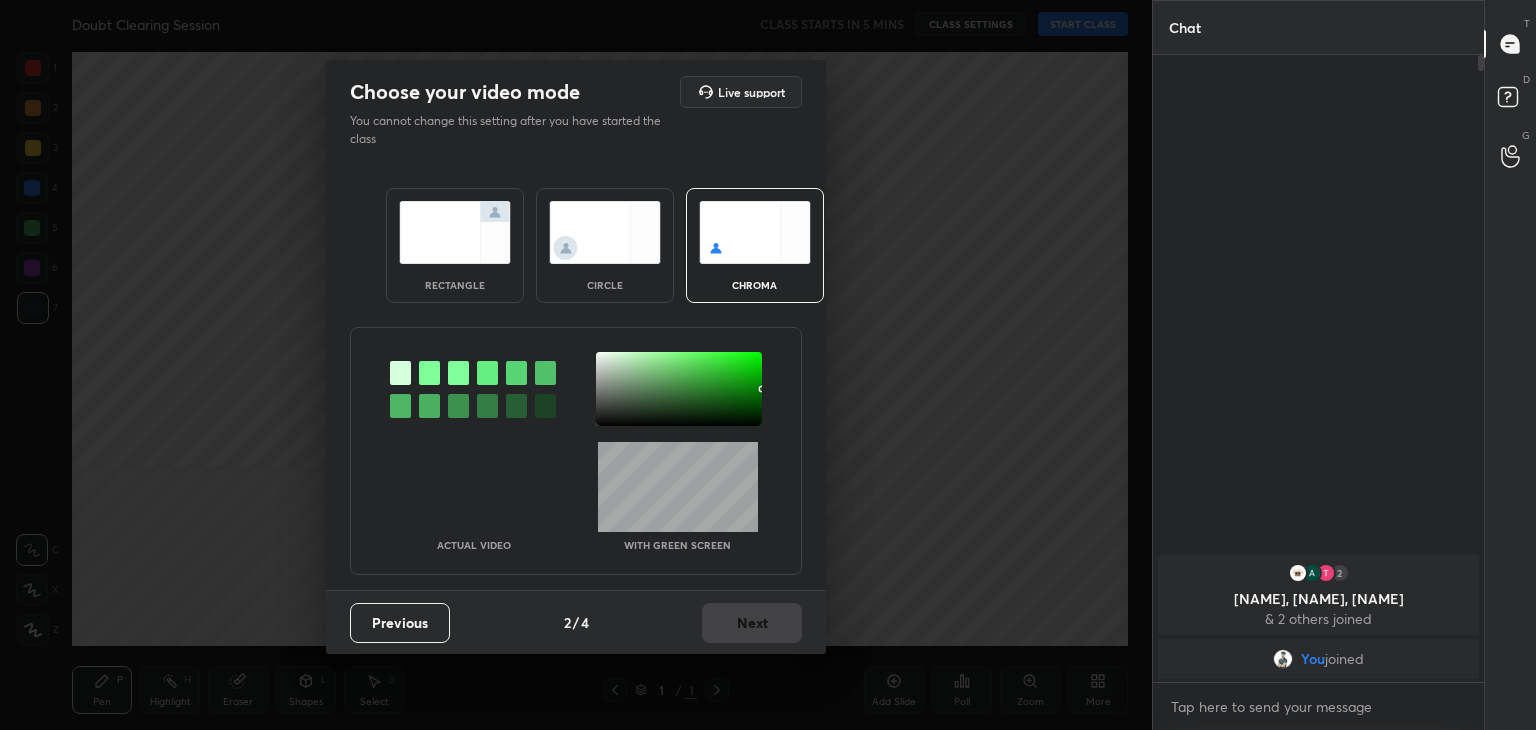 click at bounding box center [455, 232] 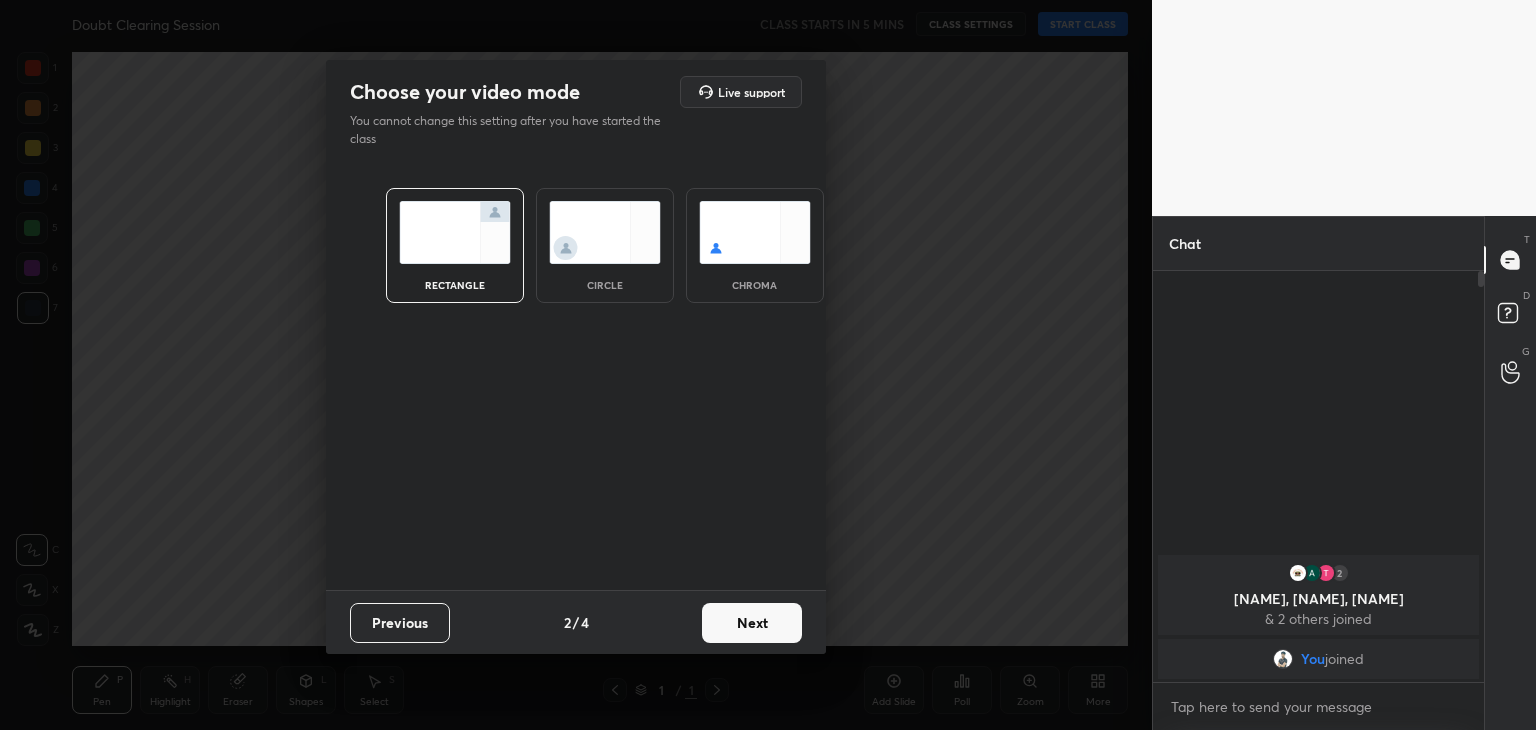 scroll, scrollTop: 405, scrollLeft: 325, axis: both 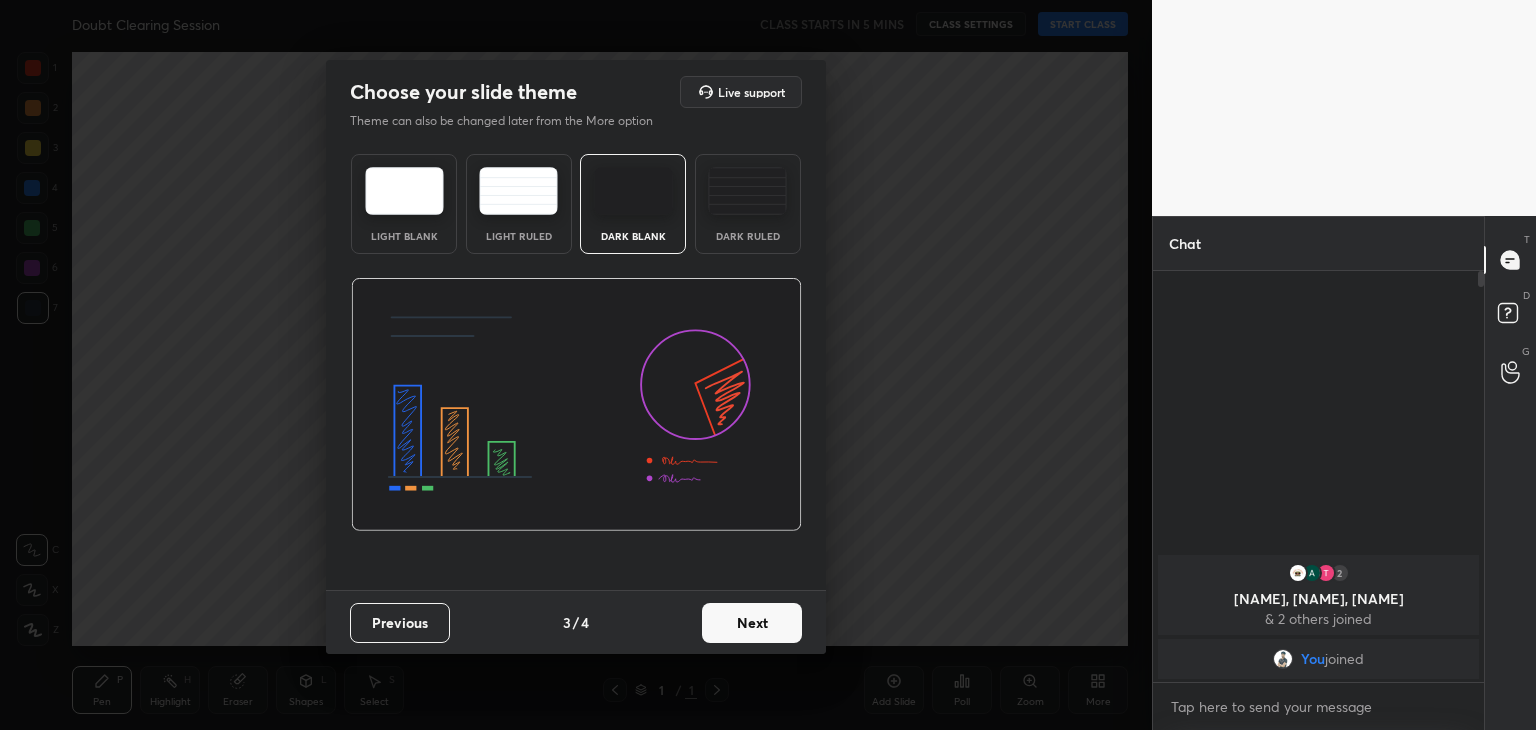 click on "Next" at bounding box center [752, 623] 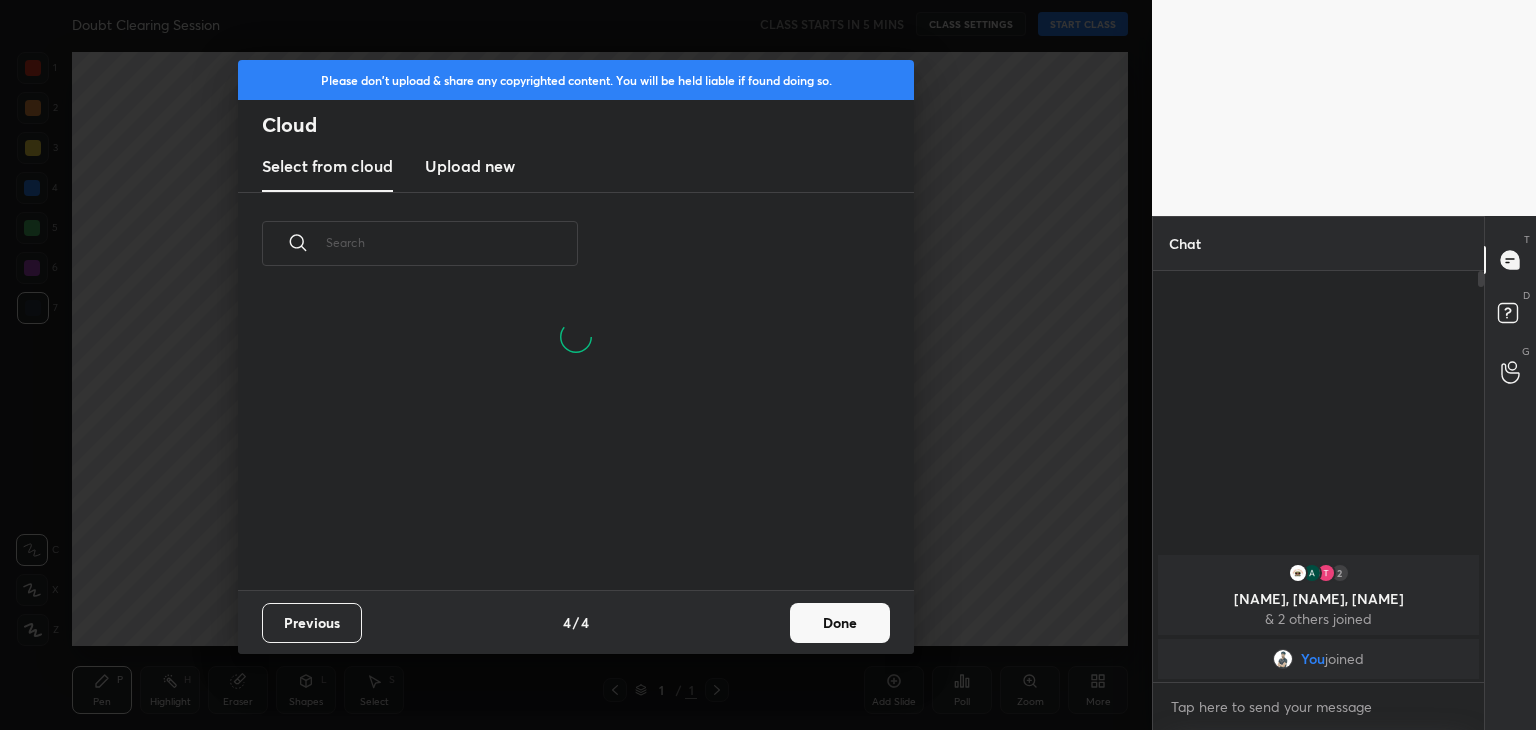 click on "Done" at bounding box center [840, 623] 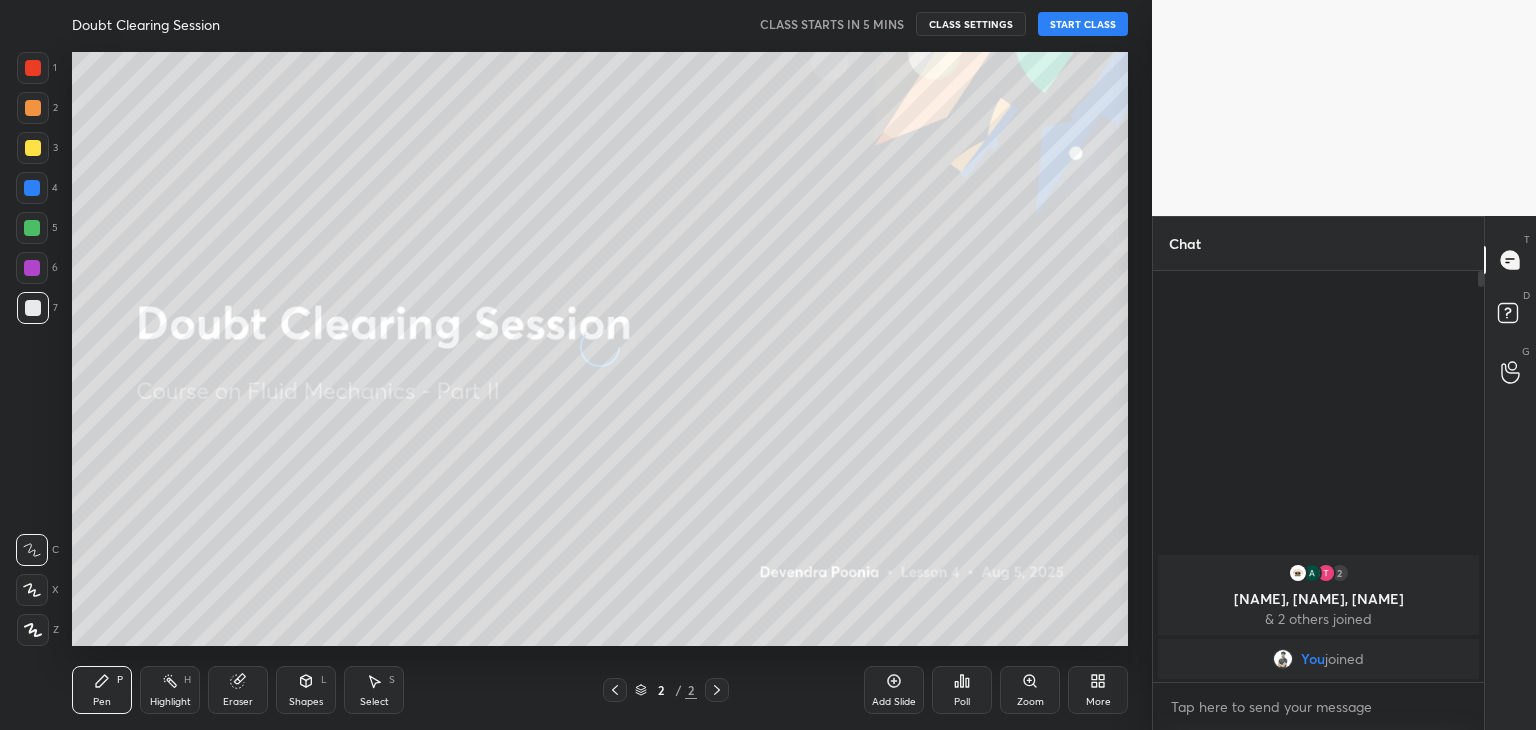 scroll, scrollTop: 0, scrollLeft: 0, axis: both 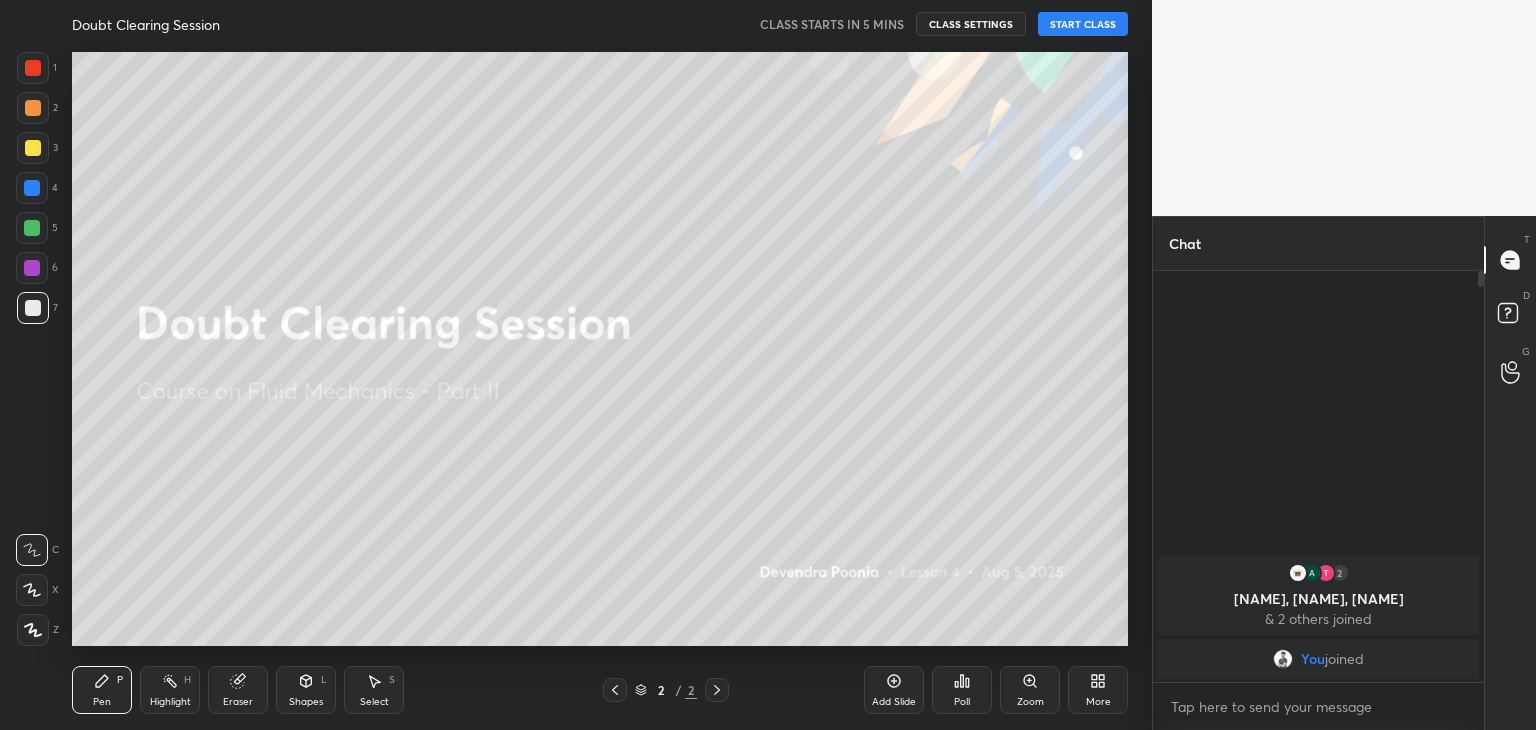 click at bounding box center (33, 630) 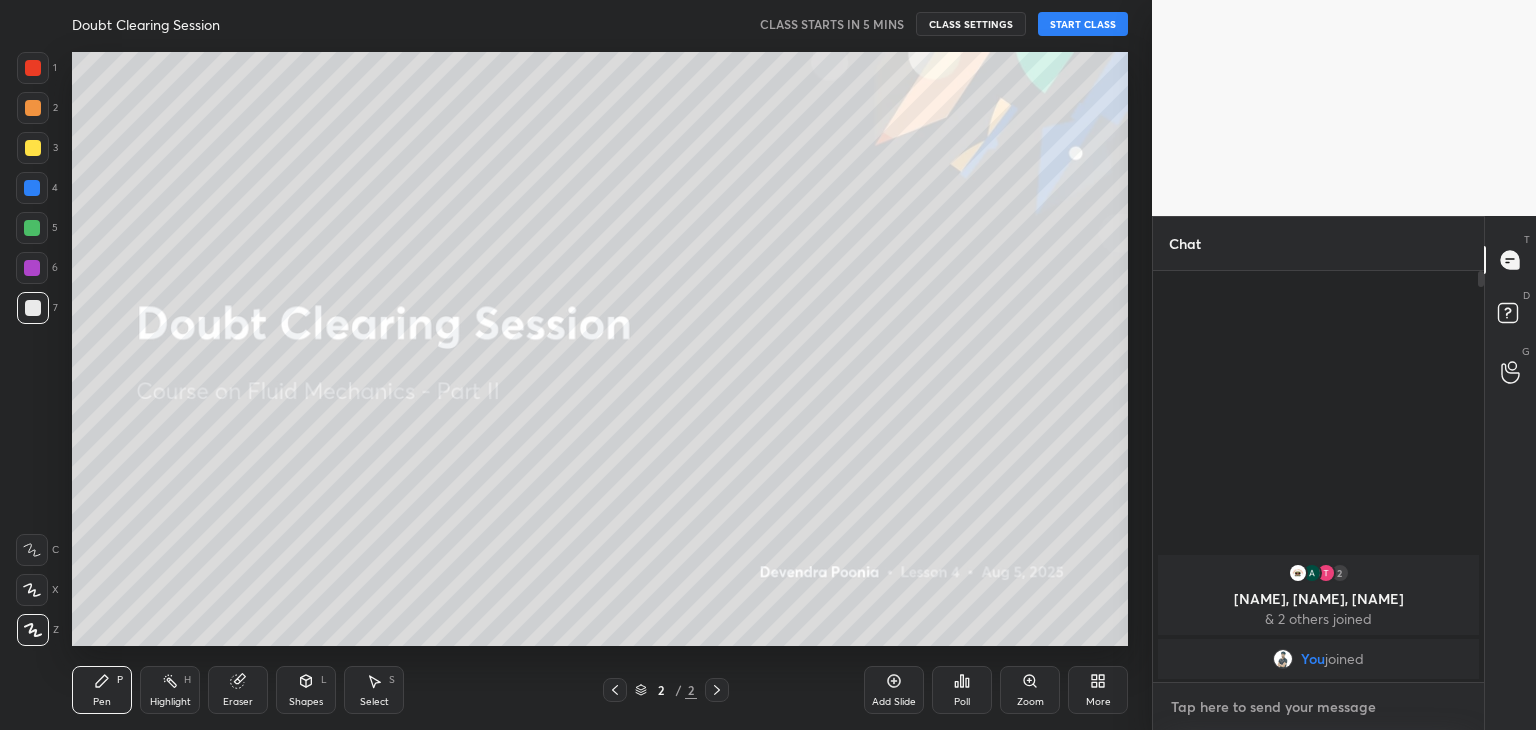 type on "x" 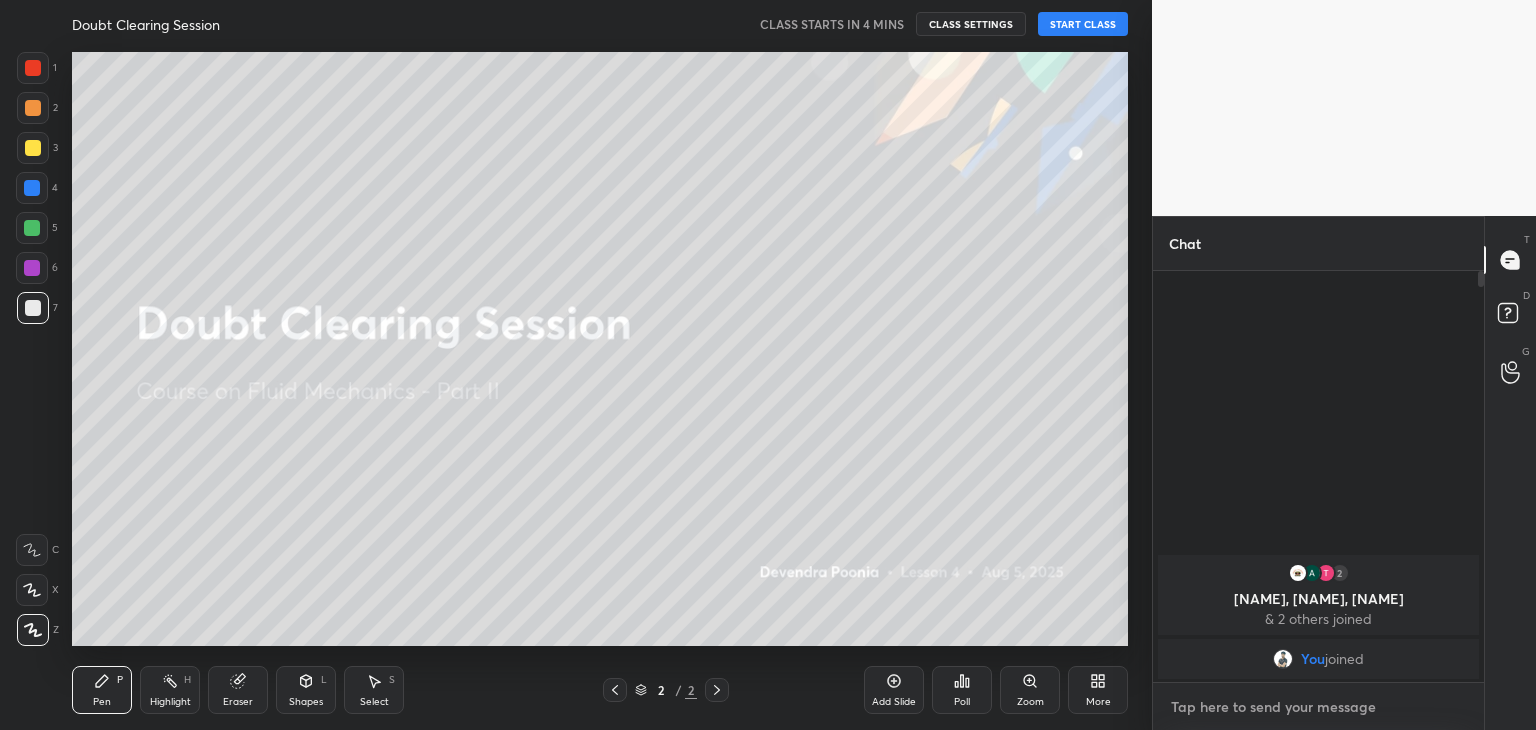 type on "w" 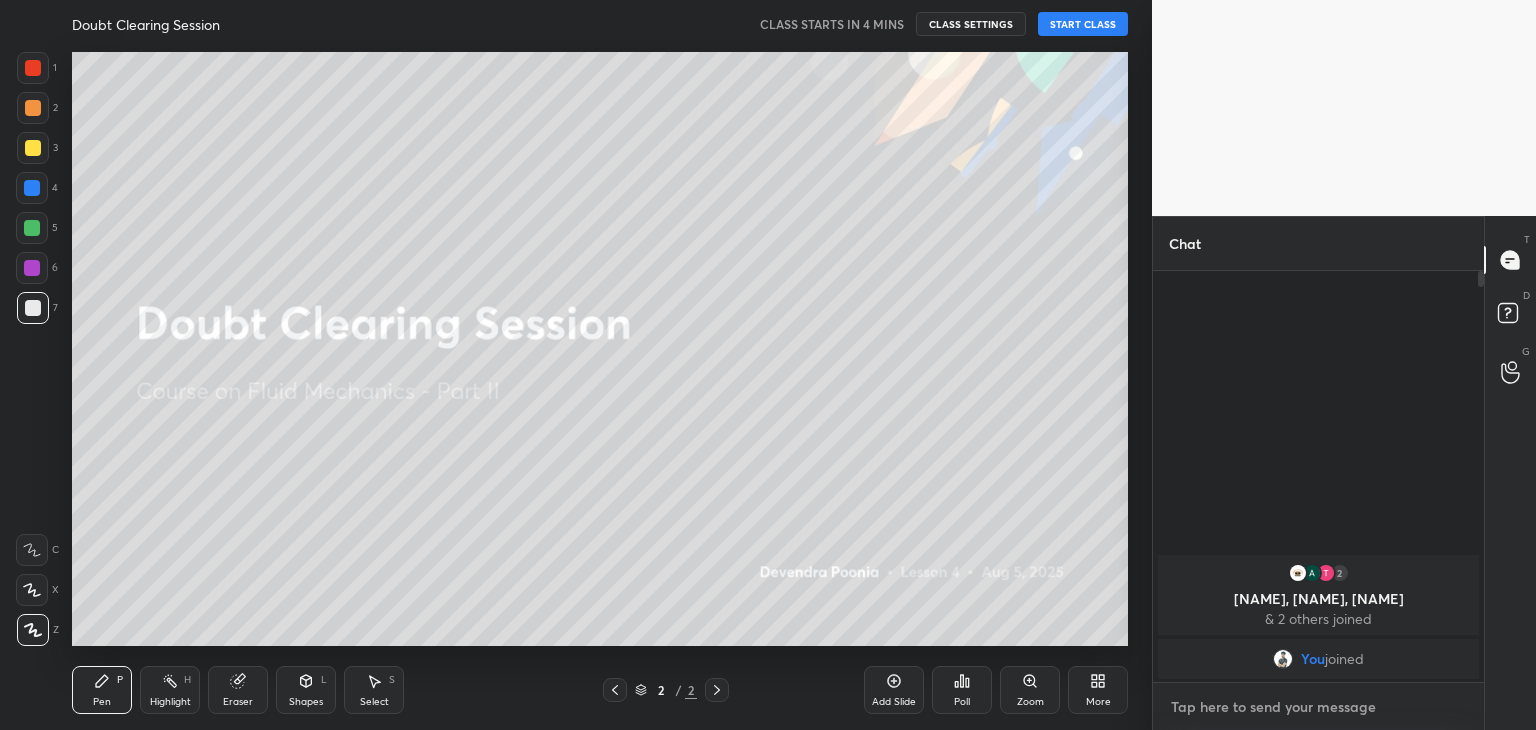 type on "x" 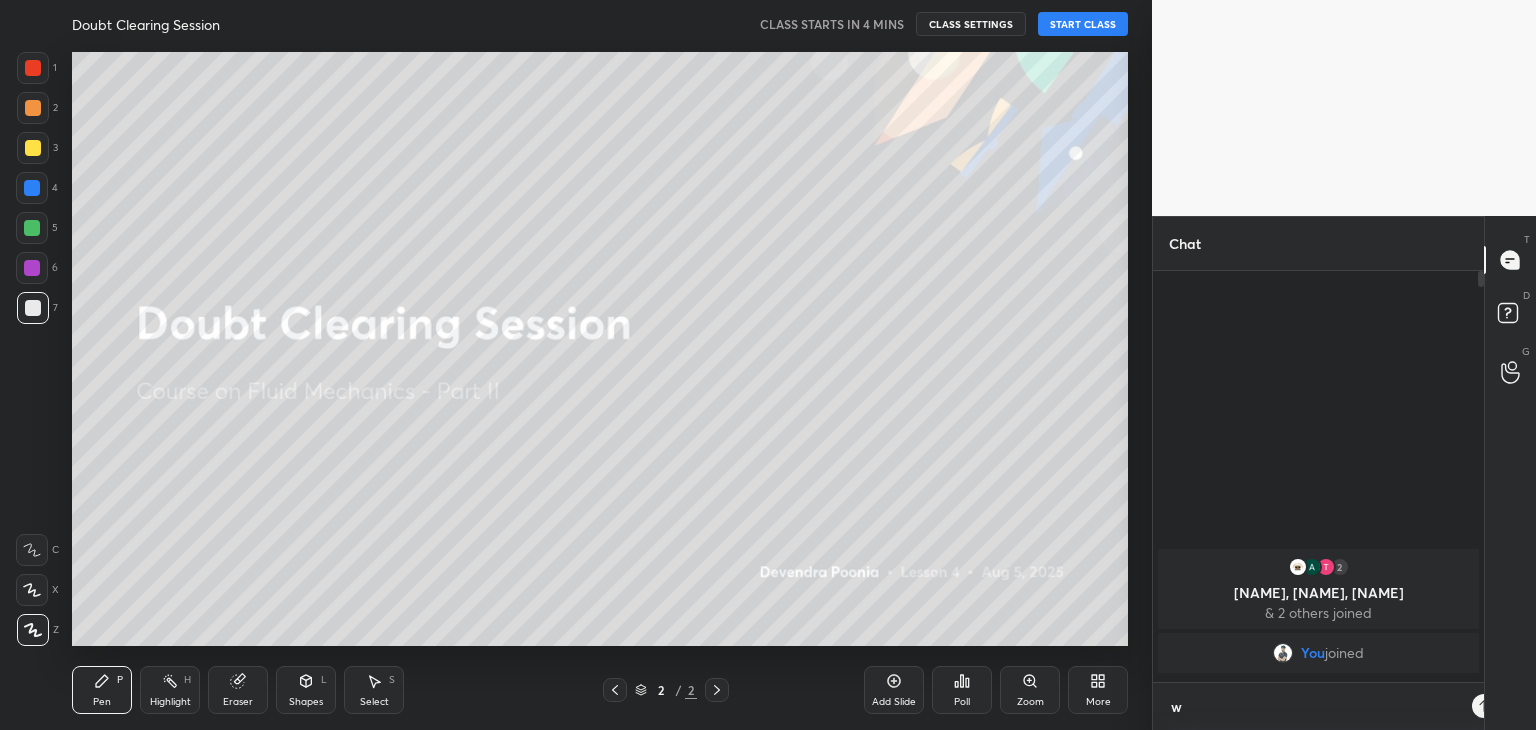 scroll, scrollTop: 400, scrollLeft: 325, axis: both 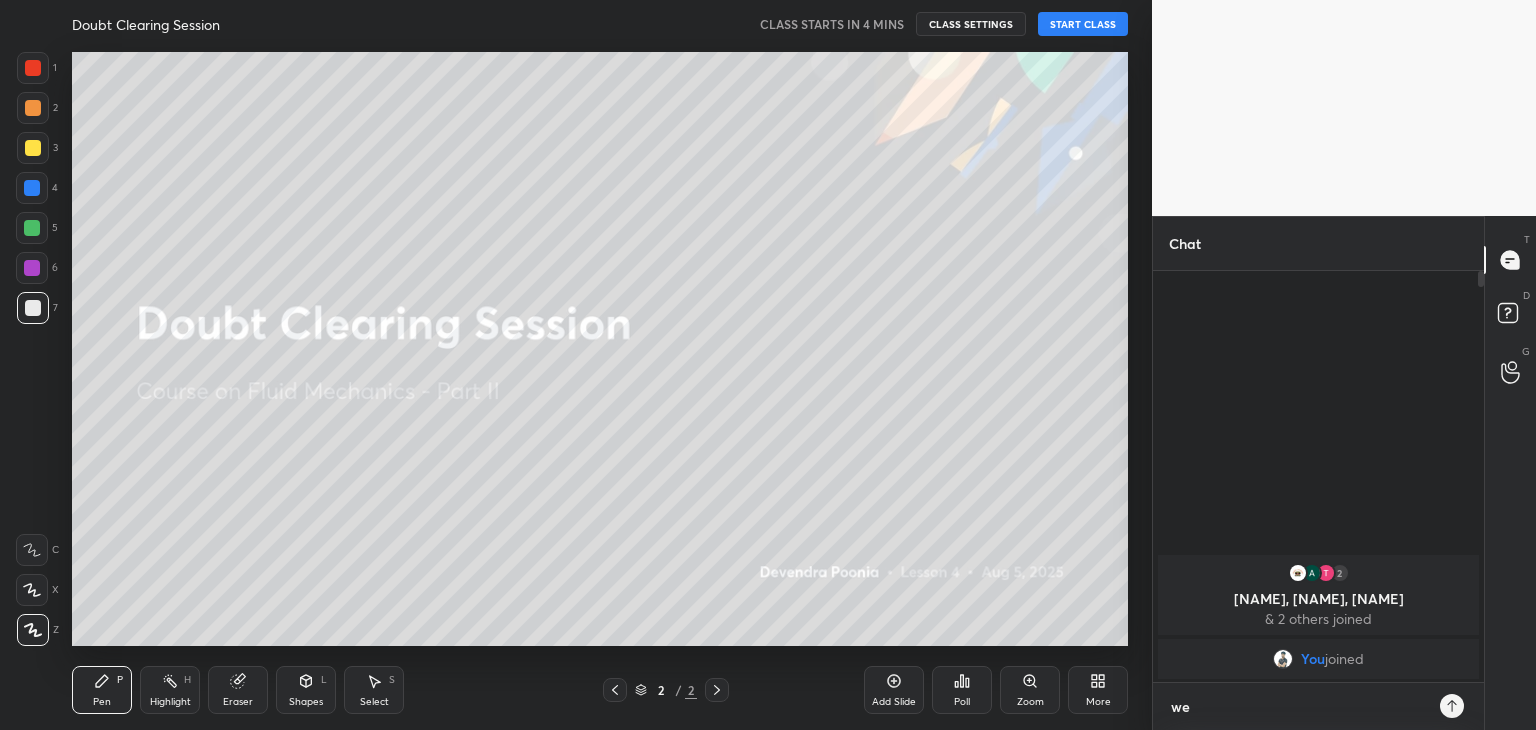 type on "we" 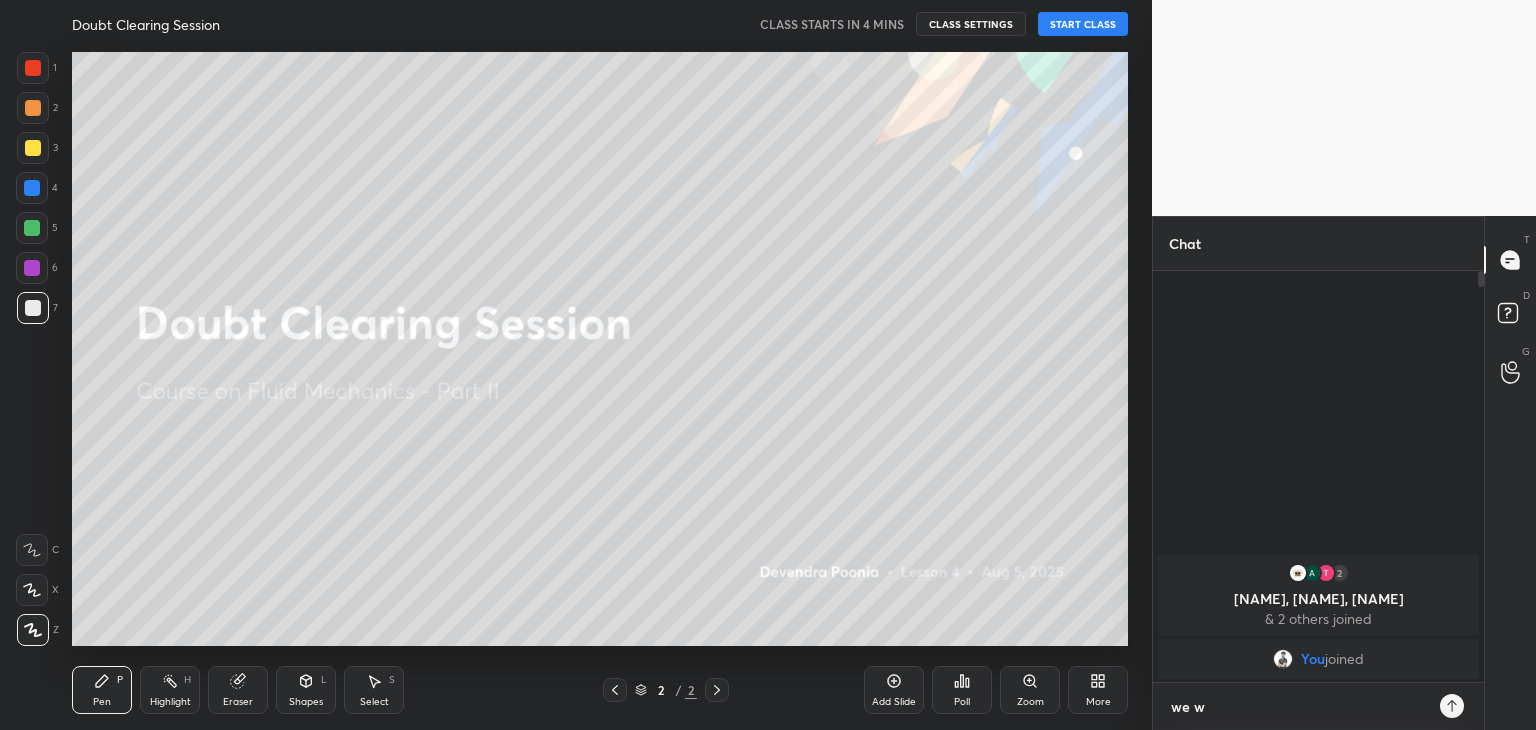 type on "x" 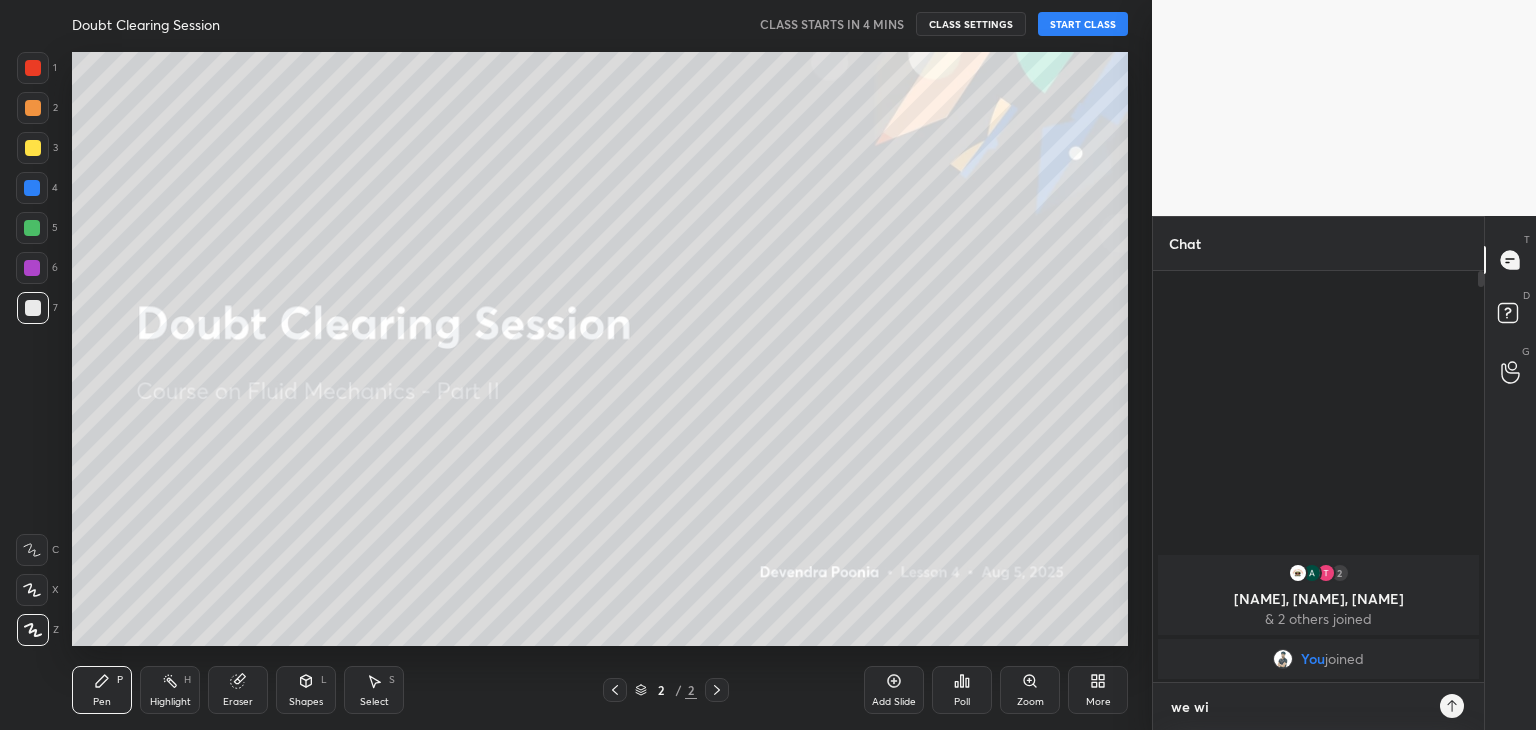type on "we wil" 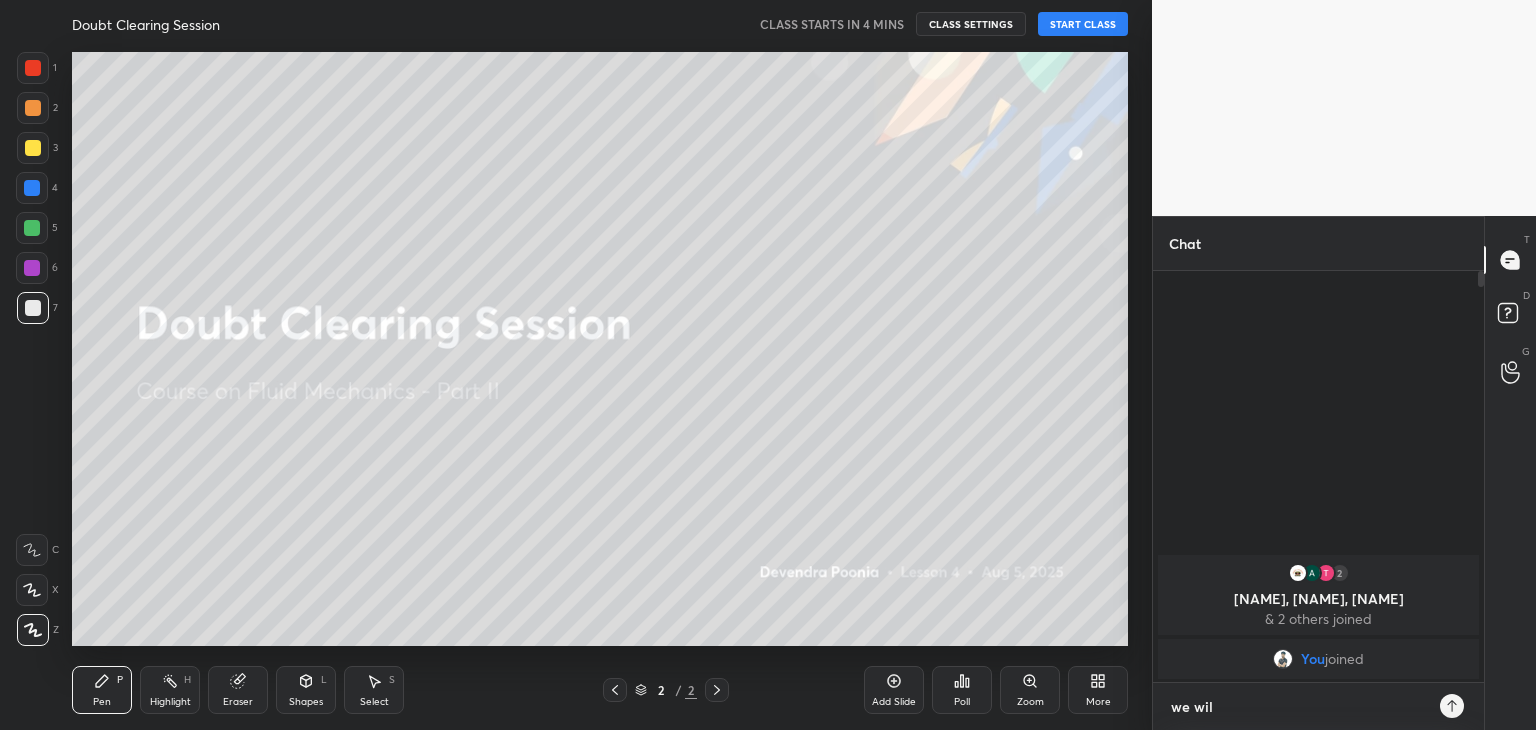 type on "we will" 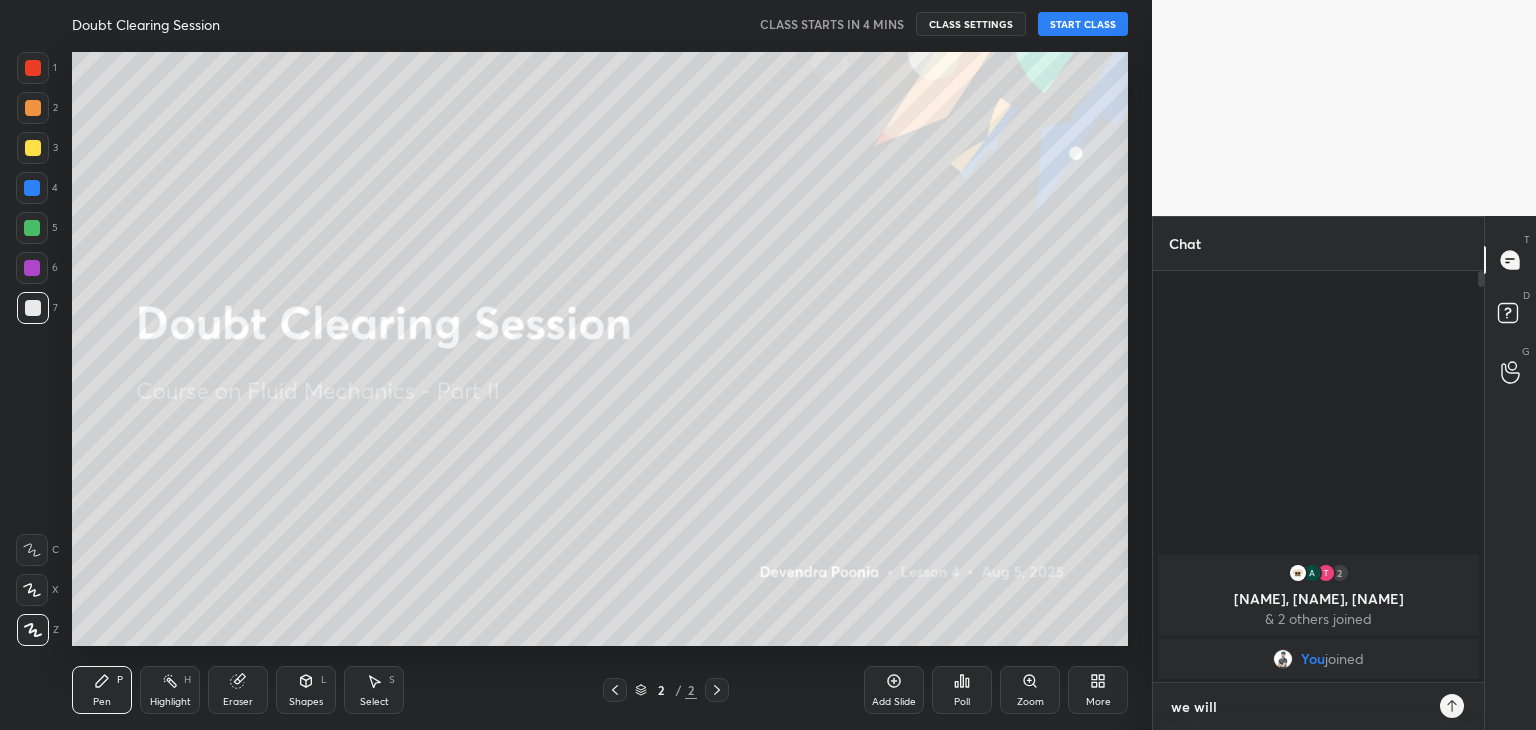 type on "we will" 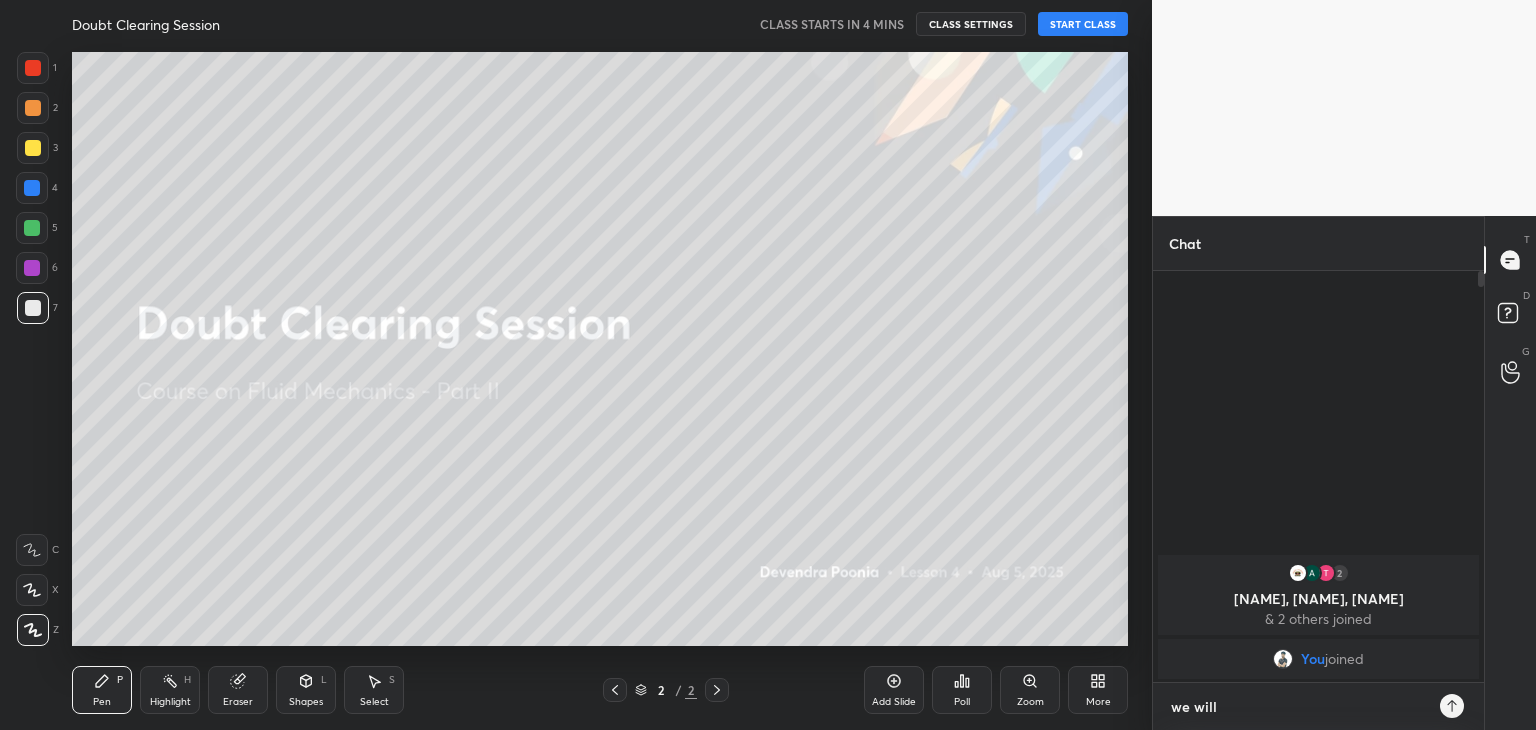 type on "x" 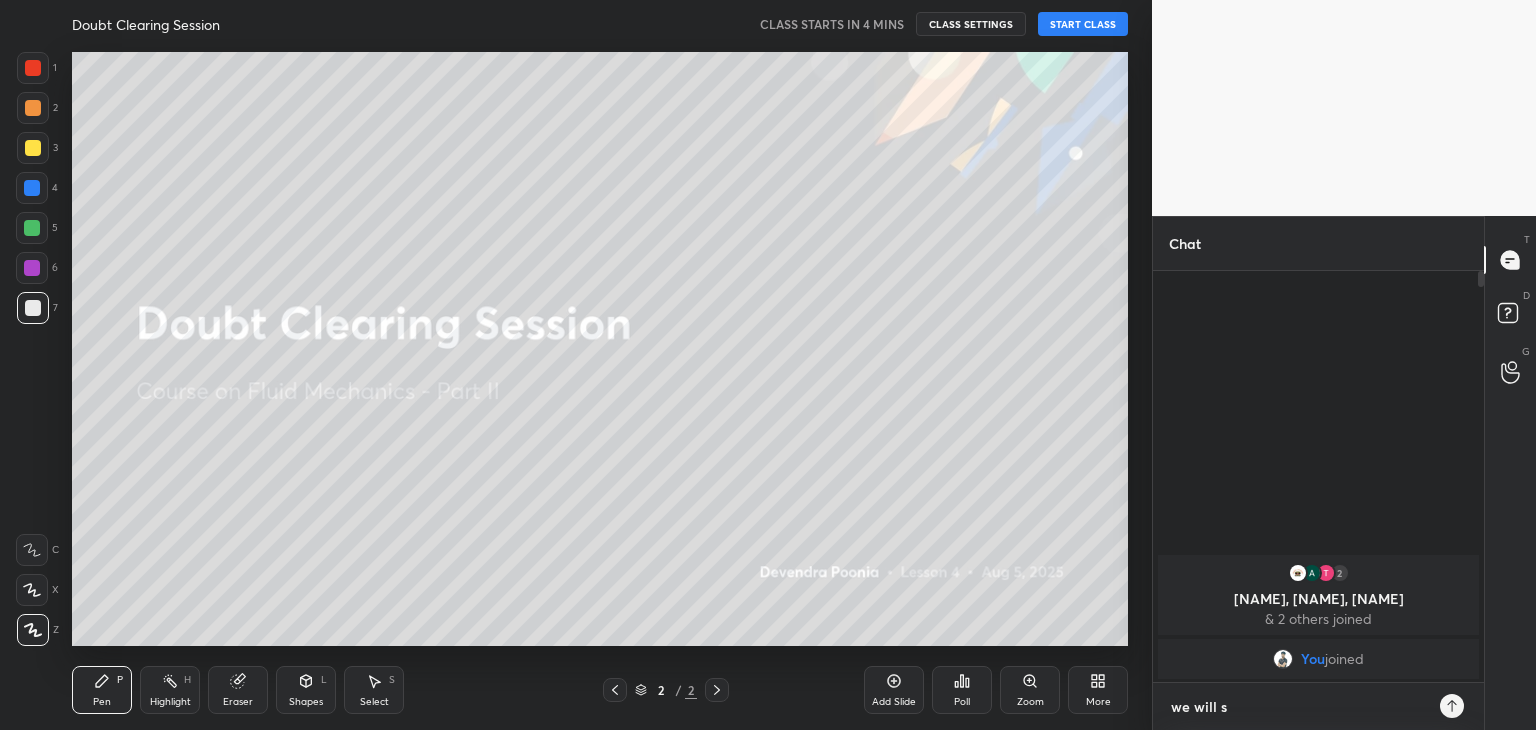 type on "we will st" 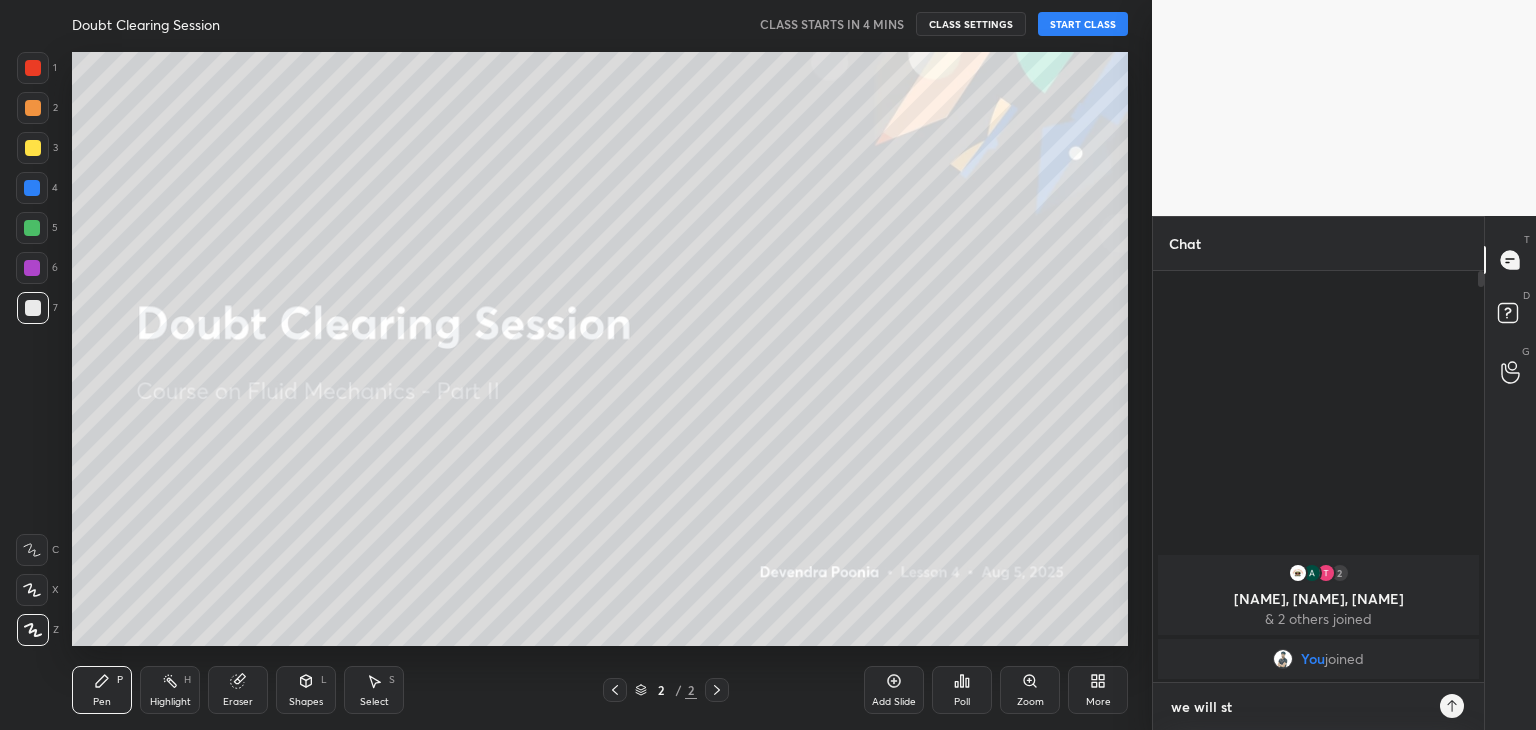 type on "we will sta" 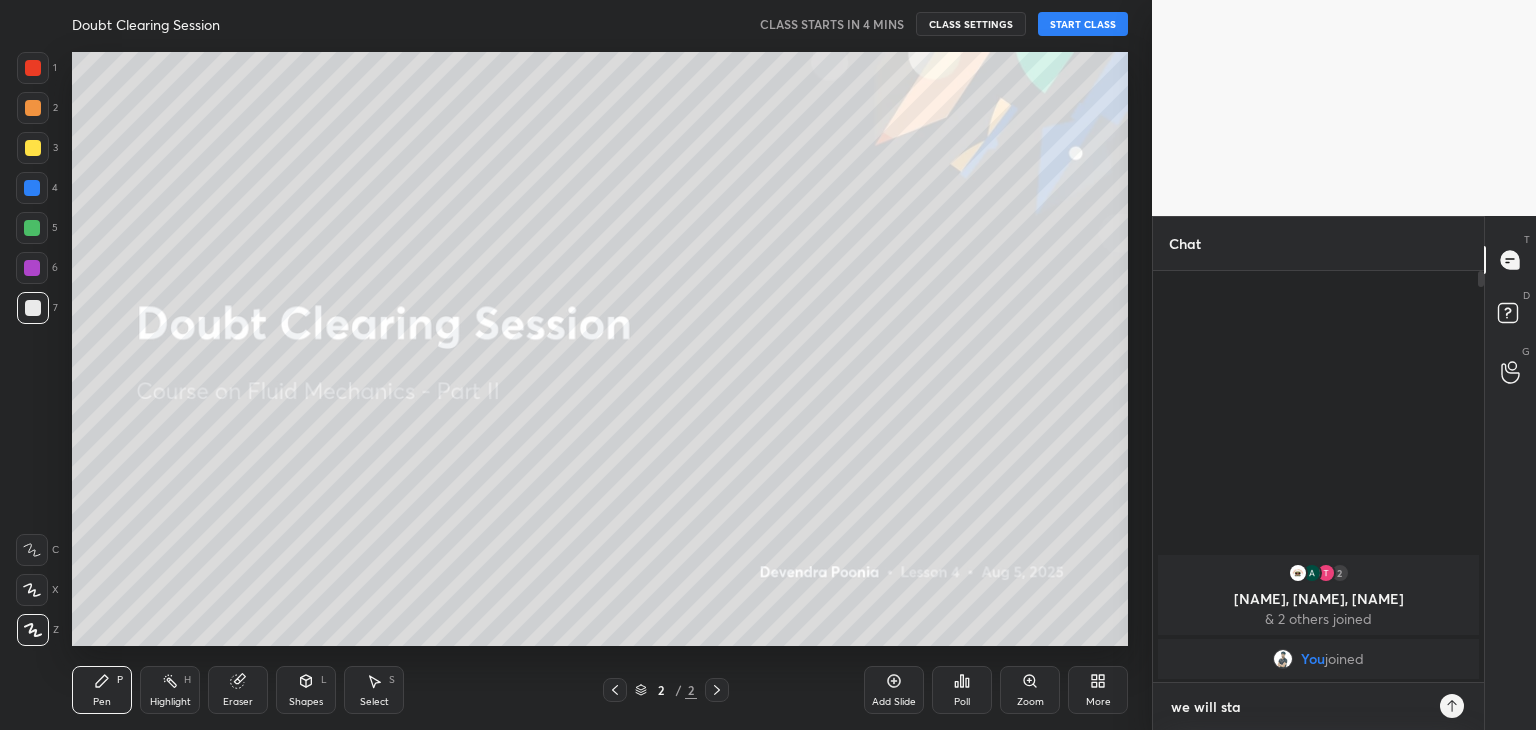 type on "we will star" 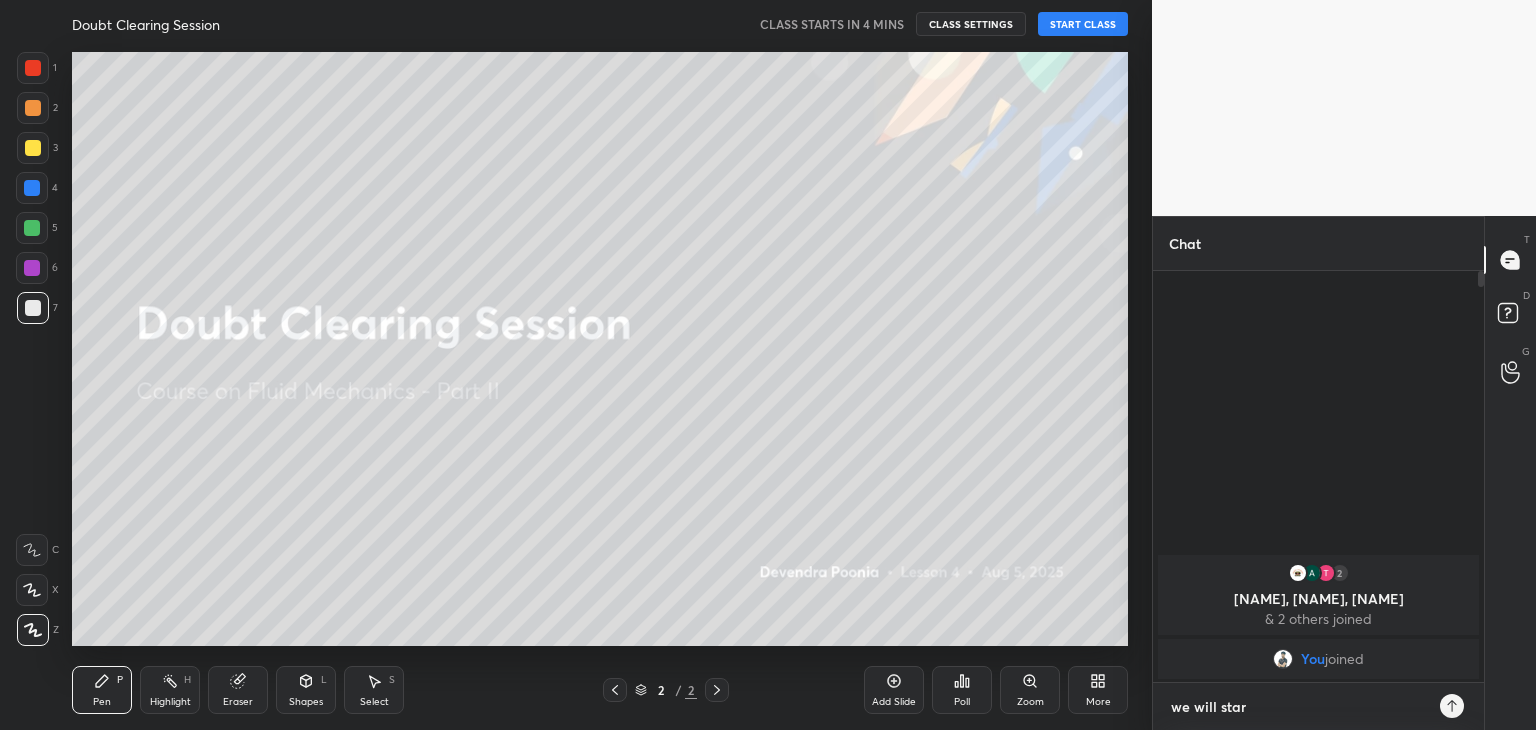 type on "x" 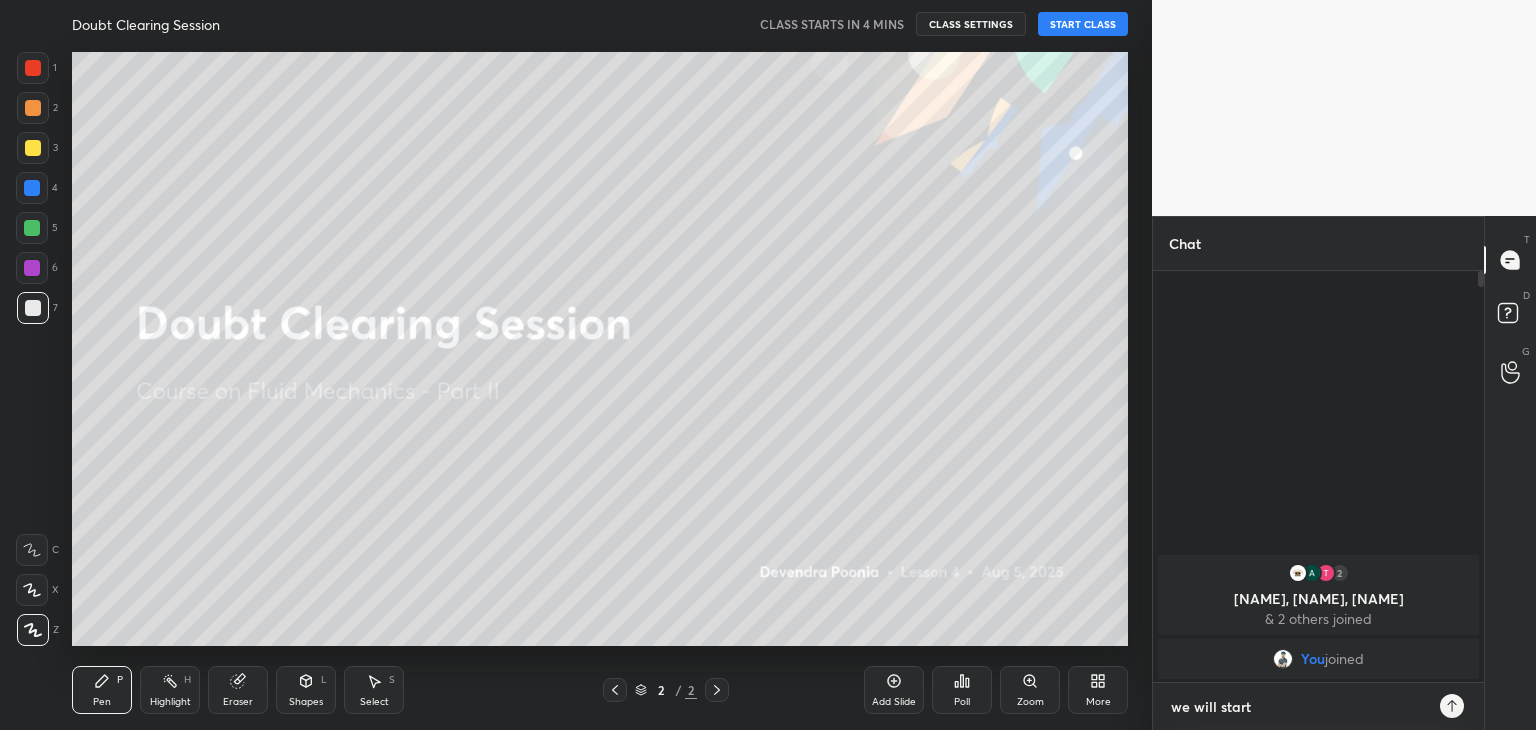 type on "we will start" 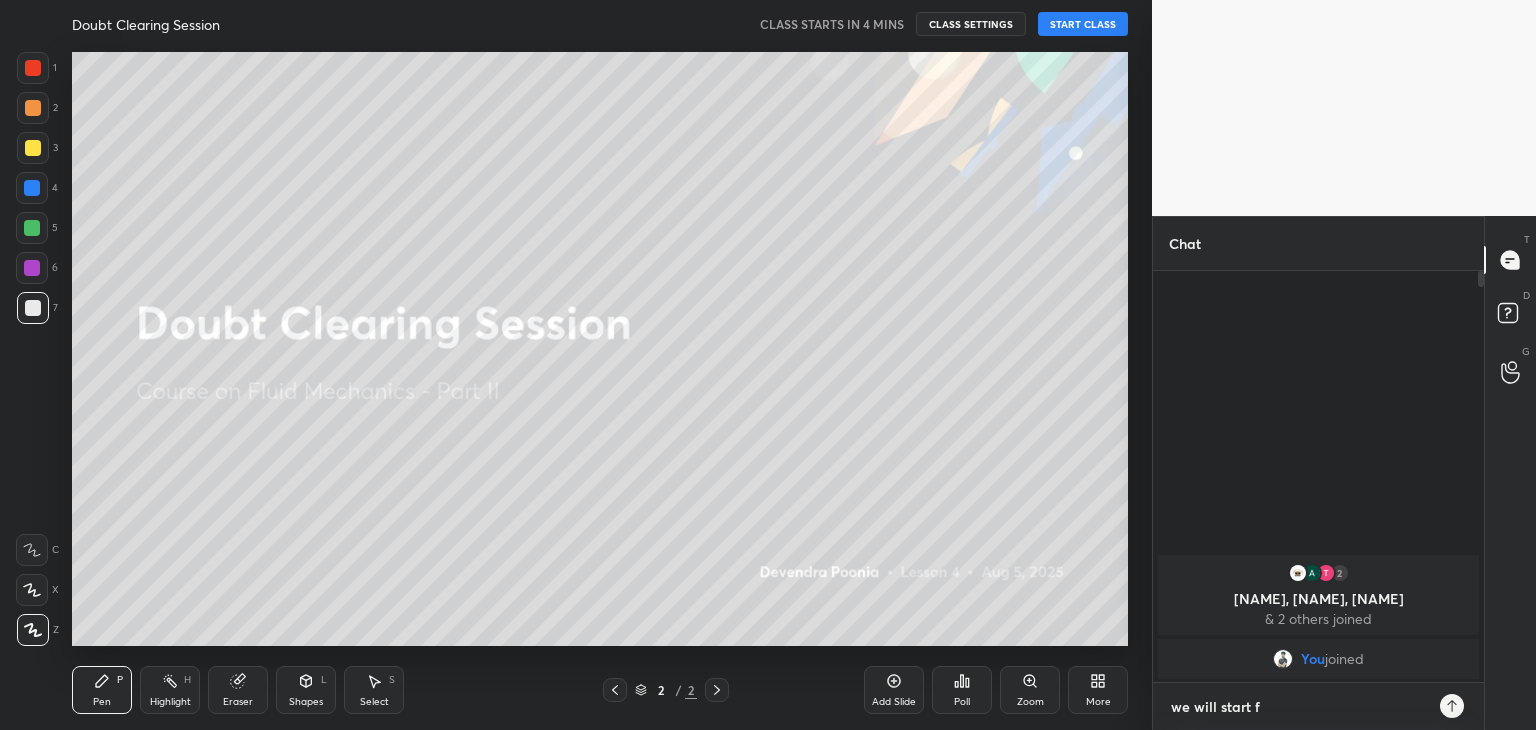 type on "we will start fr" 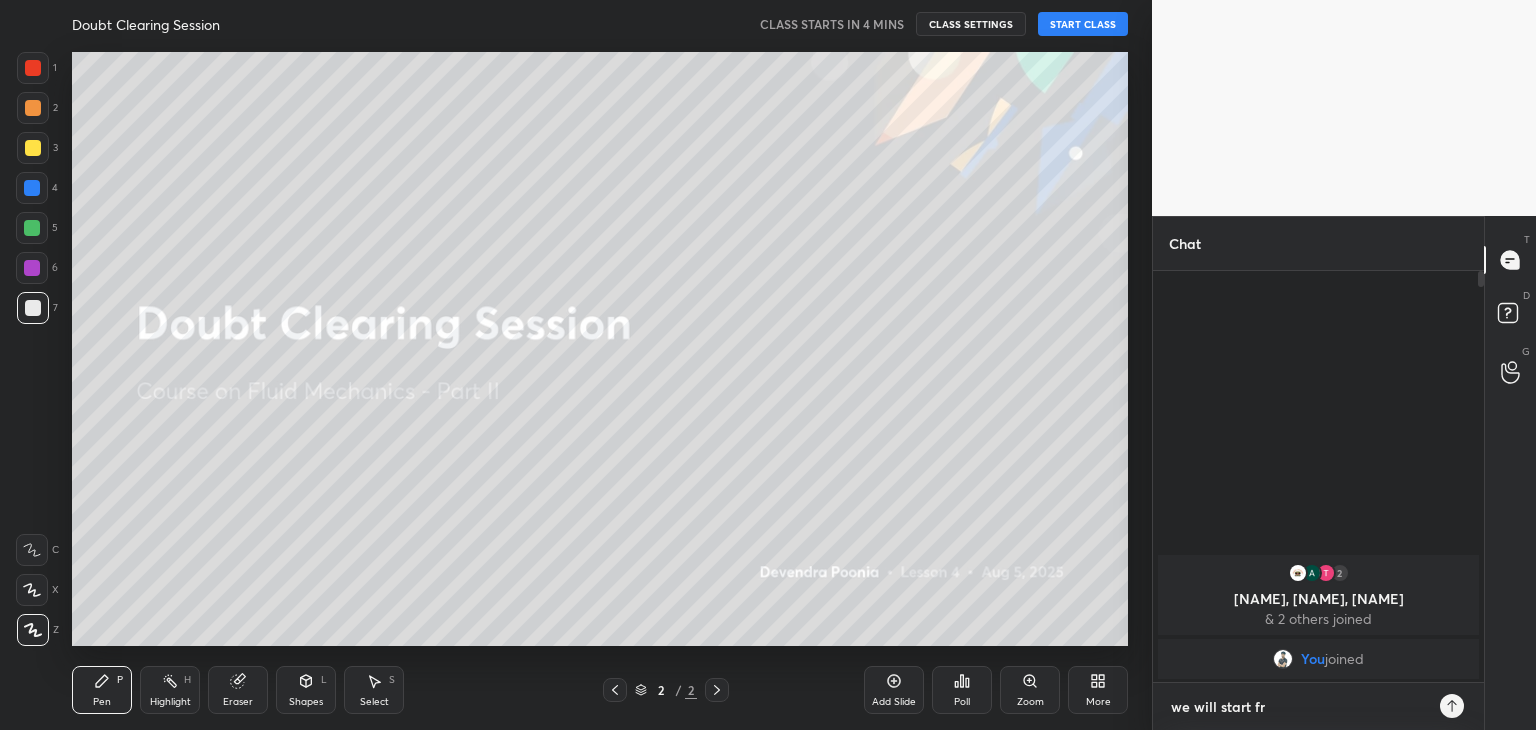 type on "we will start fro" 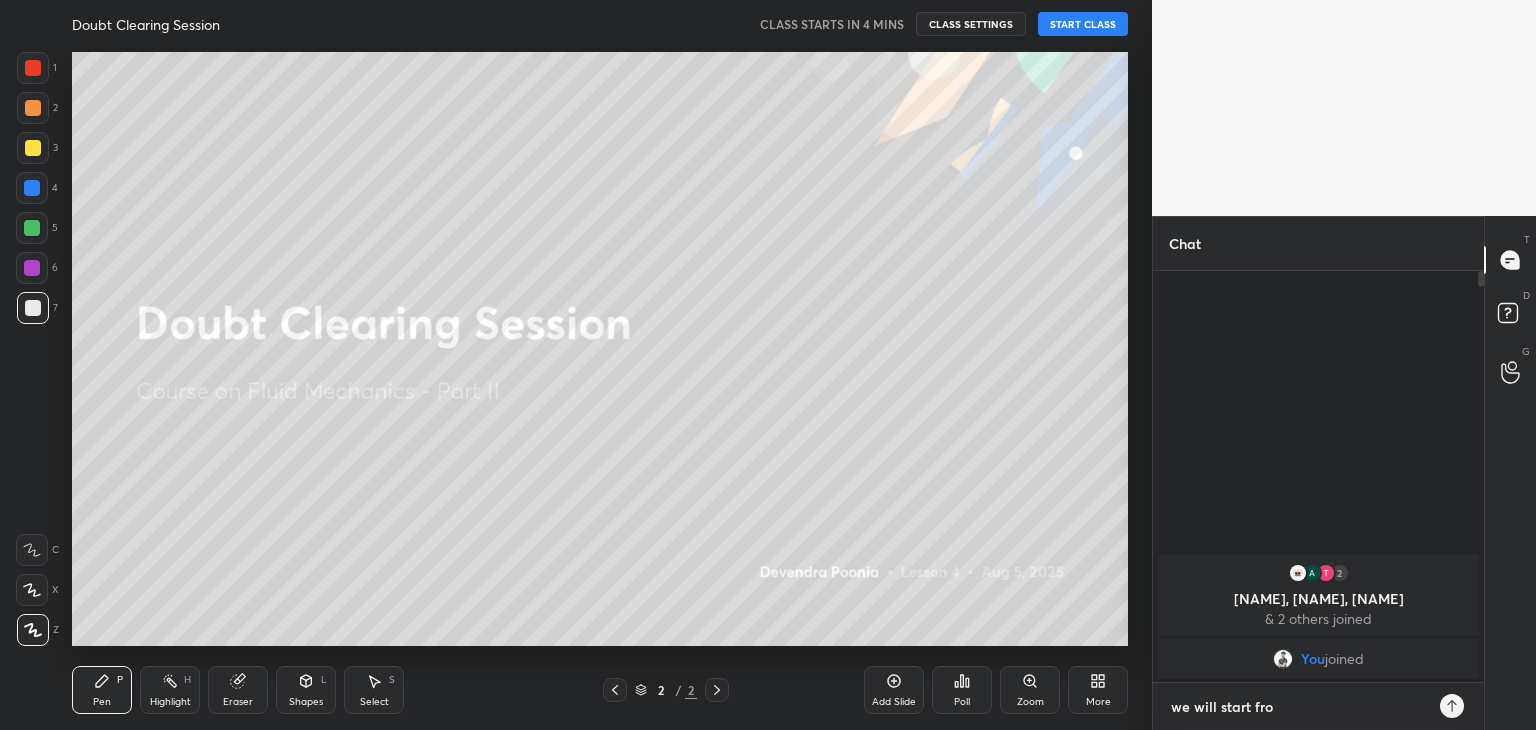 type on "we will start from" 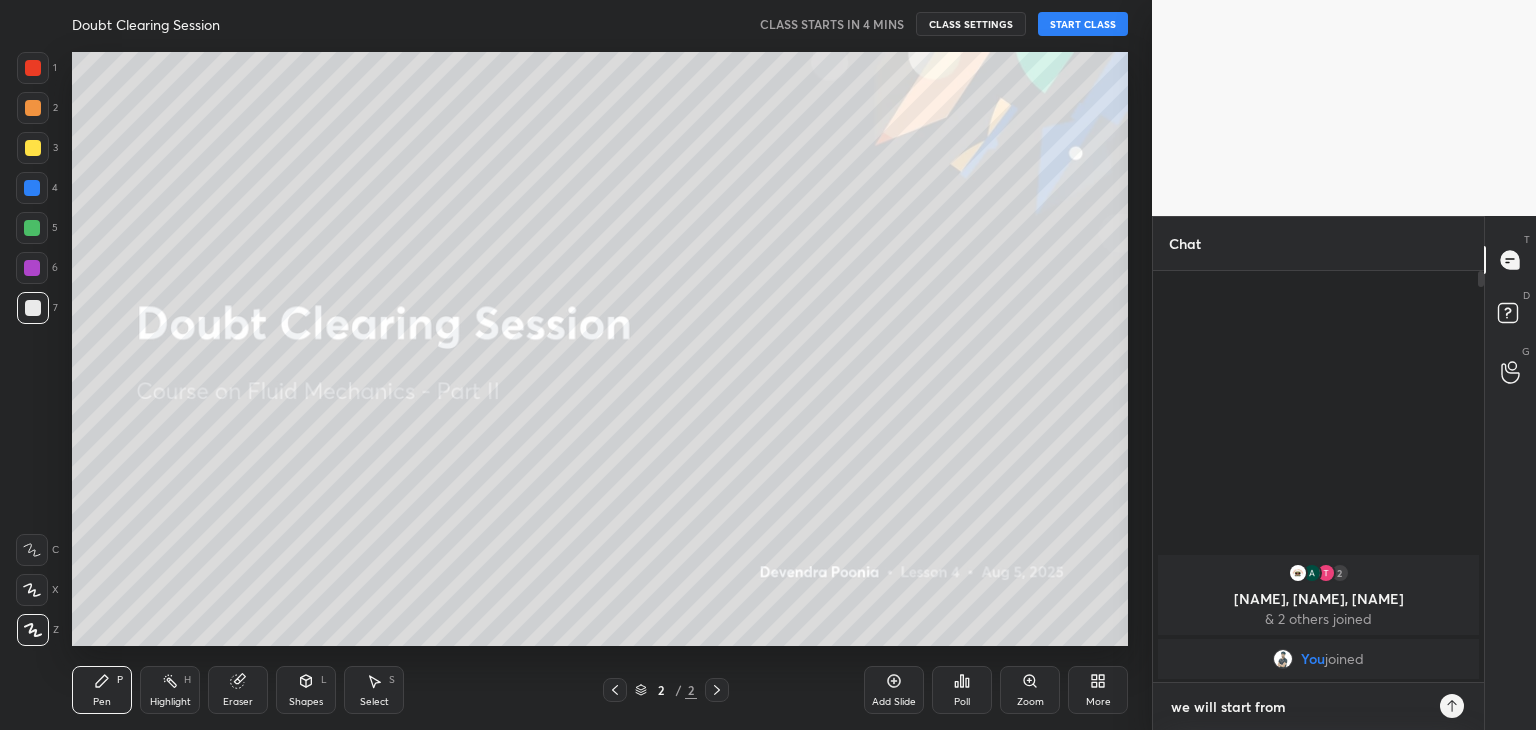 type on "we will start from" 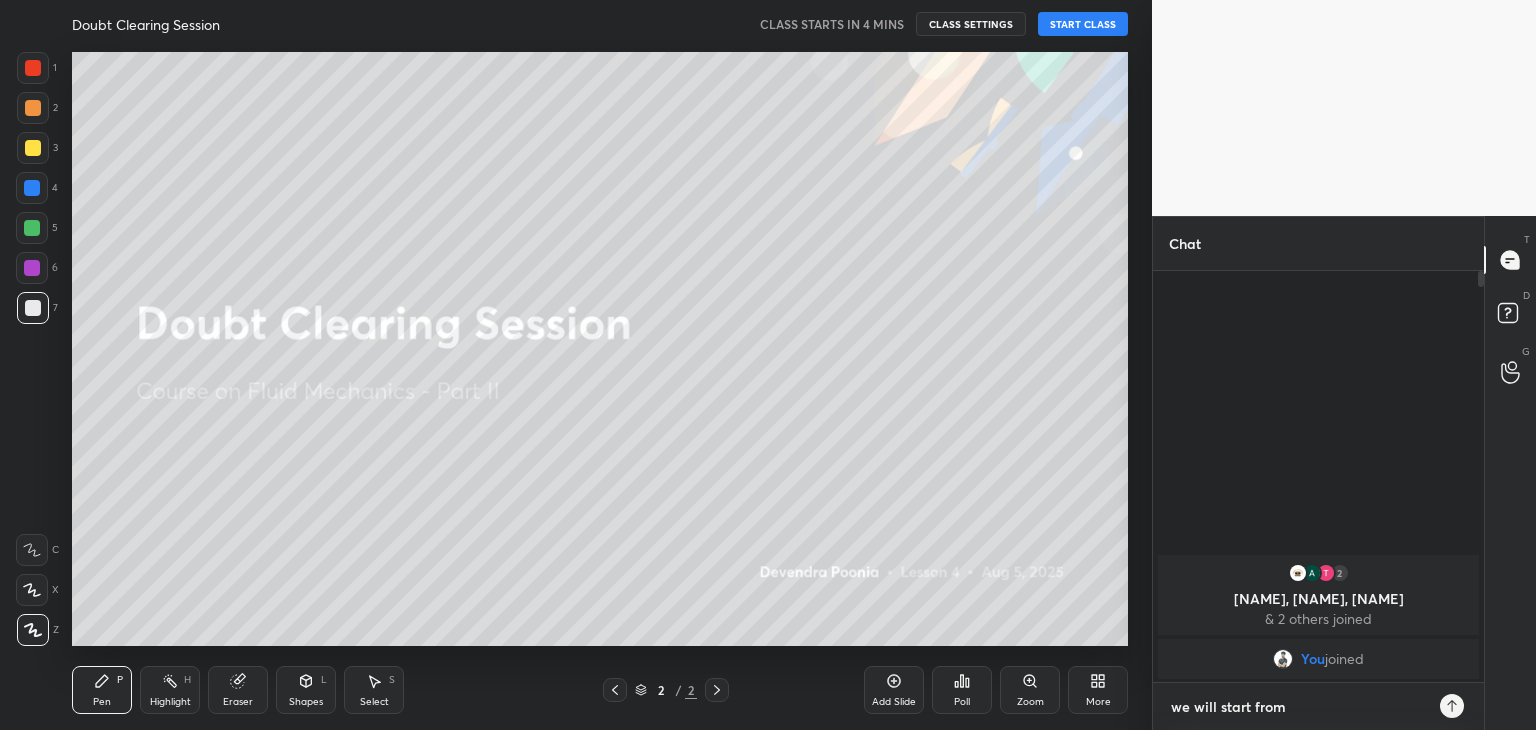 type on "we will start from 7" 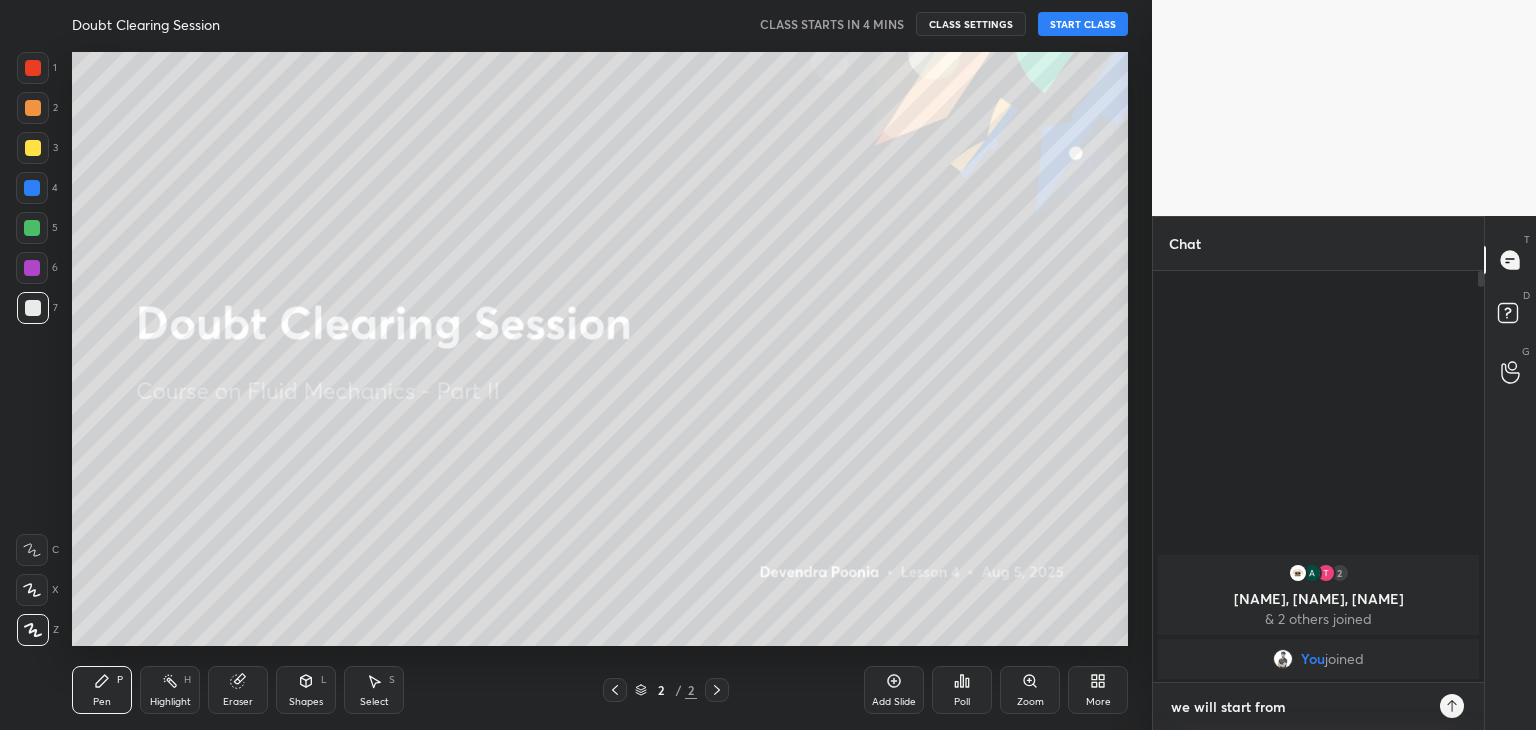 type on "x" 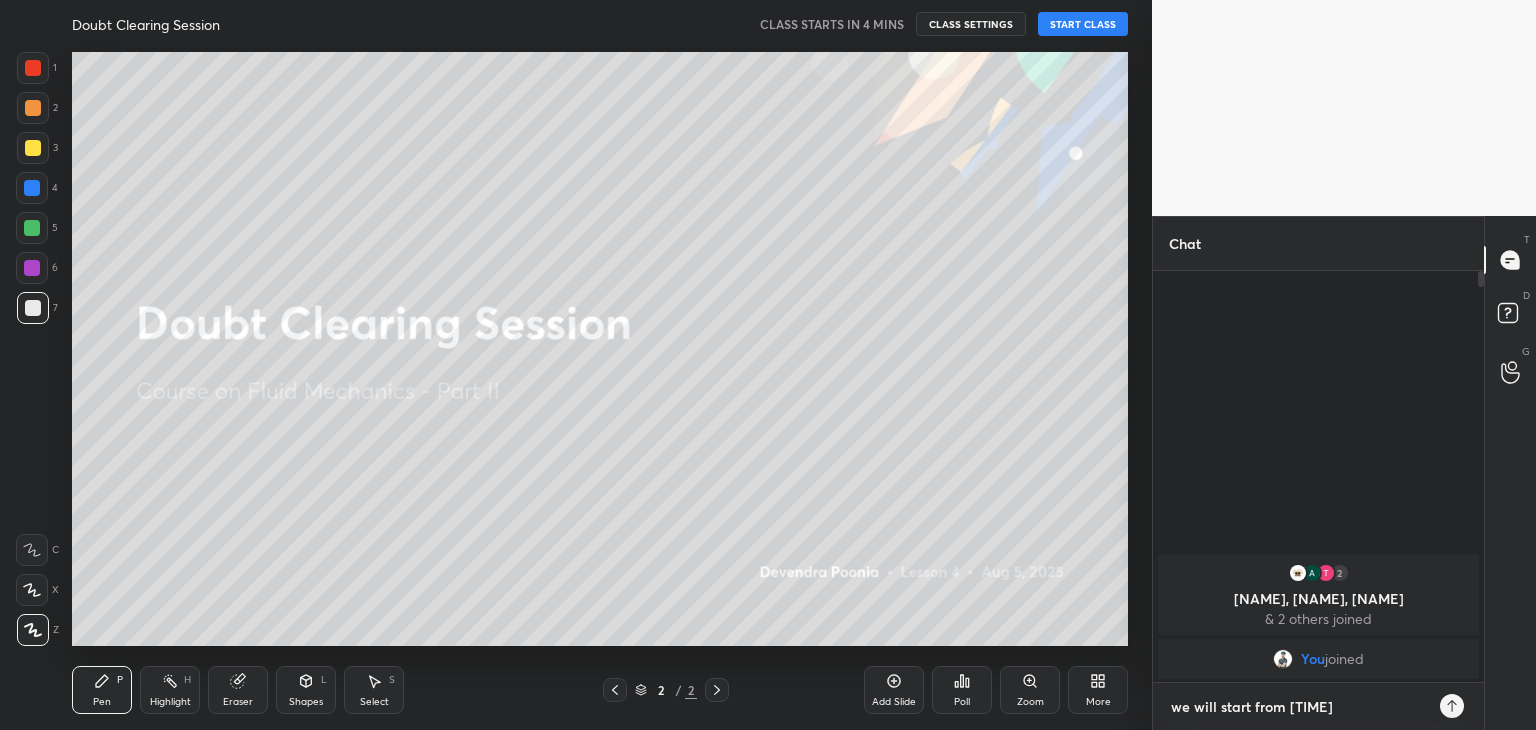 type on "we will start from 7:" 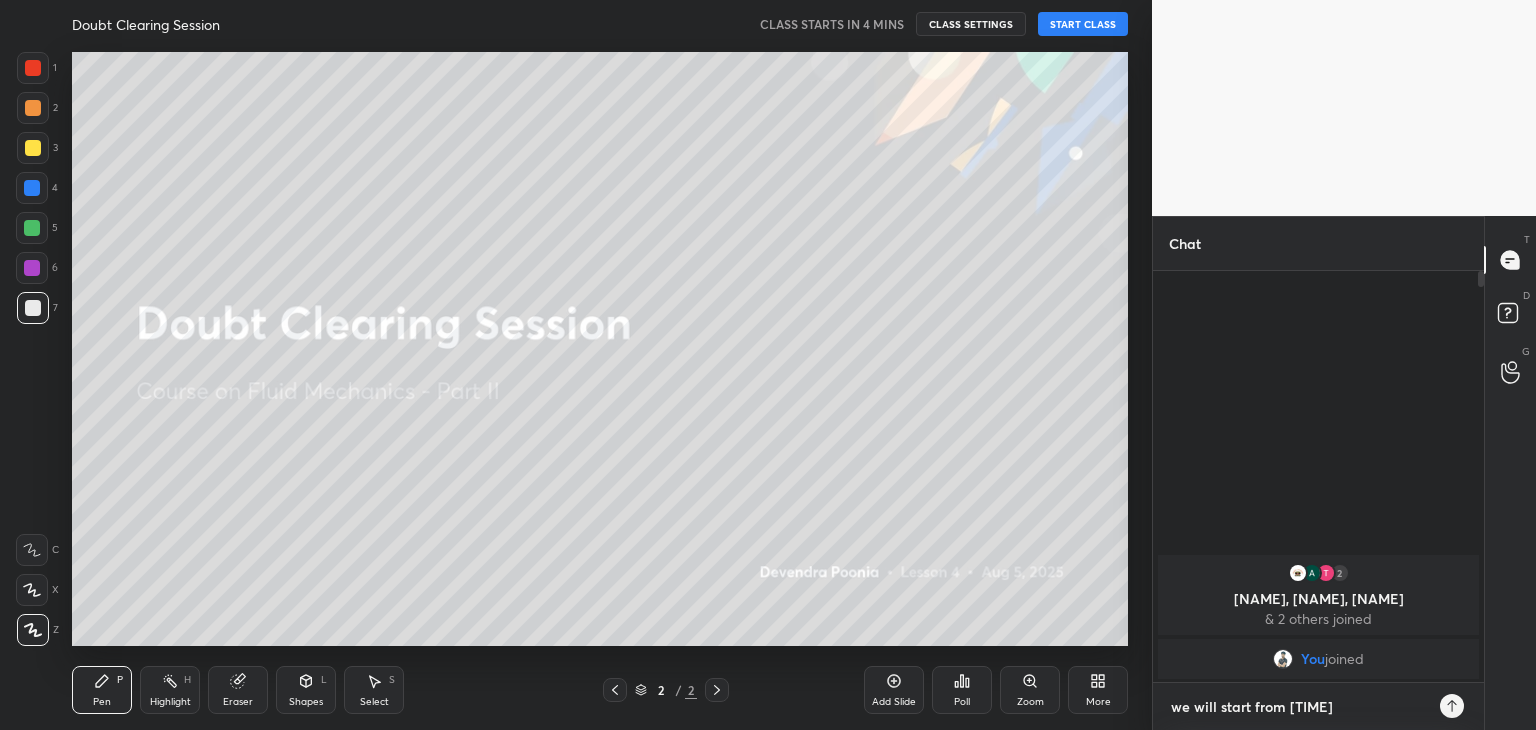 type on "x" 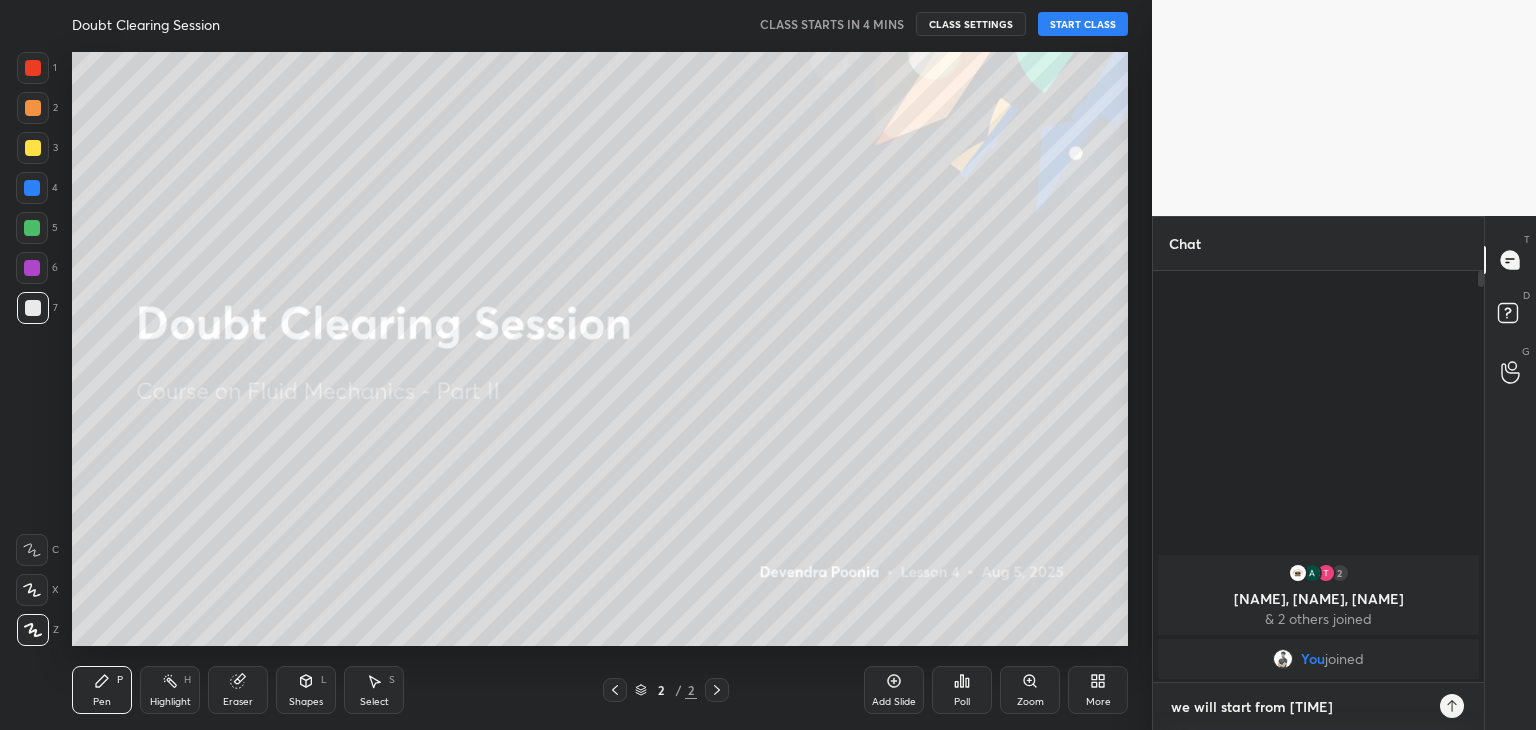 type on "x" 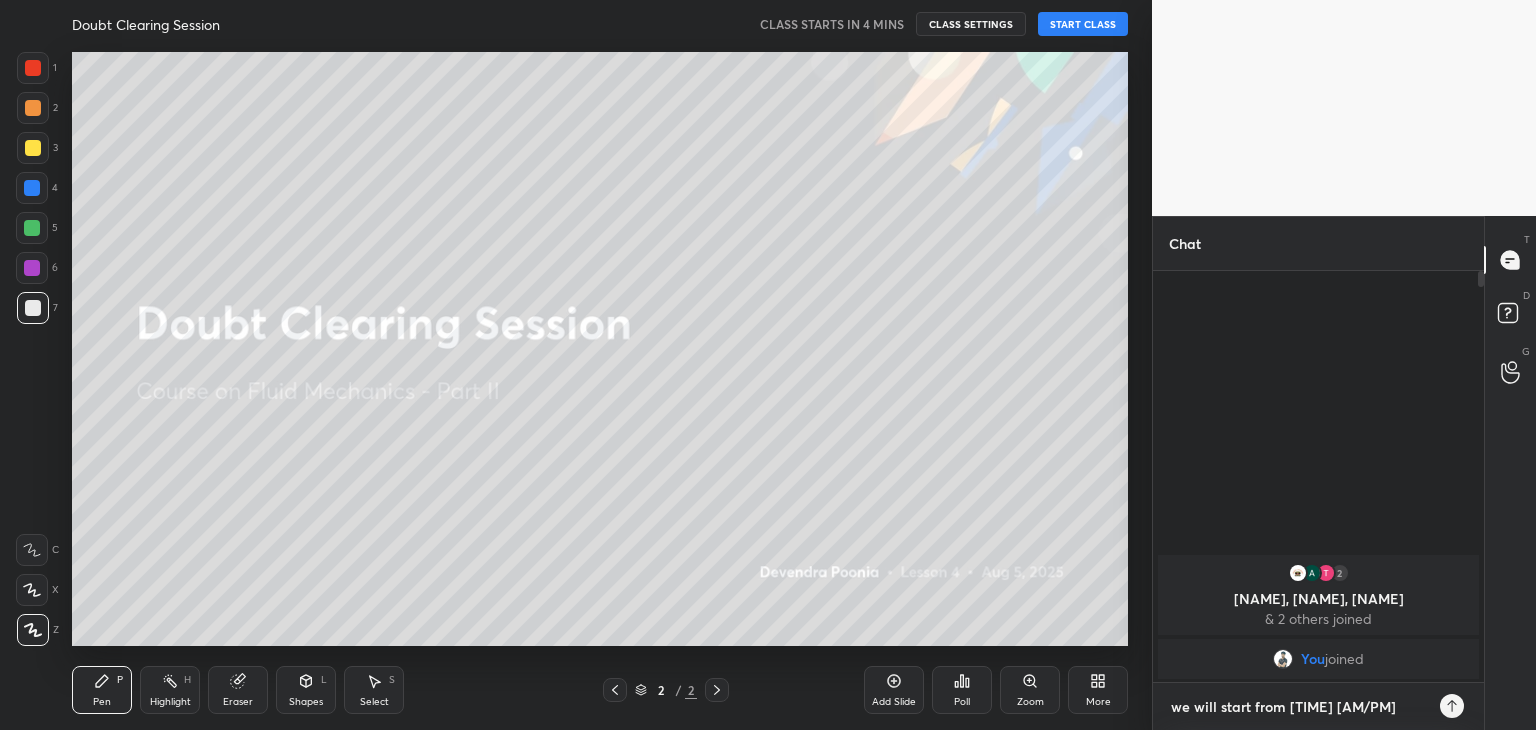 type on "we will start from 7:15 AM" 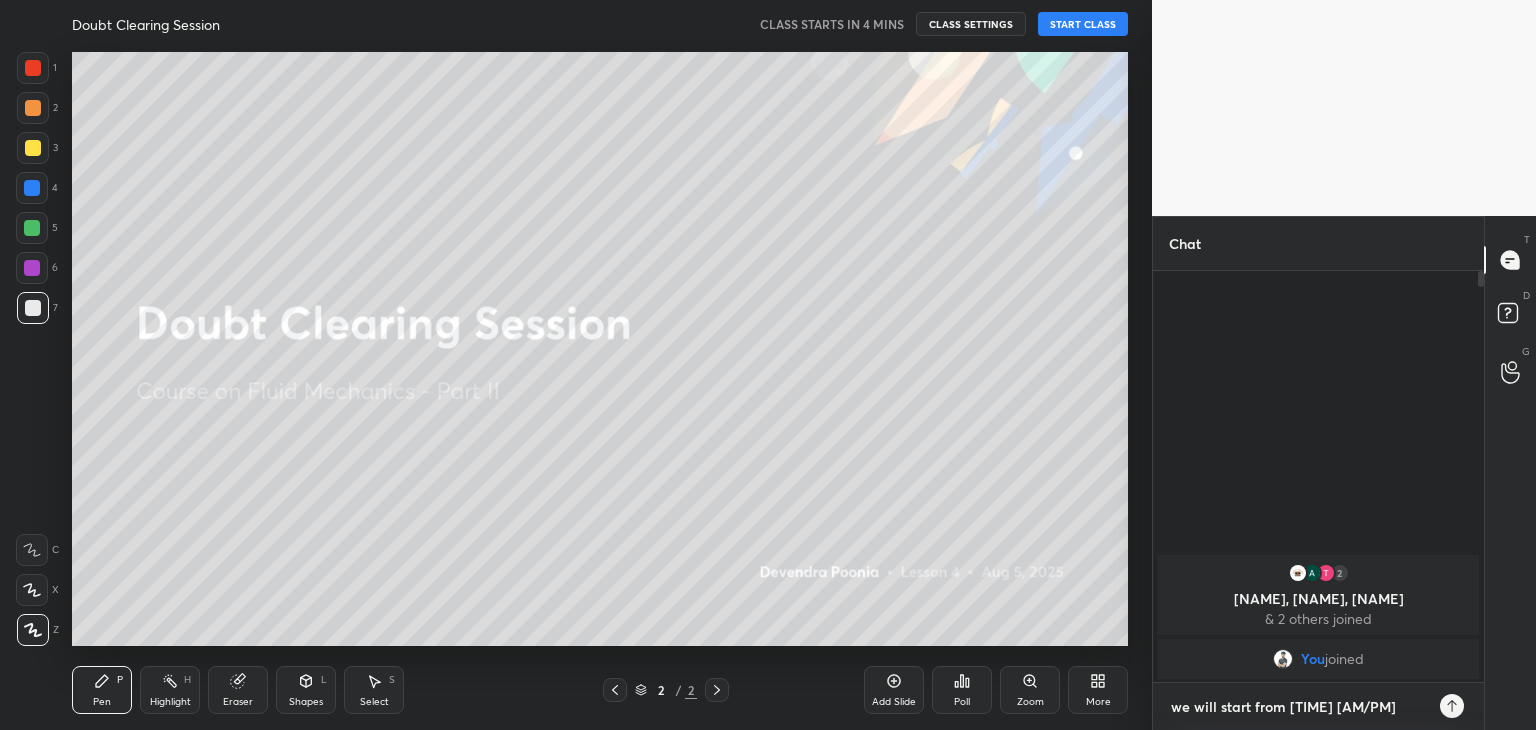 type on "x" 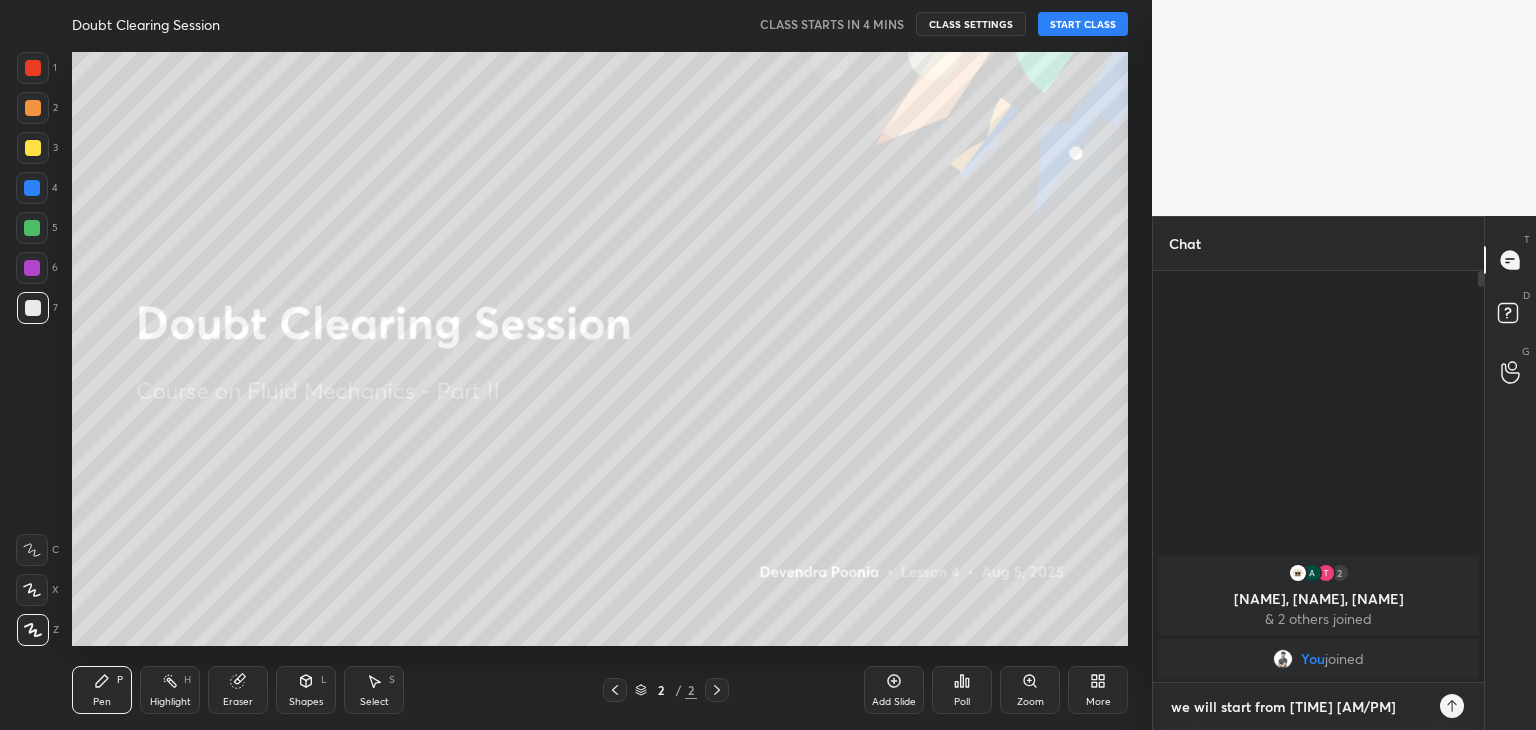 type on "we will start from 7:15 AM." 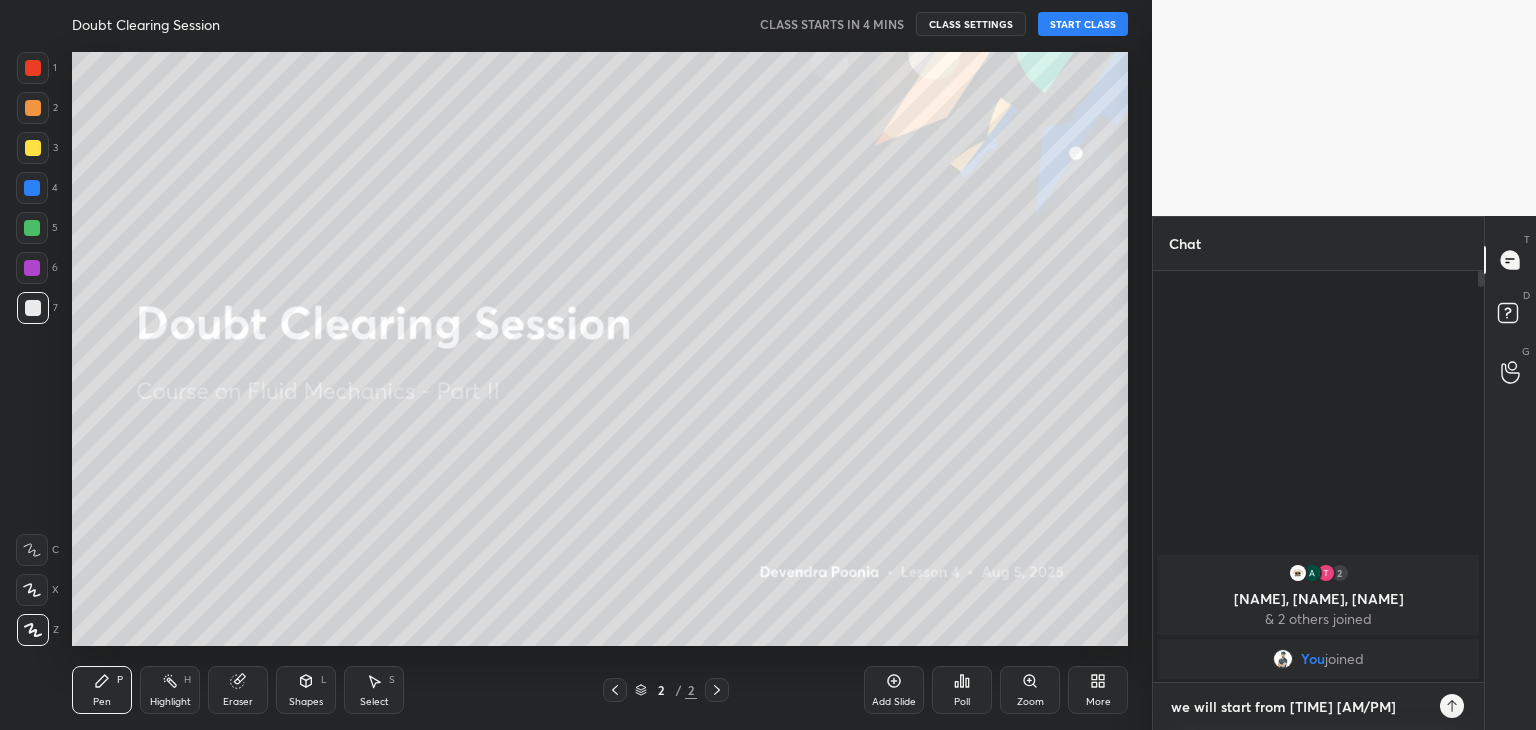 type on "x" 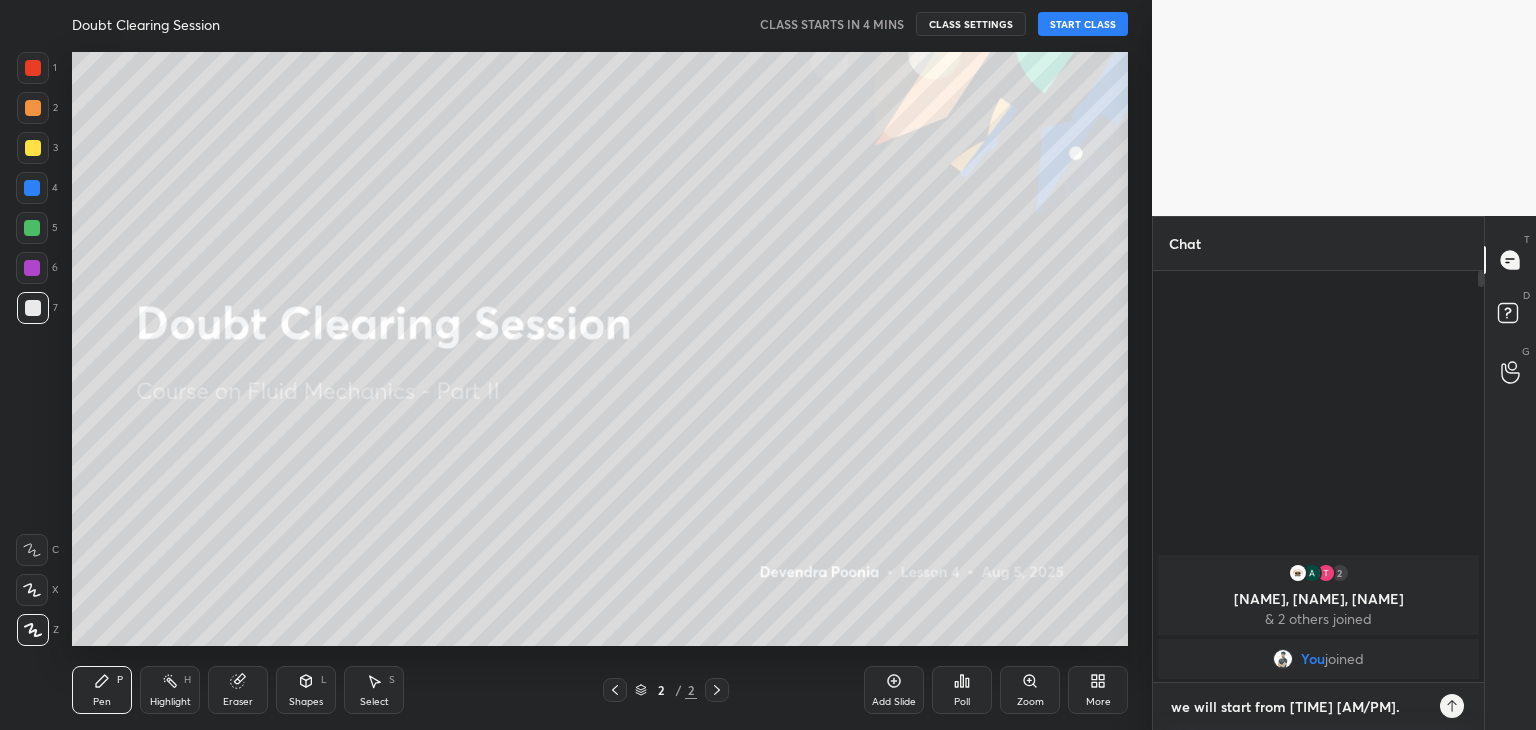 type on "we will start from 7:15 AM." 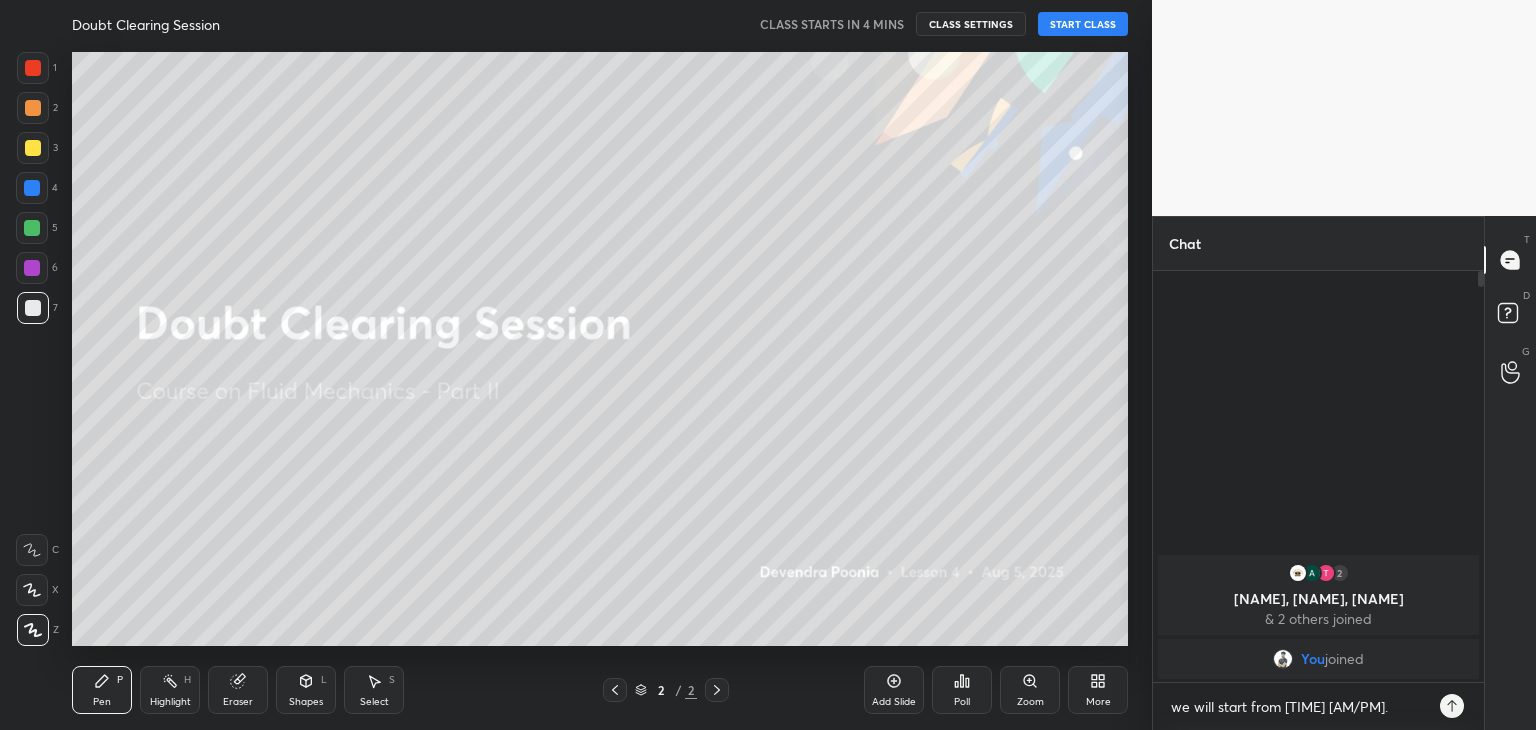 click on "START CLASS" at bounding box center [1083, 24] 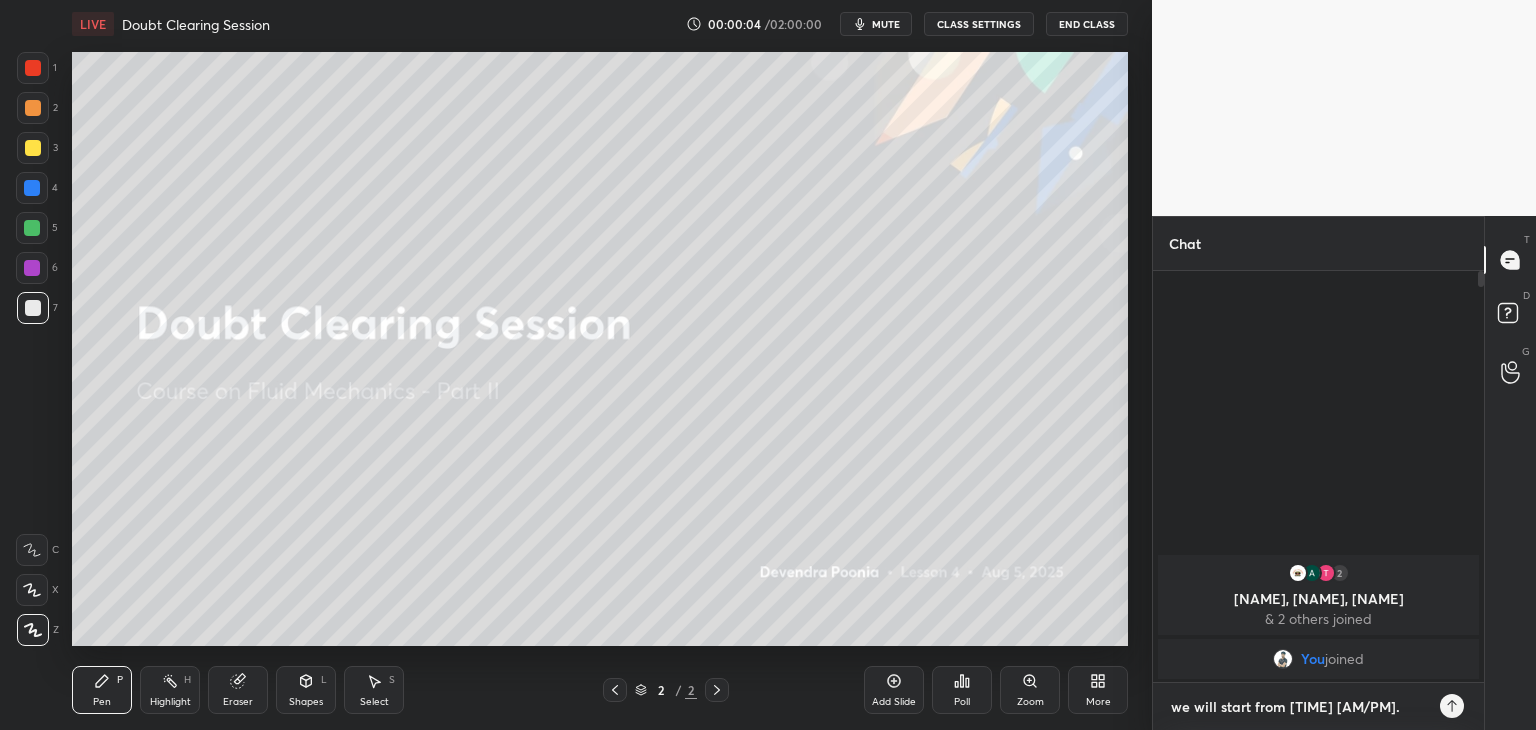 type on "x" 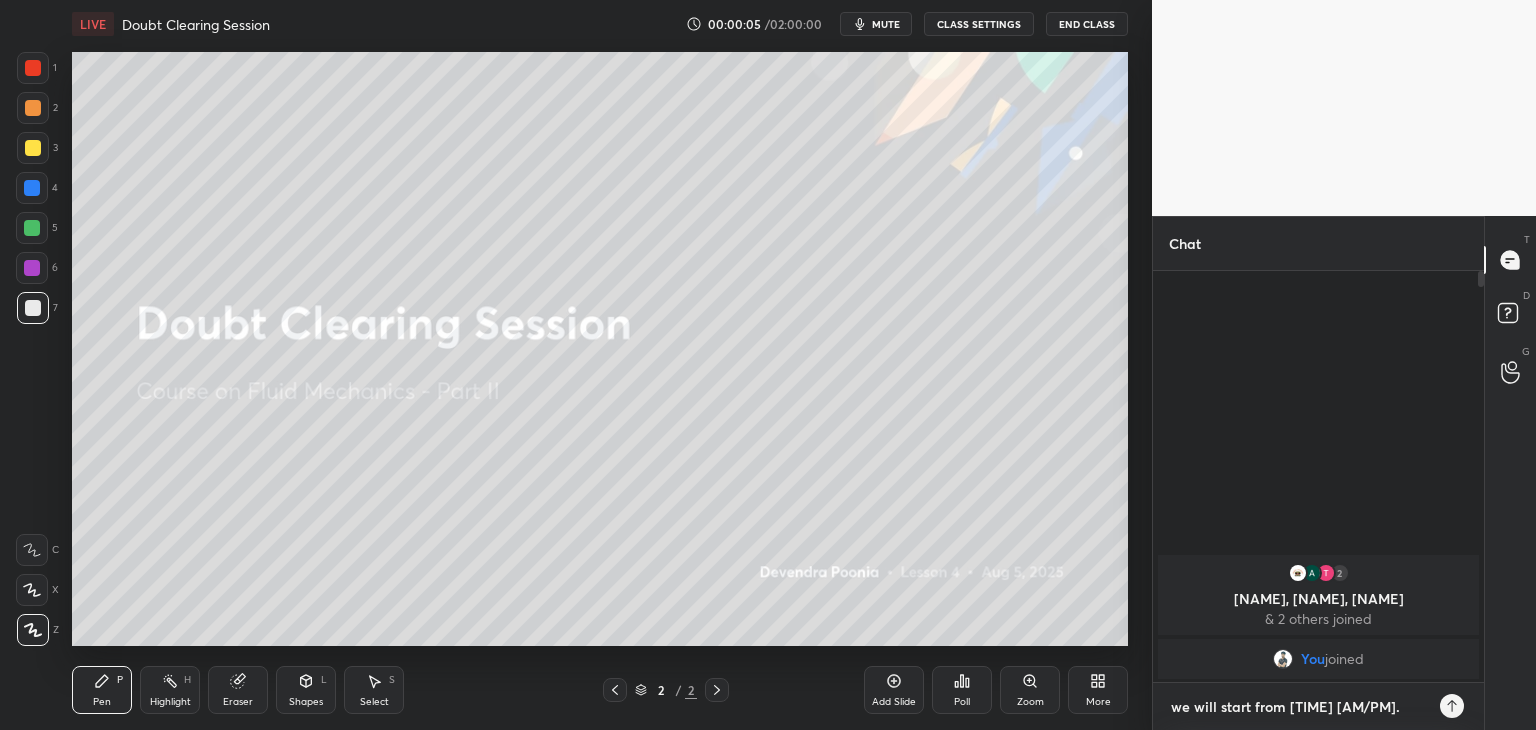 type 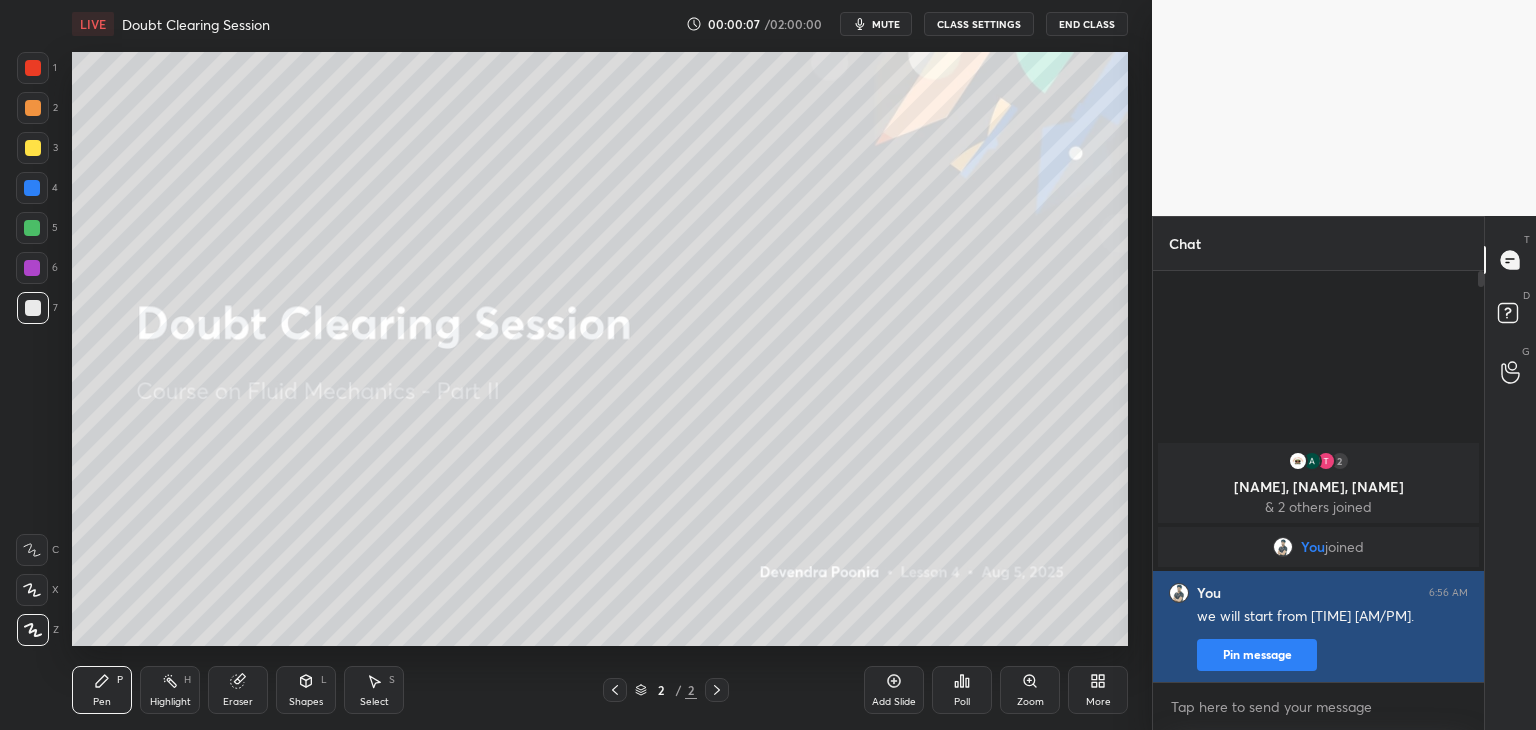 type on "x" 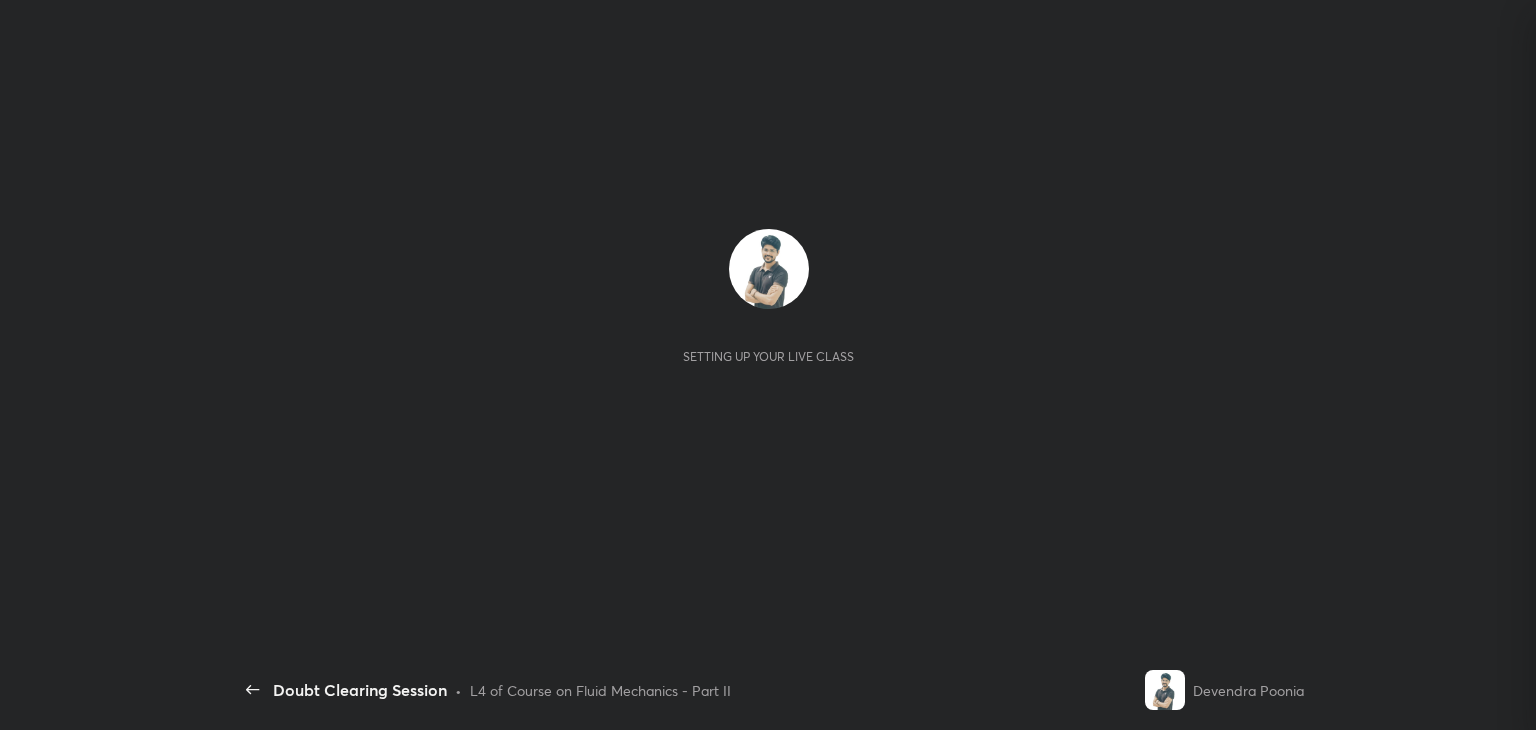 scroll, scrollTop: 0, scrollLeft: 0, axis: both 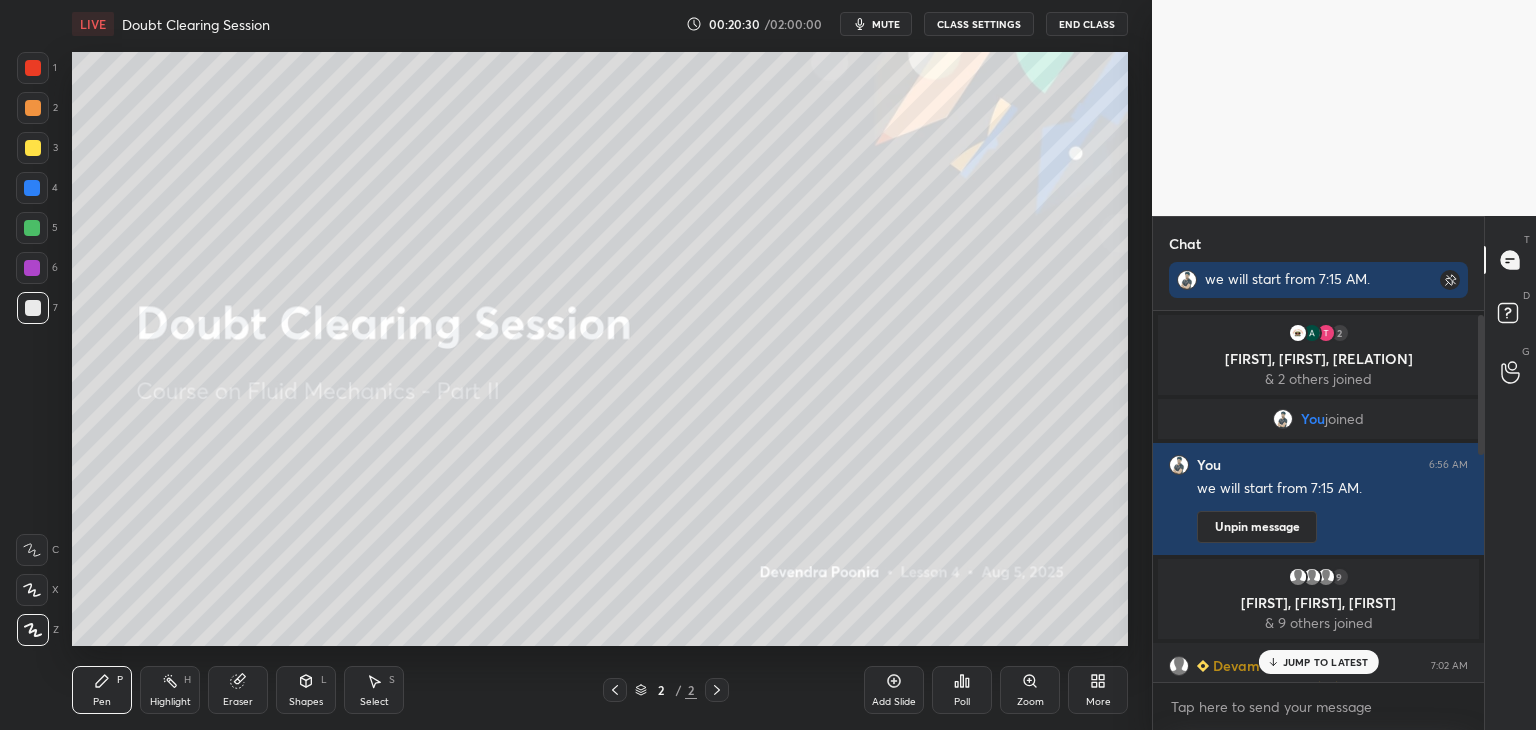 drag, startPoint x: 1482, startPoint y: 617, endPoint x: 1487, endPoint y: 360, distance: 257.04865 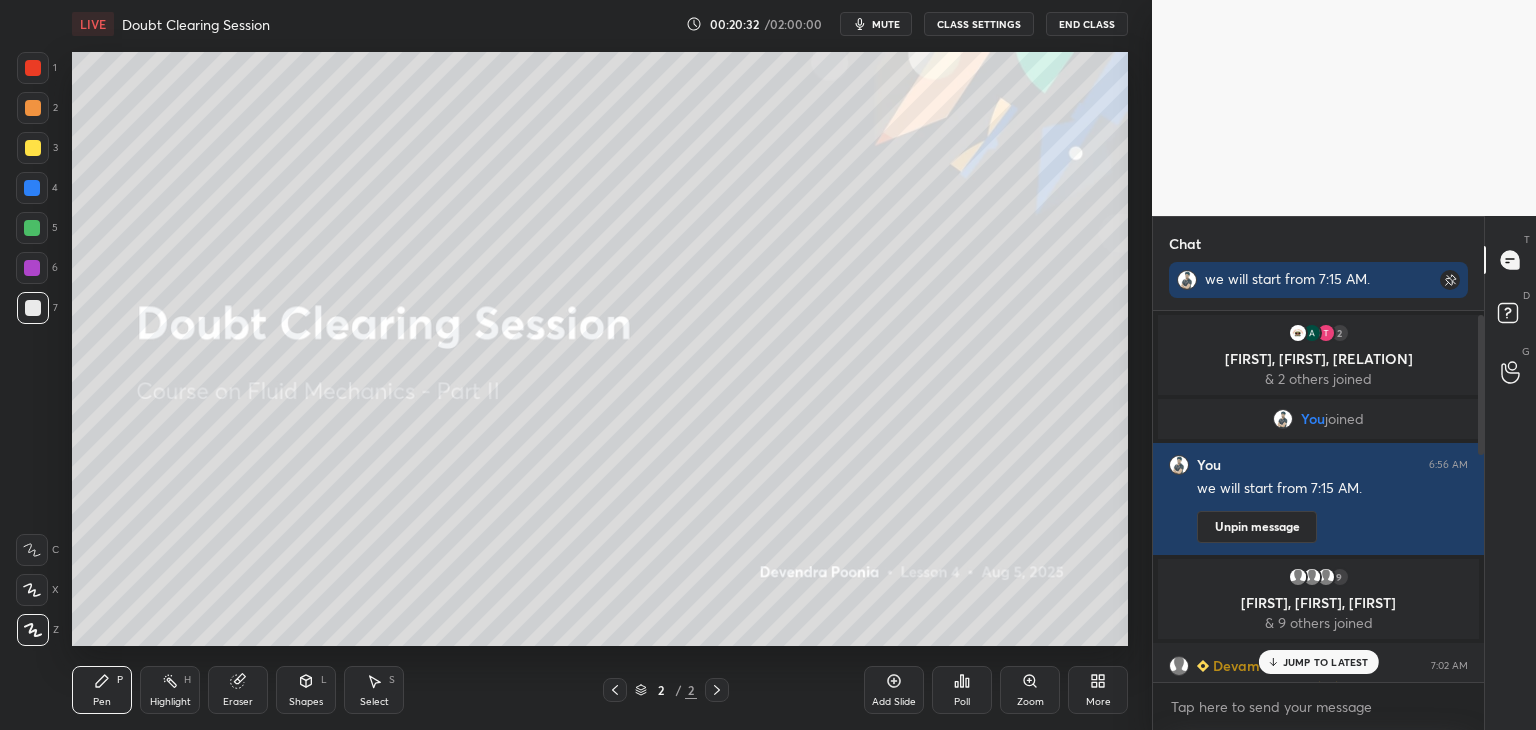drag, startPoint x: 1481, startPoint y: 366, endPoint x: 1479, endPoint y: 341, distance: 25.079872 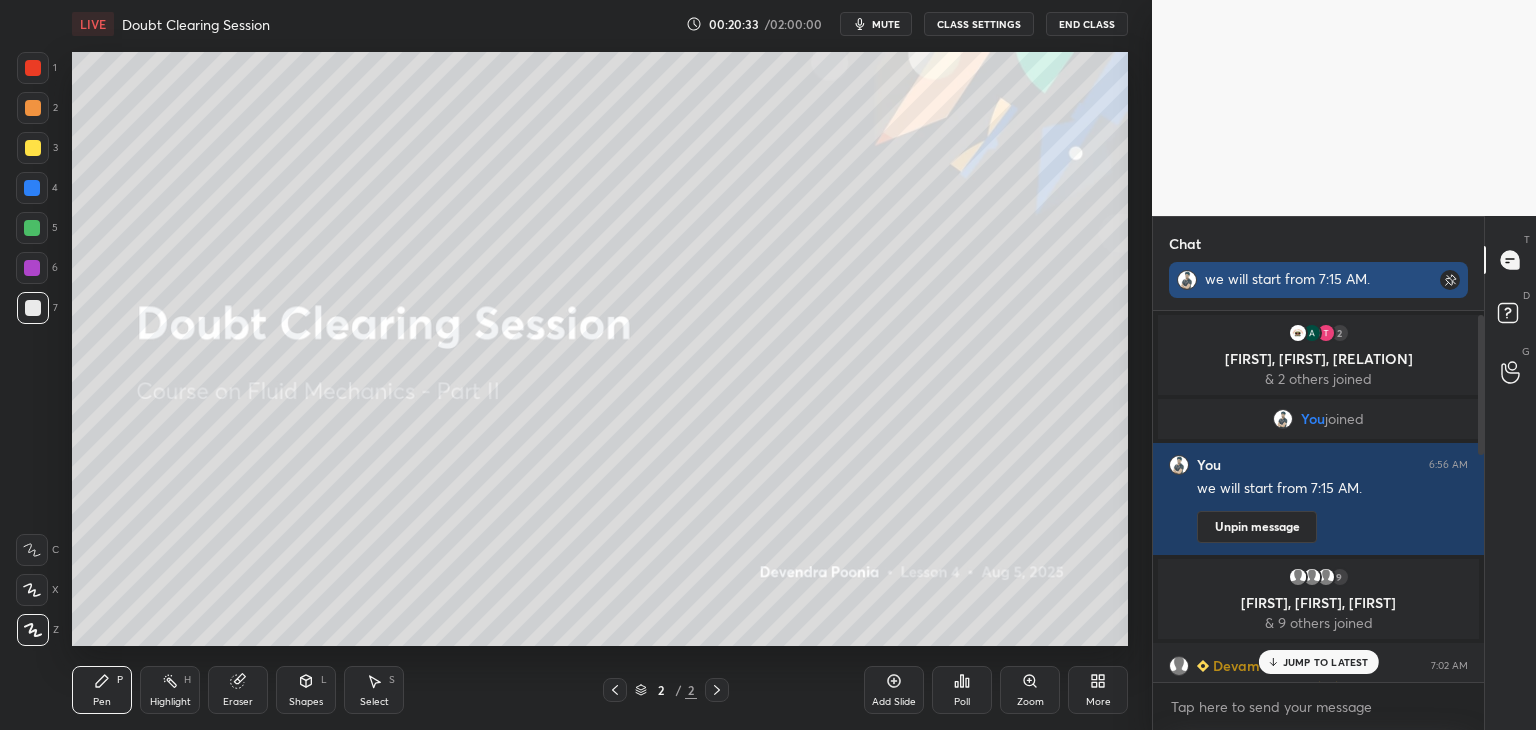 click 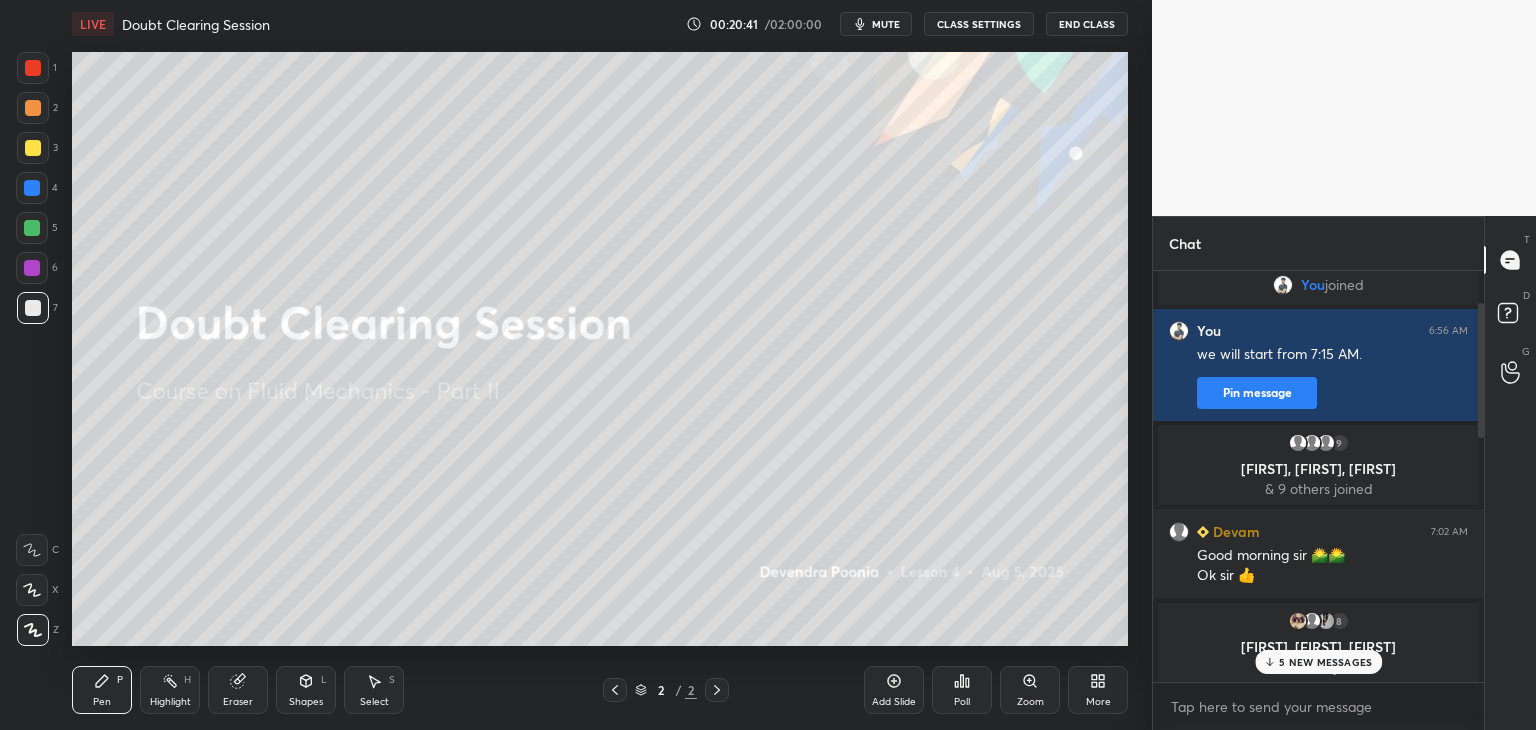scroll, scrollTop: 0, scrollLeft: 0, axis: both 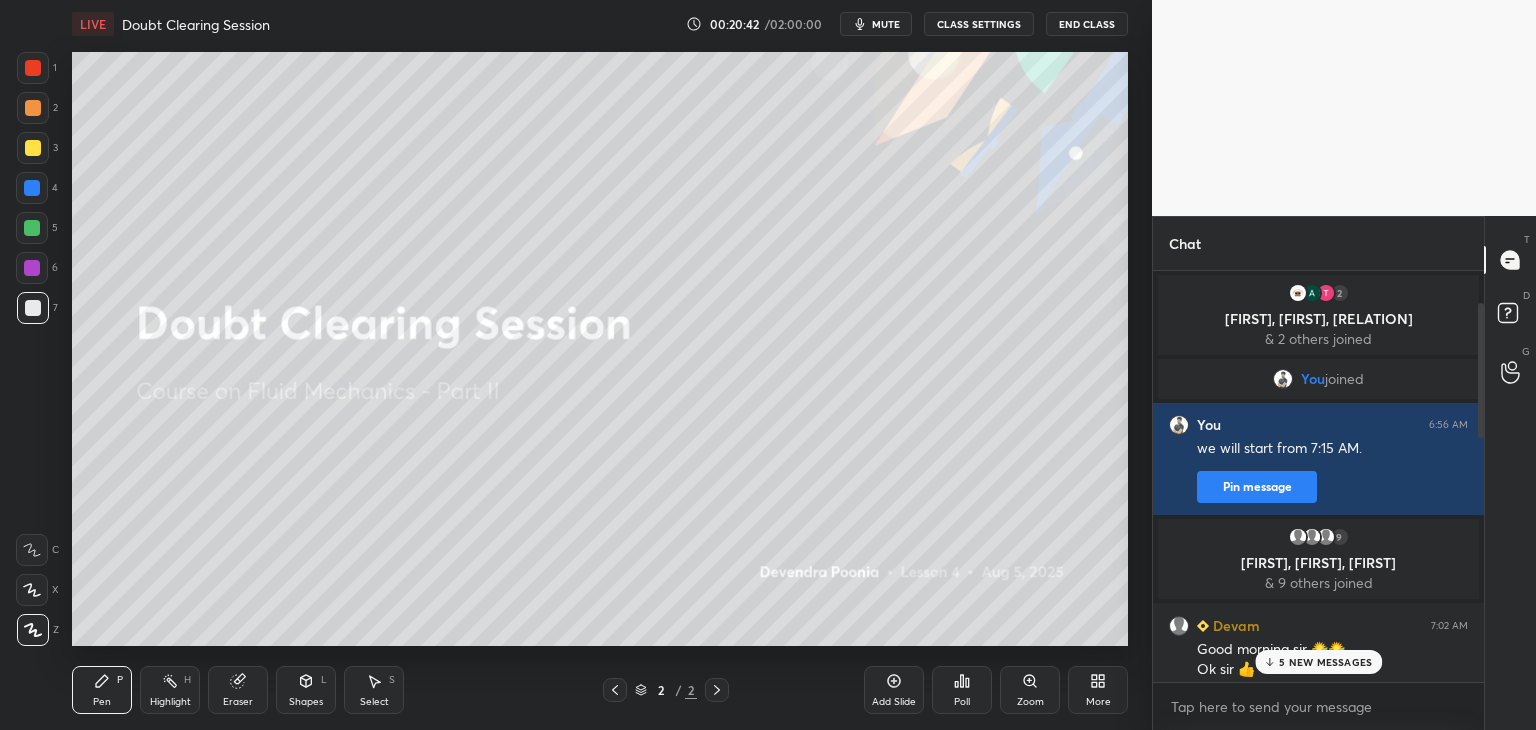 drag, startPoint x: 1480, startPoint y: 356, endPoint x: 1480, endPoint y: 381, distance: 25 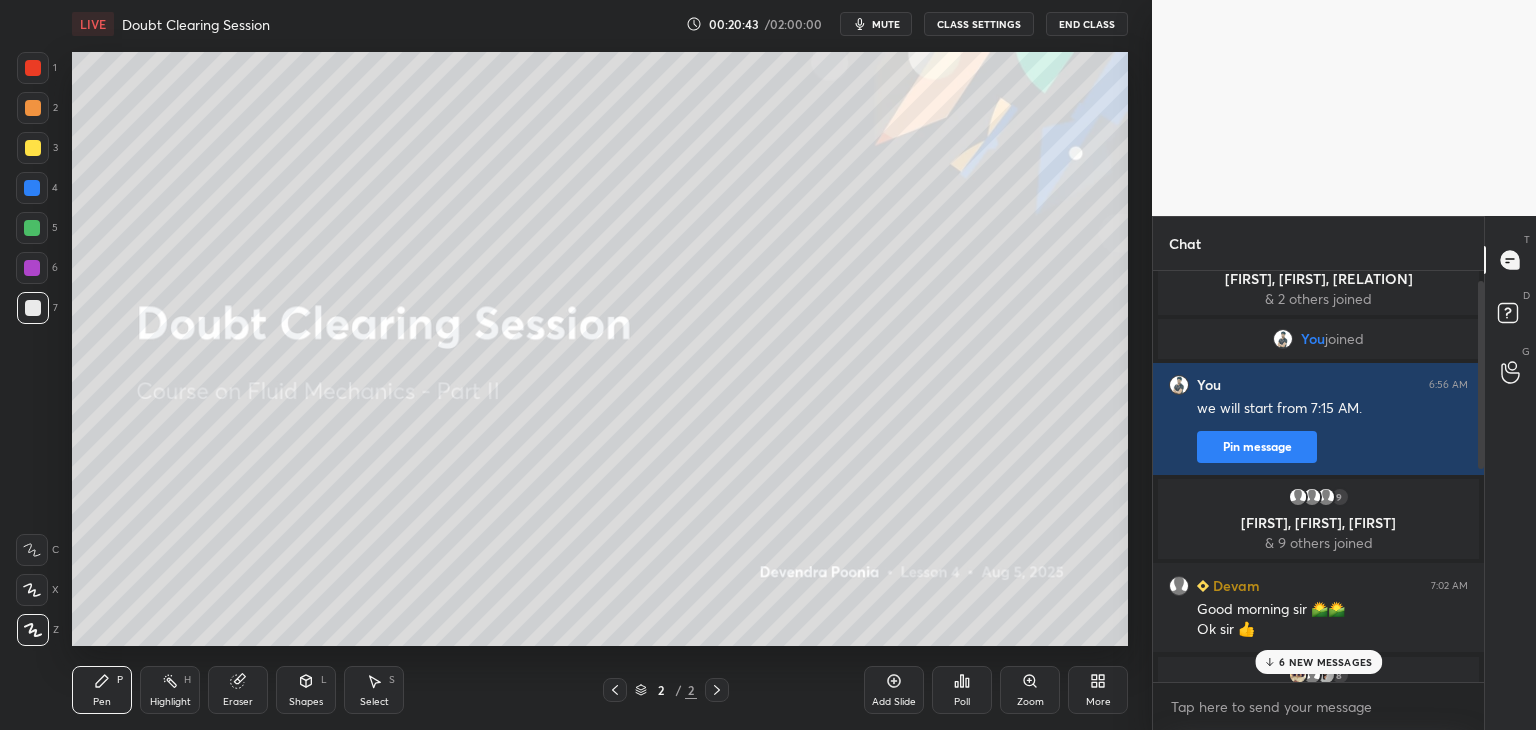 scroll, scrollTop: 44, scrollLeft: 0, axis: vertical 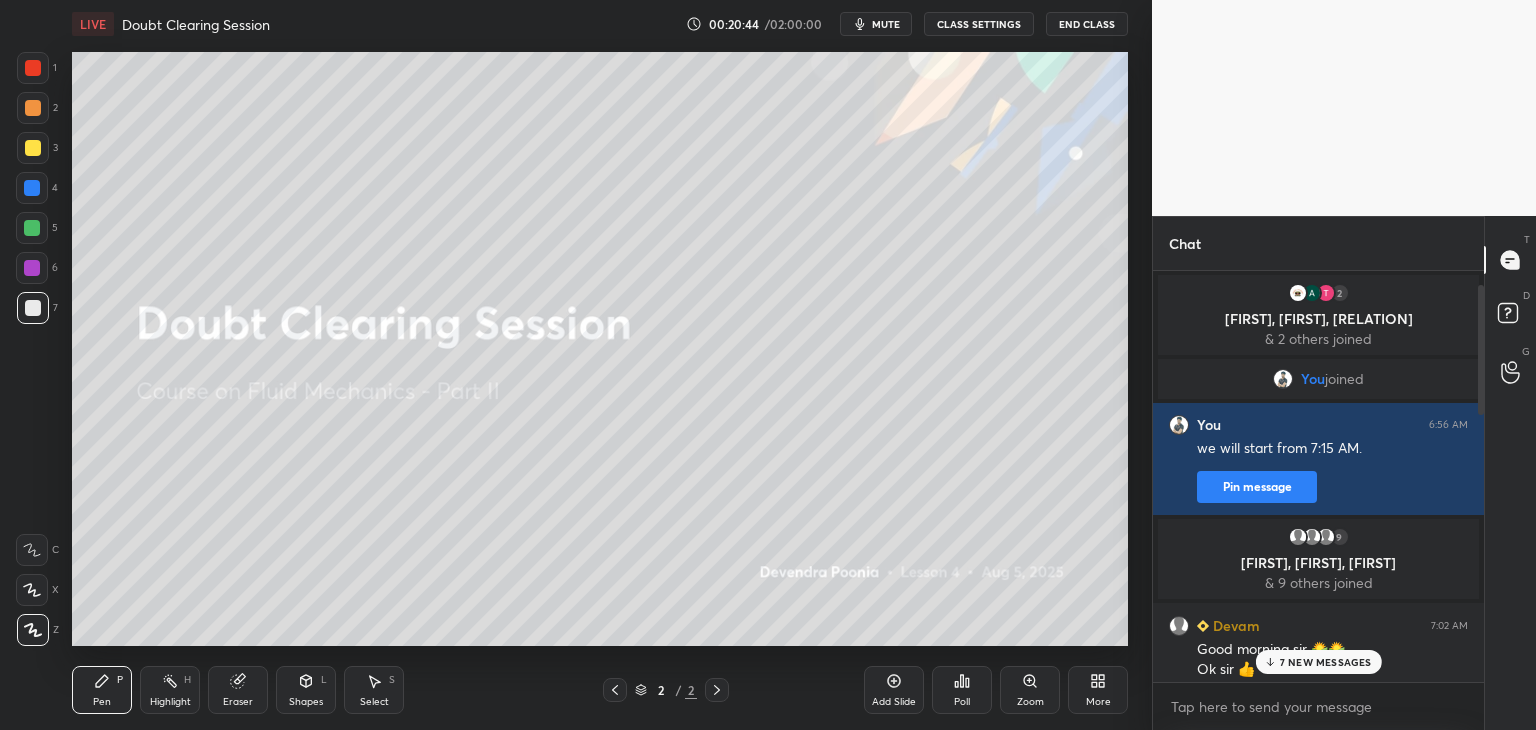 drag, startPoint x: 1481, startPoint y: 349, endPoint x: 1480, endPoint y: 386, distance: 37.01351 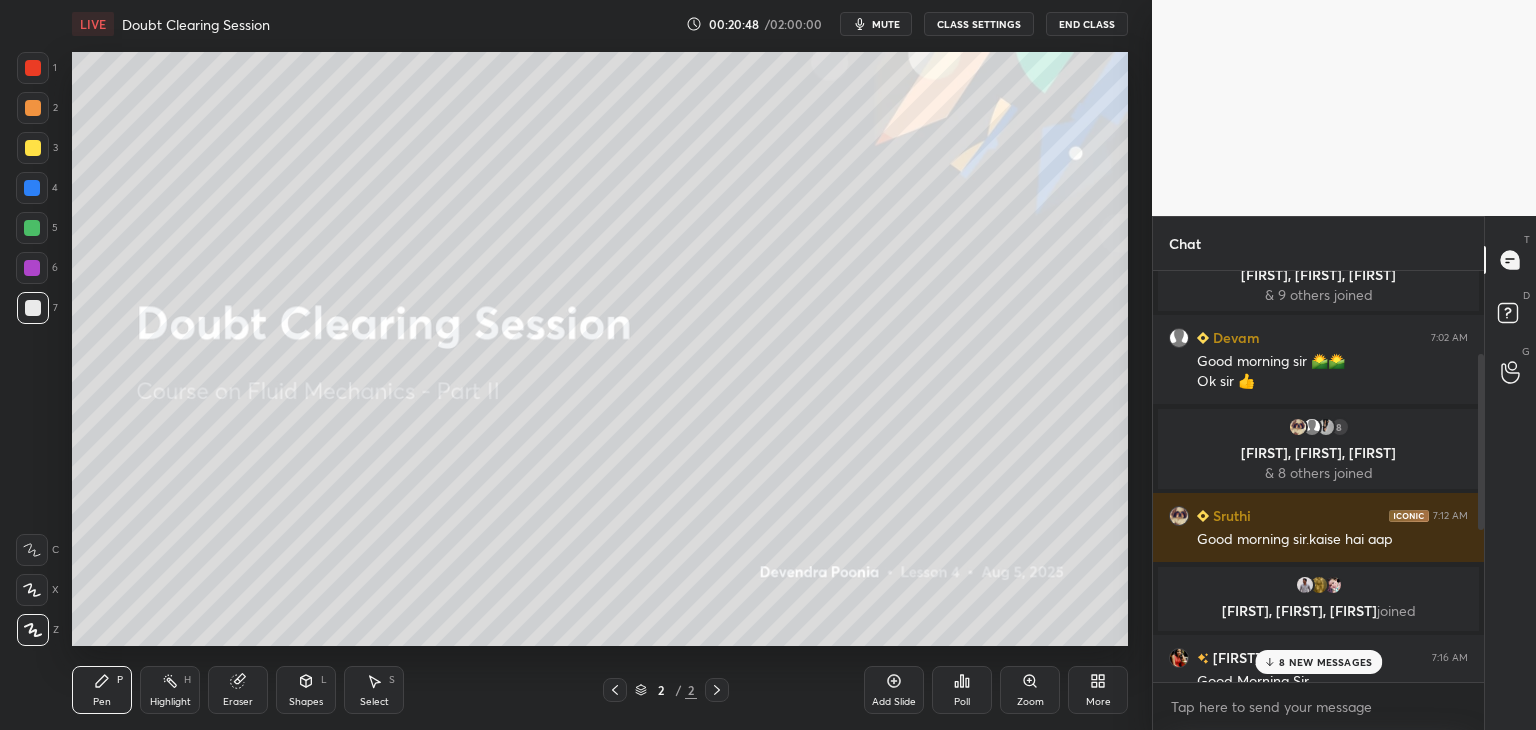 drag, startPoint x: 1483, startPoint y: 352, endPoint x: 1476, endPoint y: 480, distance: 128.19127 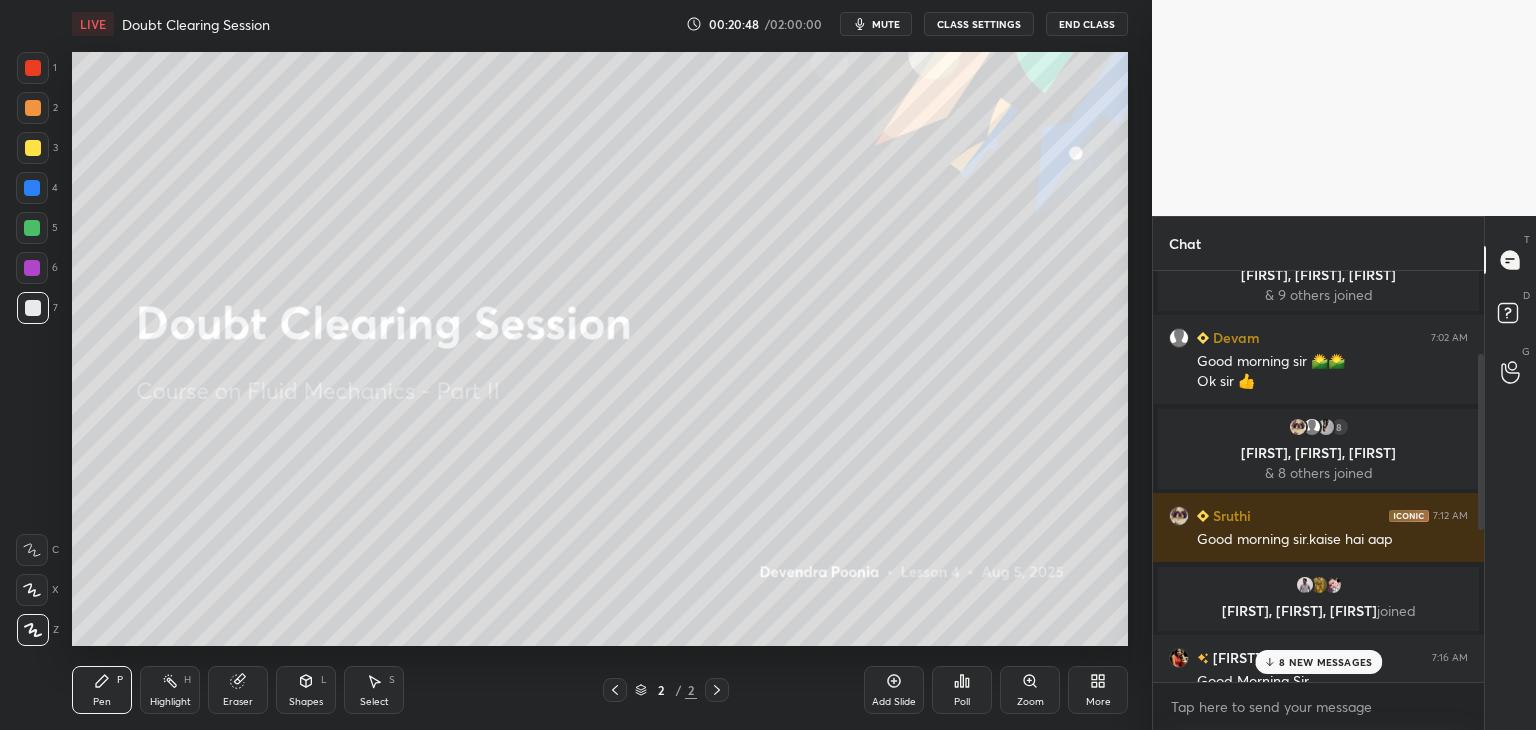 click at bounding box center [1478, 476] 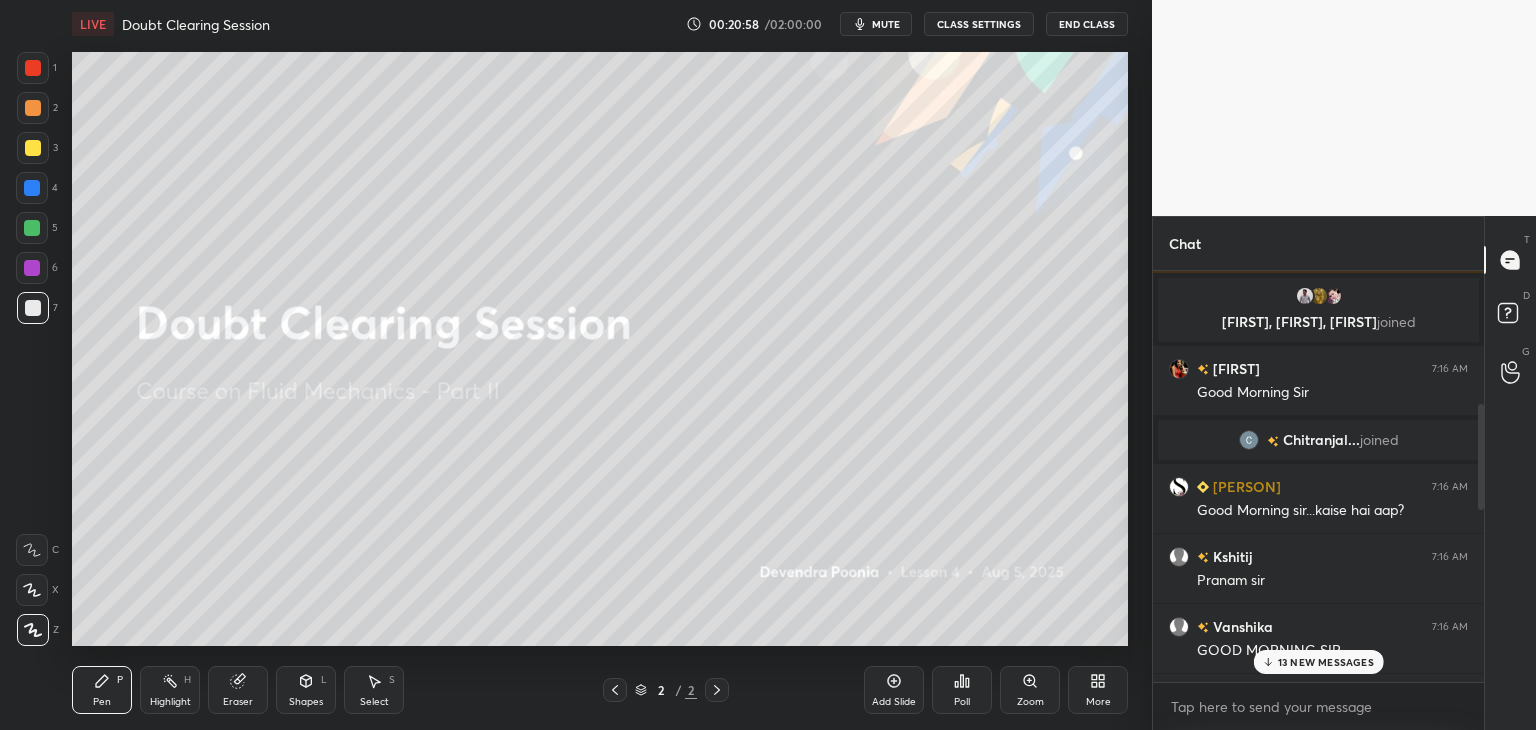 drag, startPoint x: 1482, startPoint y: 416, endPoint x: 1476, endPoint y: 491, distance: 75.23962 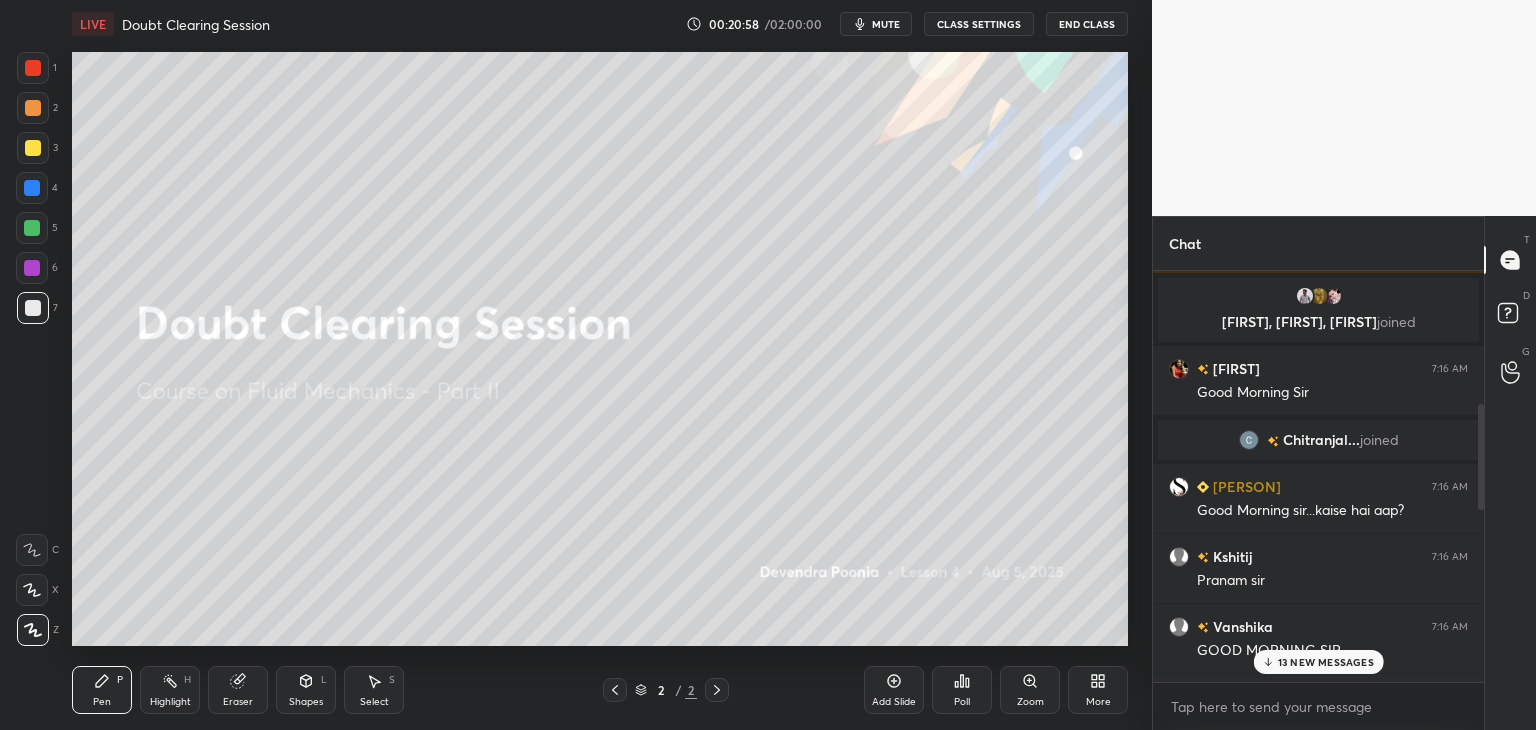 click at bounding box center (1478, 476) 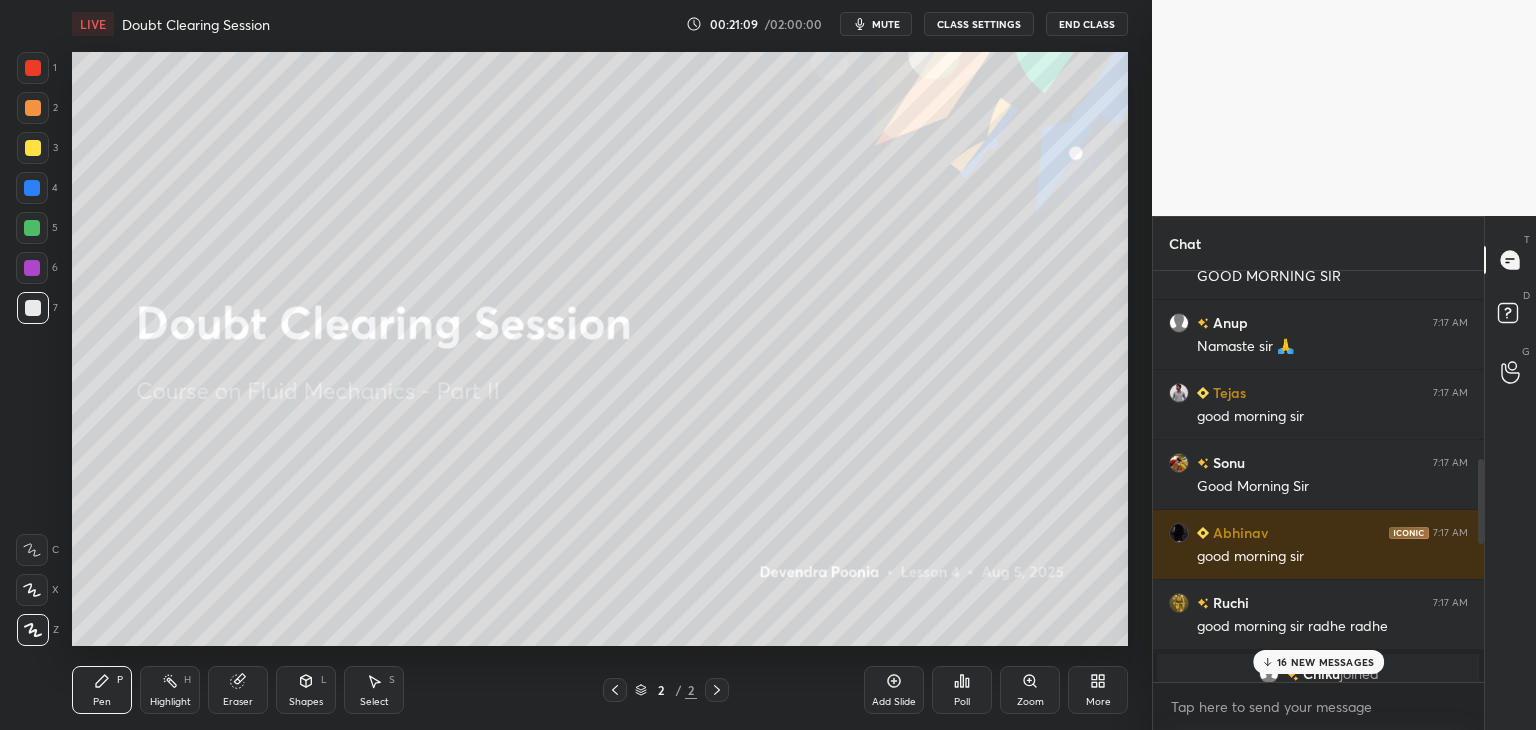 drag, startPoint x: 1481, startPoint y: 460, endPoint x: 1478, endPoint y: 537, distance: 77.05842 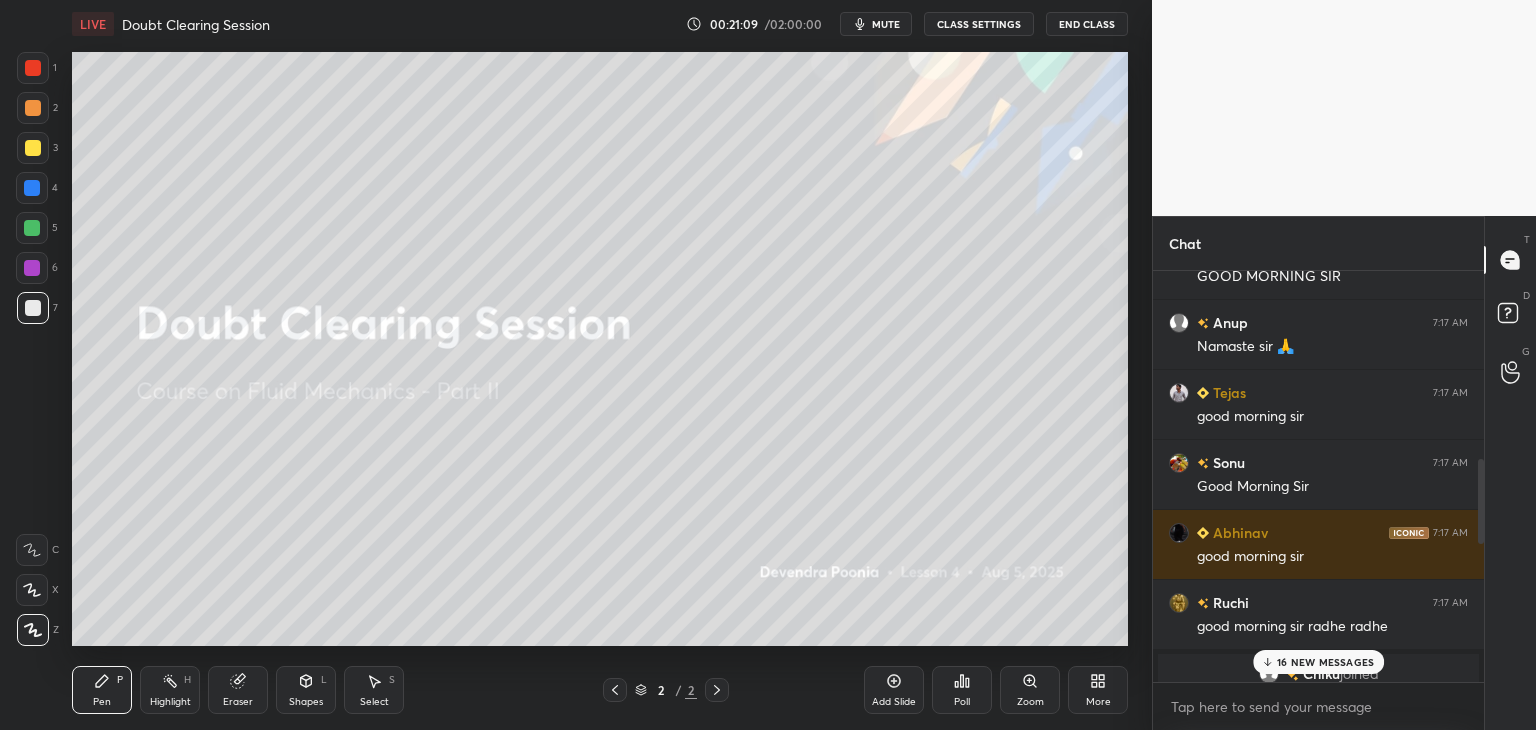 click at bounding box center (1481, 501) 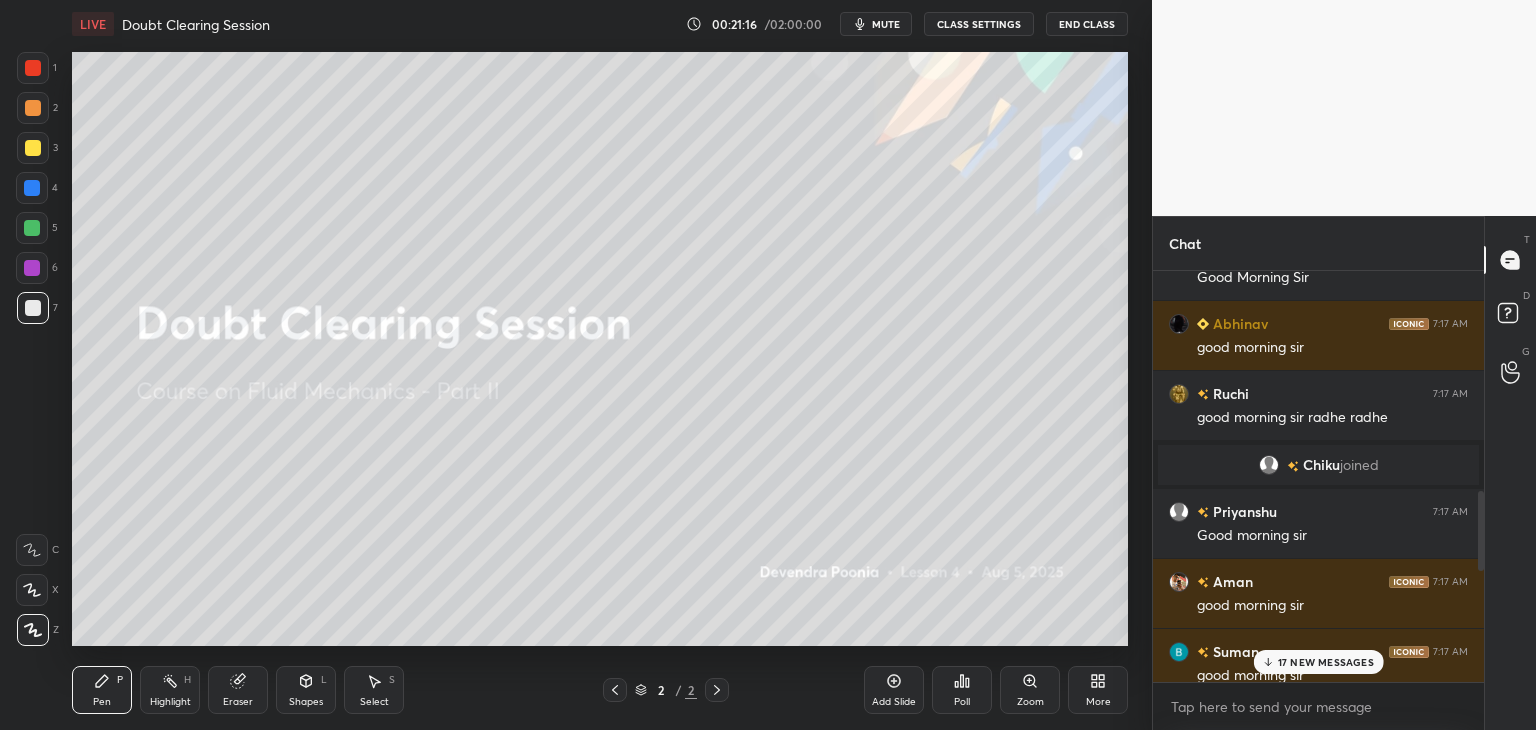 drag, startPoint x: 1480, startPoint y: 500, endPoint x: 1480, endPoint y: 541, distance: 41 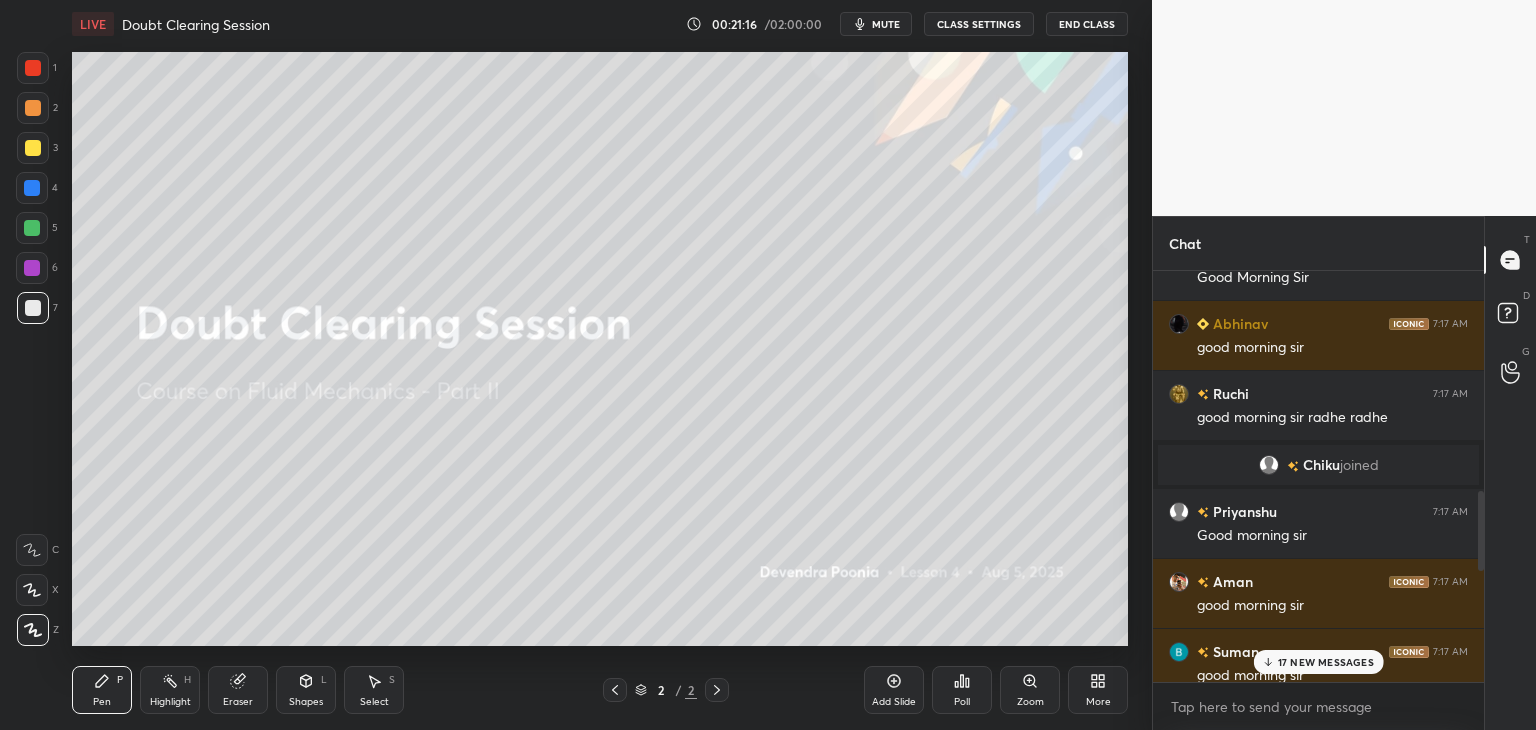 click at bounding box center (1481, 531) 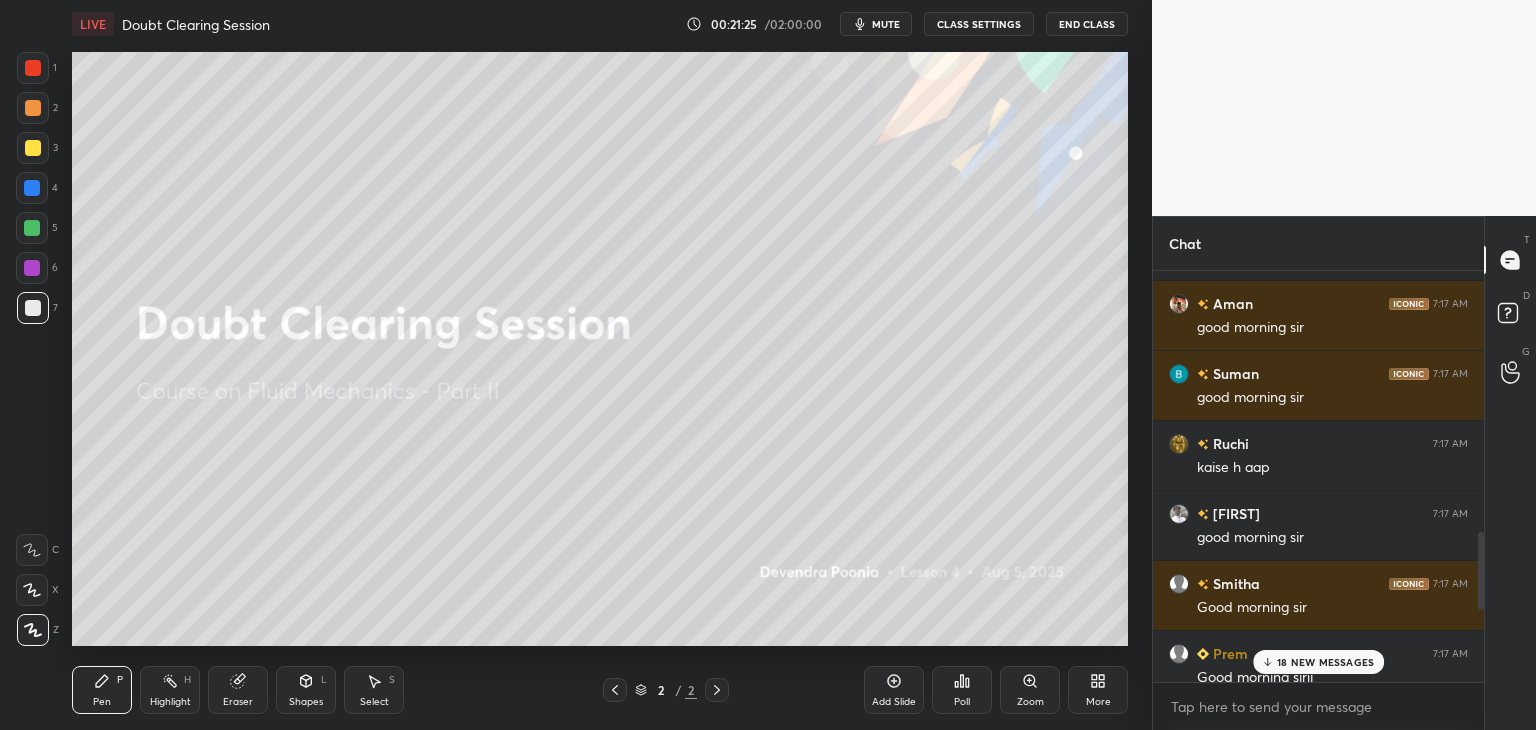 scroll, scrollTop: 1443, scrollLeft: 0, axis: vertical 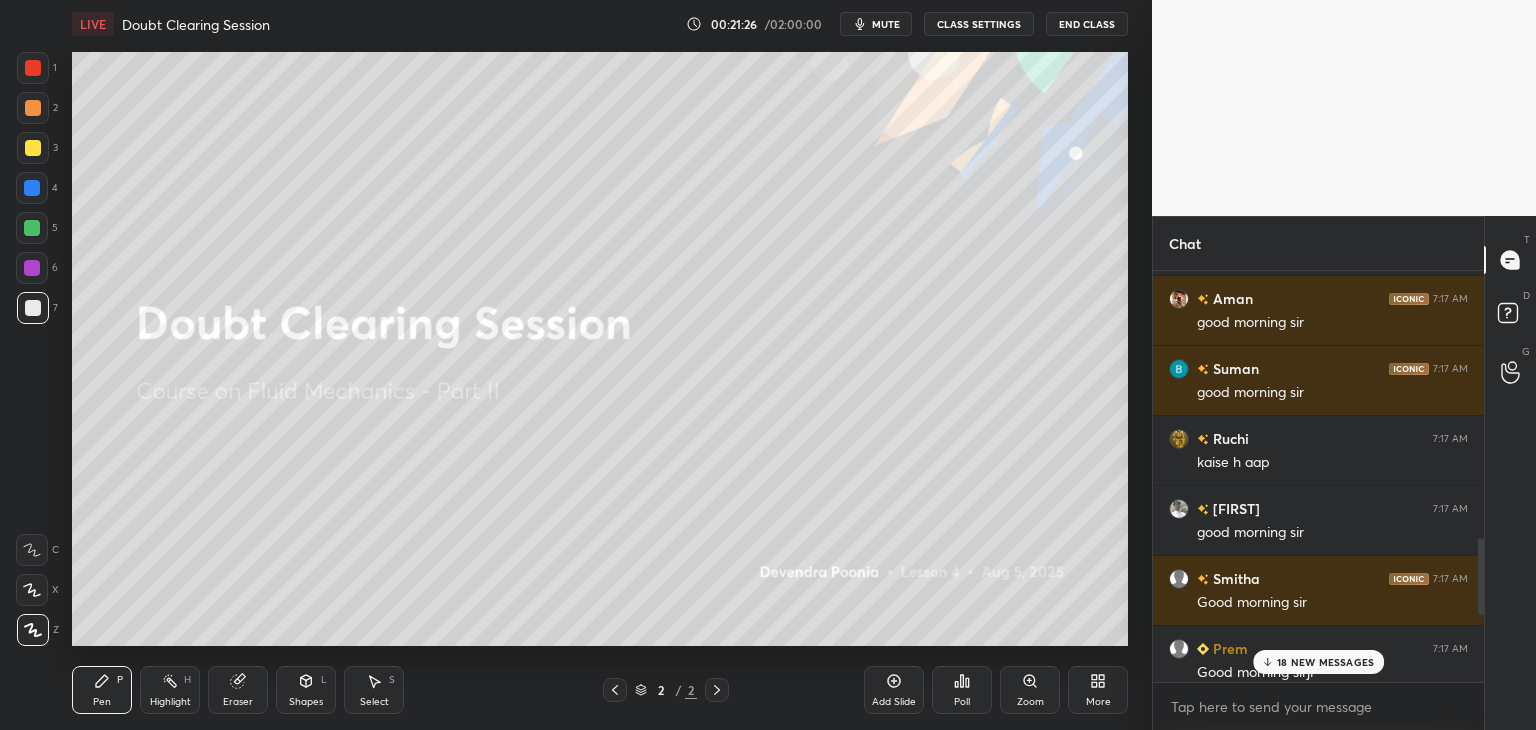 drag, startPoint x: 1480, startPoint y: 520, endPoint x: 1479, endPoint y: 573, distance: 53.009434 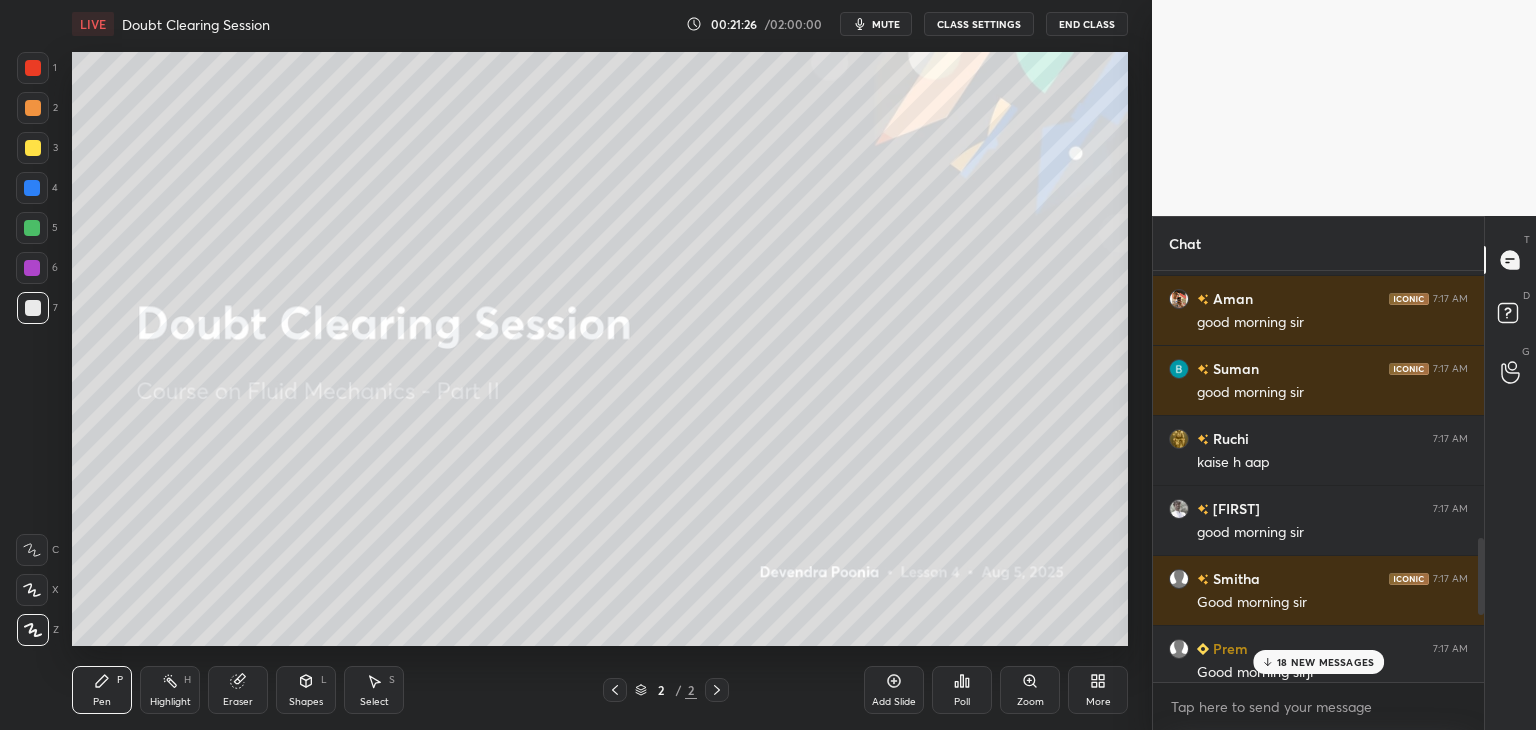 click at bounding box center [1481, 576] 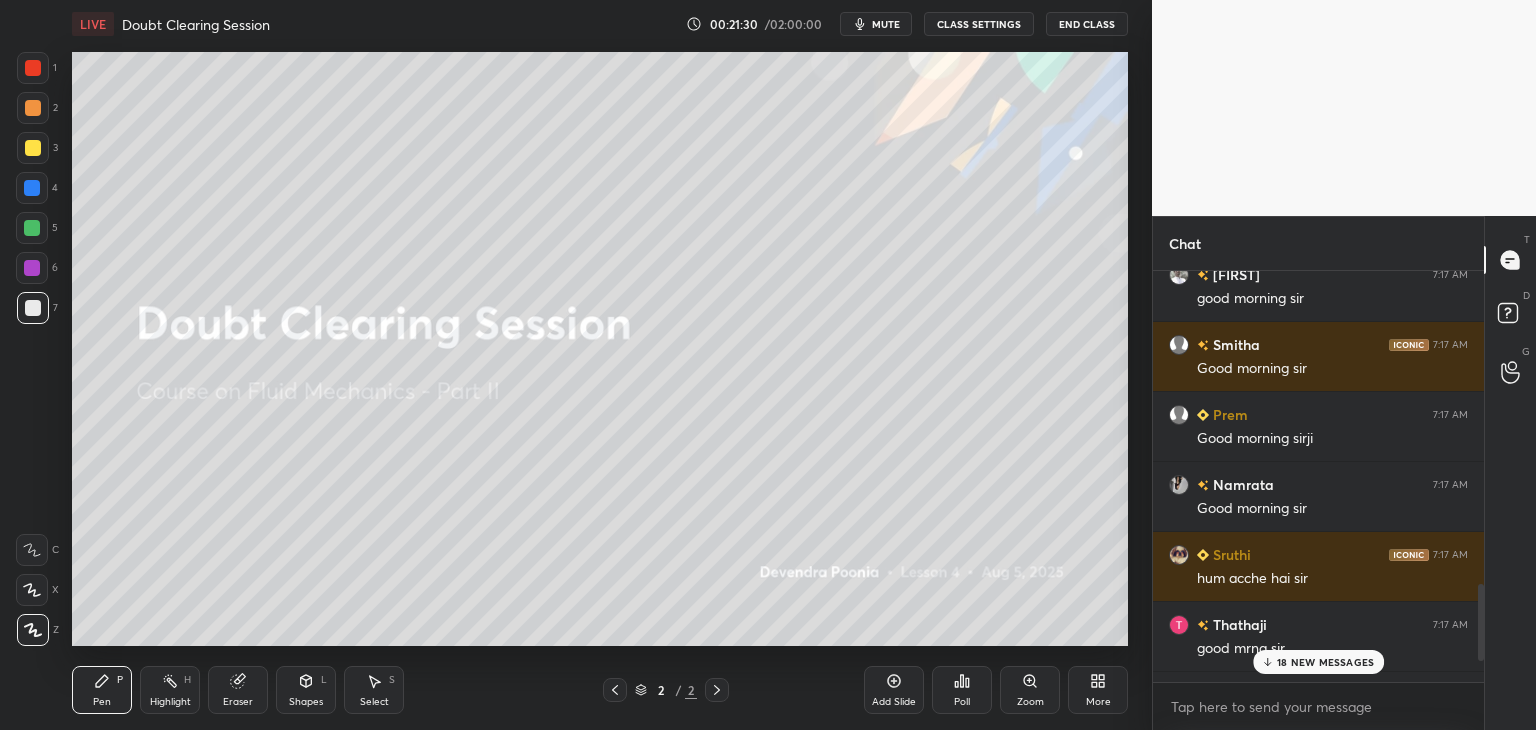 scroll, scrollTop: 1709, scrollLeft: 0, axis: vertical 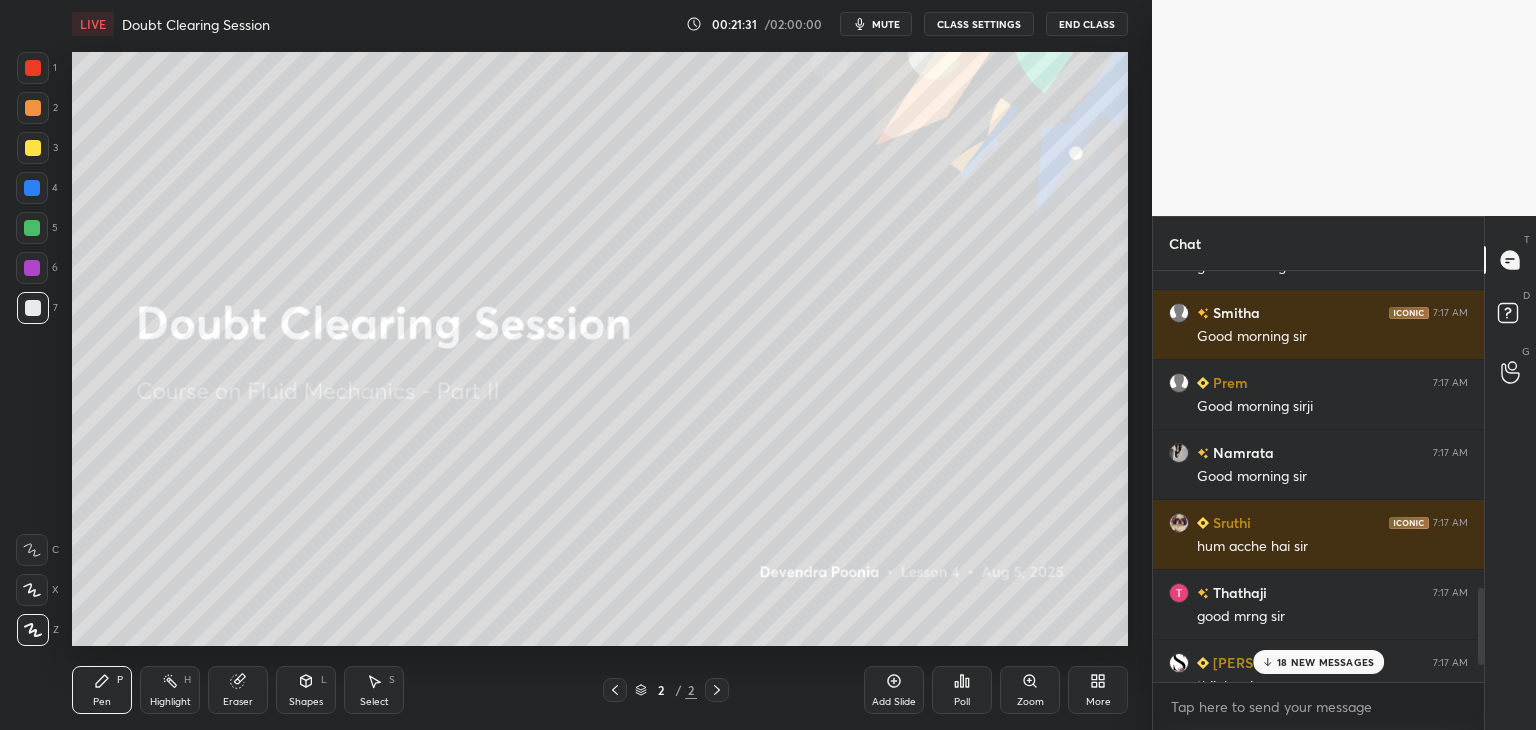 drag, startPoint x: 1480, startPoint y: 566, endPoint x: 1480, endPoint y: 616, distance: 50 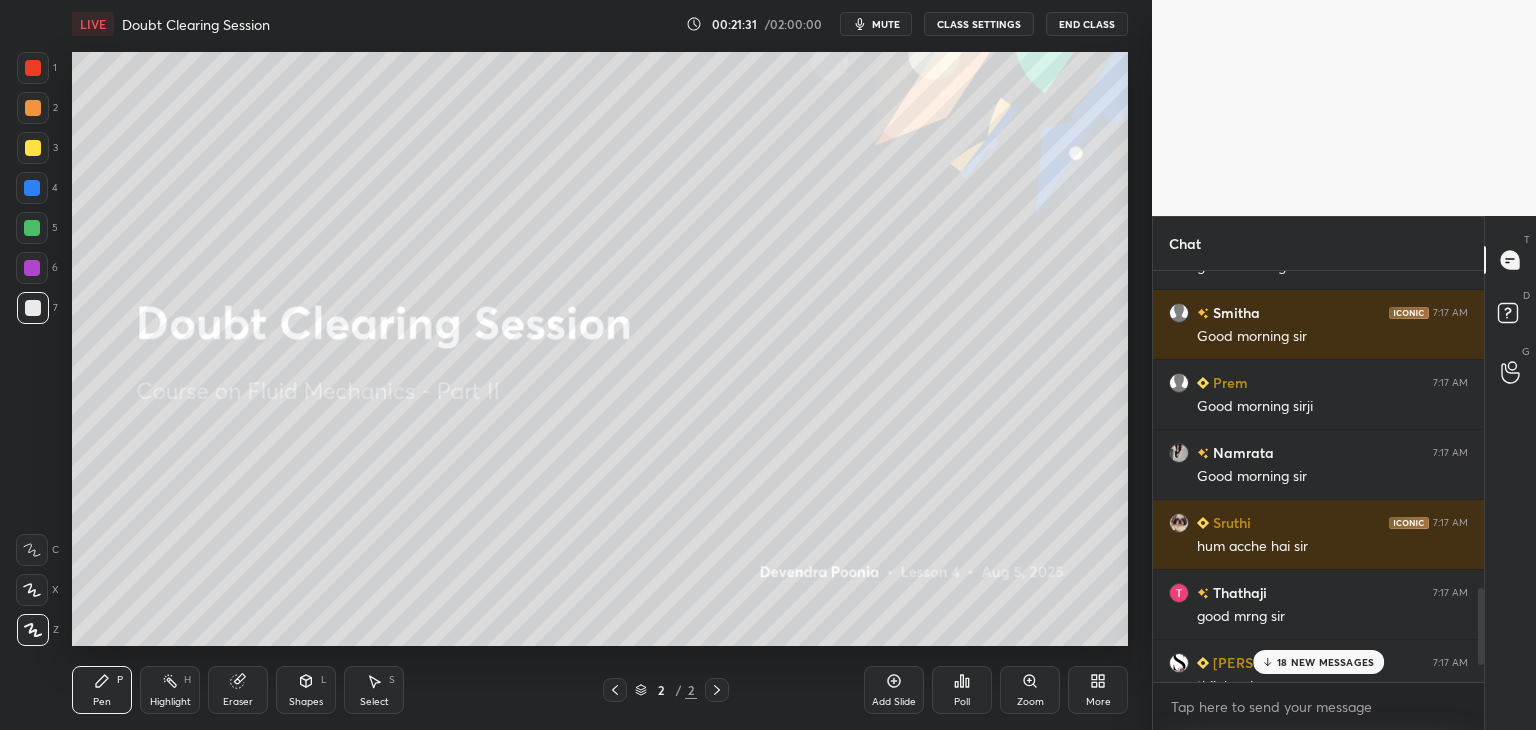 click at bounding box center [1481, 626] 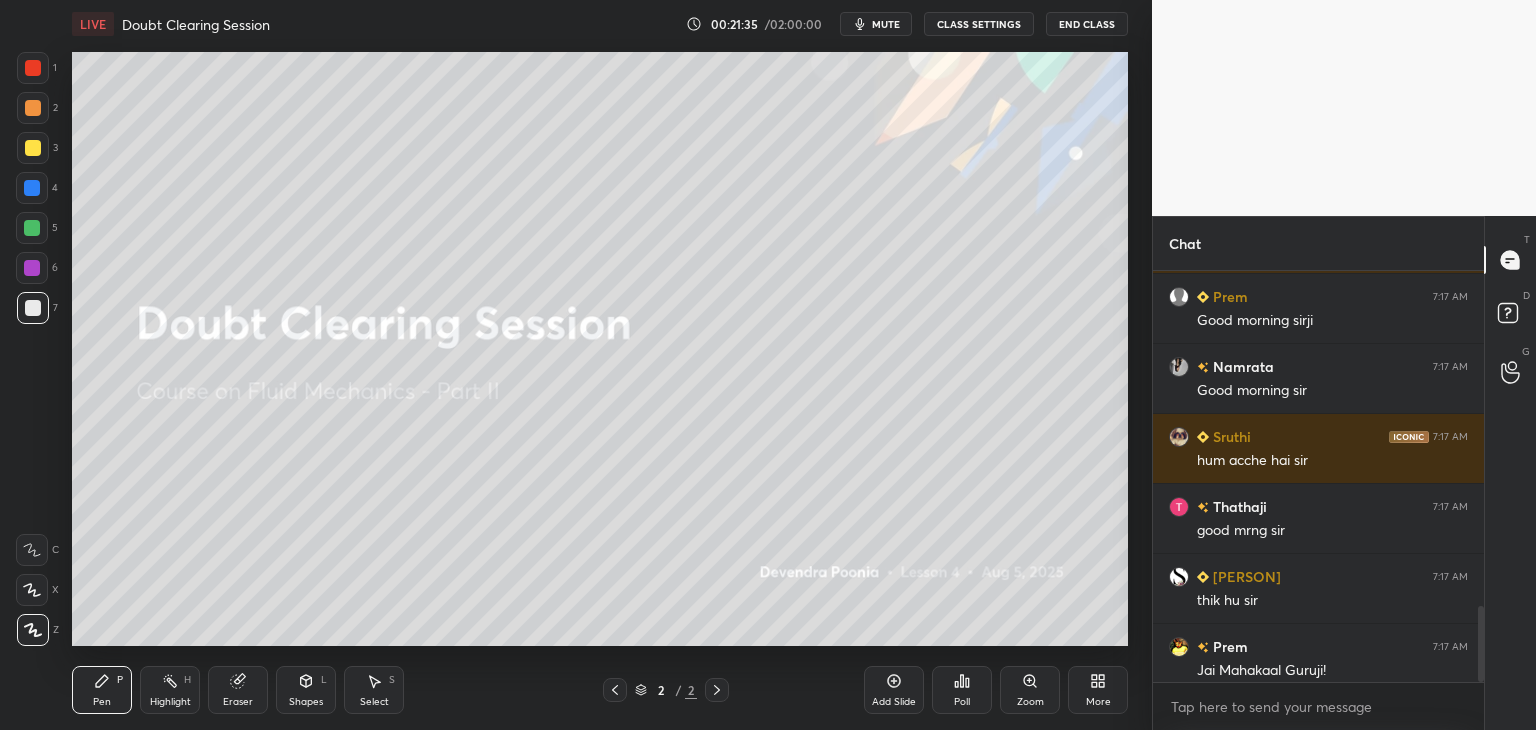 scroll, scrollTop: 1806, scrollLeft: 0, axis: vertical 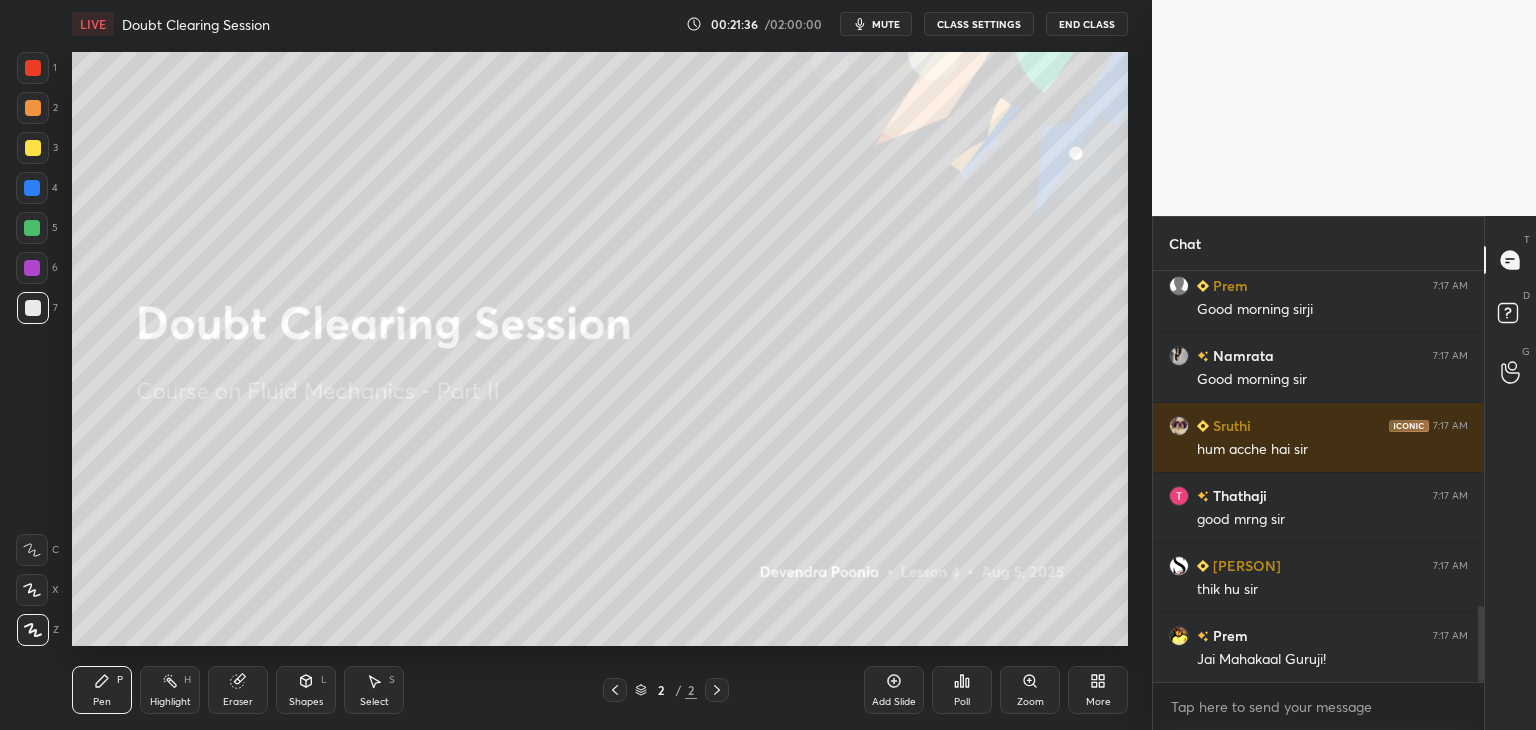 drag, startPoint x: 1480, startPoint y: 616, endPoint x: 1480, endPoint y: 636, distance: 20 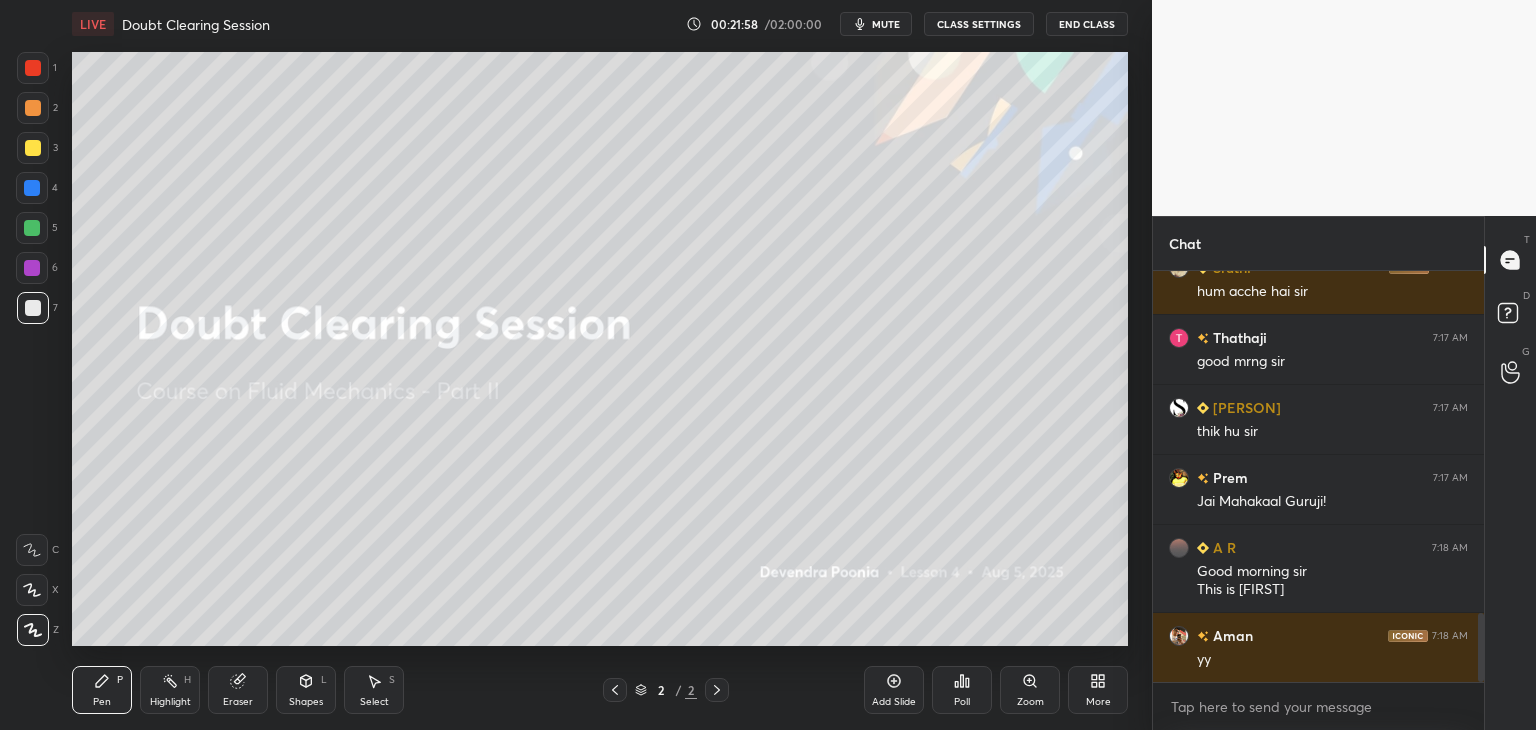 scroll, scrollTop: 2034, scrollLeft: 0, axis: vertical 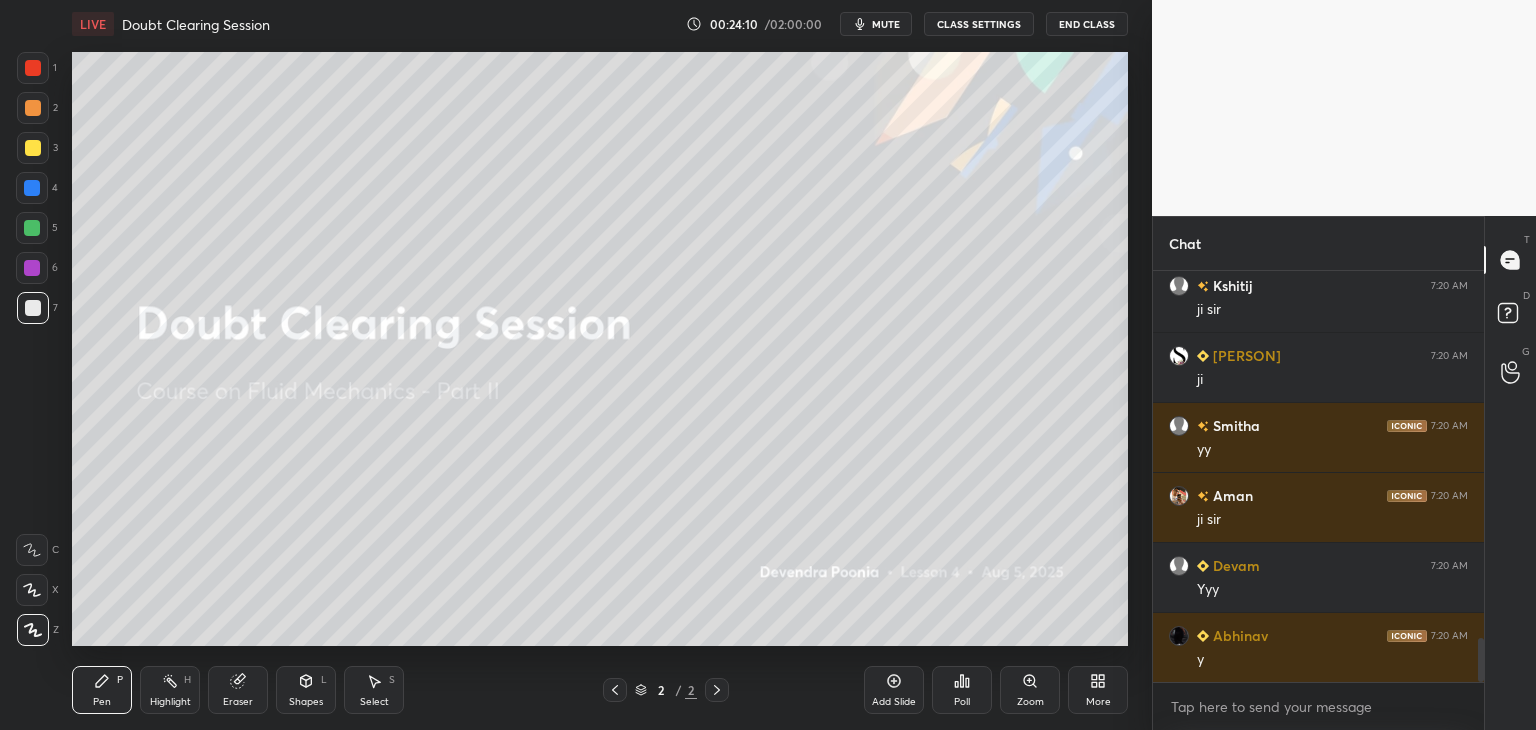click 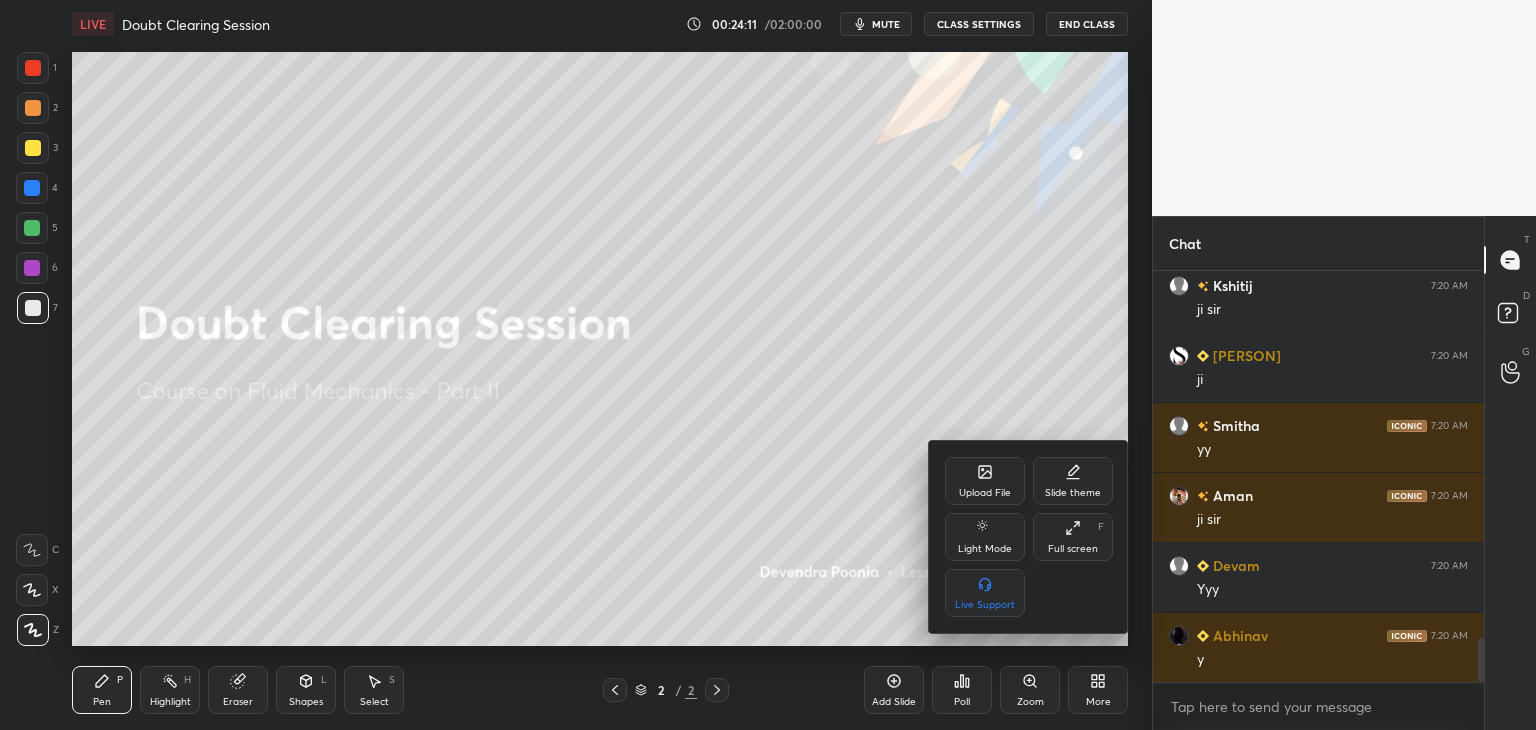 click on "Full screen F" at bounding box center (1073, 537) 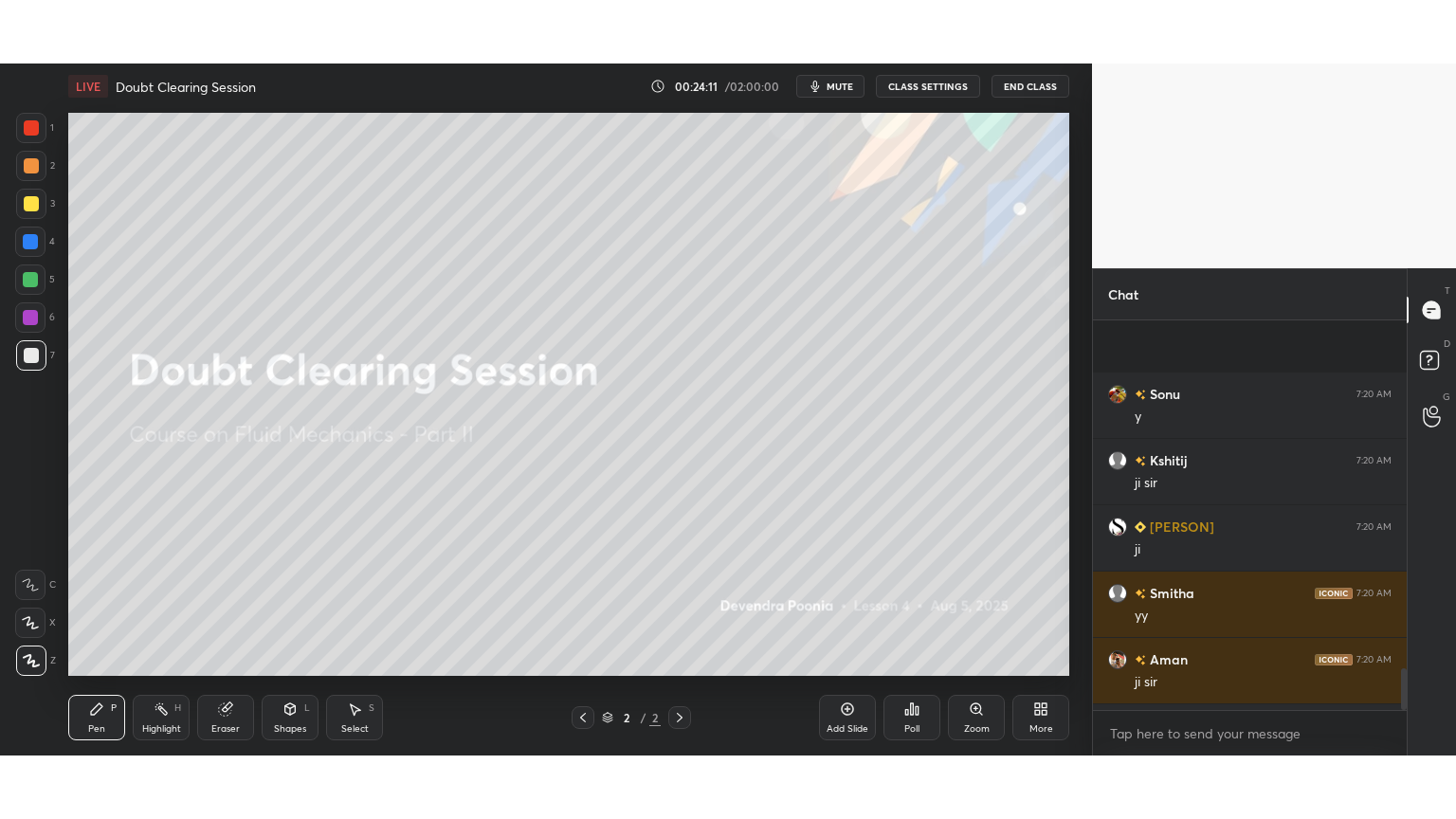 scroll, scrollTop: 94094, scrollLeft: 93776, axis: both 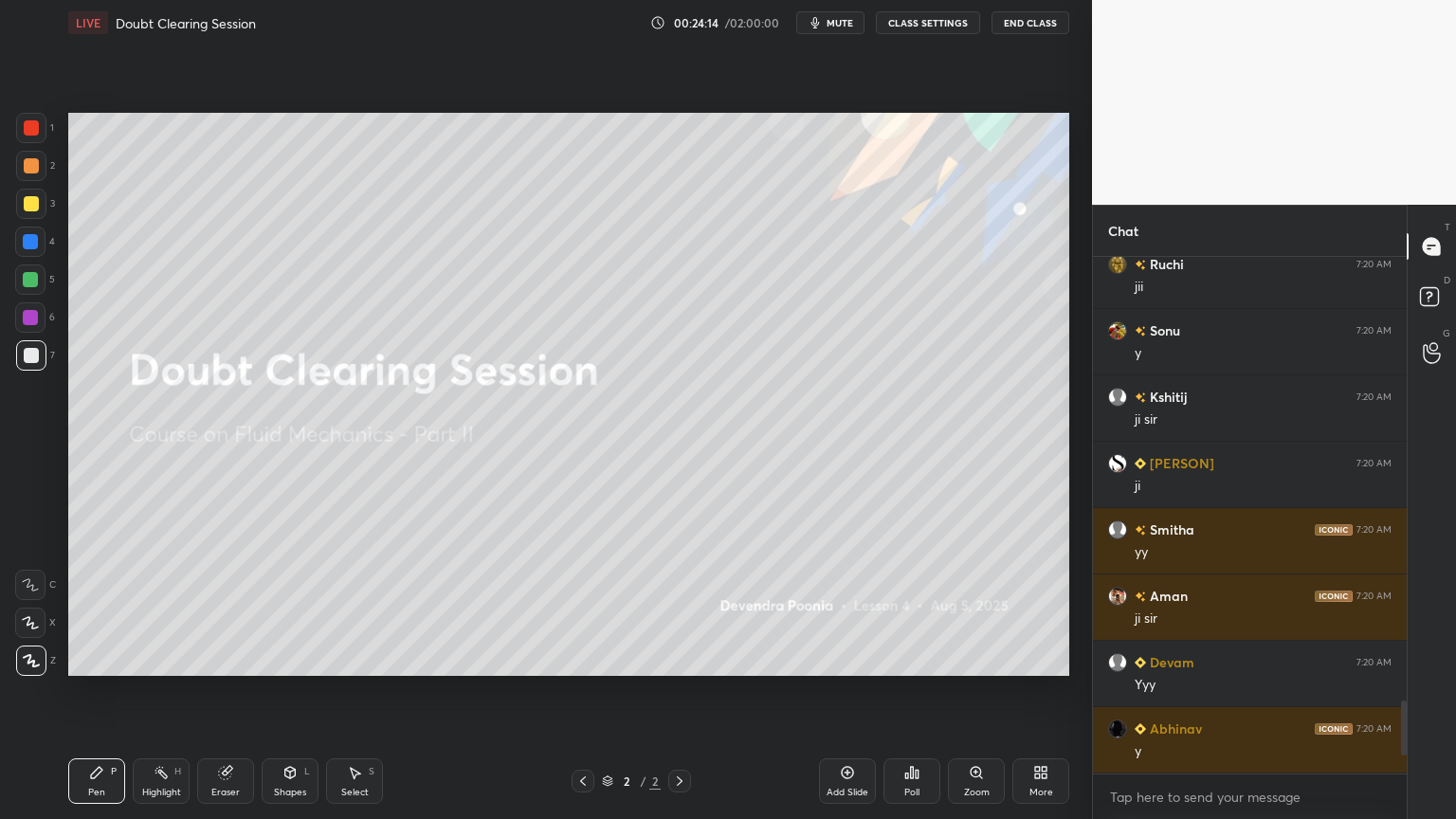 click on "Add Slide" at bounding box center (847, 781) 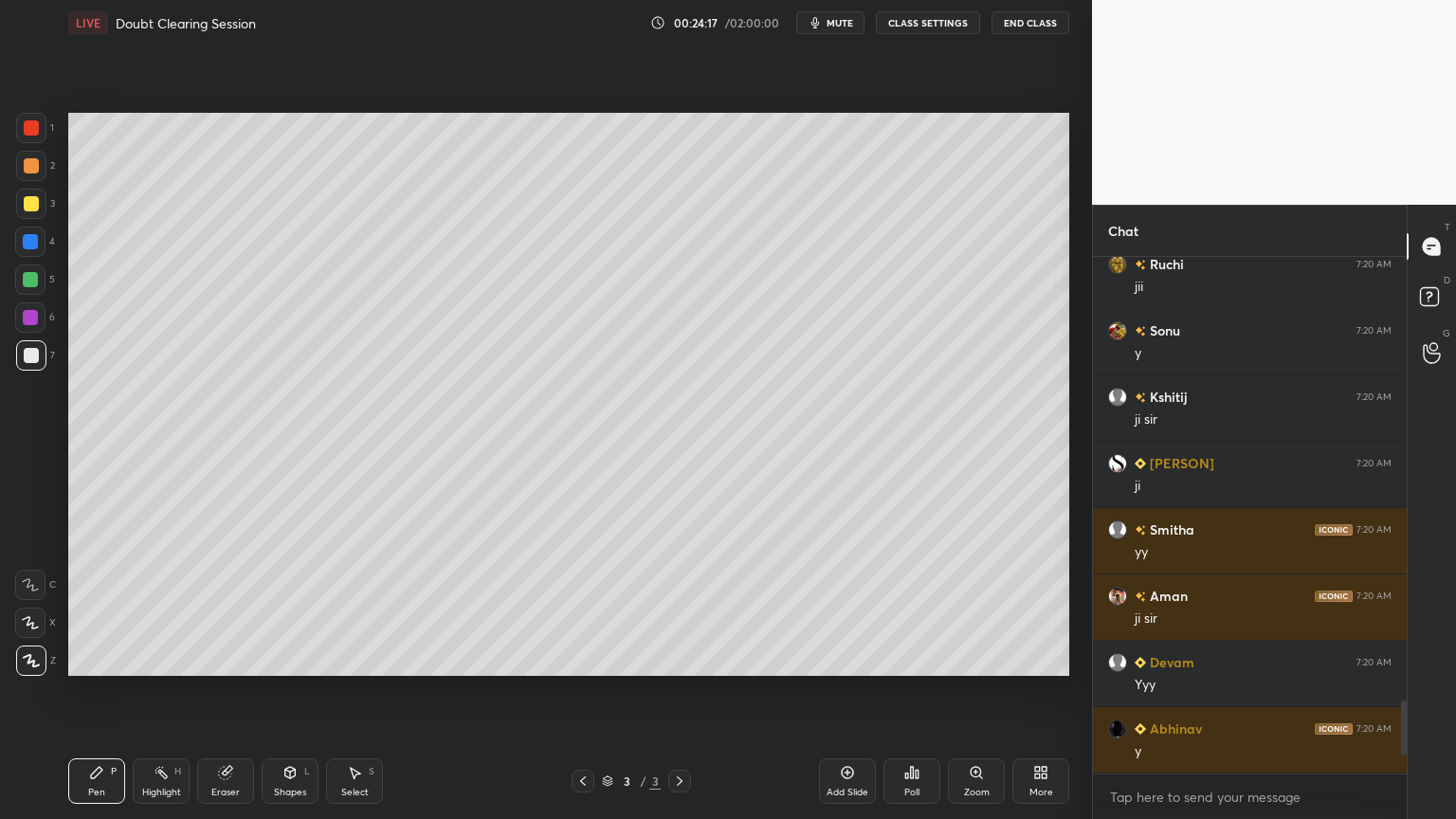 click at bounding box center (31, 355) 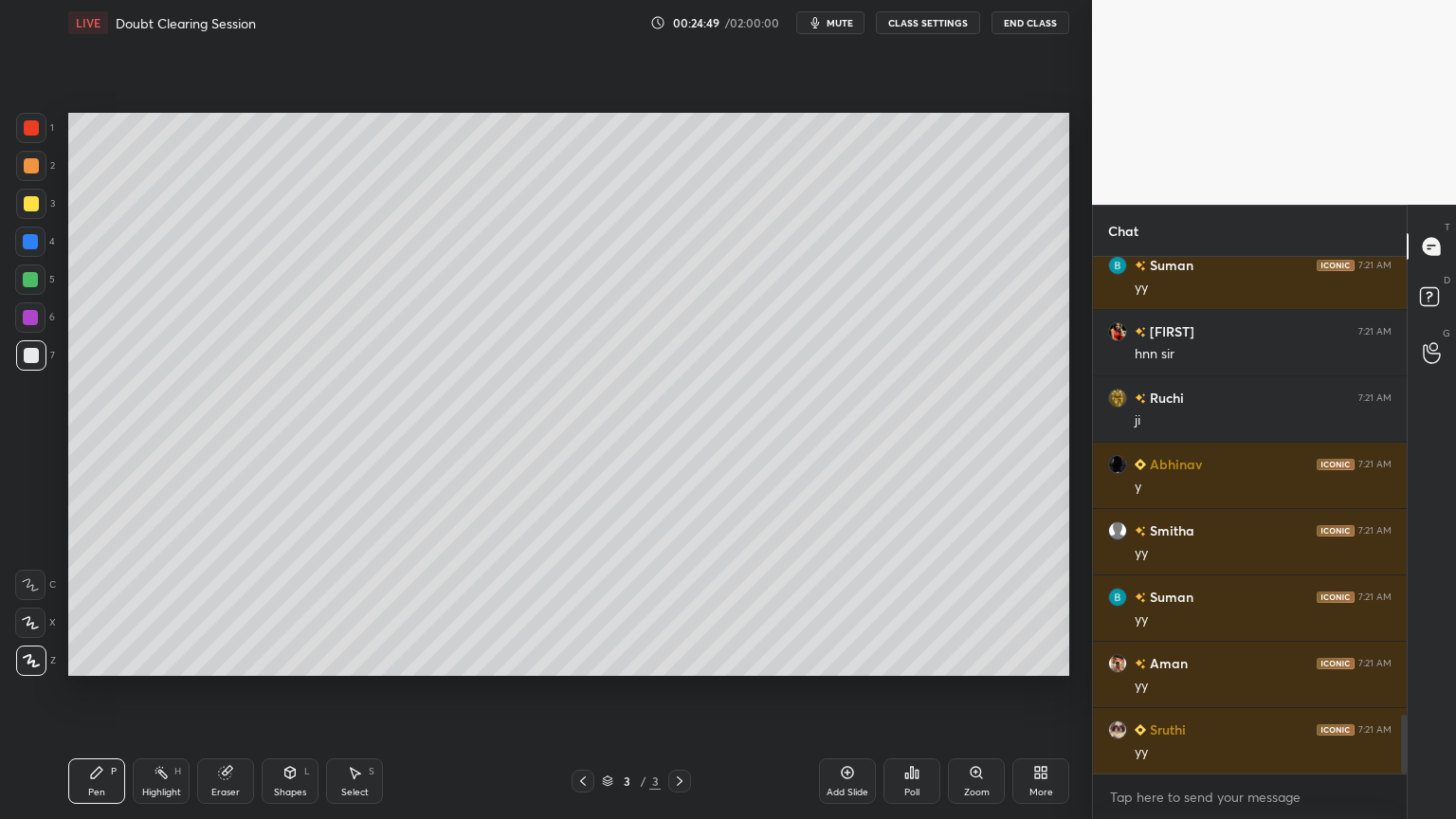 scroll, scrollTop: 3992, scrollLeft: 0, axis: vertical 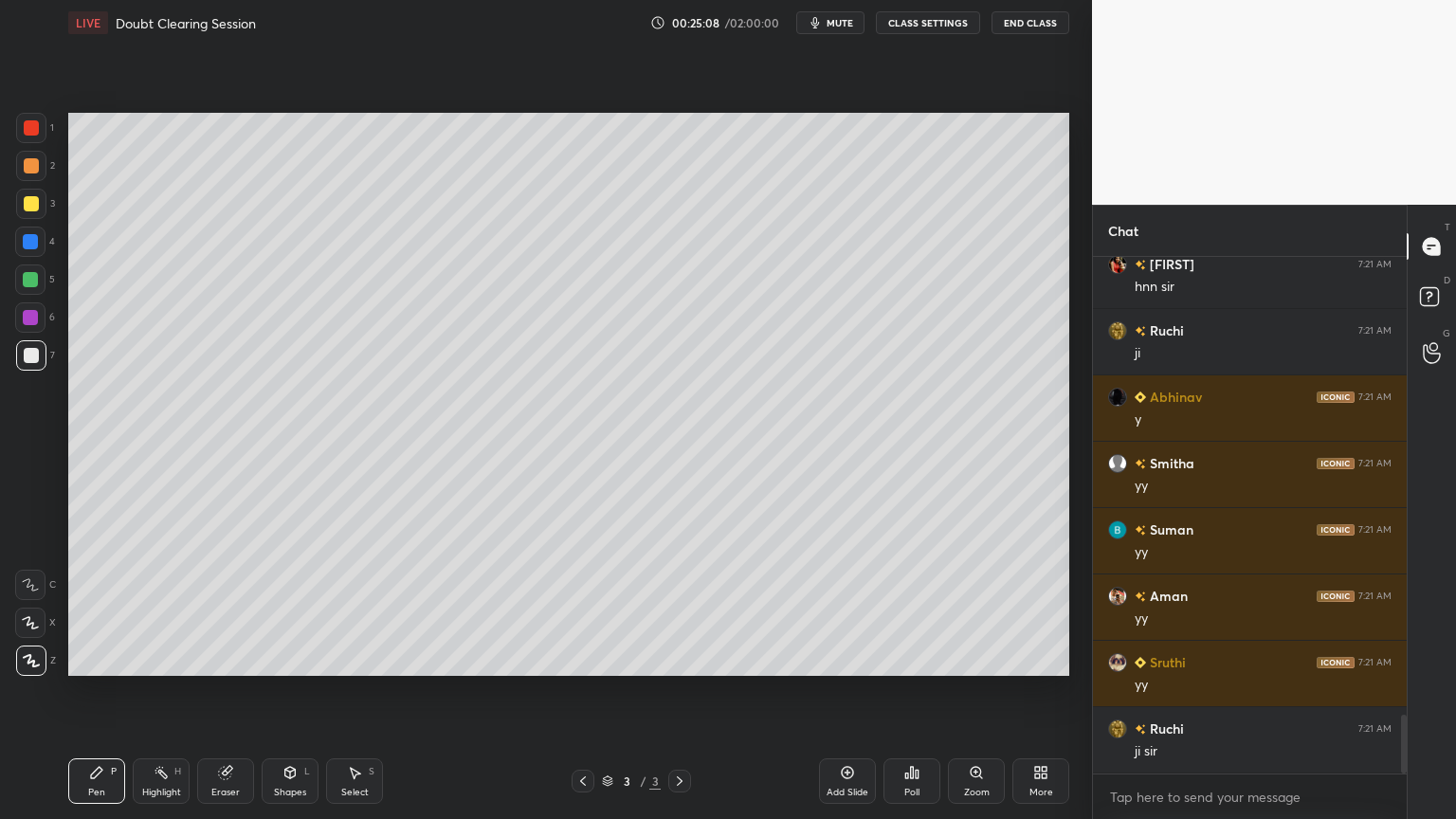 click on "1 2 3 4 5 6 7 C X Z C X Z E E Erase all   H H" at bounding box center (30, 394) 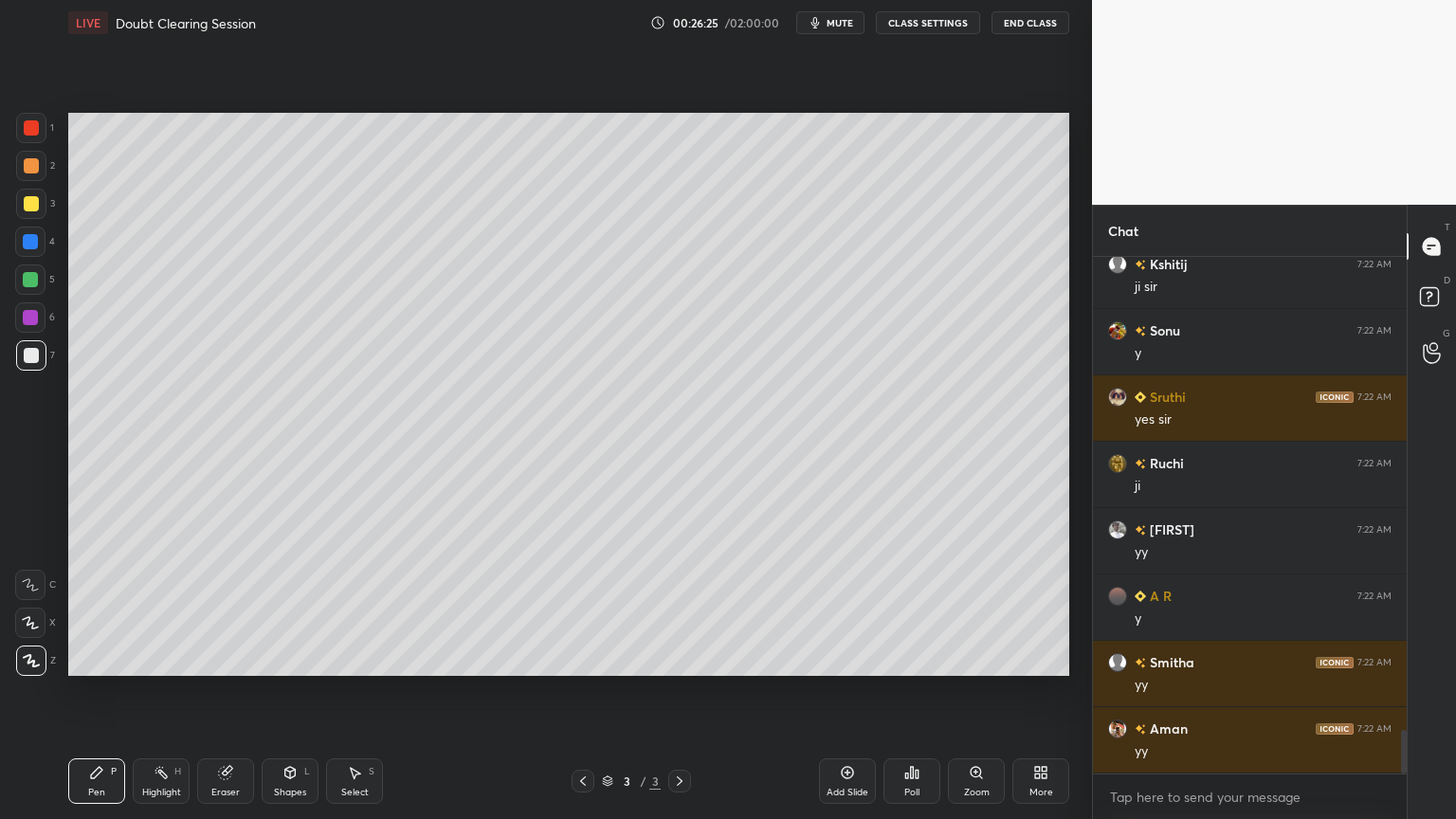 scroll, scrollTop: 5650, scrollLeft: 0, axis: vertical 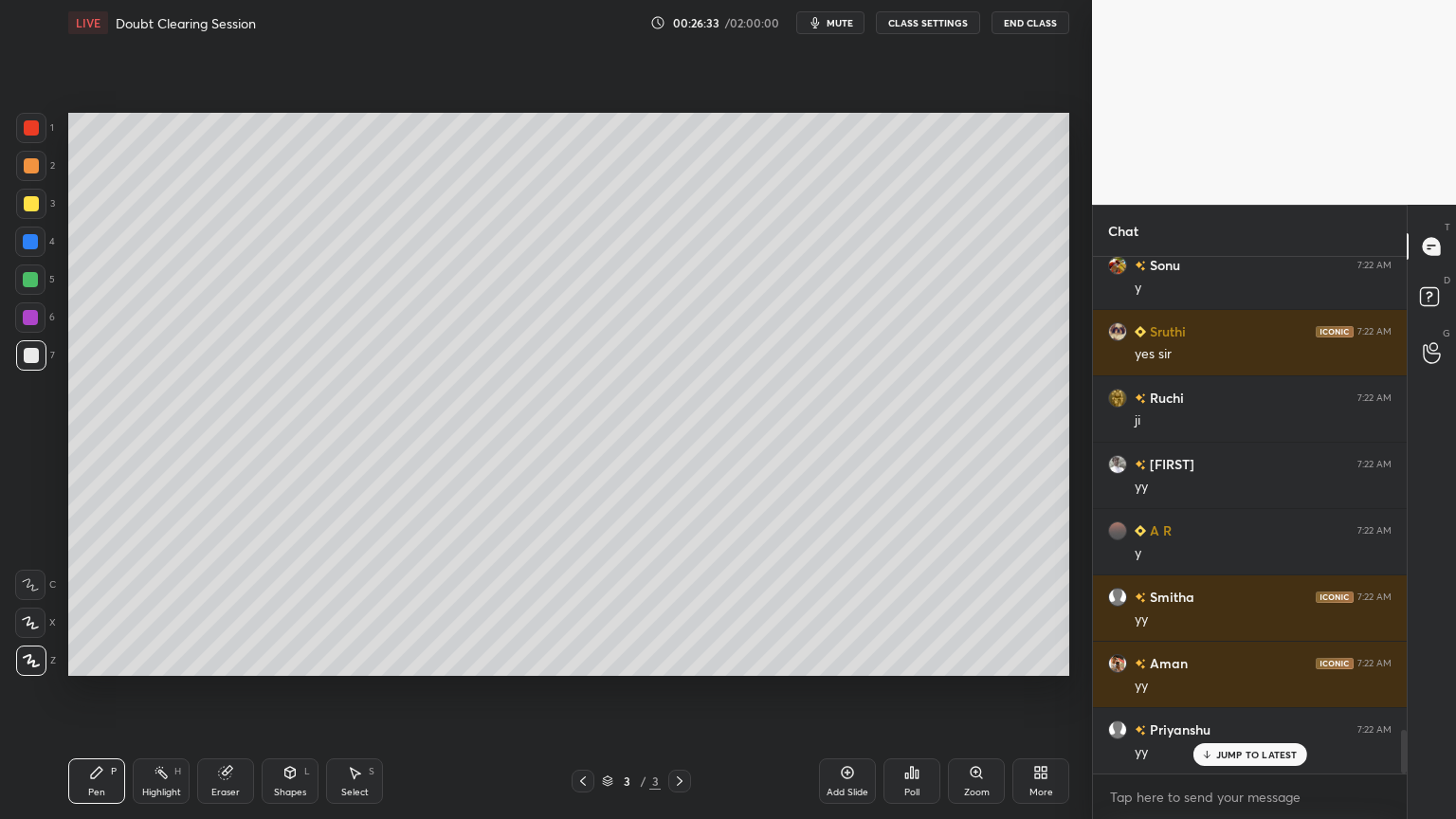 click on "Eraser" at bounding box center [226, 792] 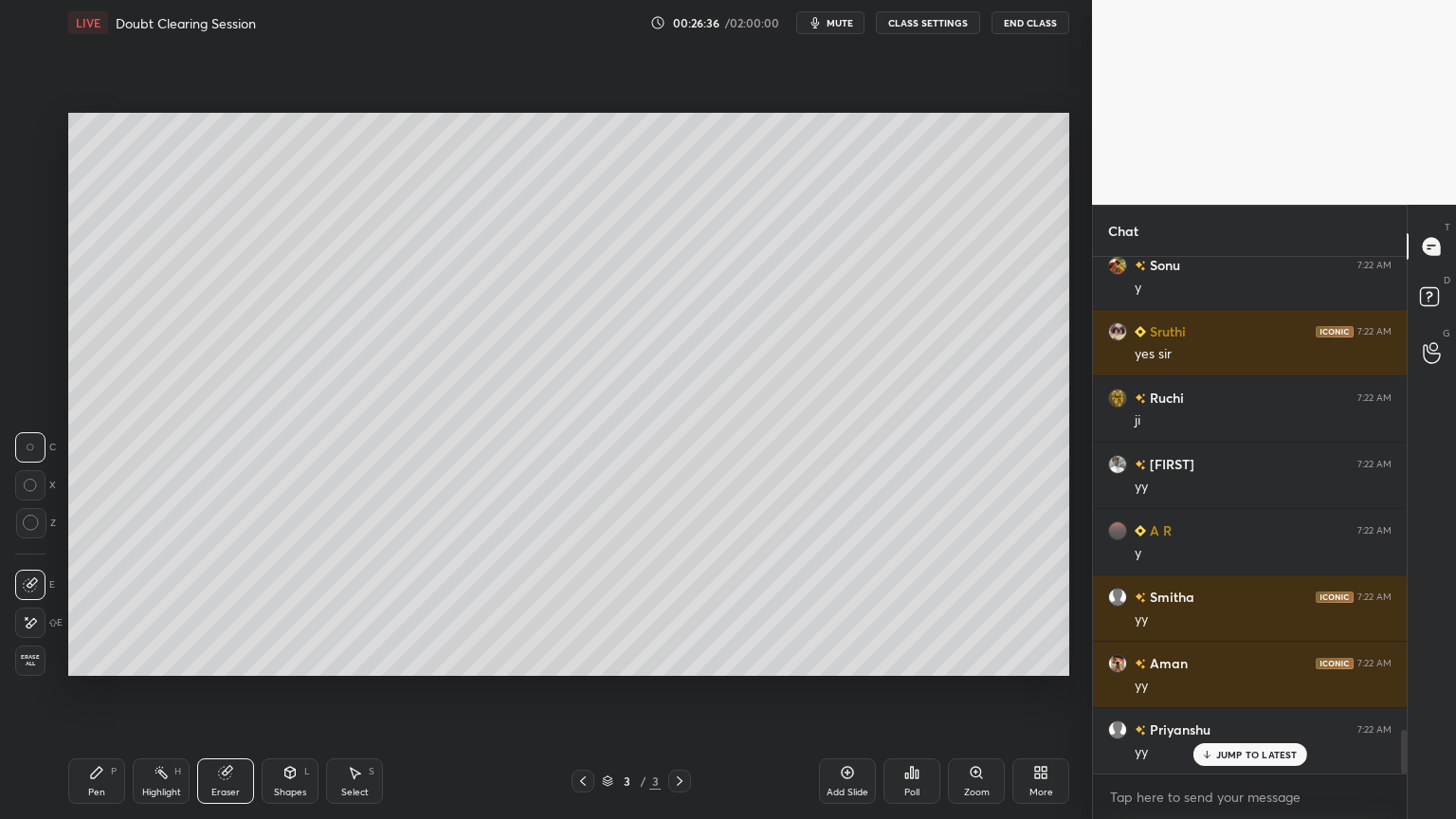 click on "Shapes L" at bounding box center (290, 781) 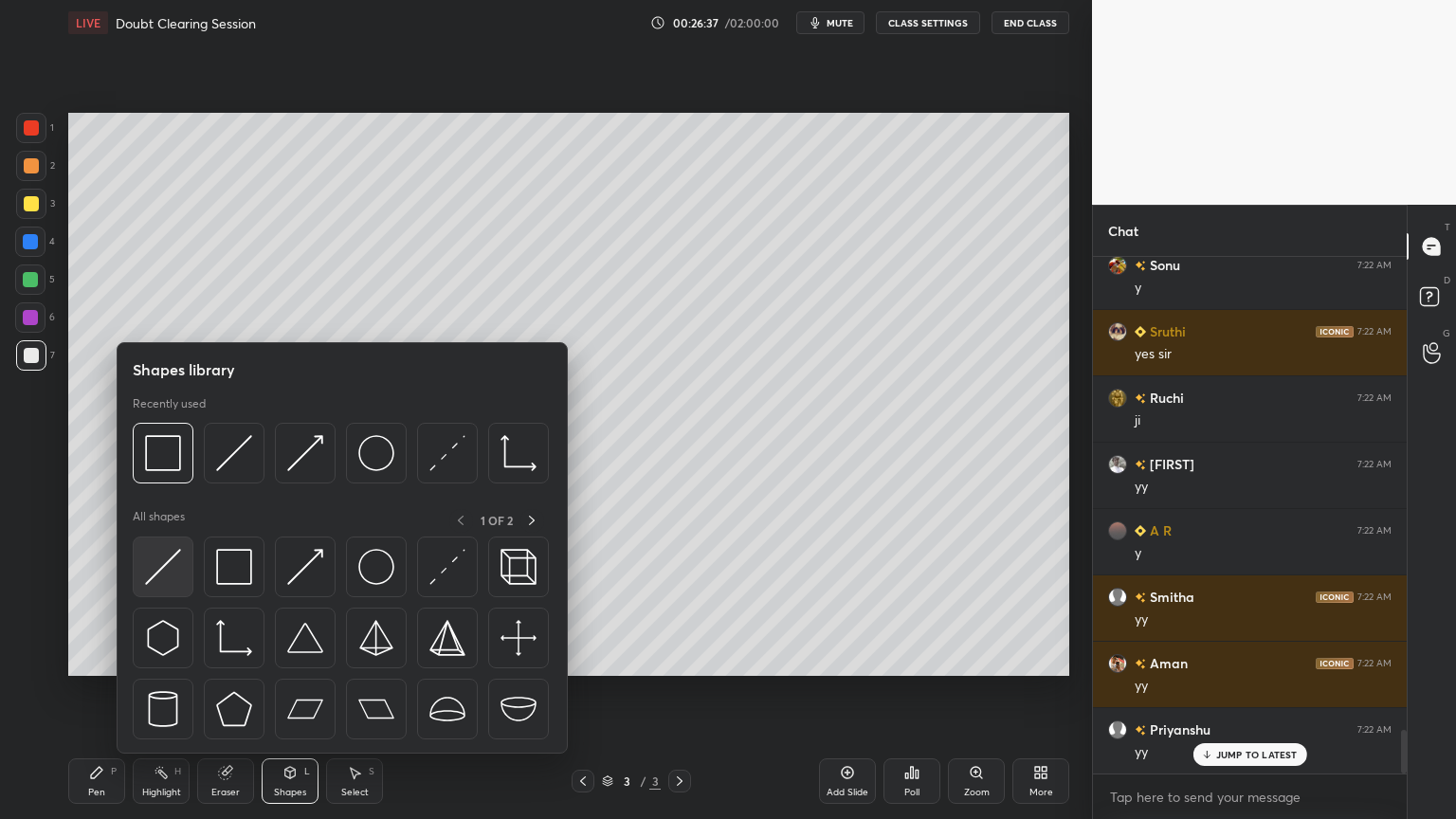 click at bounding box center [163, 567] 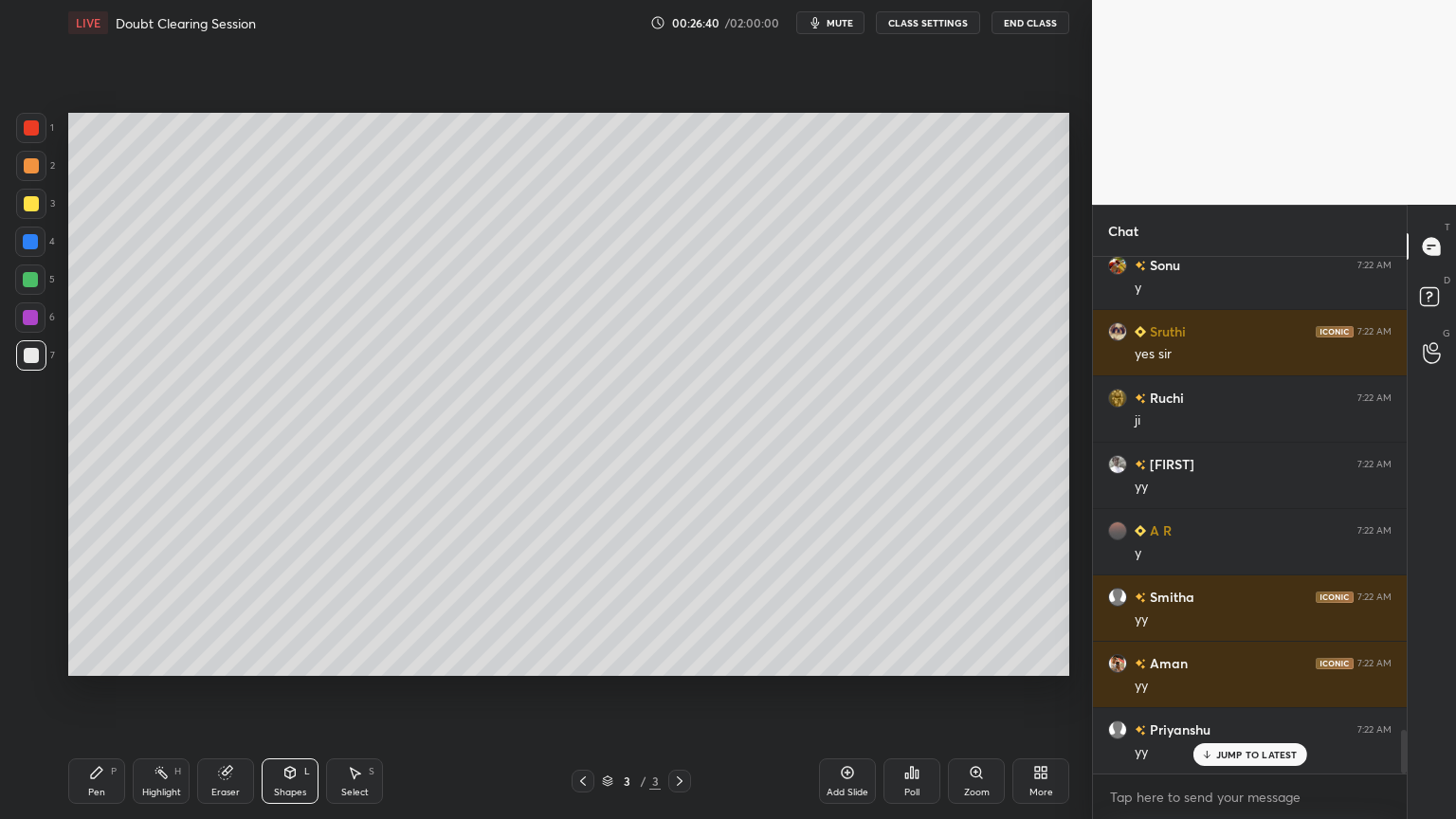 click on "Pen P" at bounding box center [97, 781] 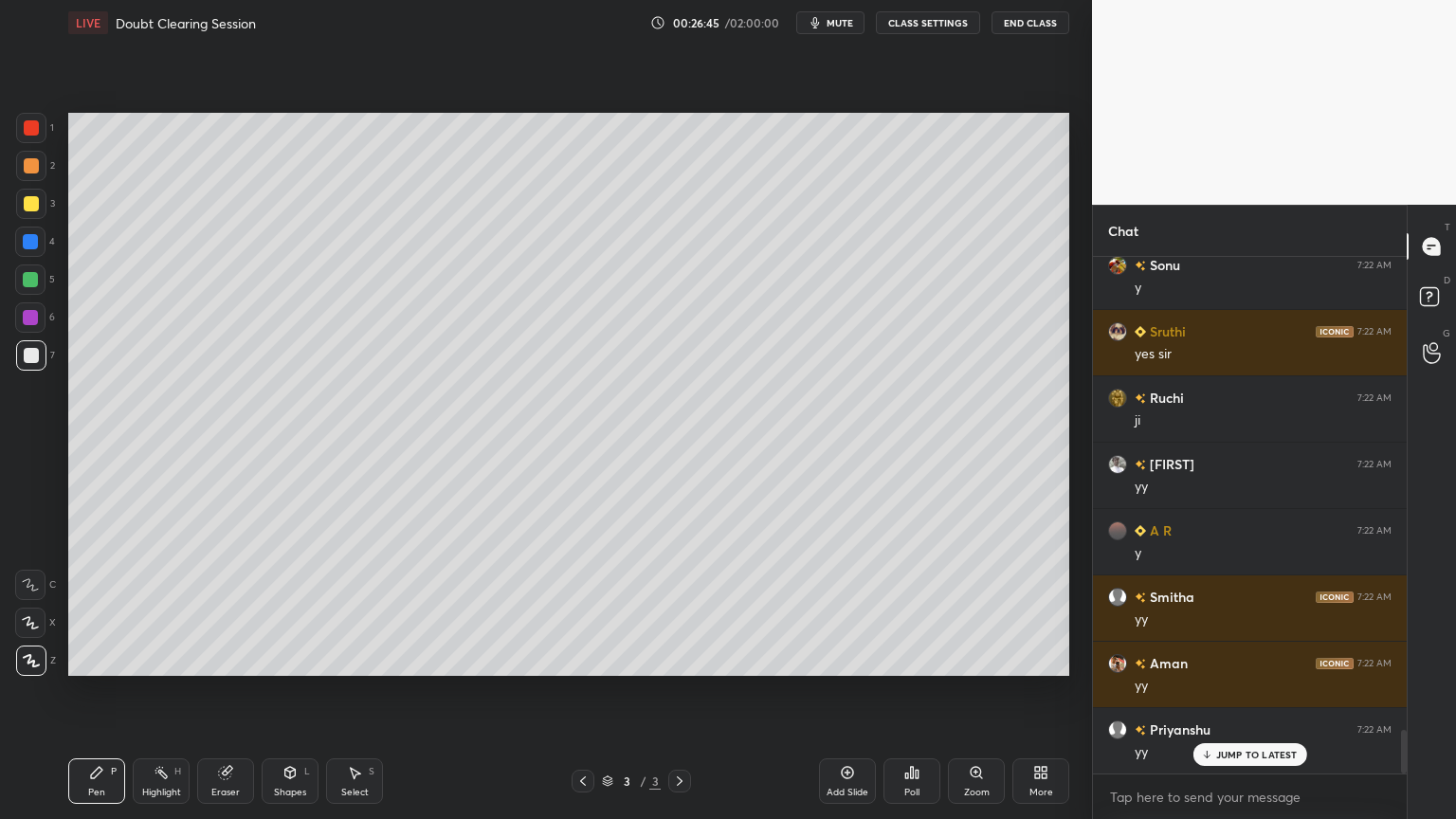 click on "Select S" at bounding box center [355, 781] 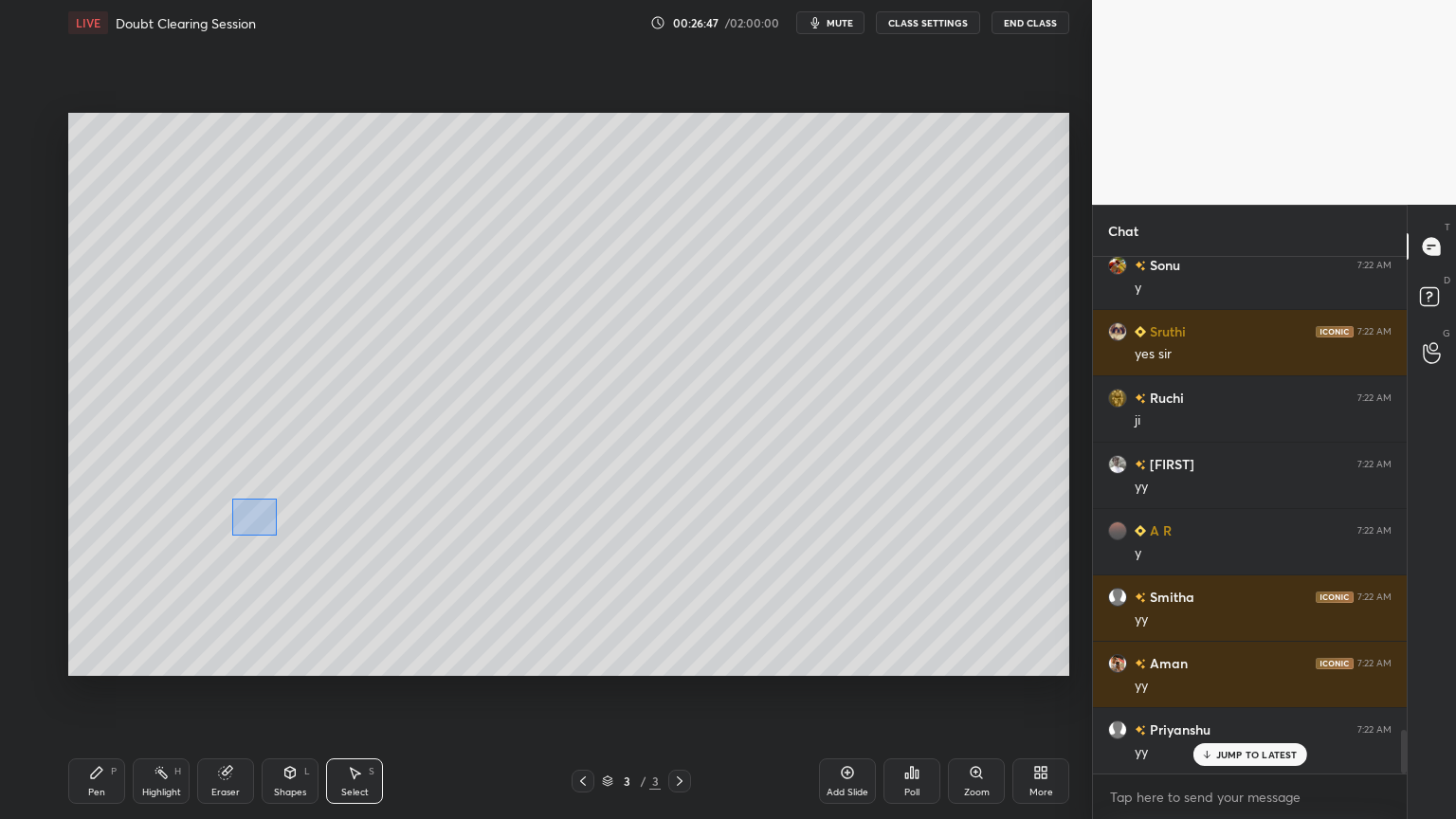 drag, startPoint x: 231, startPoint y: 498, endPoint x: 277, endPoint y: 535, distance: 59.033889 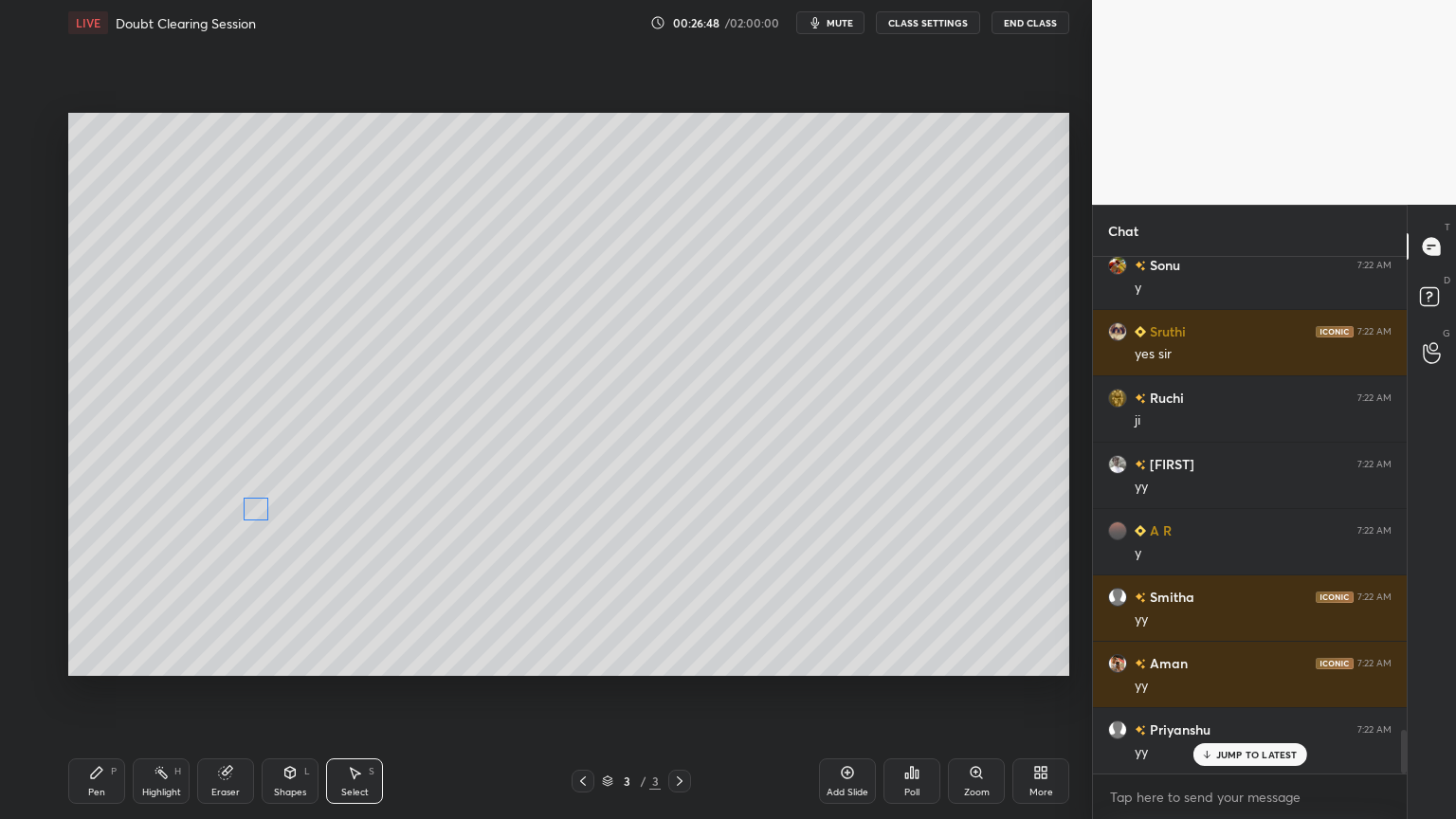 click on "0 ° Undo Copy Duplicate Duplicate to new slide Delete" at bounding box center (569, 394) 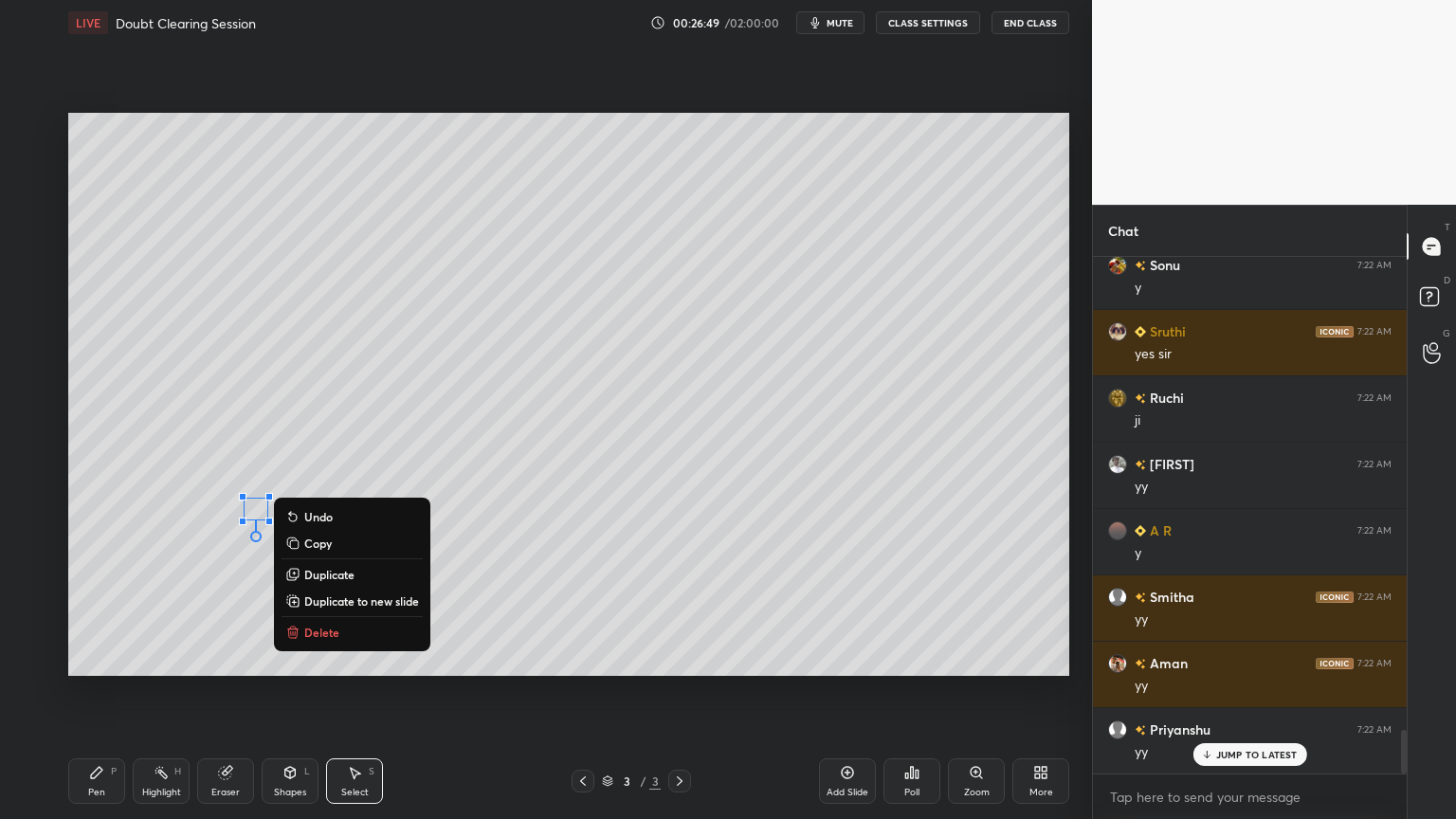 click 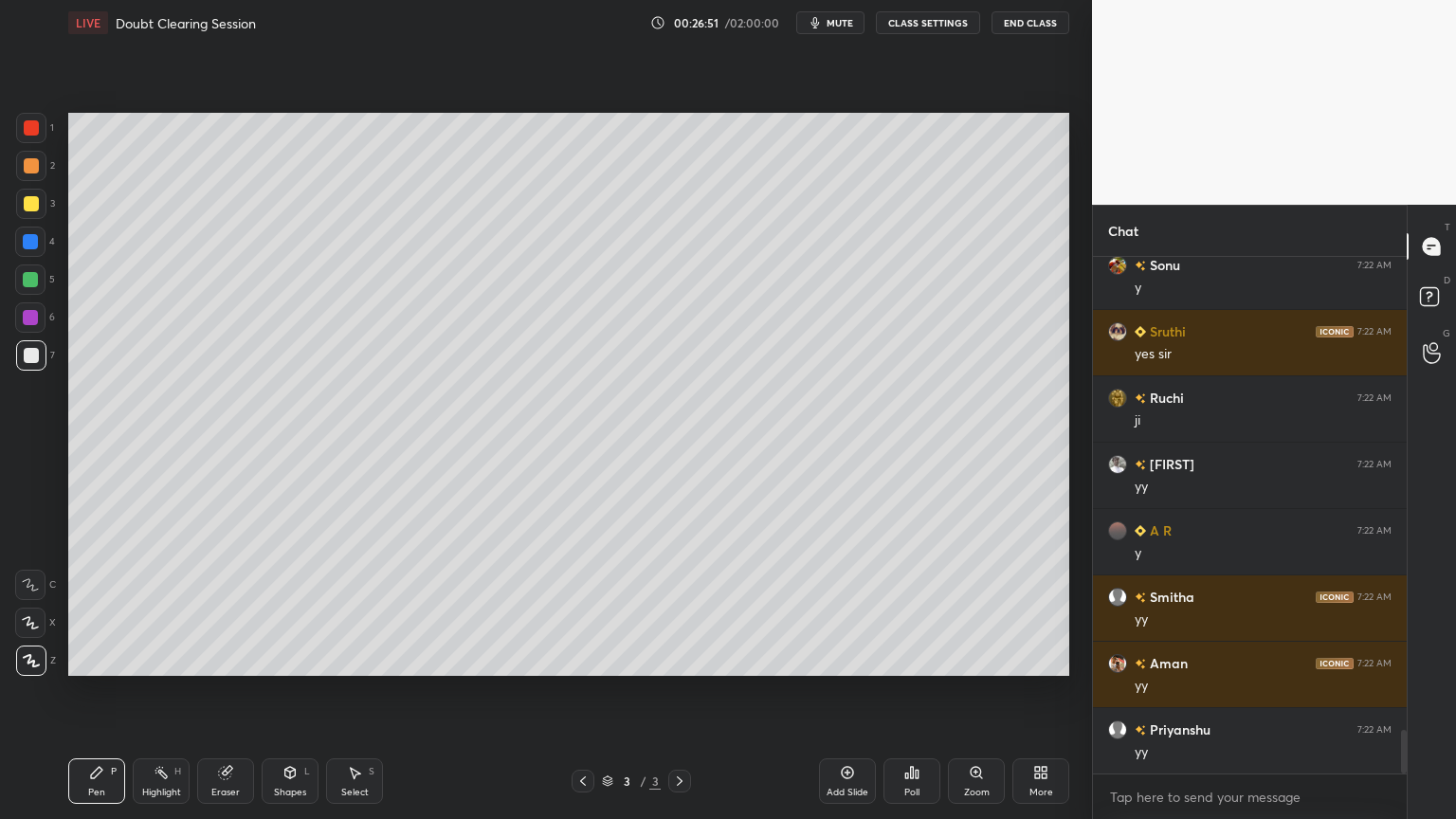 scroll, scrollTop: 5695, scrollLeft: 0, axis: vertical 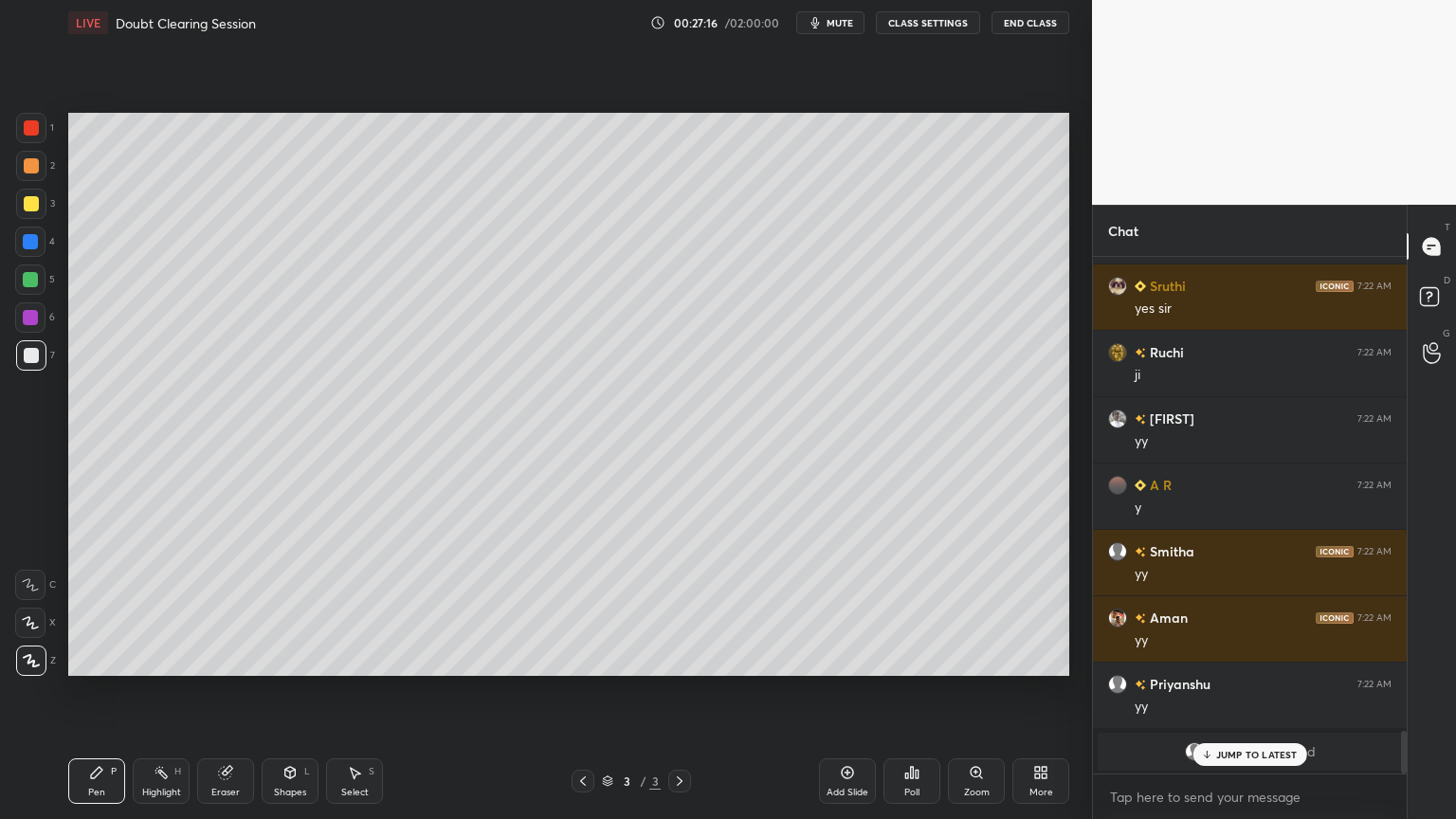 click on "JUMP TO LATEST" at bounding box center (1257, 755) 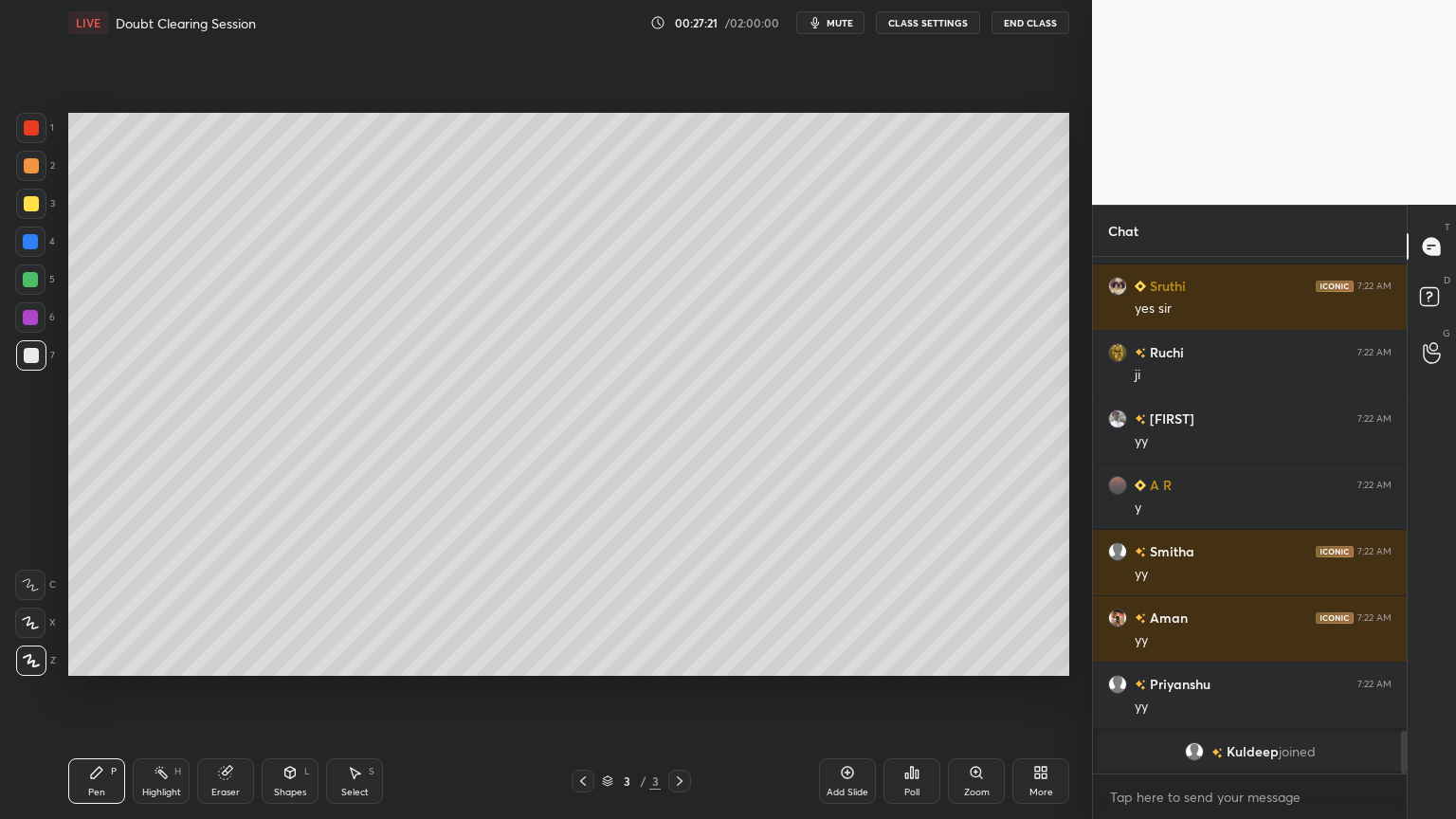 click on "Select S" at bounding box center (355, 781) 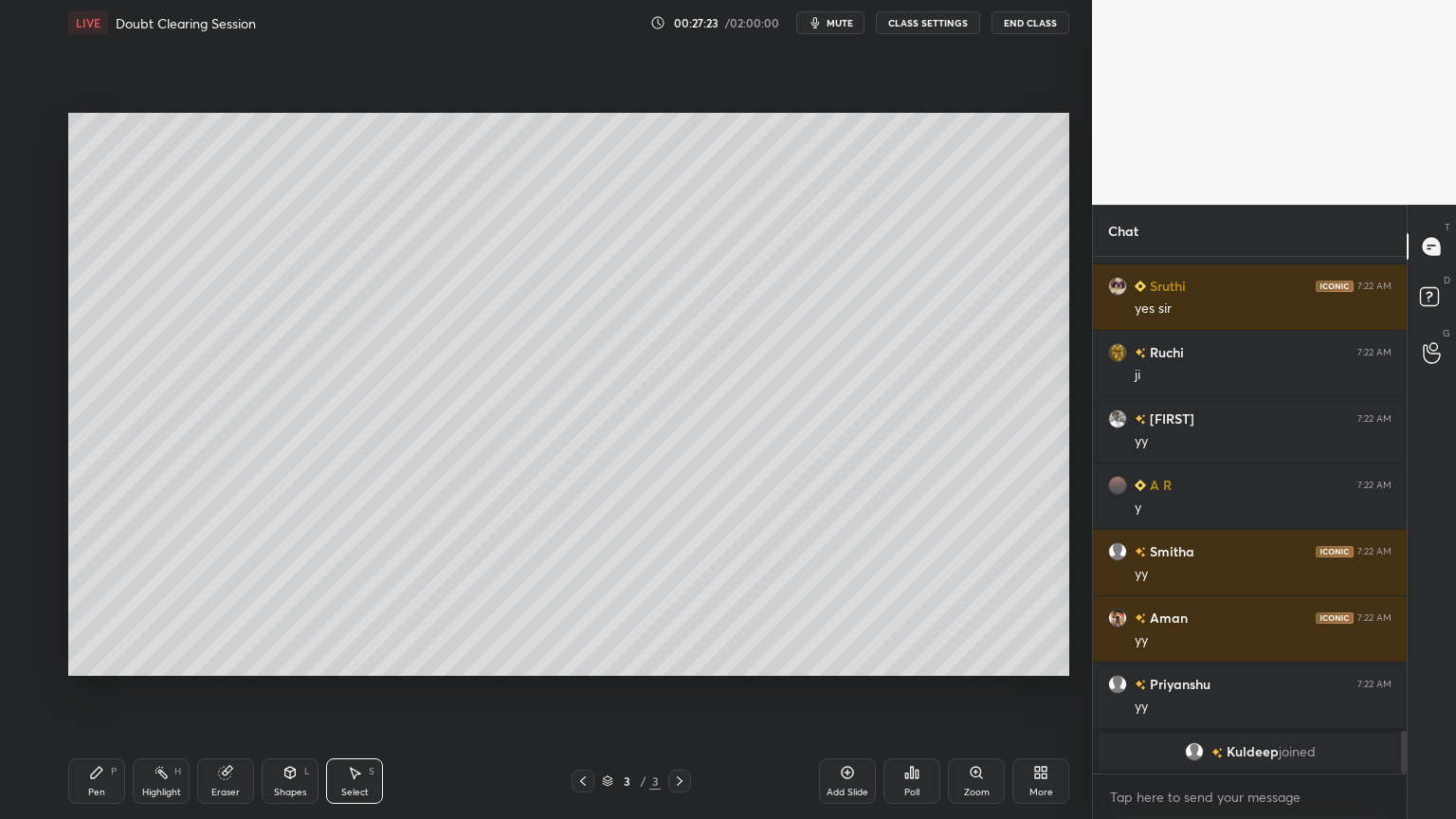 click on "Pen" at bounding box center [97, 792] 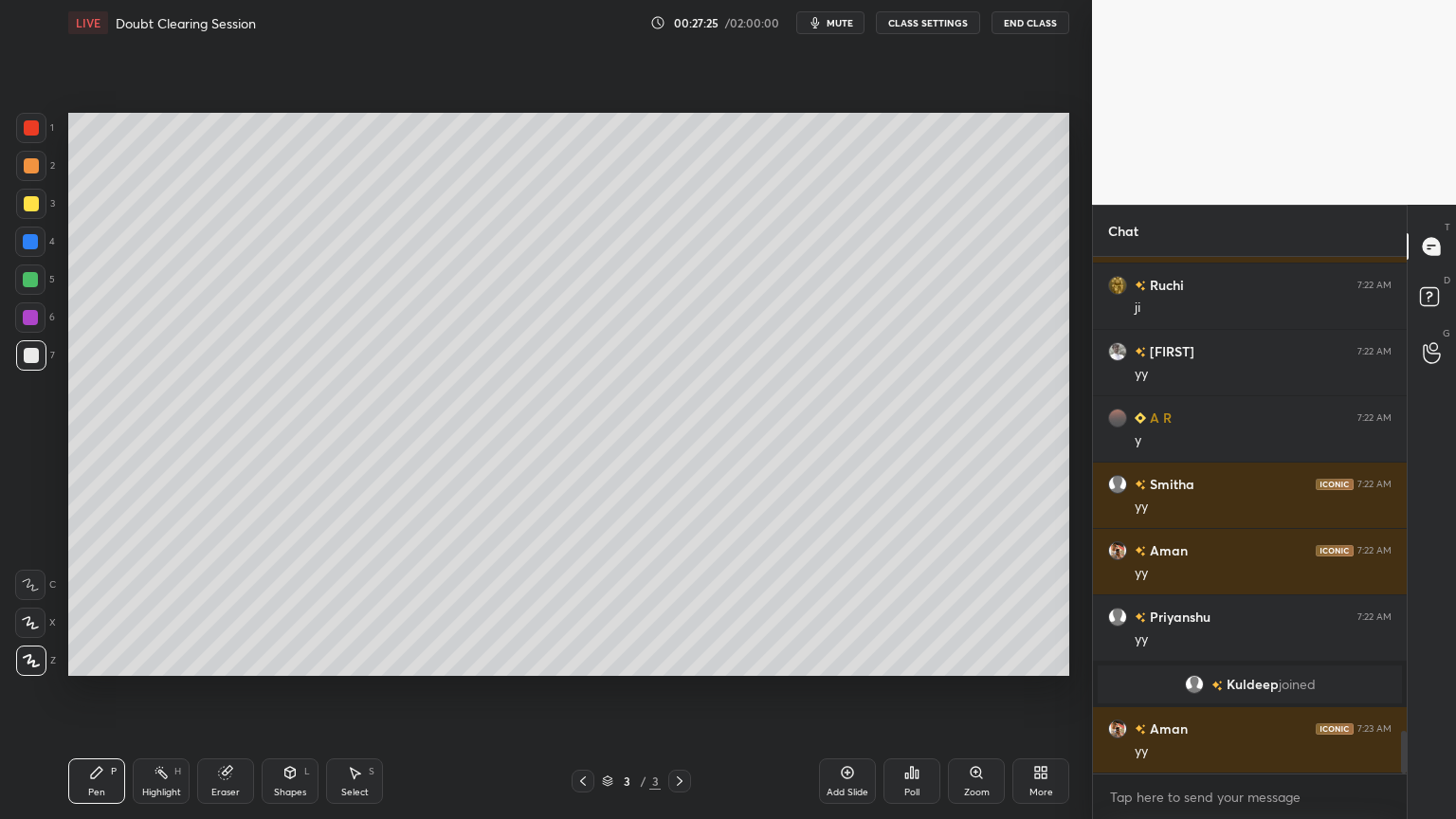 scroll, scrollTop: 5828, scrollLeft: 0, axis: vertical 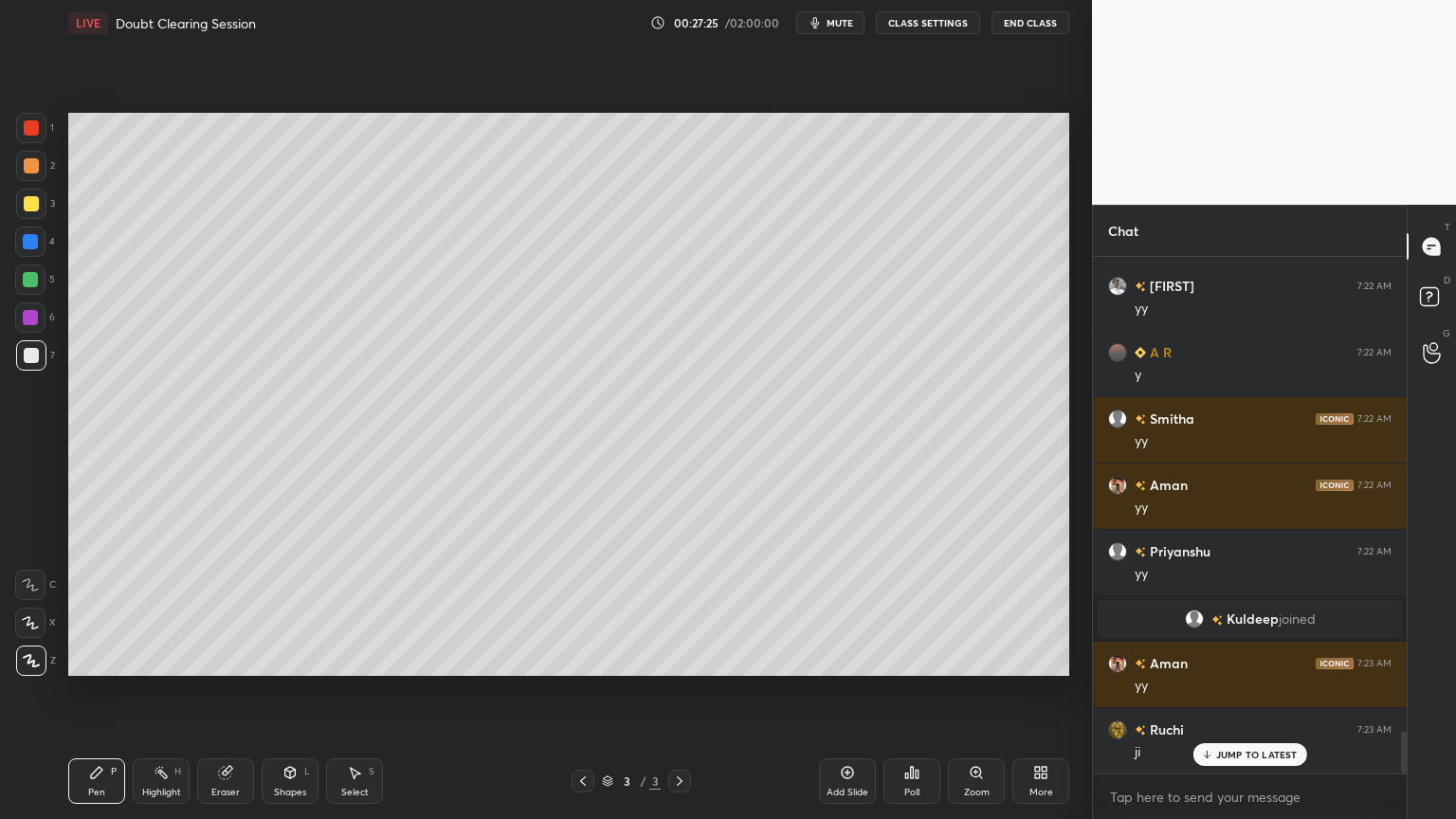 click on "Select" at bounding box center [355, 792] 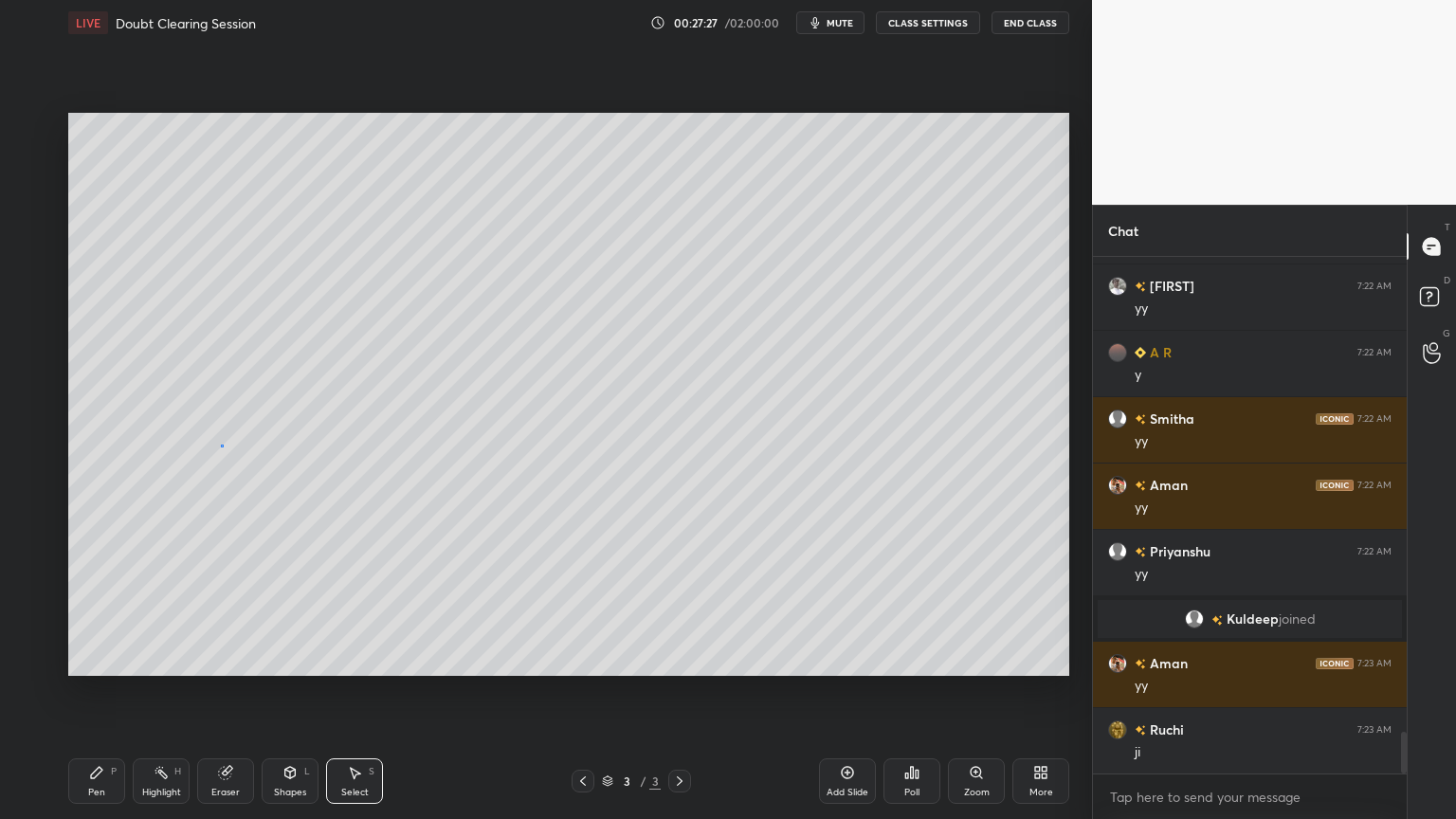 scroll, scrollTop: 5895, scrollLeft: 0, axis: vertical 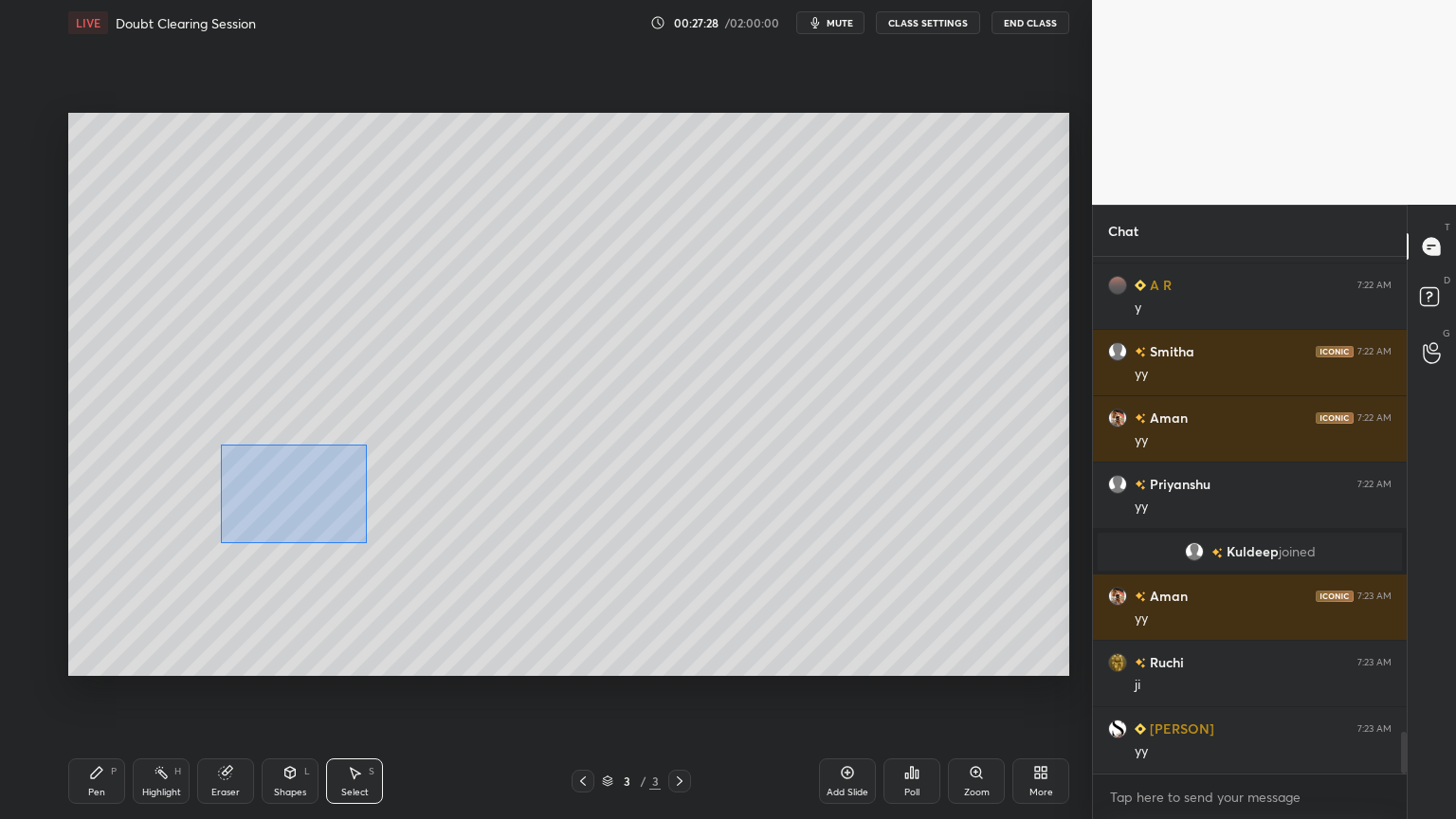 drag, startPoint x: 222, startPoint y: 446, endPoint x: 379, endPoint y: 549, distance: 187.77114 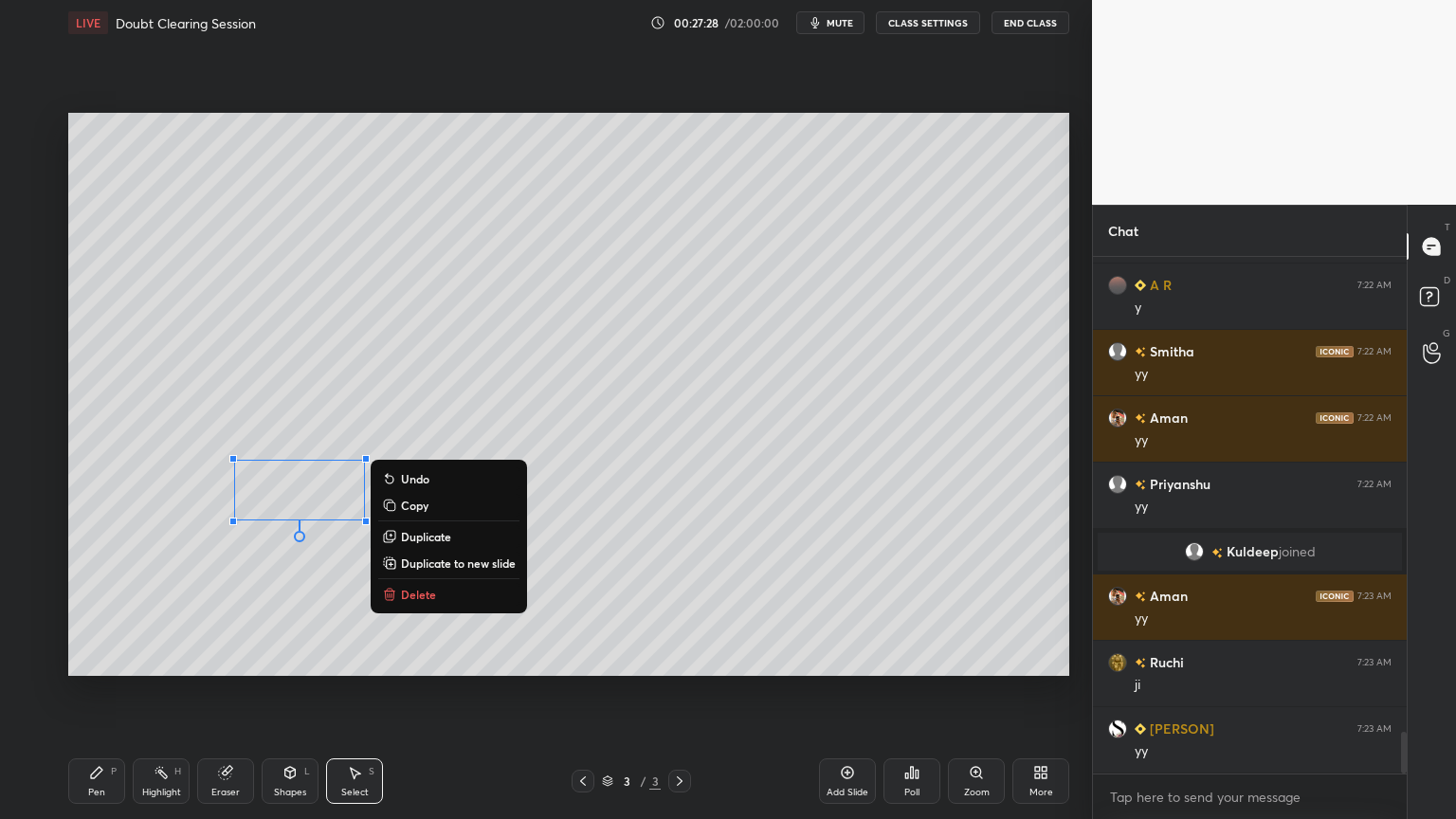scroll, scrollTop: 5960, scrollLeft: 0, axis: vertical 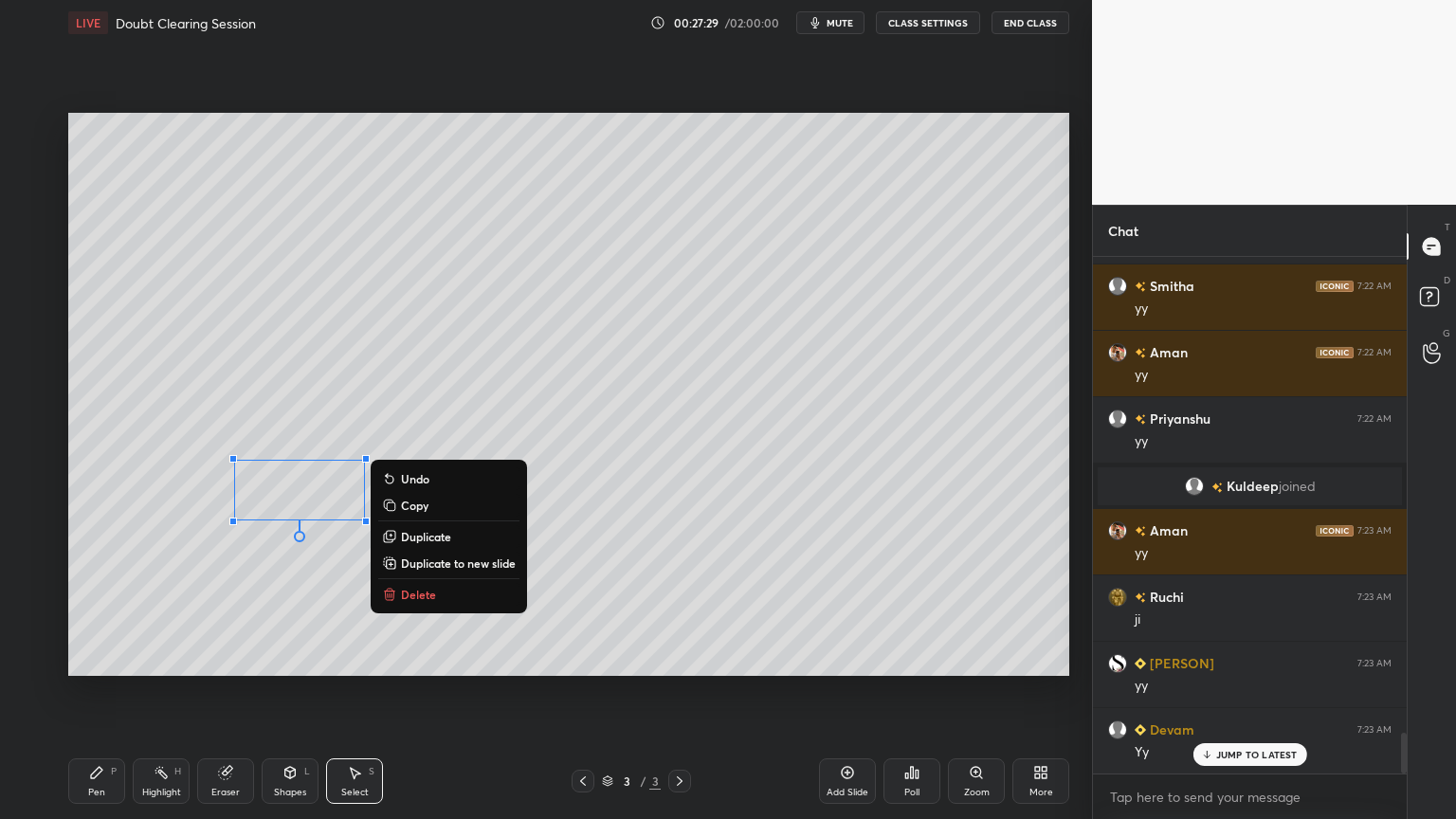 click on "Duplicate" at bounding box center (426, 537) 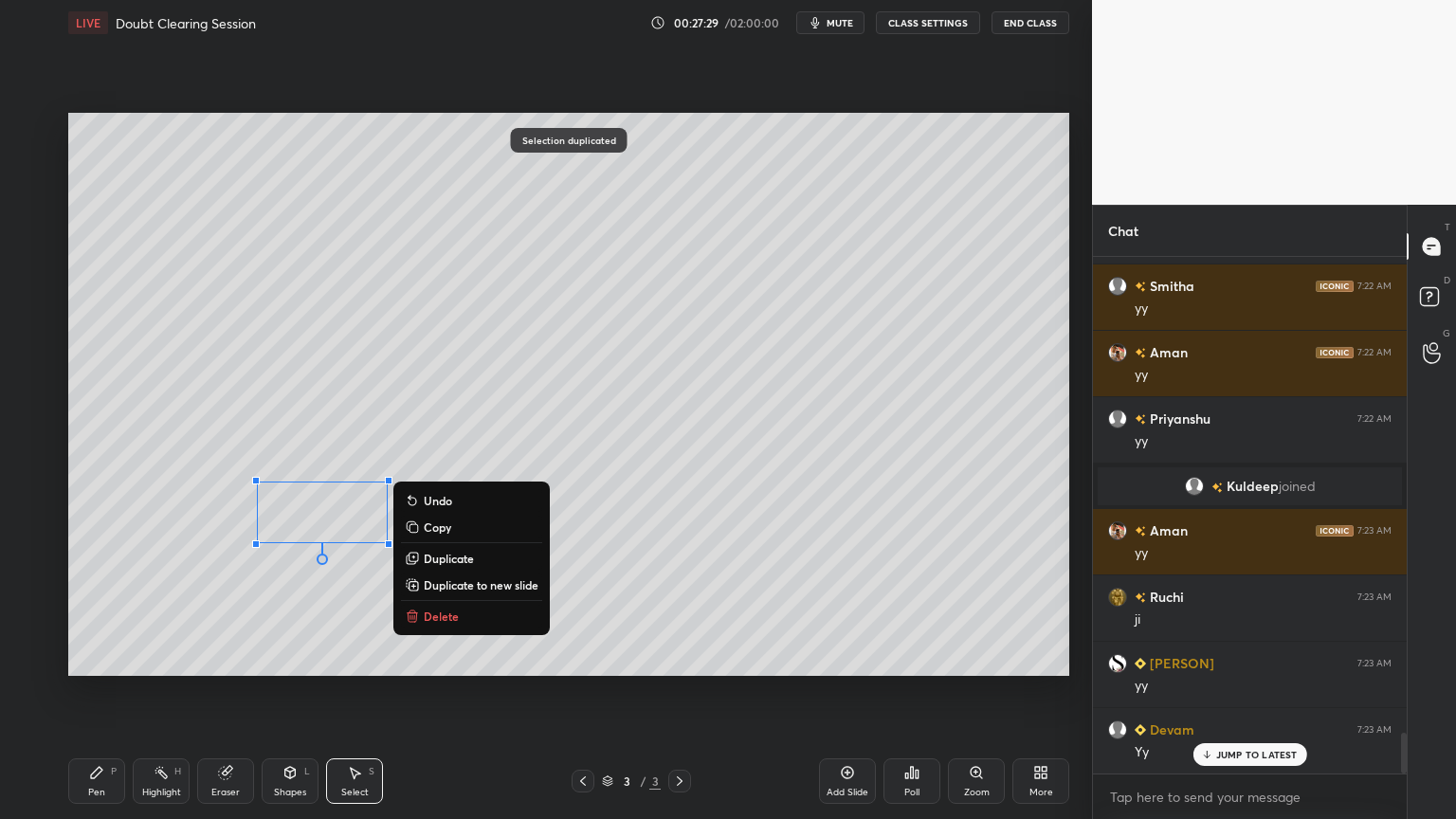 scroll, scrollTop: 6028, scrollLeft: 0, axis: vertical 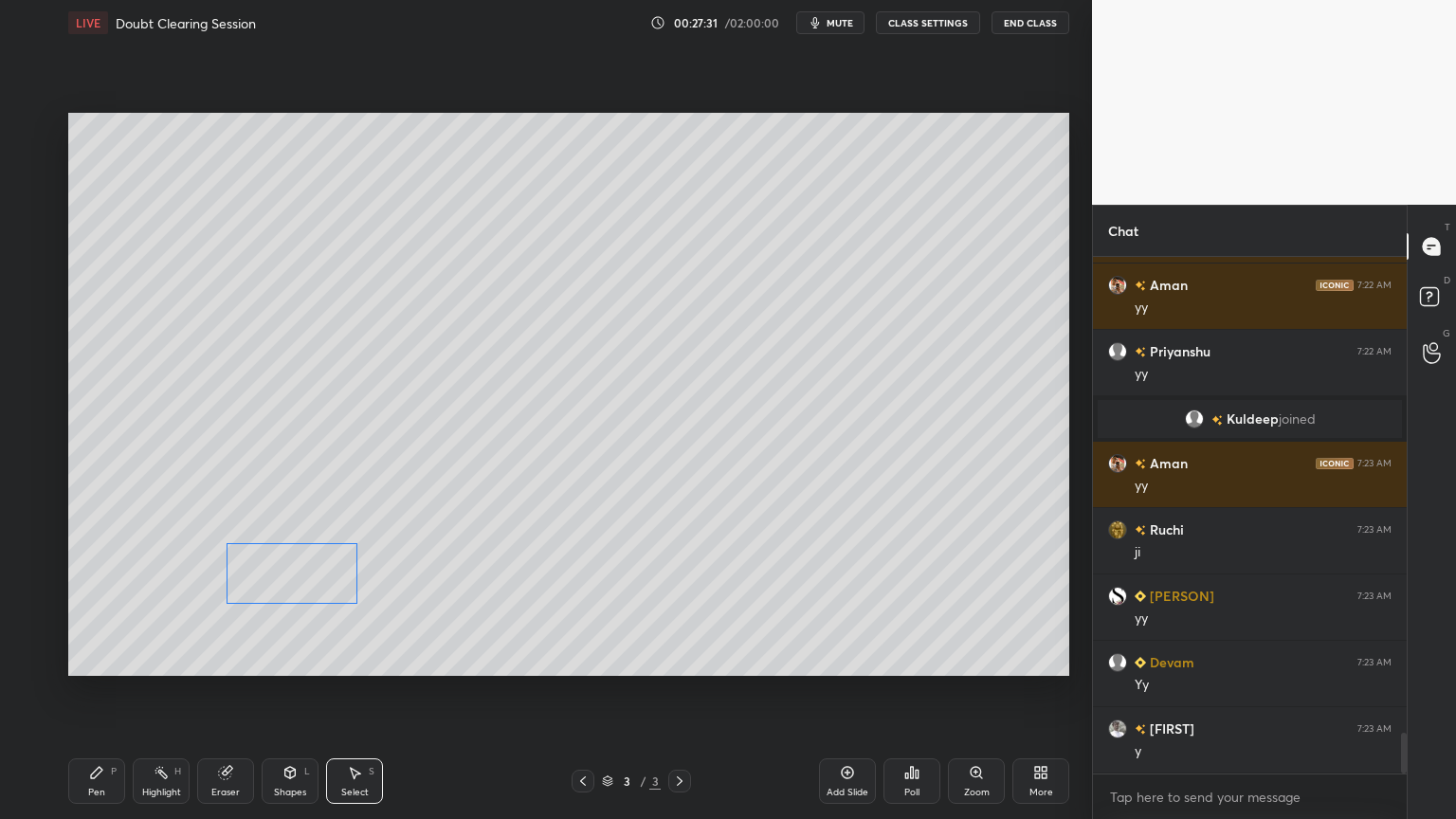 drag, startPoint x: 318, startPoint y: 558, endPoint x: 306, endPoint y: 589, distance: 33.24154 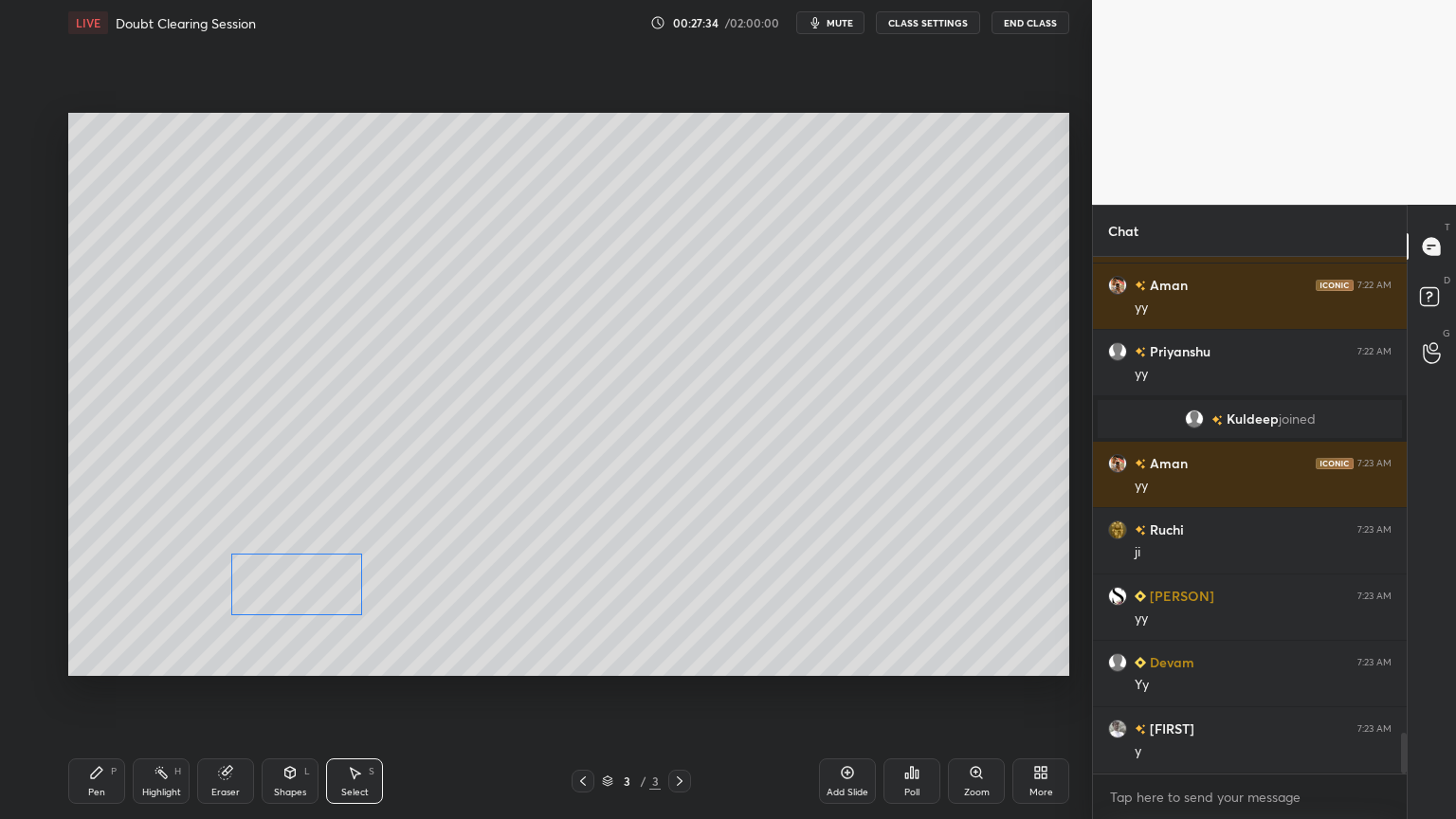 drag, startPoint x: 289, startPoint y: 580, endPoint x: 285, endPoint y: 609, distance: 29.274562 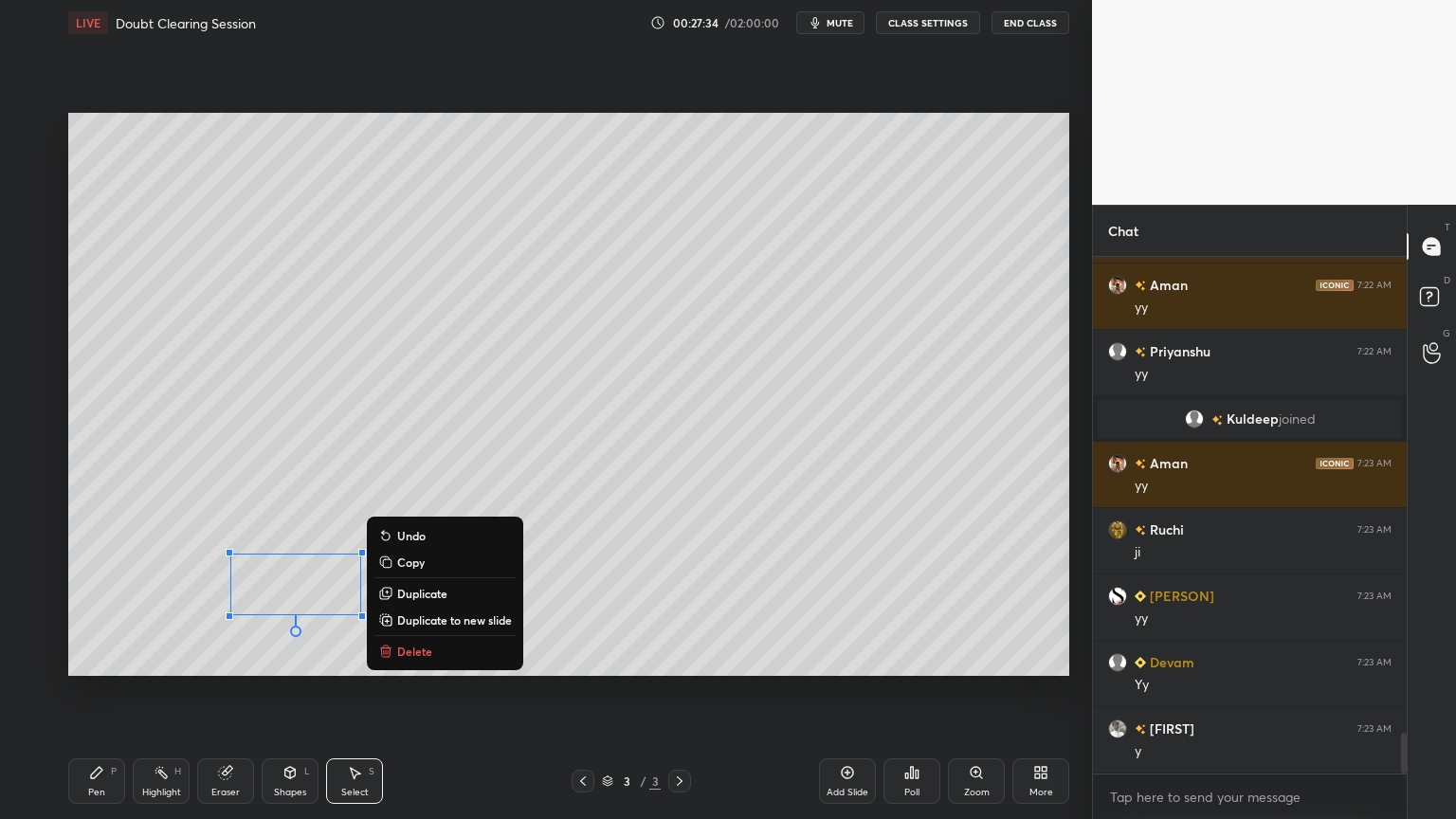 click 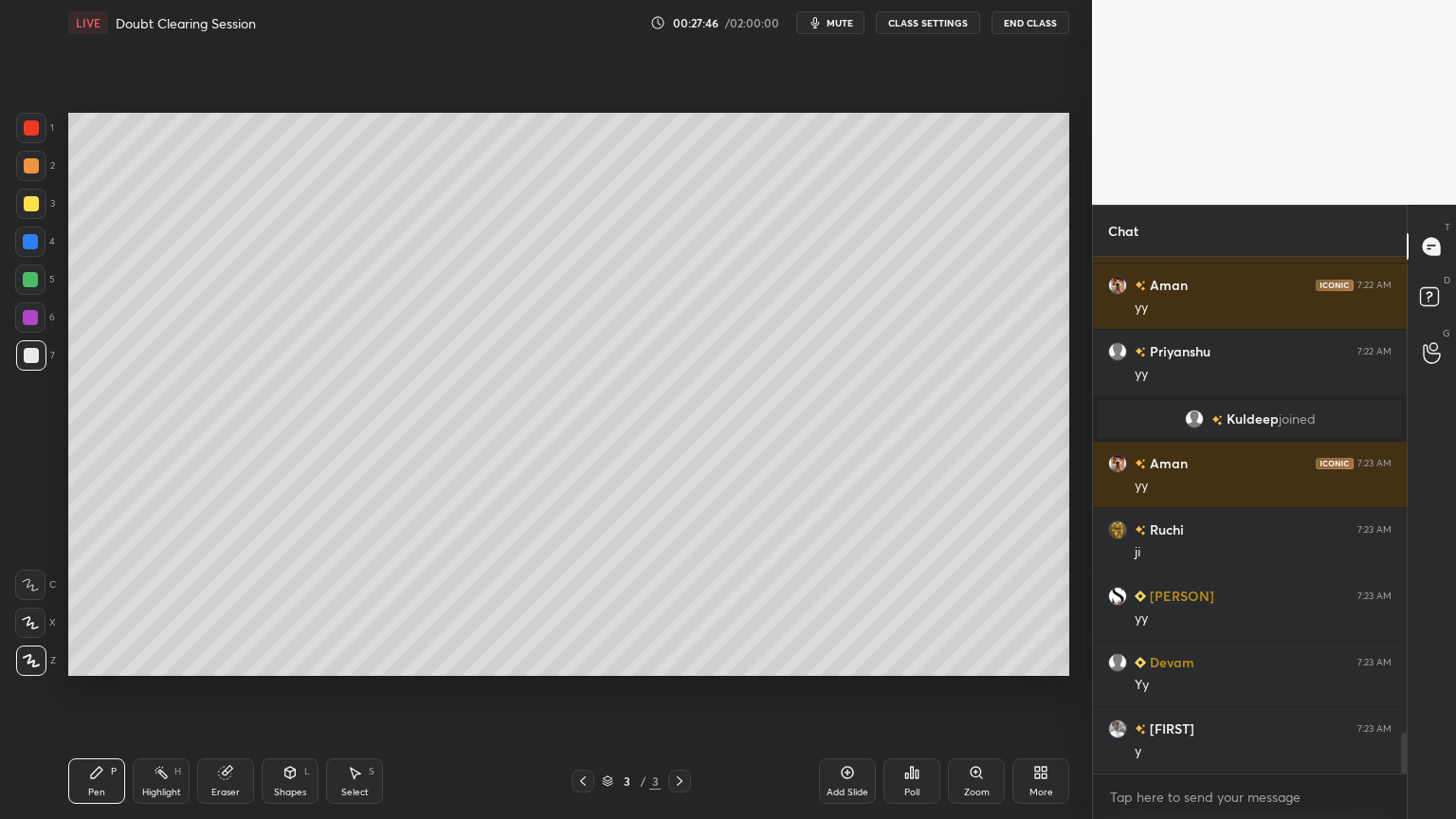 click 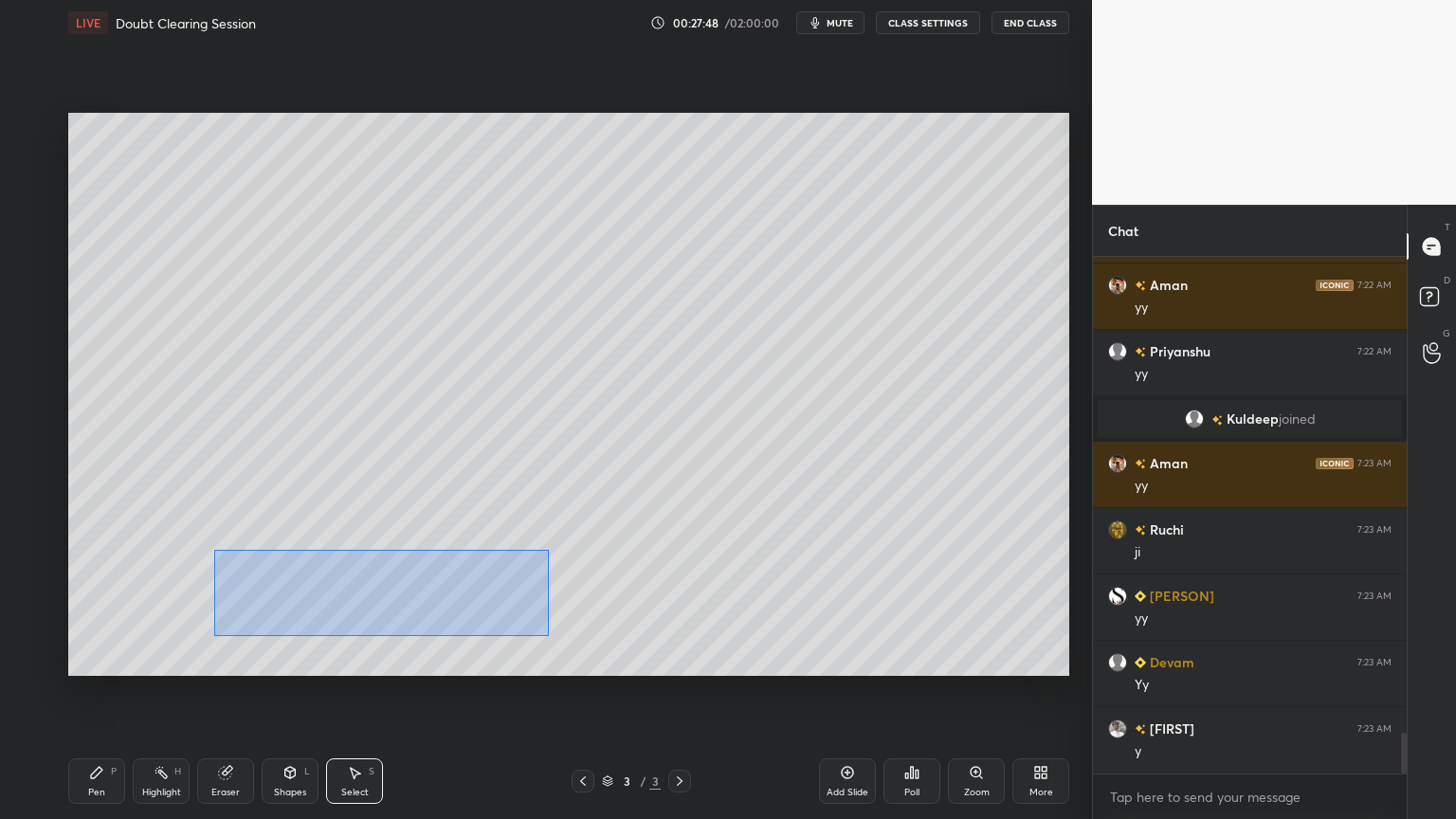drag, startPoint x: 215, startPoint y: 550, endPoint x: 548, endPoint y: 635, distance: 343.6772 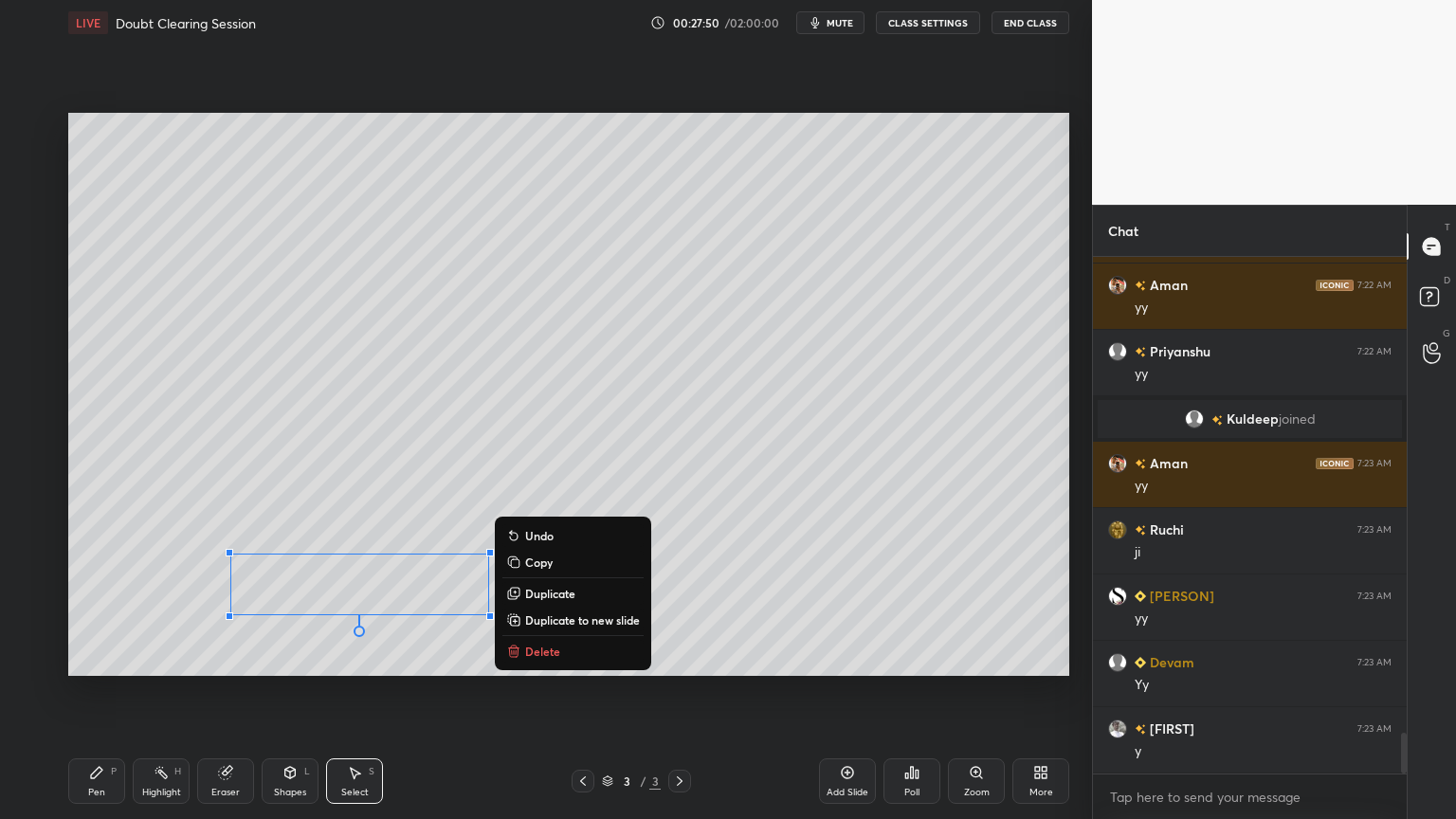 click on "Duplicate" at bounding box center (550, 593) 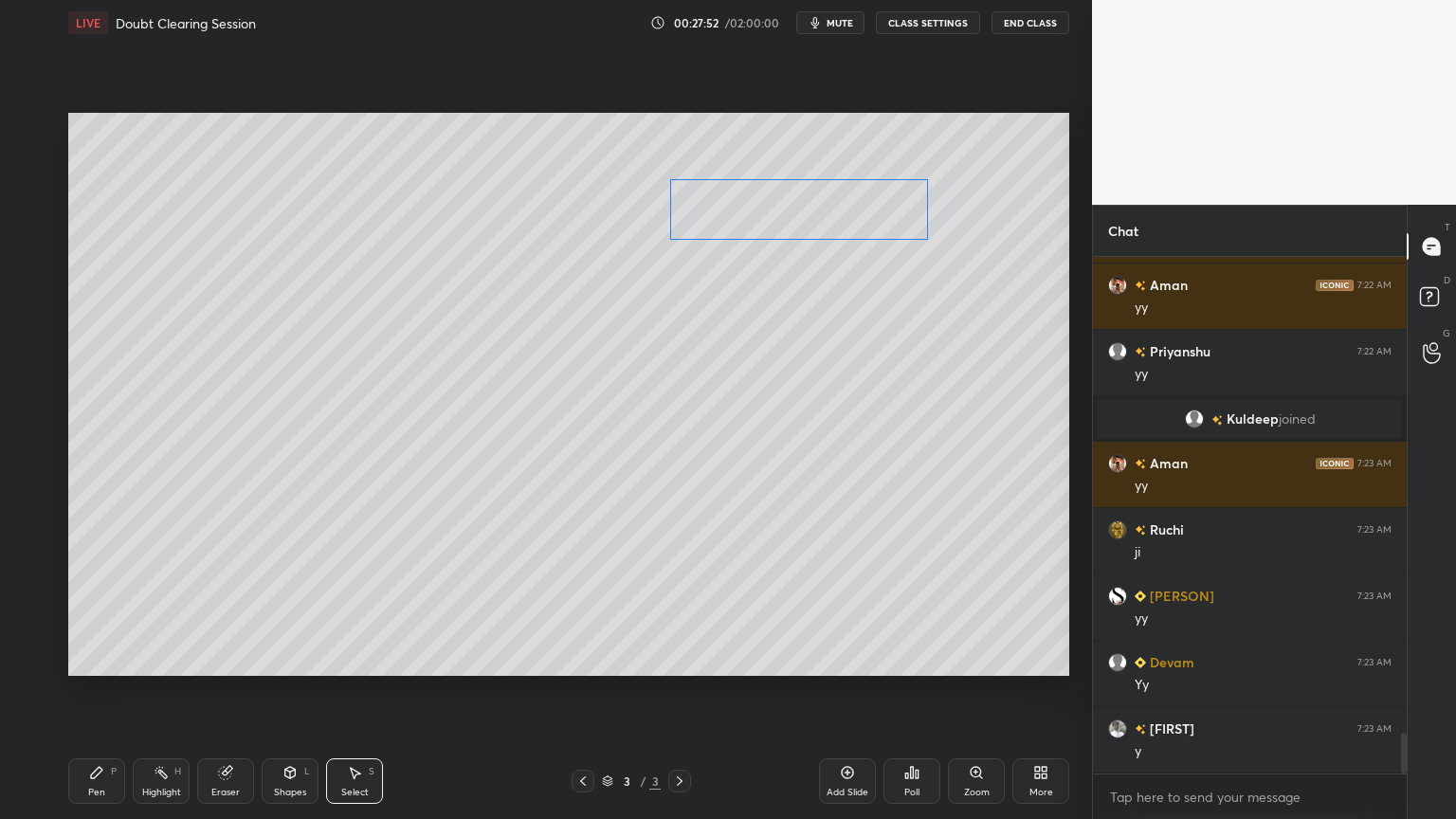 drag, startPoint x: 425, startPoint y: 617, endPoint x: 842, endPoint y: 220, distance: 575.7586 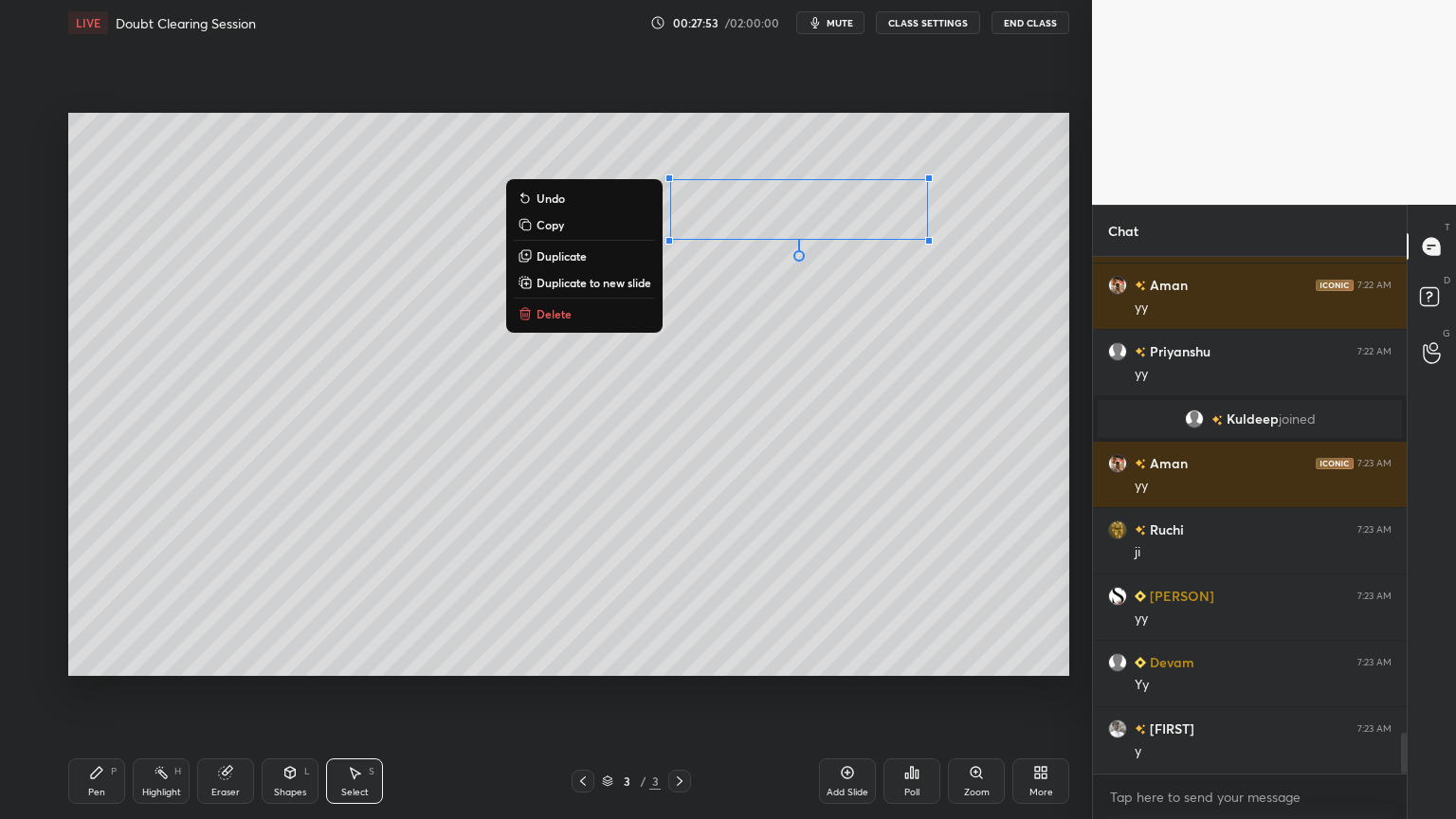 click on "0 ° Undo Copy Duplicate Duplicate to new slide Delete" at bounding box center (569, 394) 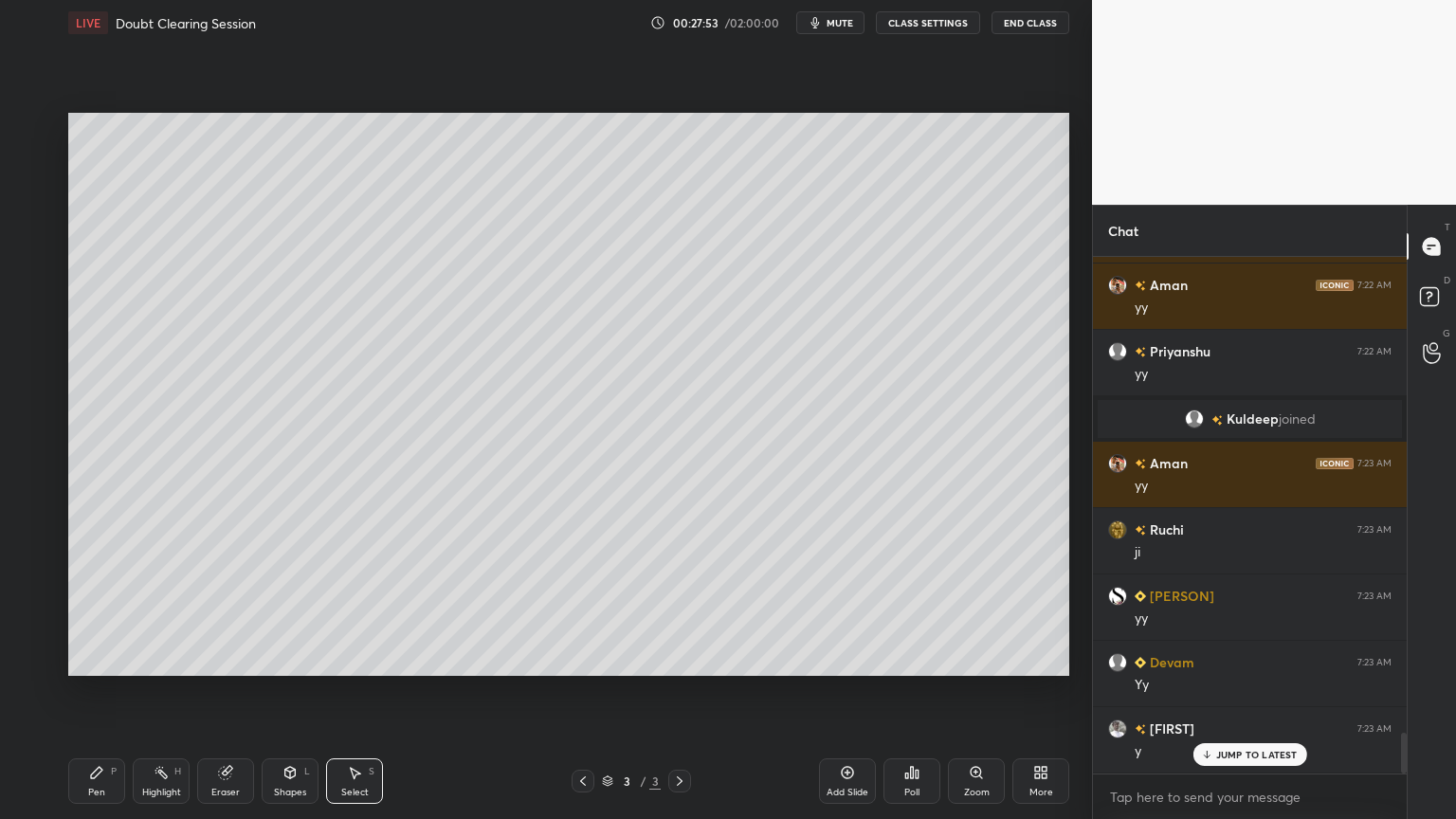 scroll, scrollTop: 6093, scrollLeft: 0, axis: vertical 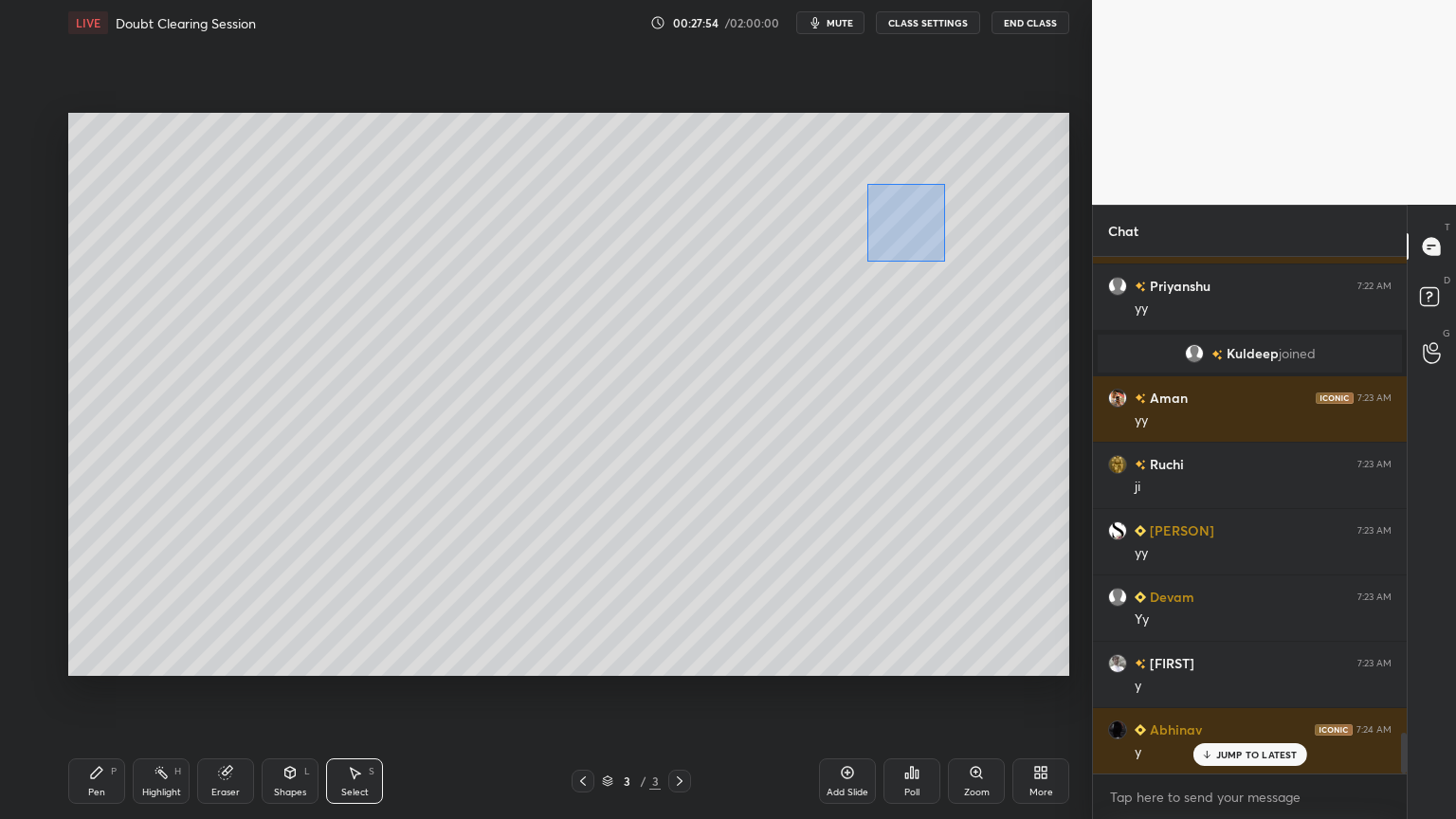 drag, startPoint x: 867, startPoint y: 183, endPoint x: 944, endPoint y: 262, distance: 110.31772 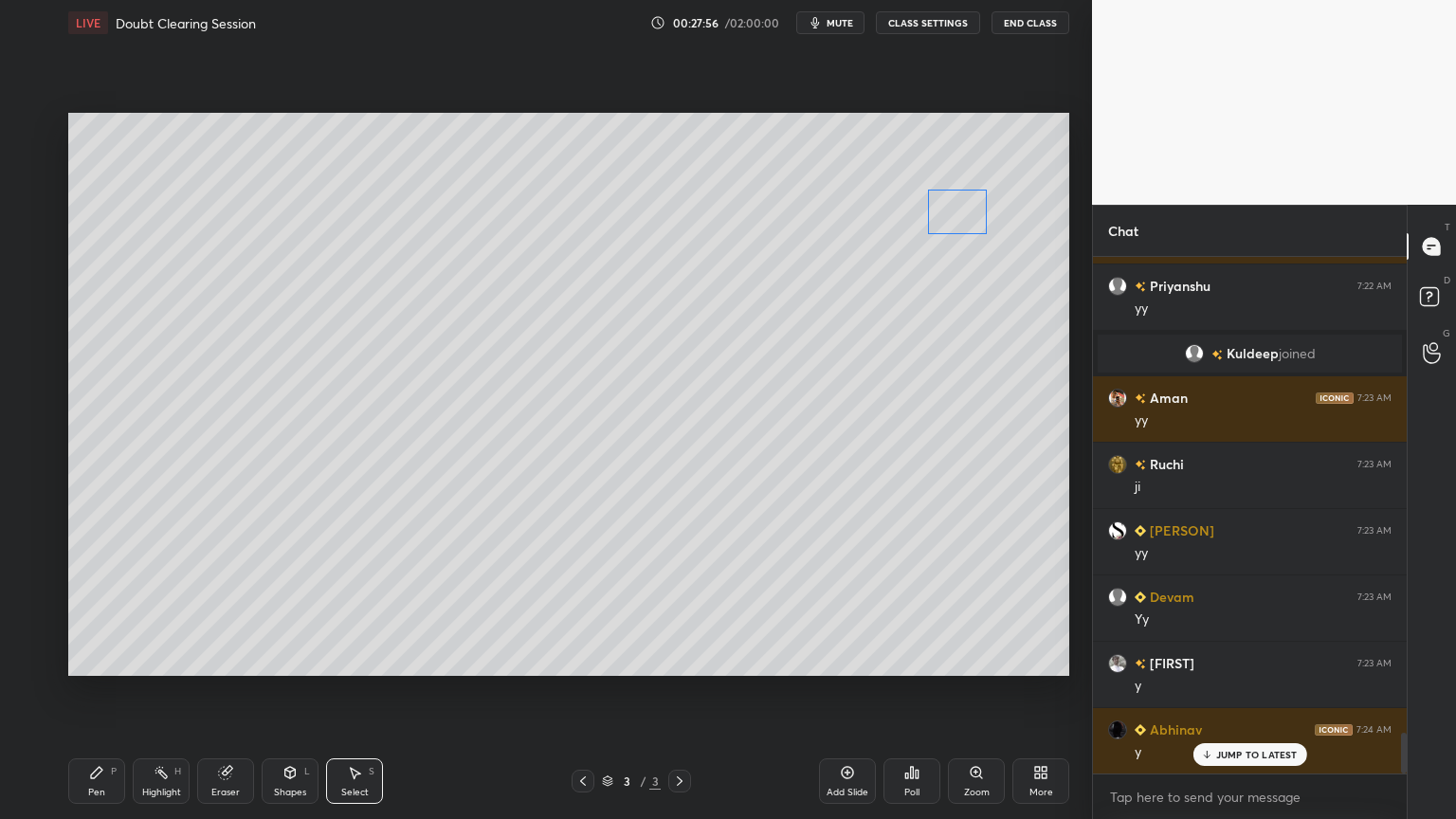 drag, startPoint x: 903, startPoint y: 214, endPoint x: 963, endPoint y: 212, distance: 60.03332 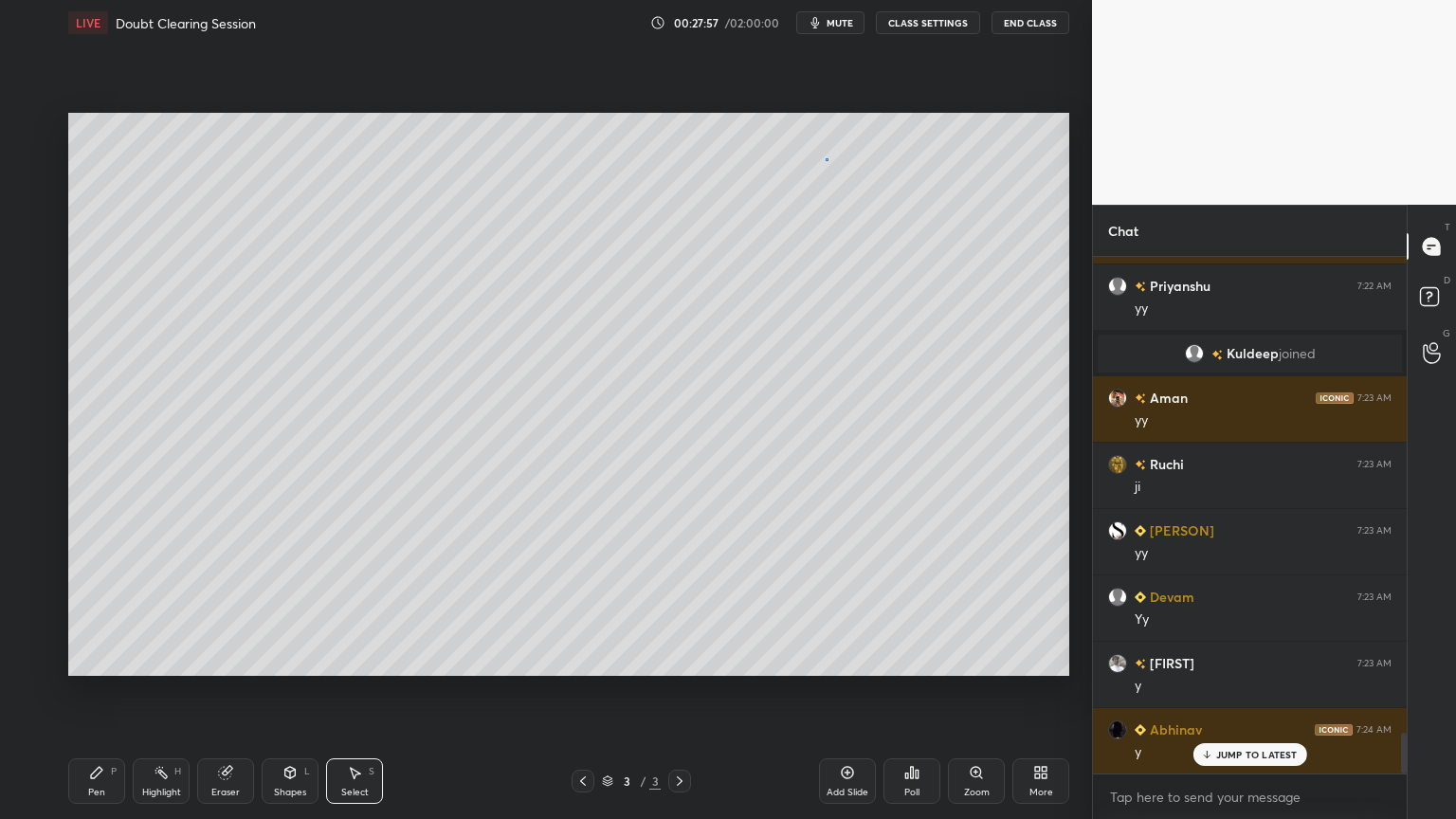 drag, startPoint x: 827, startPoint y: 159, endPoint x: 827, endPoint y: 178, distance: 19 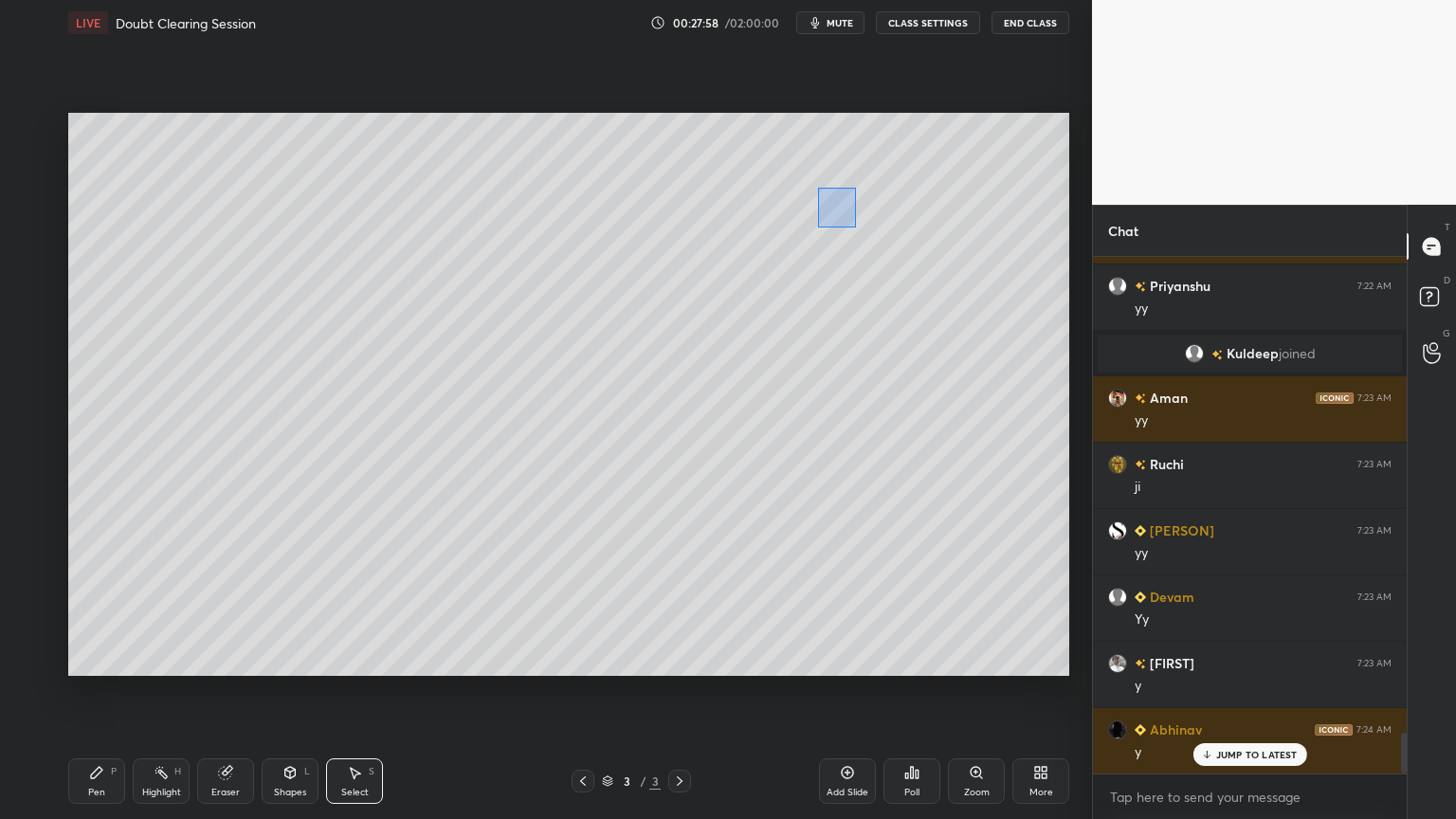 drag, startPoint x: 818, startPoint y: 187, endPoint x: 873, endPoint y: 246, distance: 80.65978 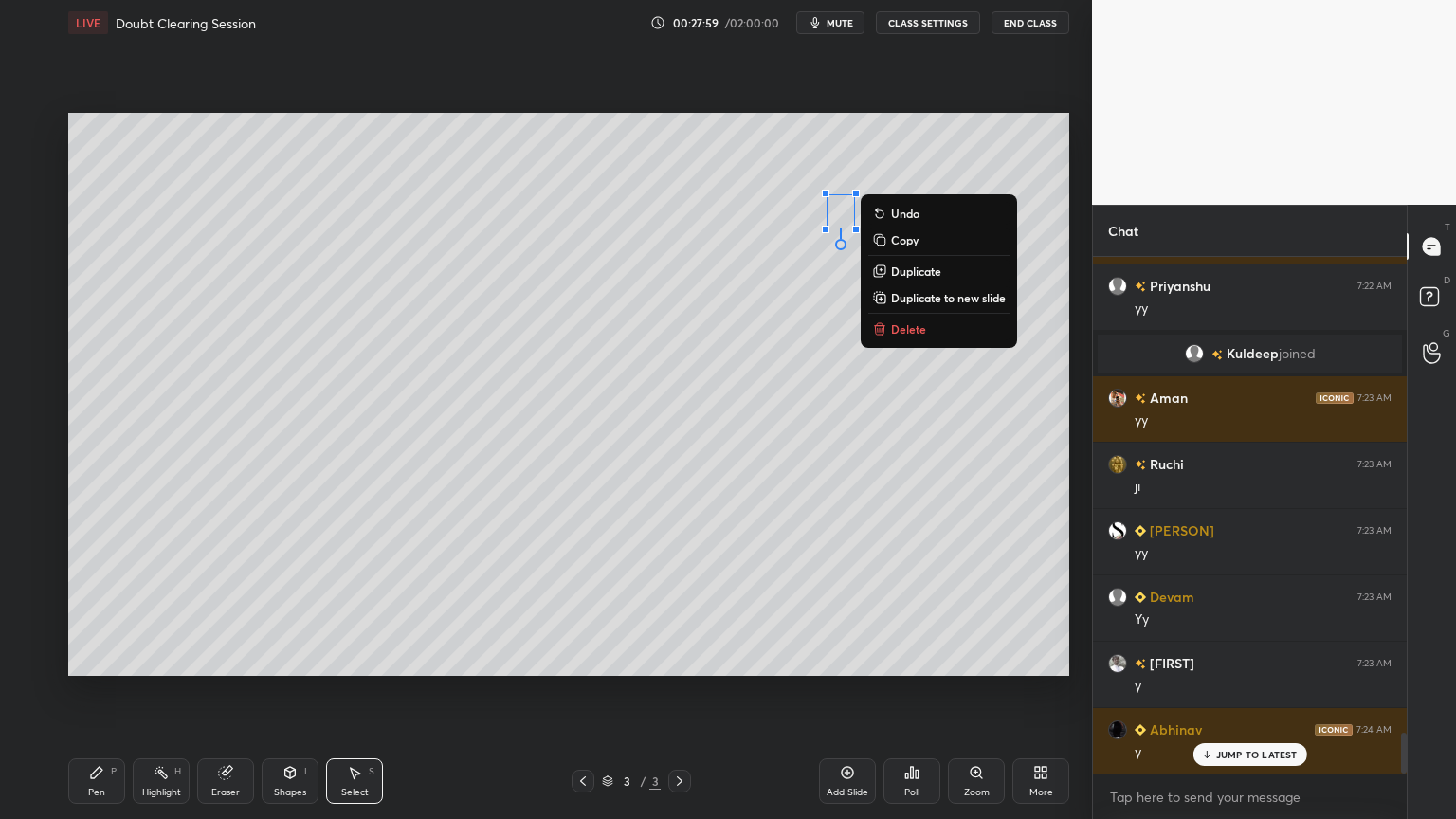 click on "Delete" at bounding box center (908, 329) 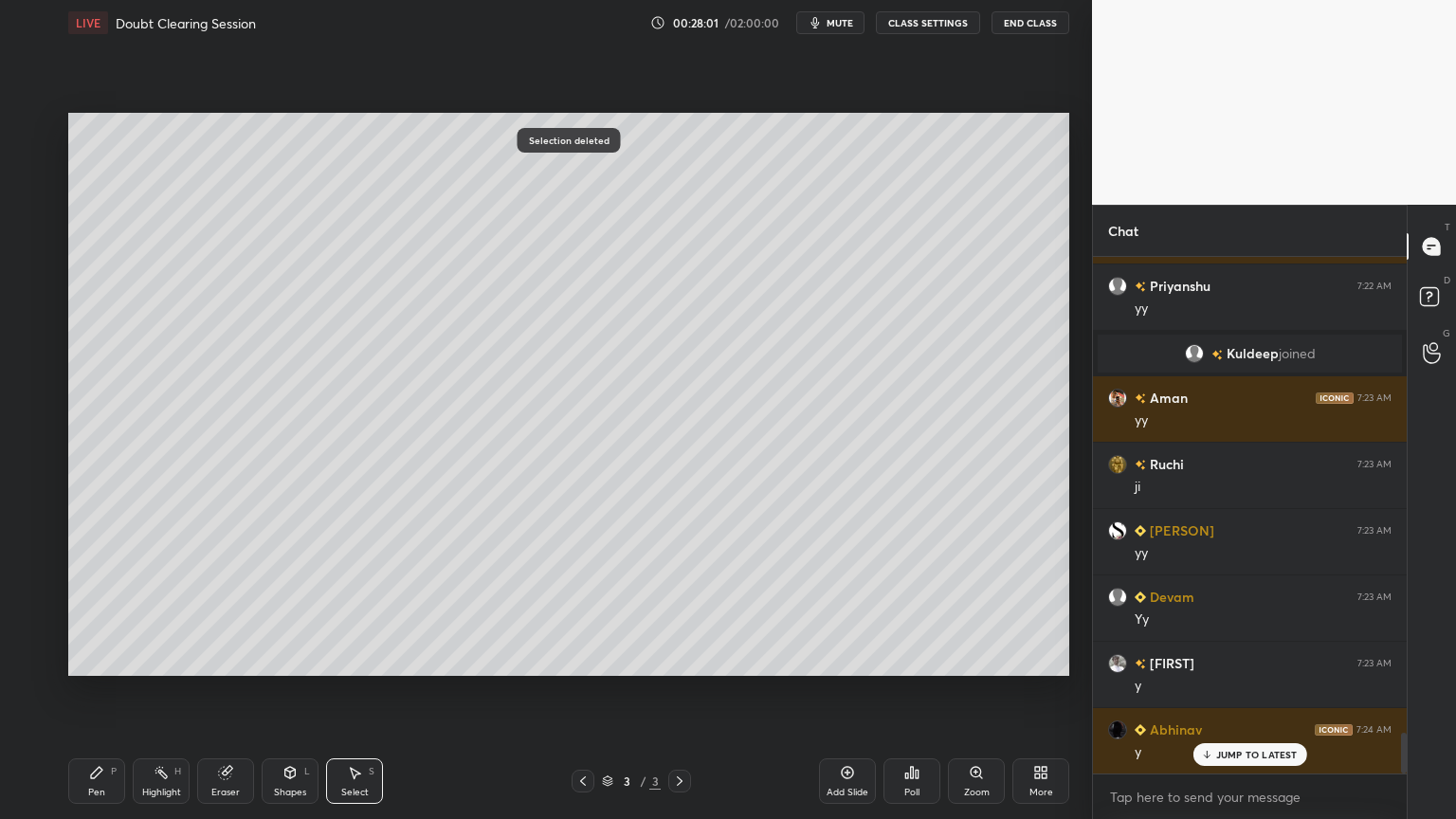 click on "Pen P" at bounding box center (97, 781) 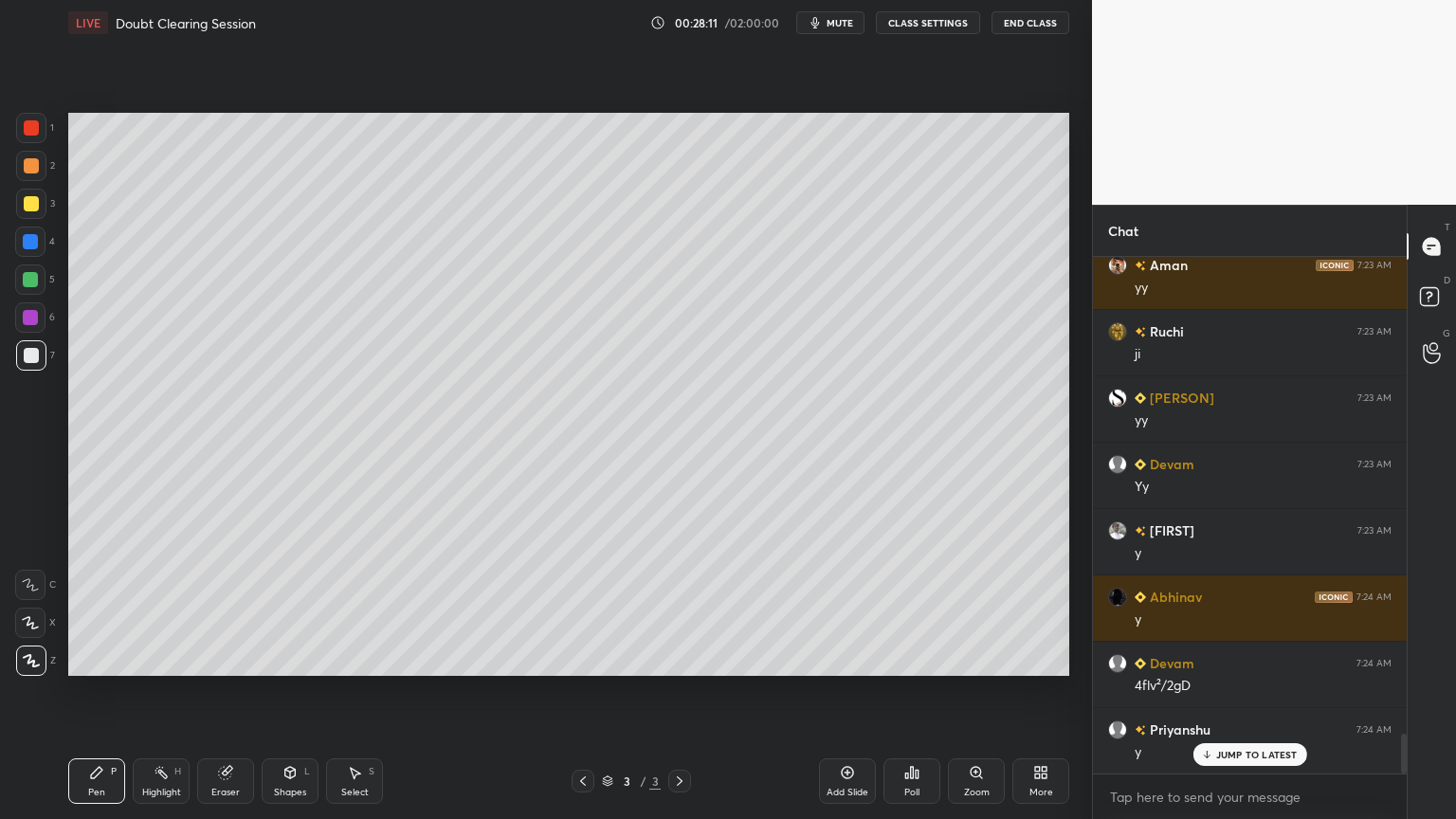 scroll, scrollTop: 6293, scrollLeft: 0, axis: vertical 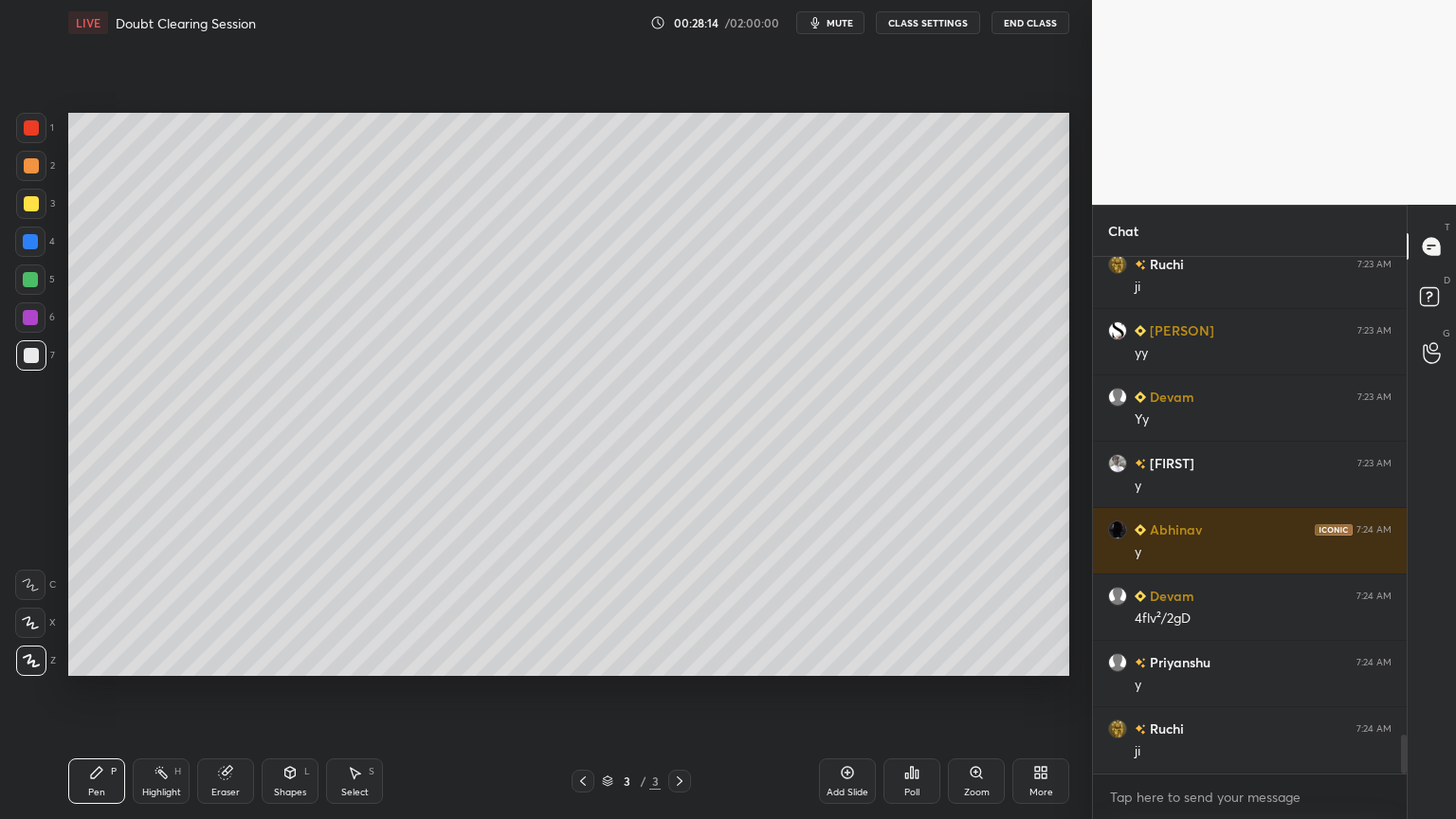 drag, startPoint x: 231, startPoint y: 790, endPoint x: 243, endPoint y: 786, distance: 12.649111 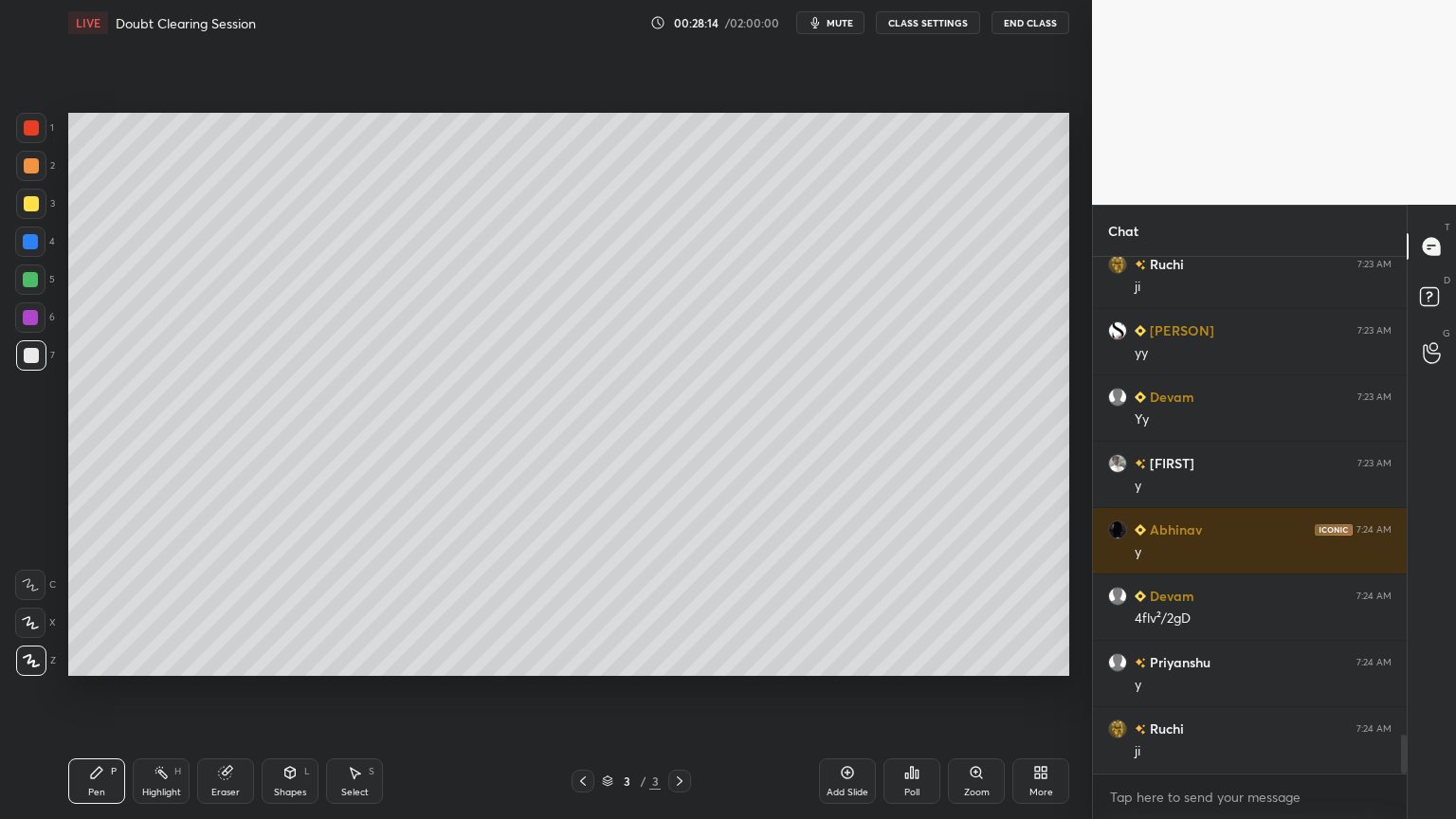 click on "Eraser" at bounding box center [226, 792] 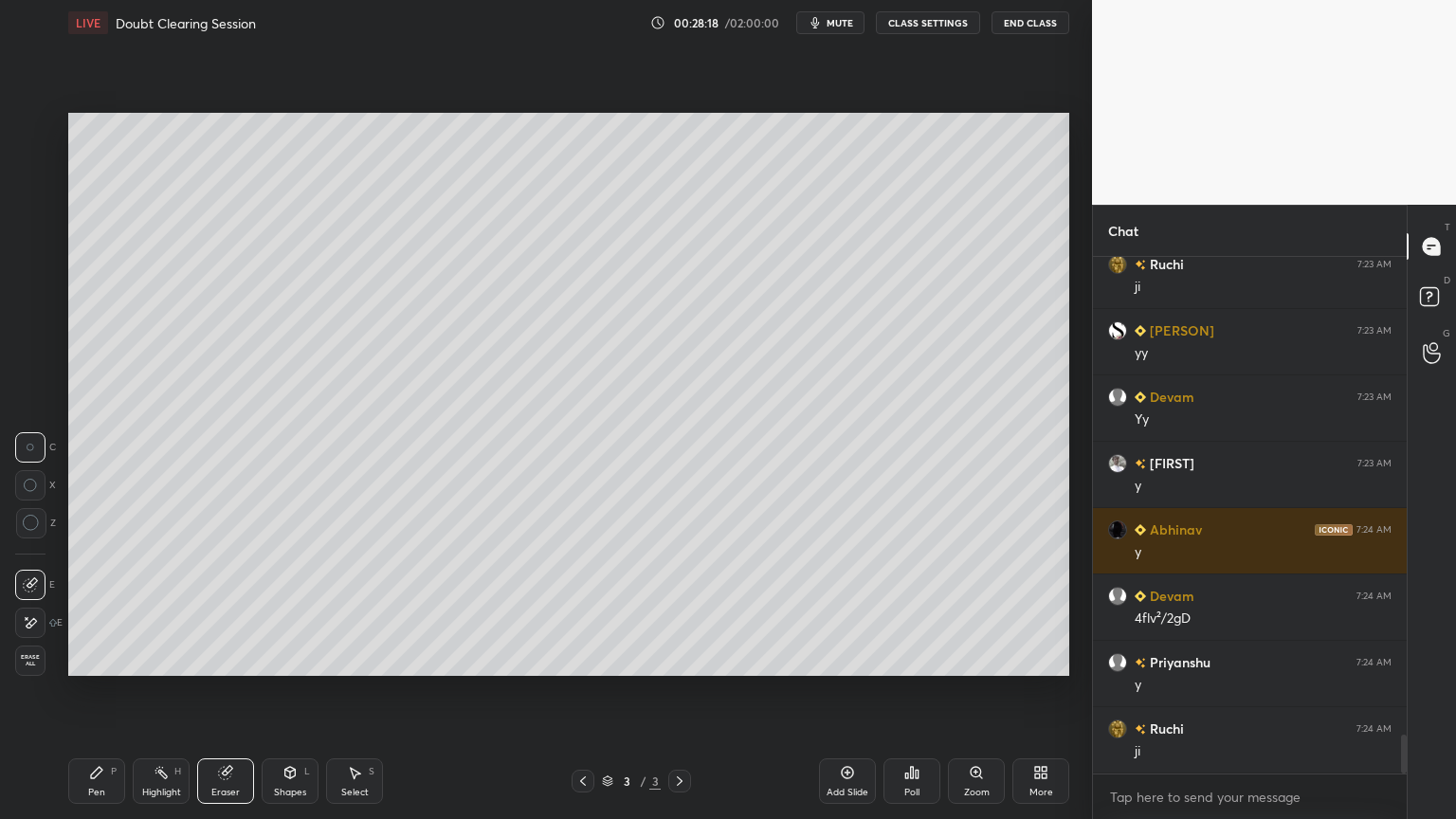 click on "Shapes L" at bounding box center [290, 781] 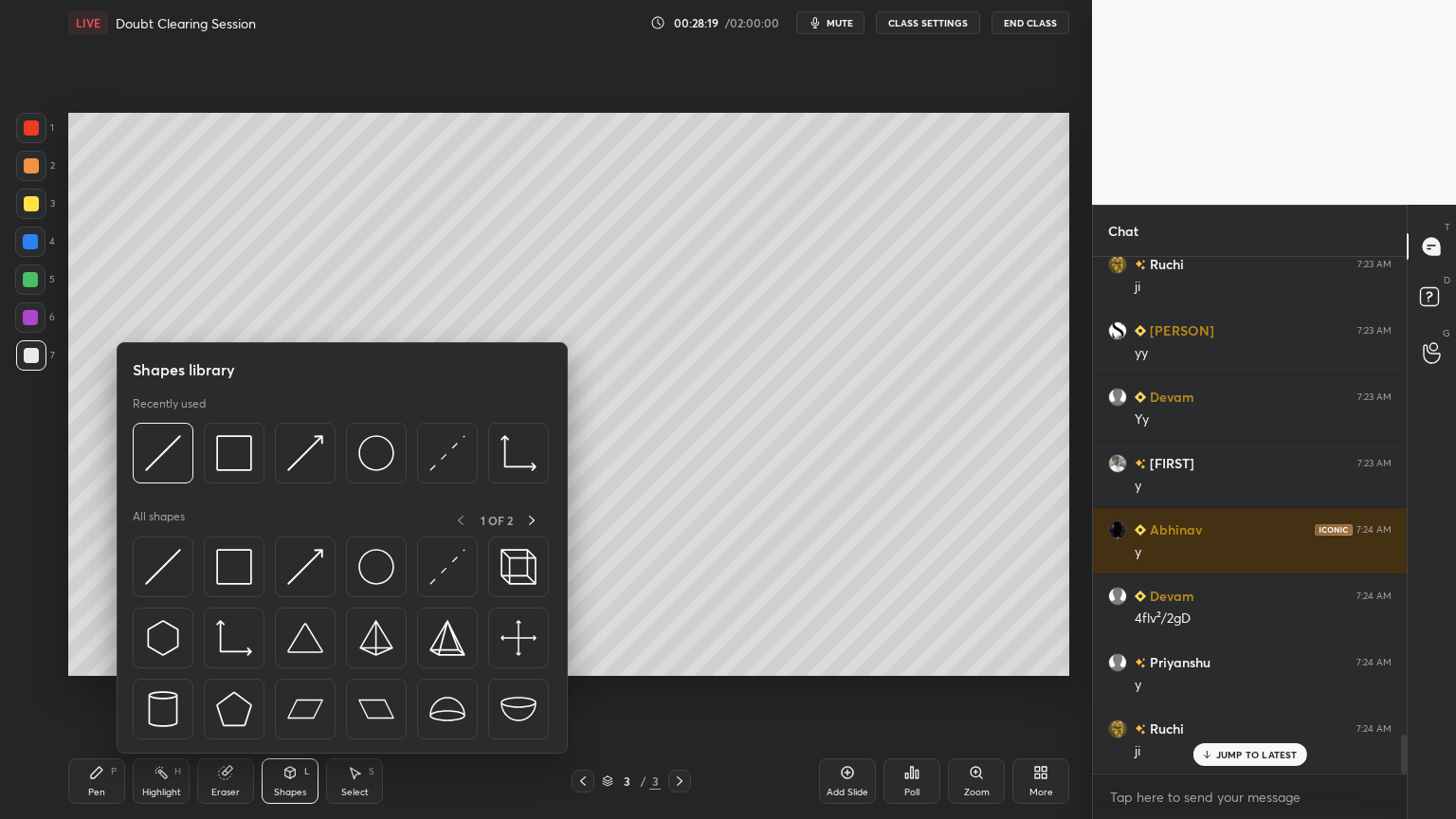 scroll, scrollTop: 6359, scrollLeft: 0, axis: vertical 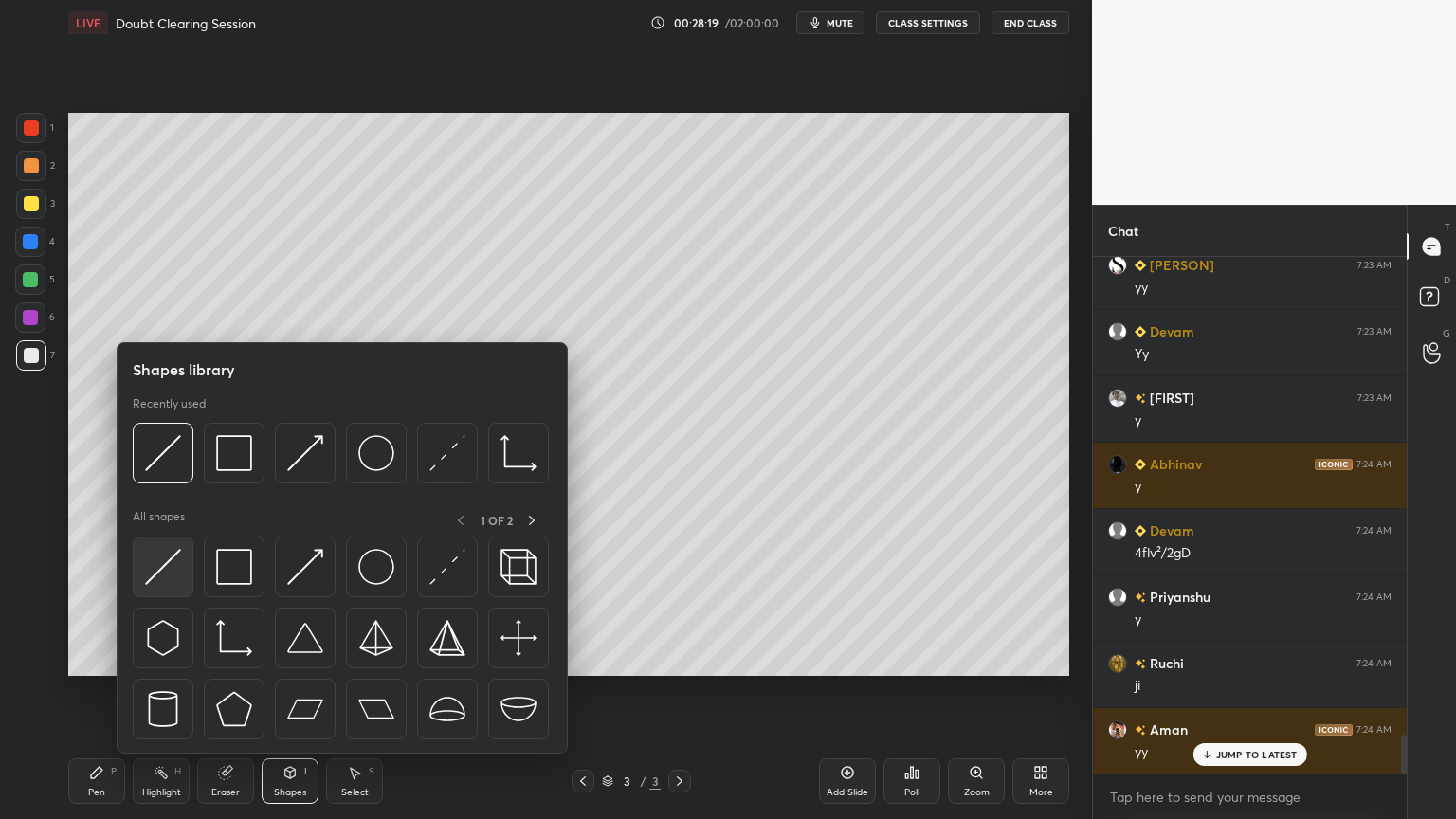 click at bounding box center (163, 567) 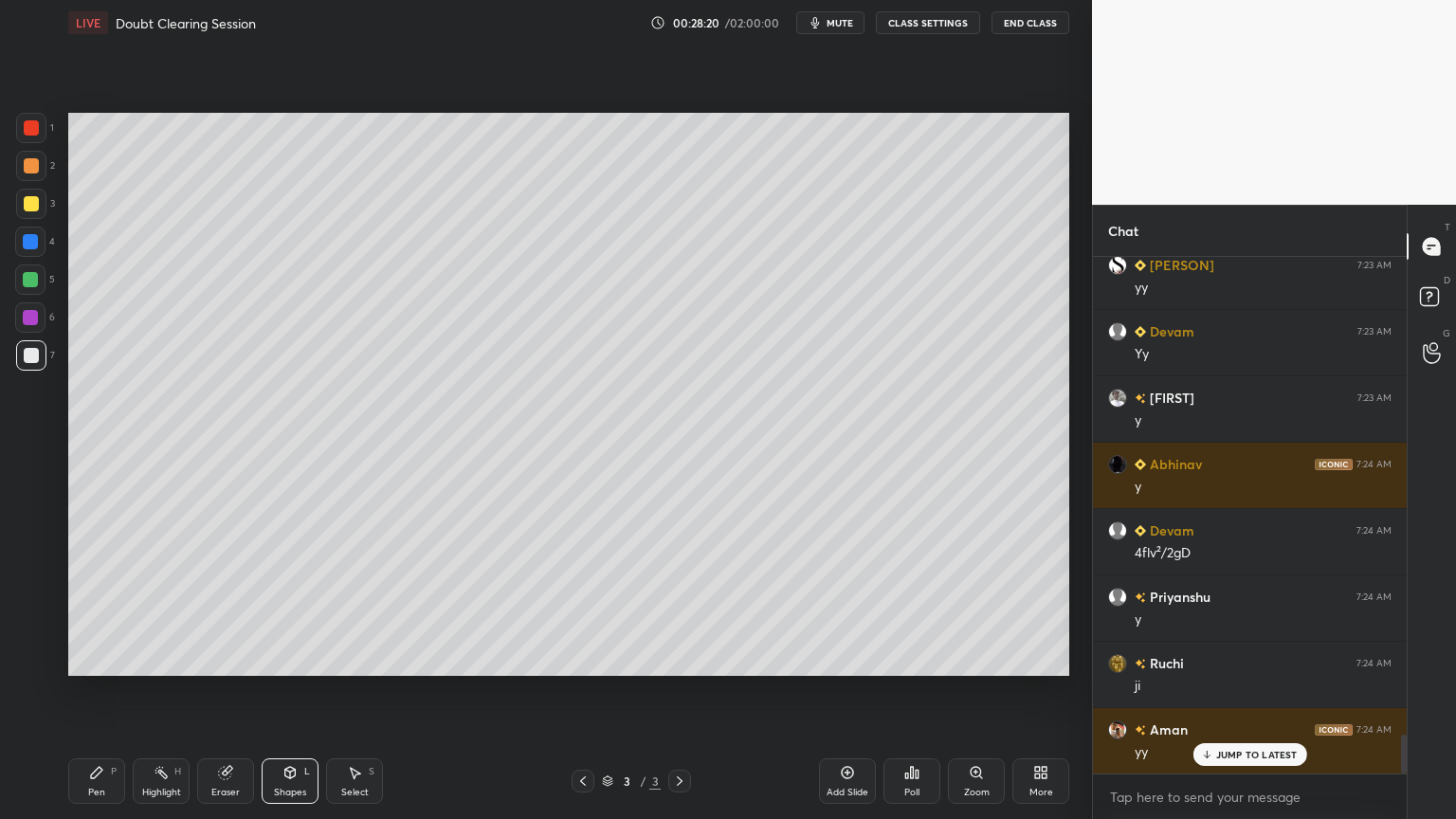 scroll, scrollTop: 6426, scrollLeft: 0, axis: vertical 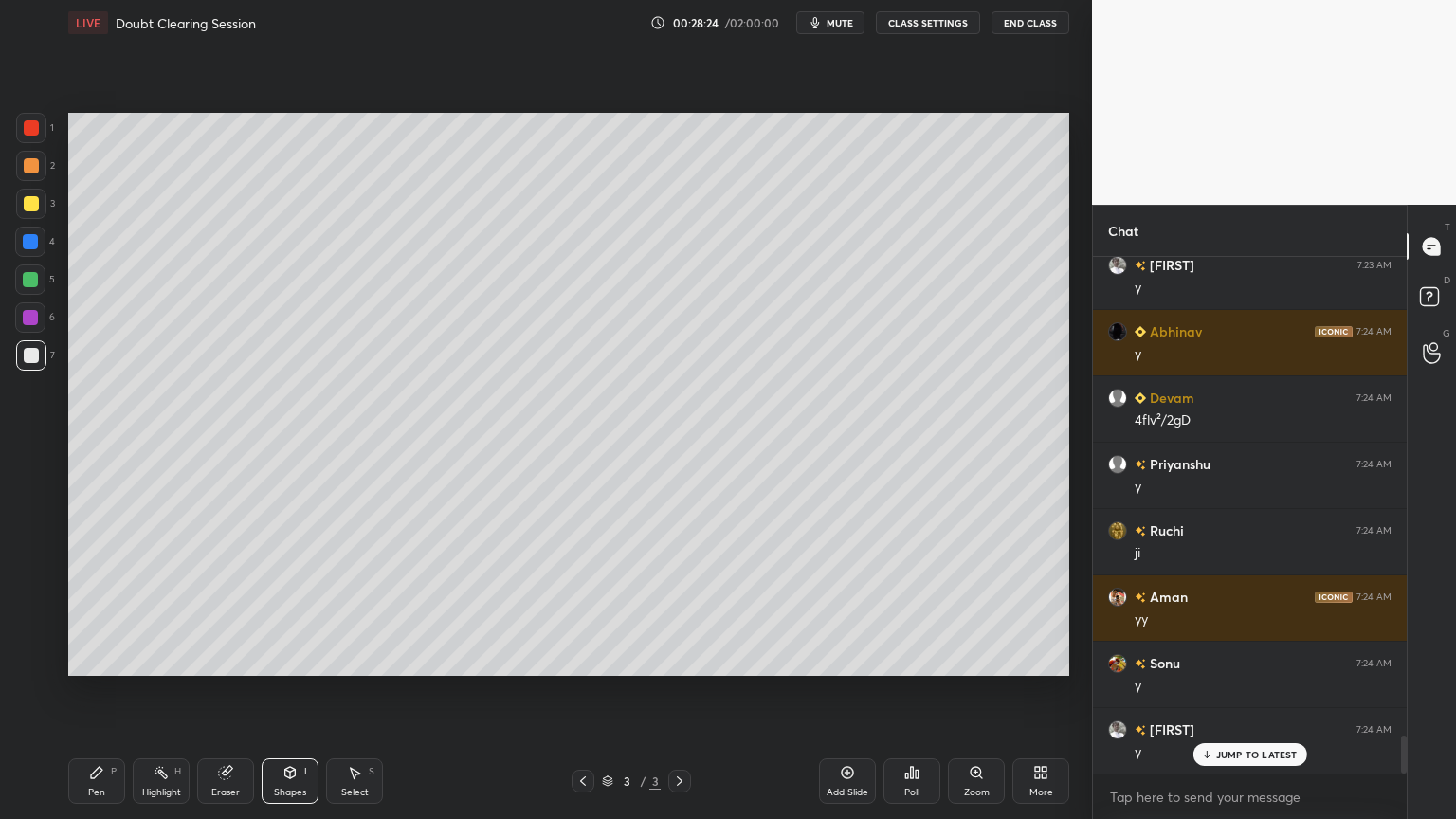 click on "Pen P" at bounding box center (97, 781) 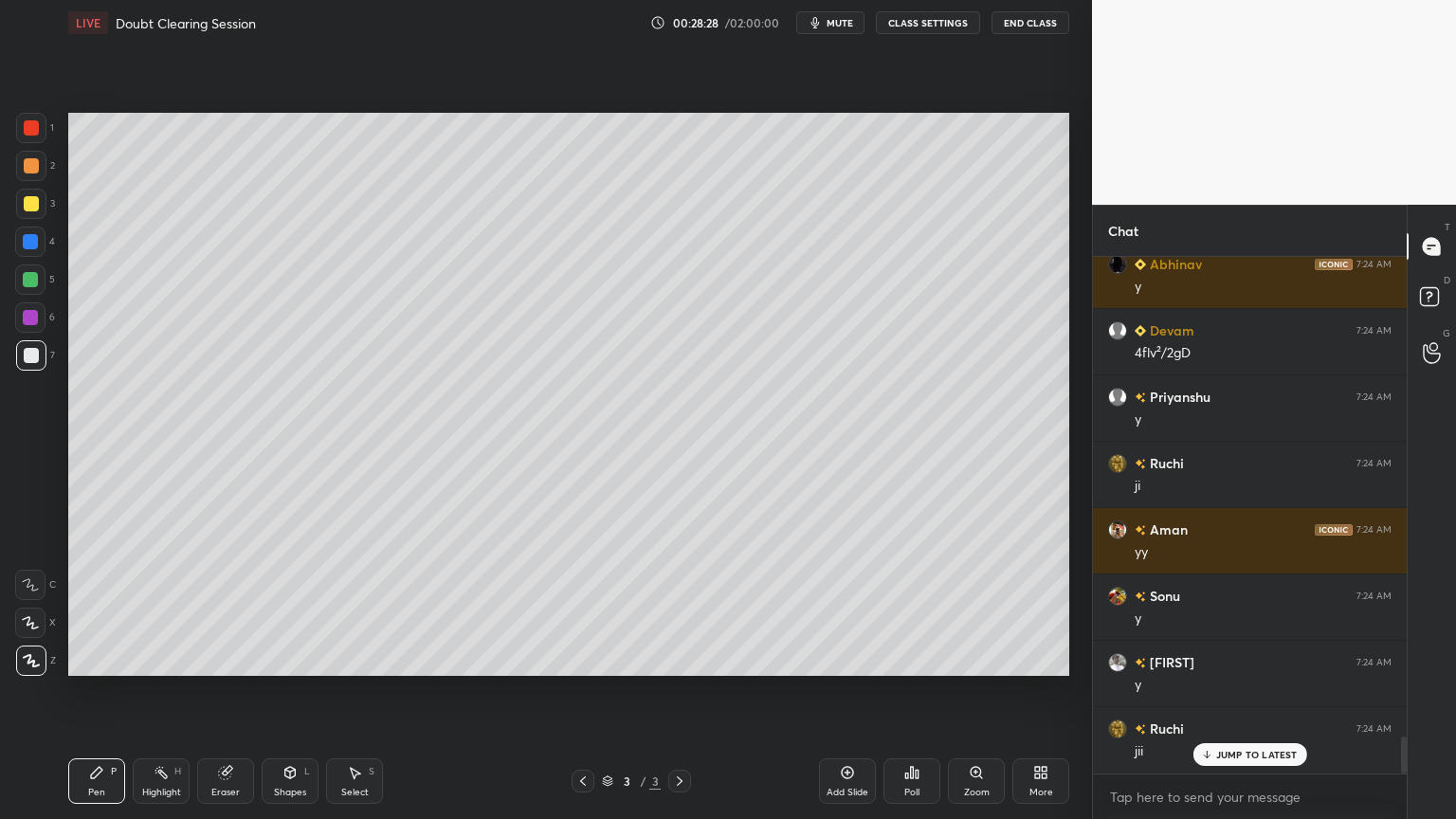 scroll, scrollTop: 6624, scrollLeft: 0, axis: vertical 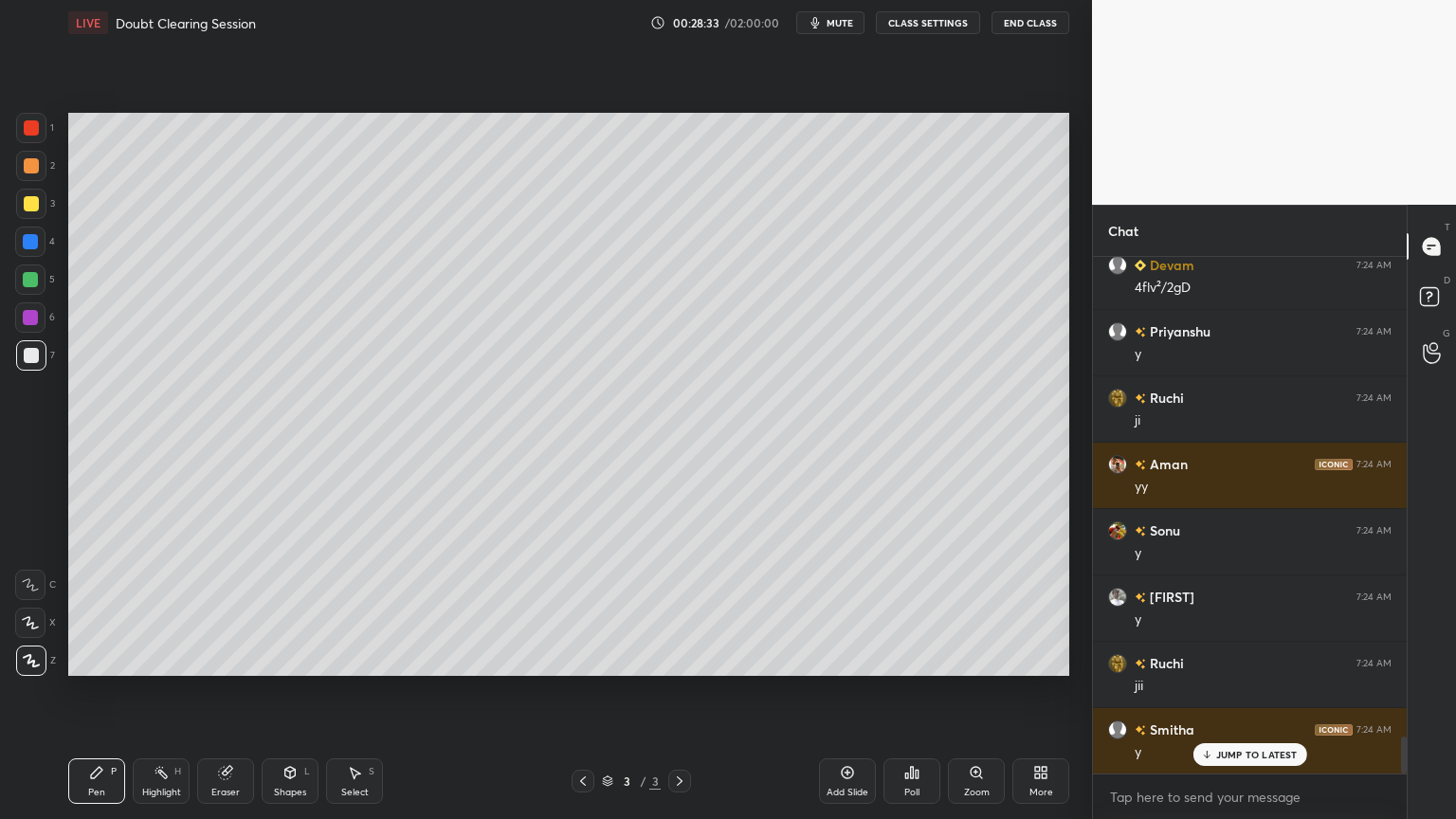 click at bounding box center (30, 280) 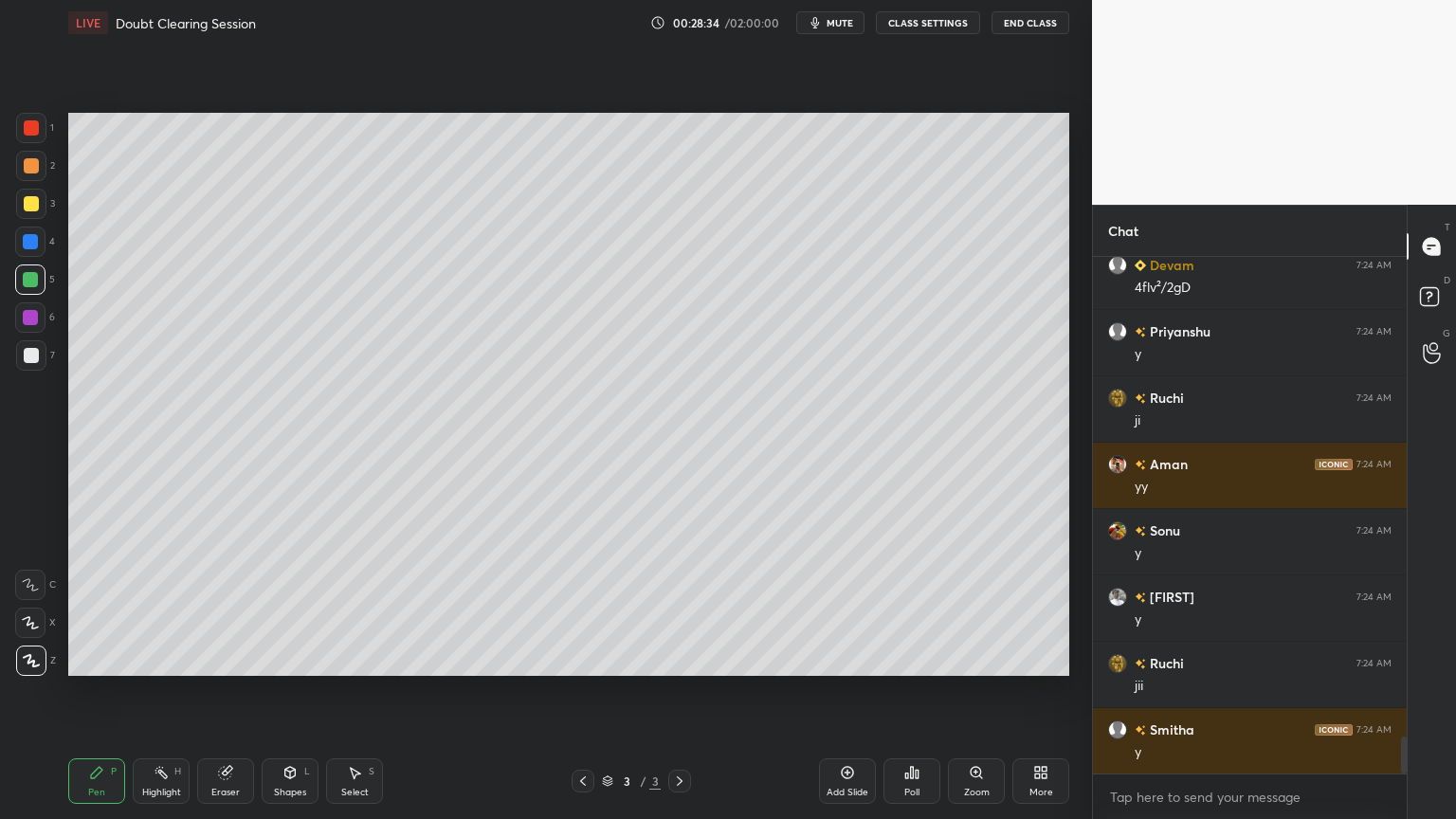 scroll, scrollTop: 6691, scrollLeft: 0, axis: vertical 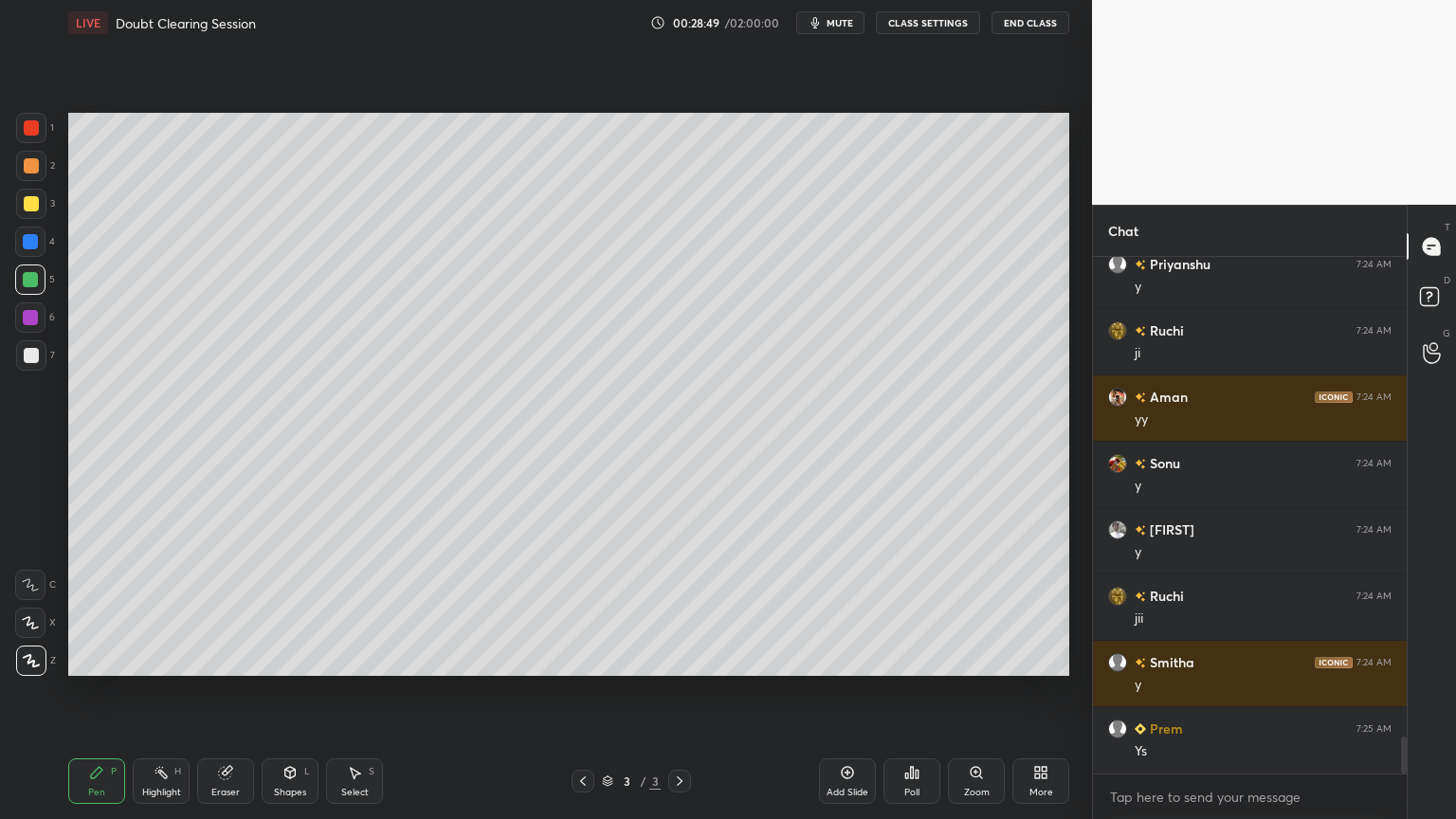 click at bounding box center (31, 355) 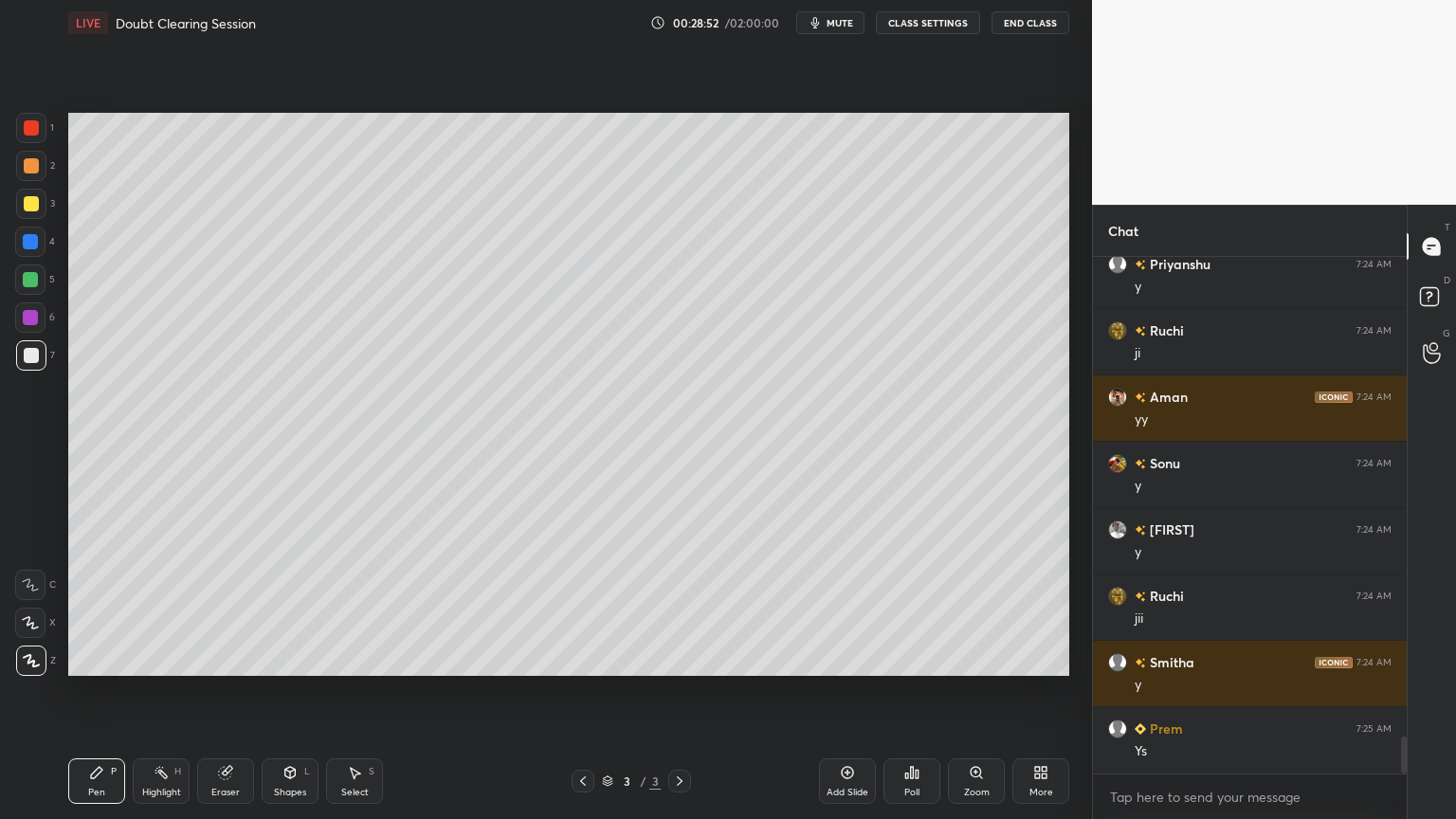click at bounding box center (30, 280) 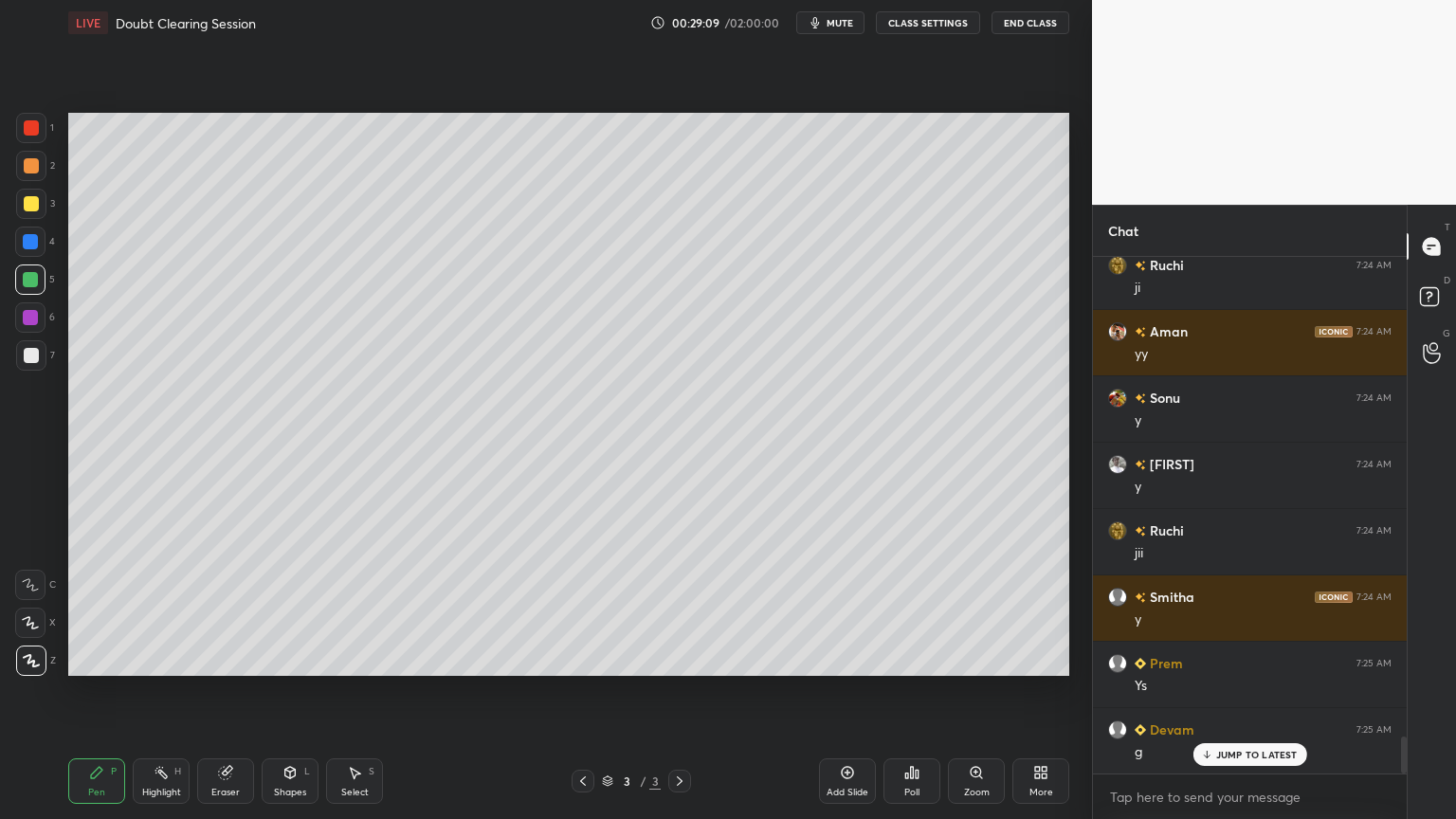 scroll, scrollTop: 6824, scrollLeft: 0, axis: vertical 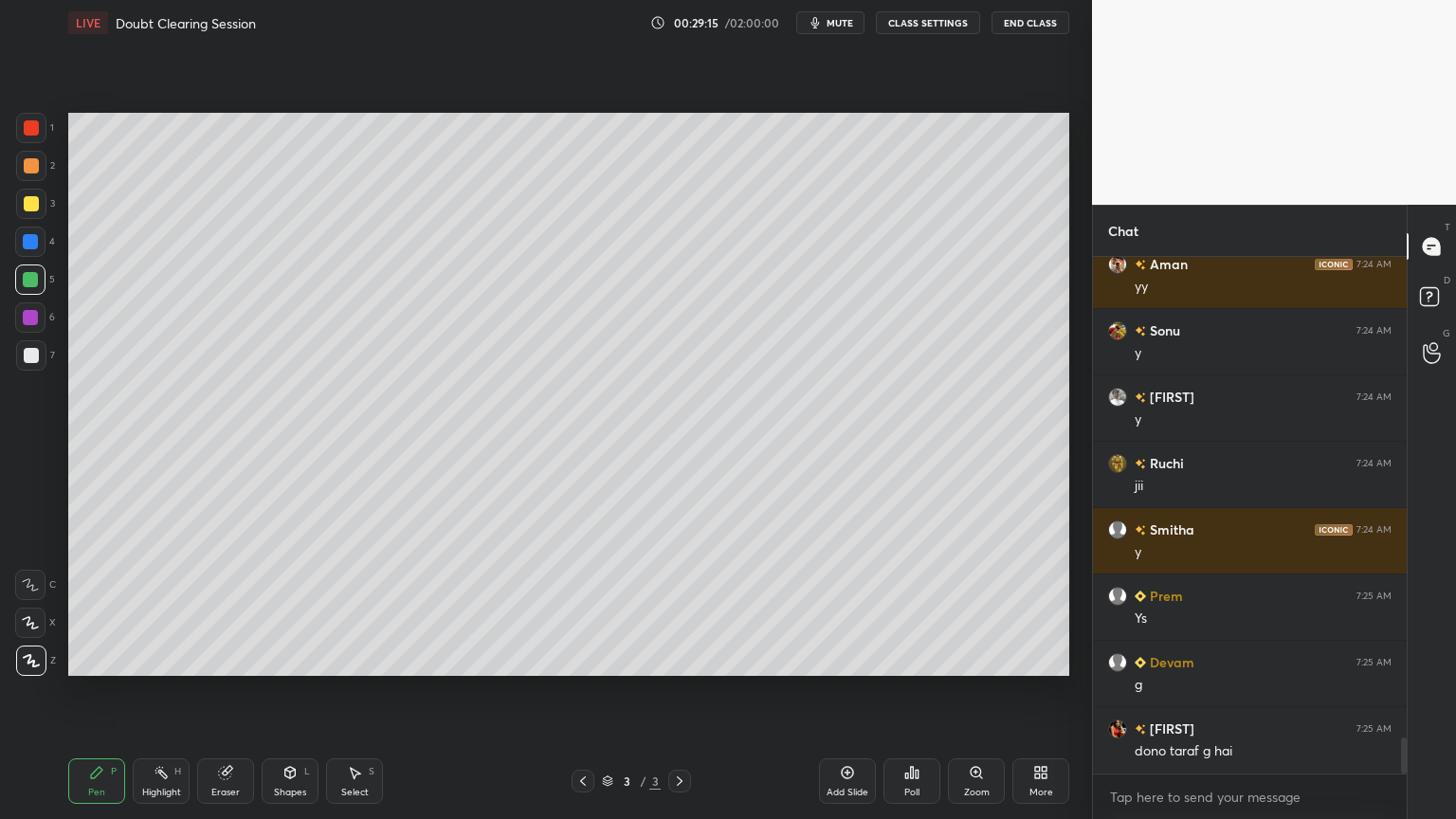click at bounding box center (31, 355) 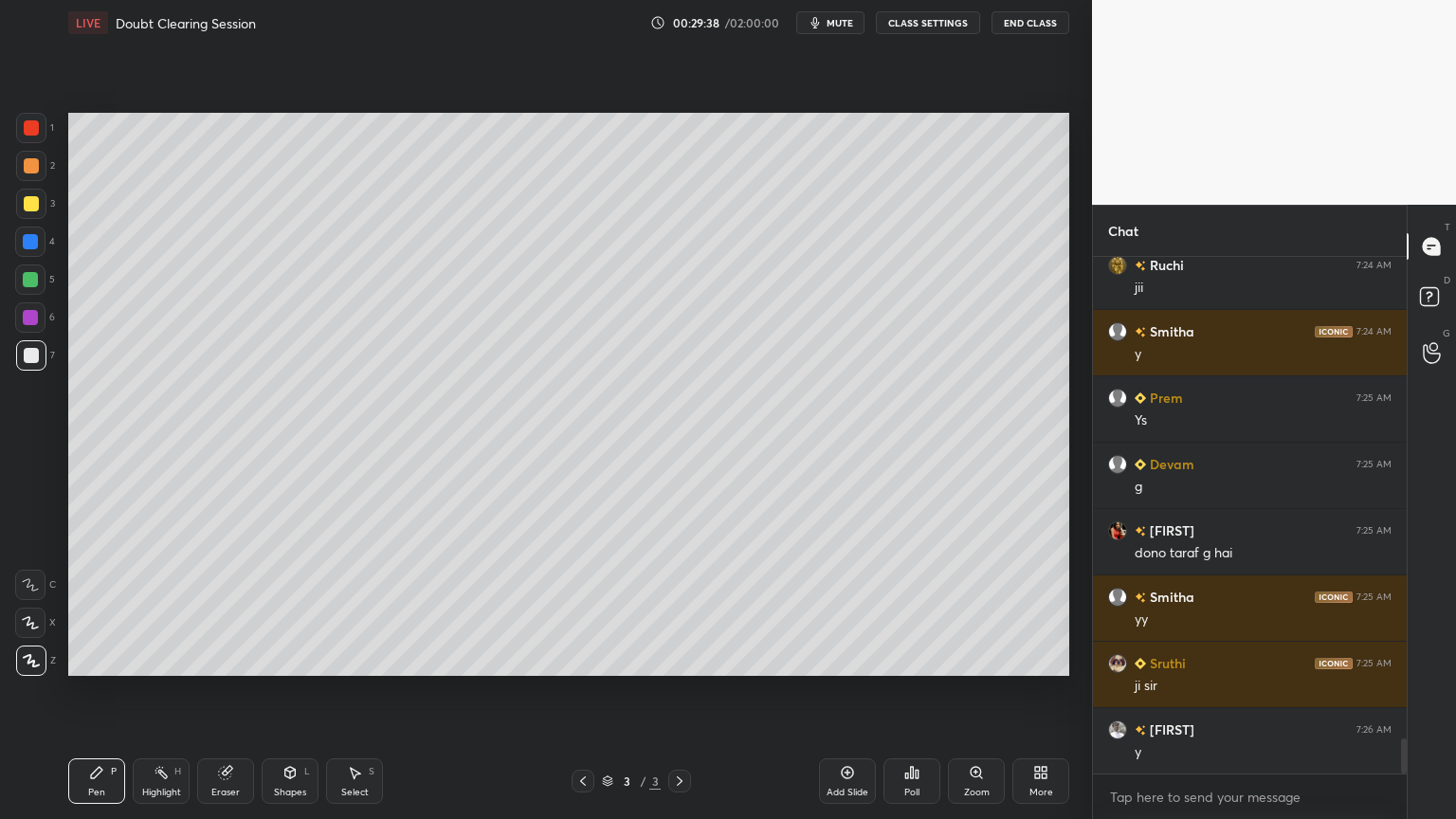 scroll, scrollTop: 7089, scrollLeft: 0, axis: vertical 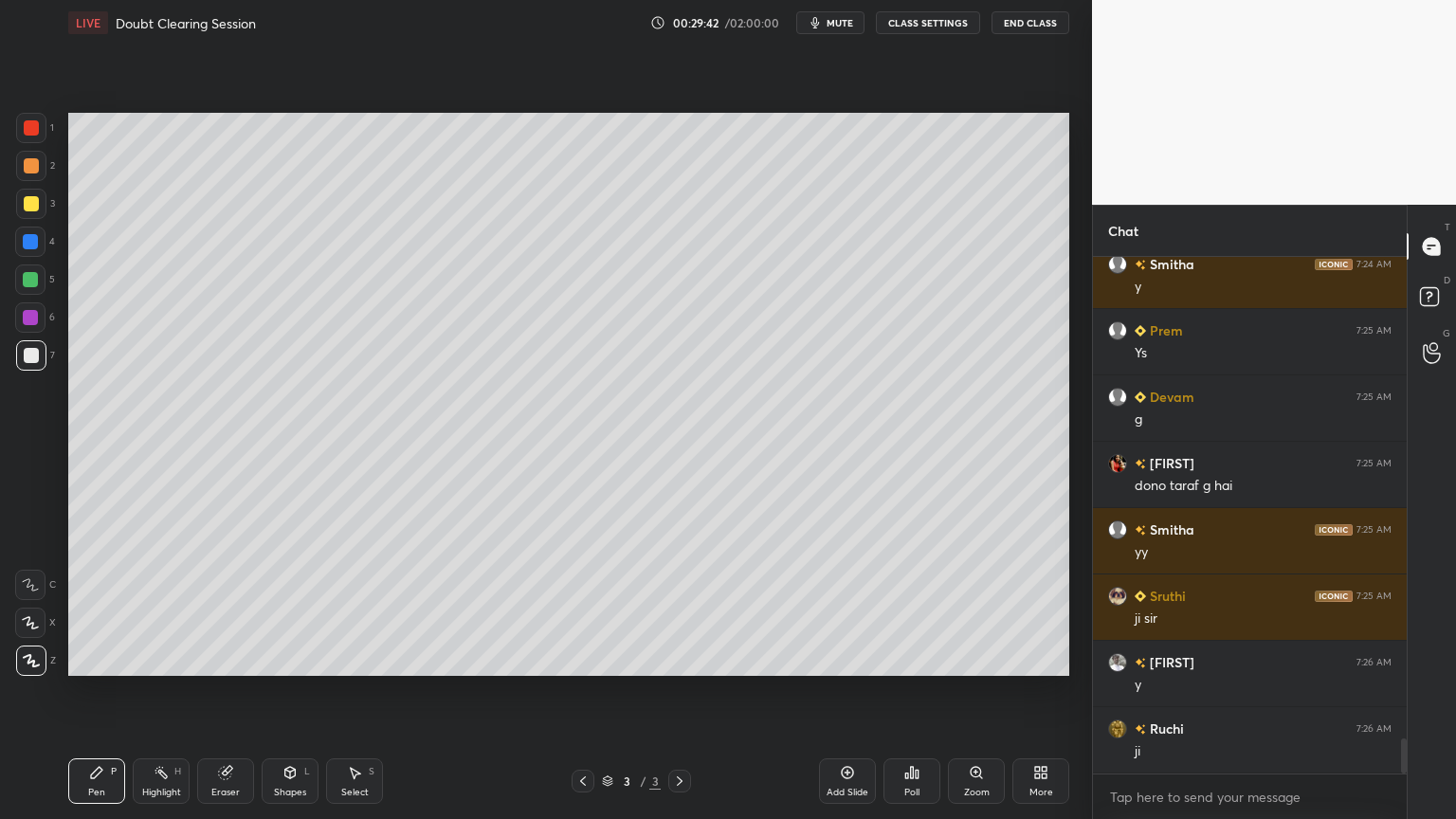 click at bounding box center [30, 280] 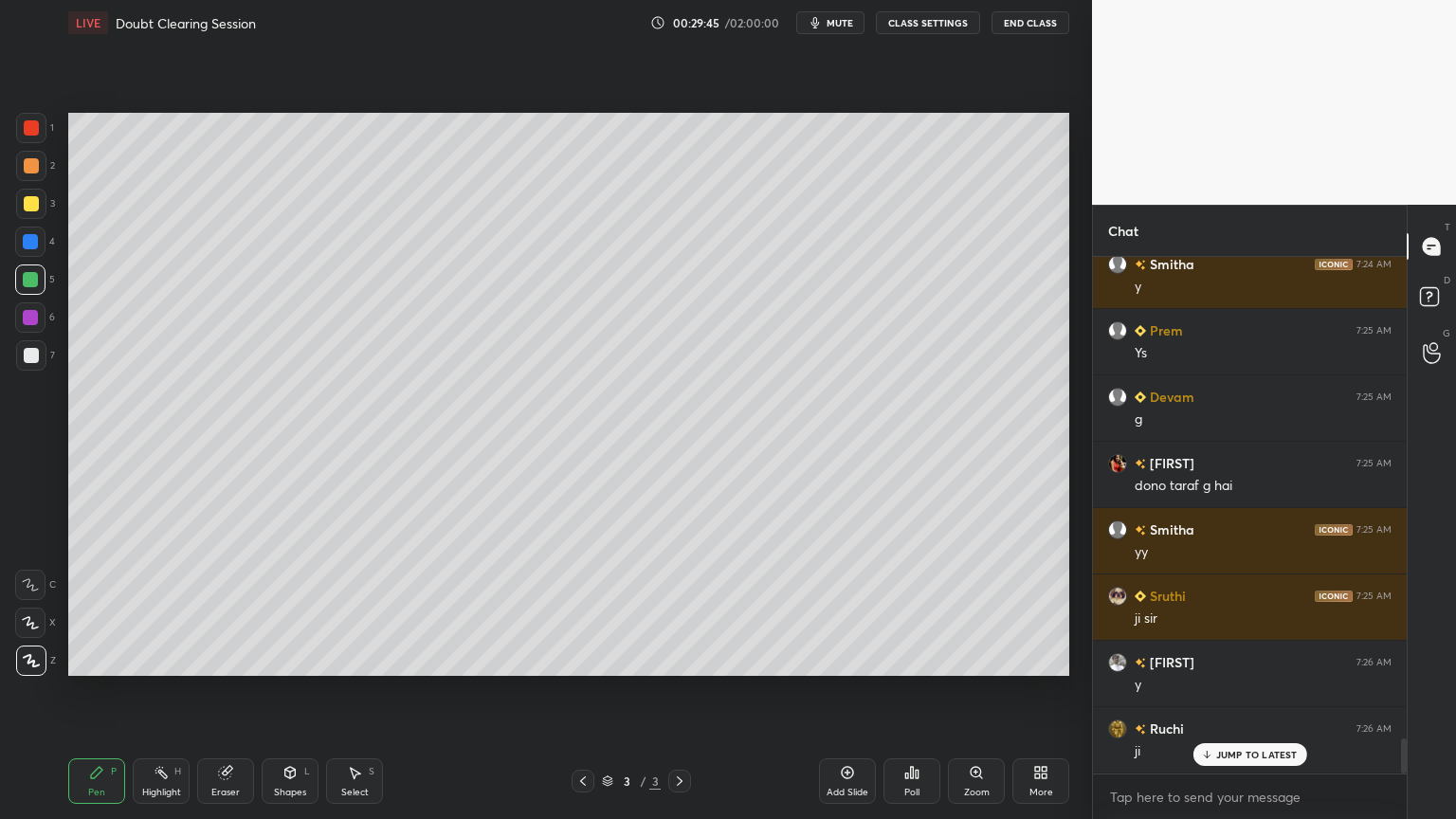 scroll, scrollTop: 7155, scrollLeft: 0, axis: vertical 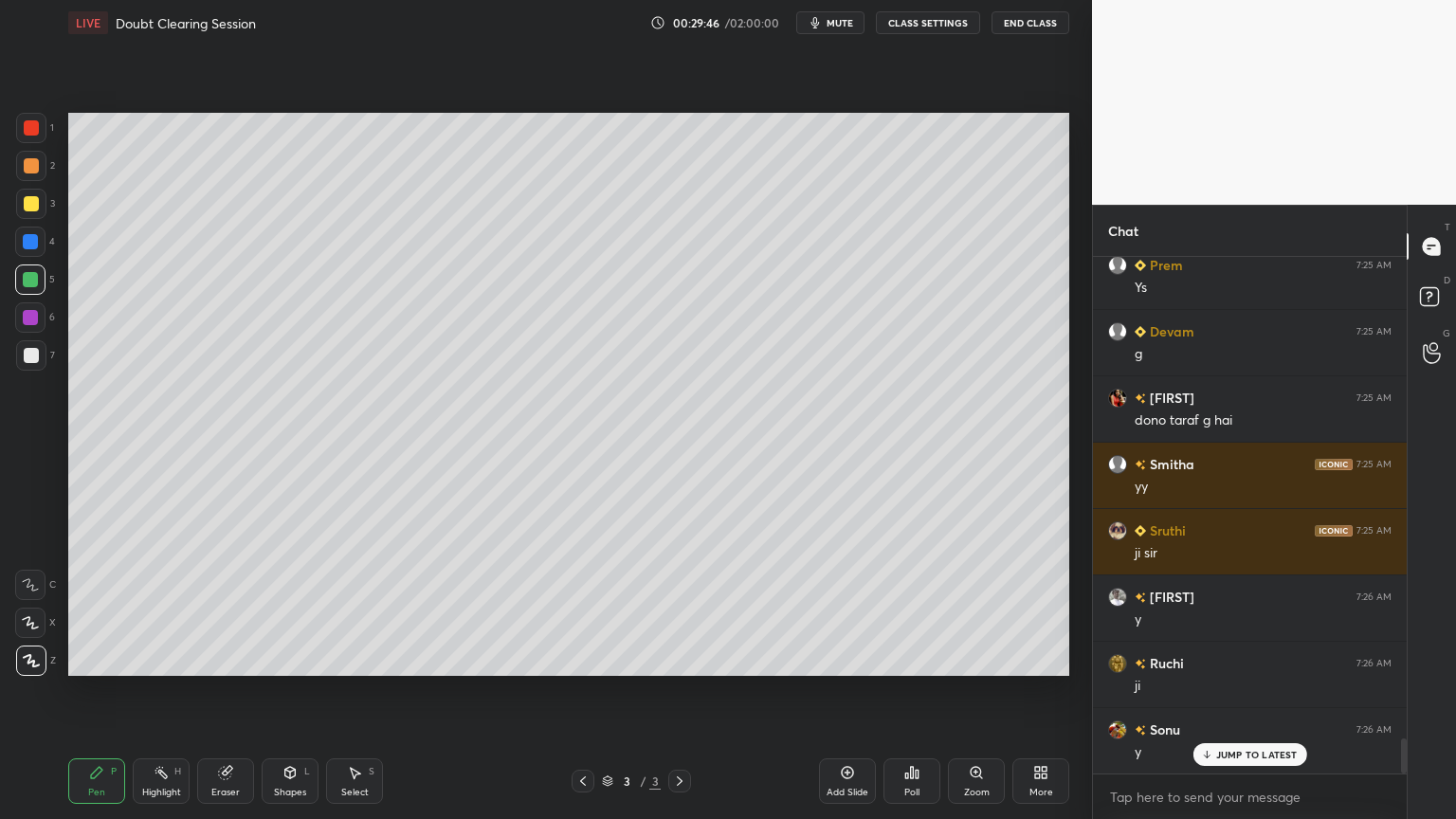 click at bounding box center (31, 355) 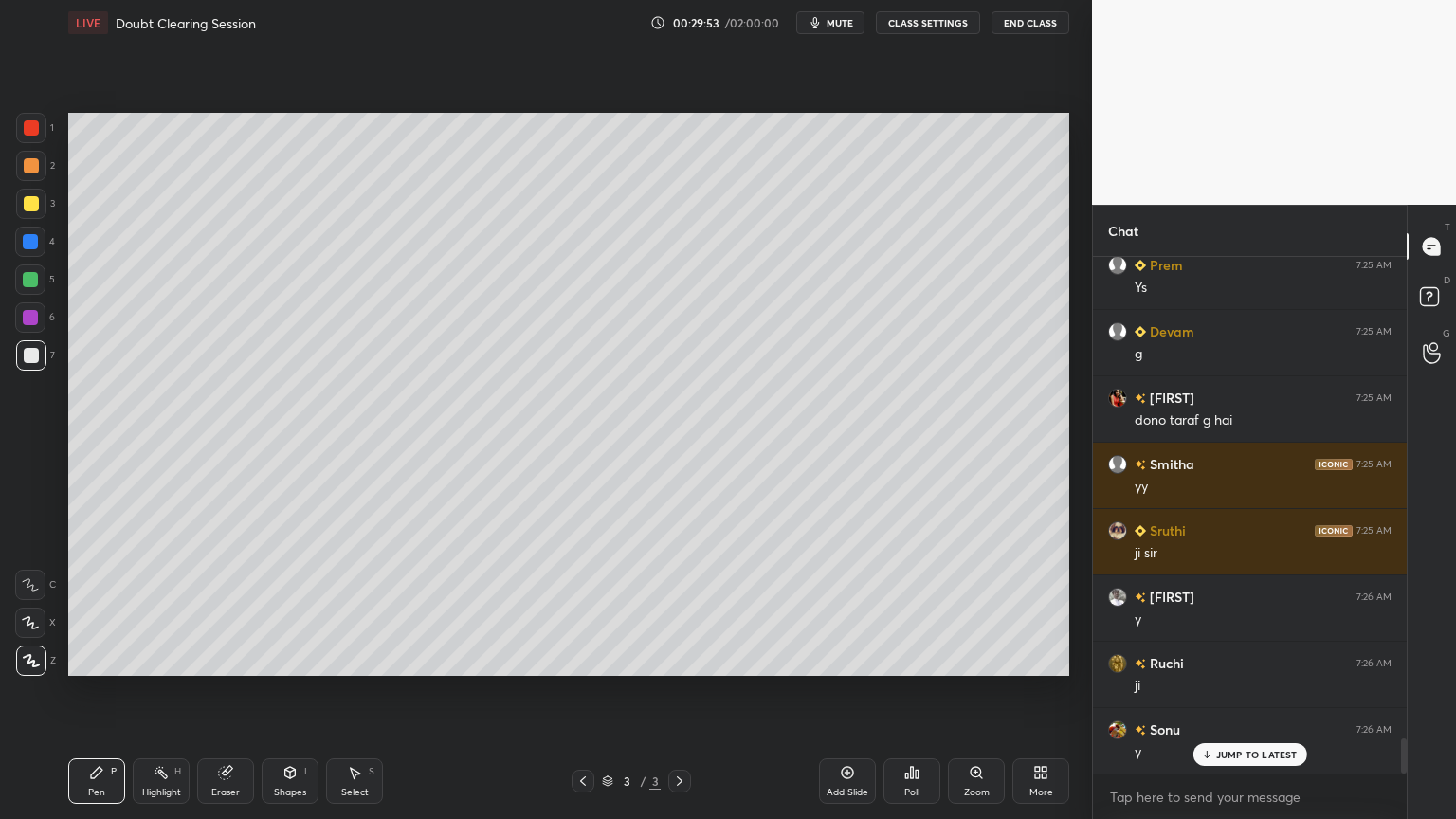 click on "Eraser" at bounding box center [226, 781] 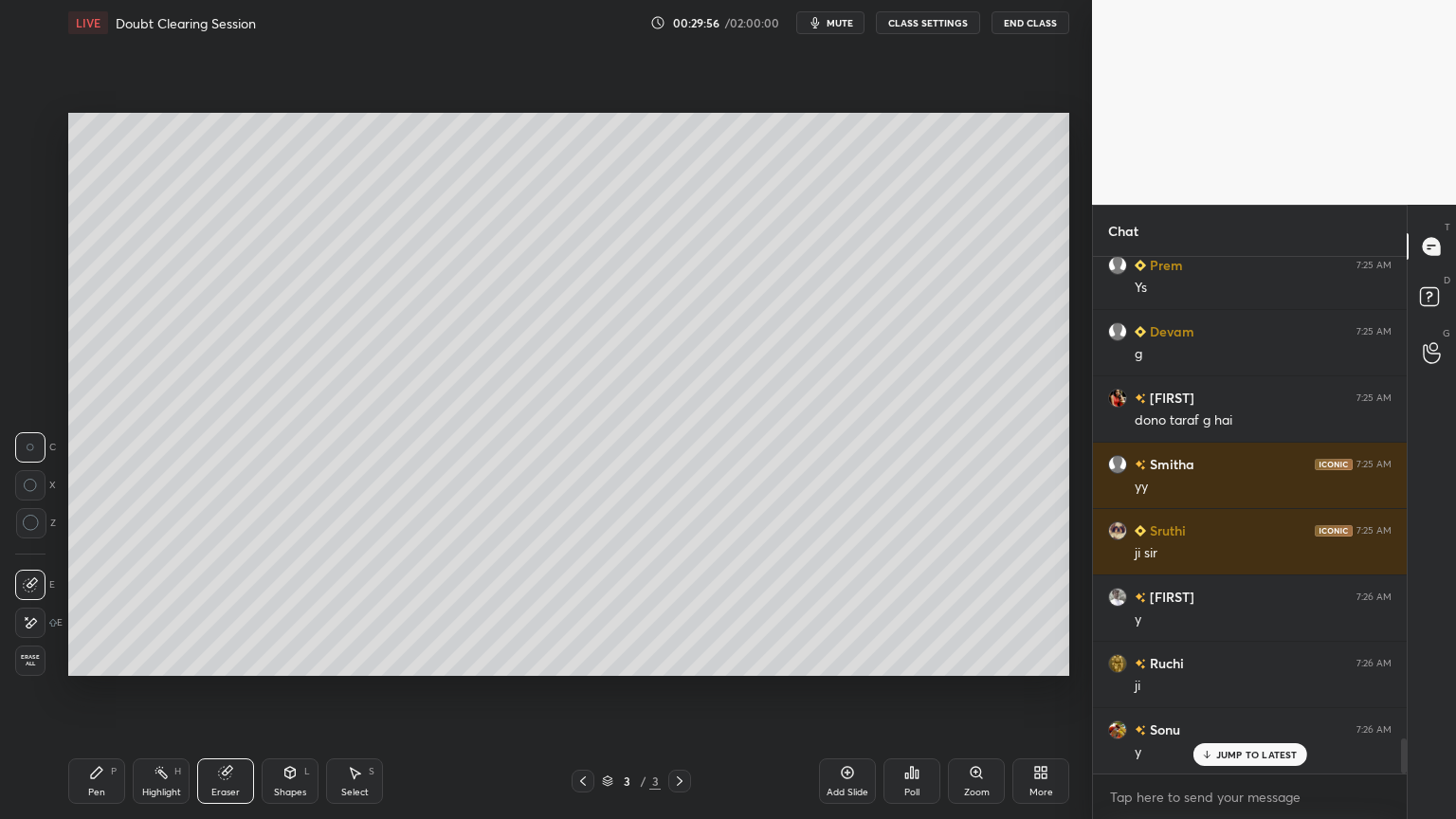 click on "Pen" at bounding box center (97, 792) 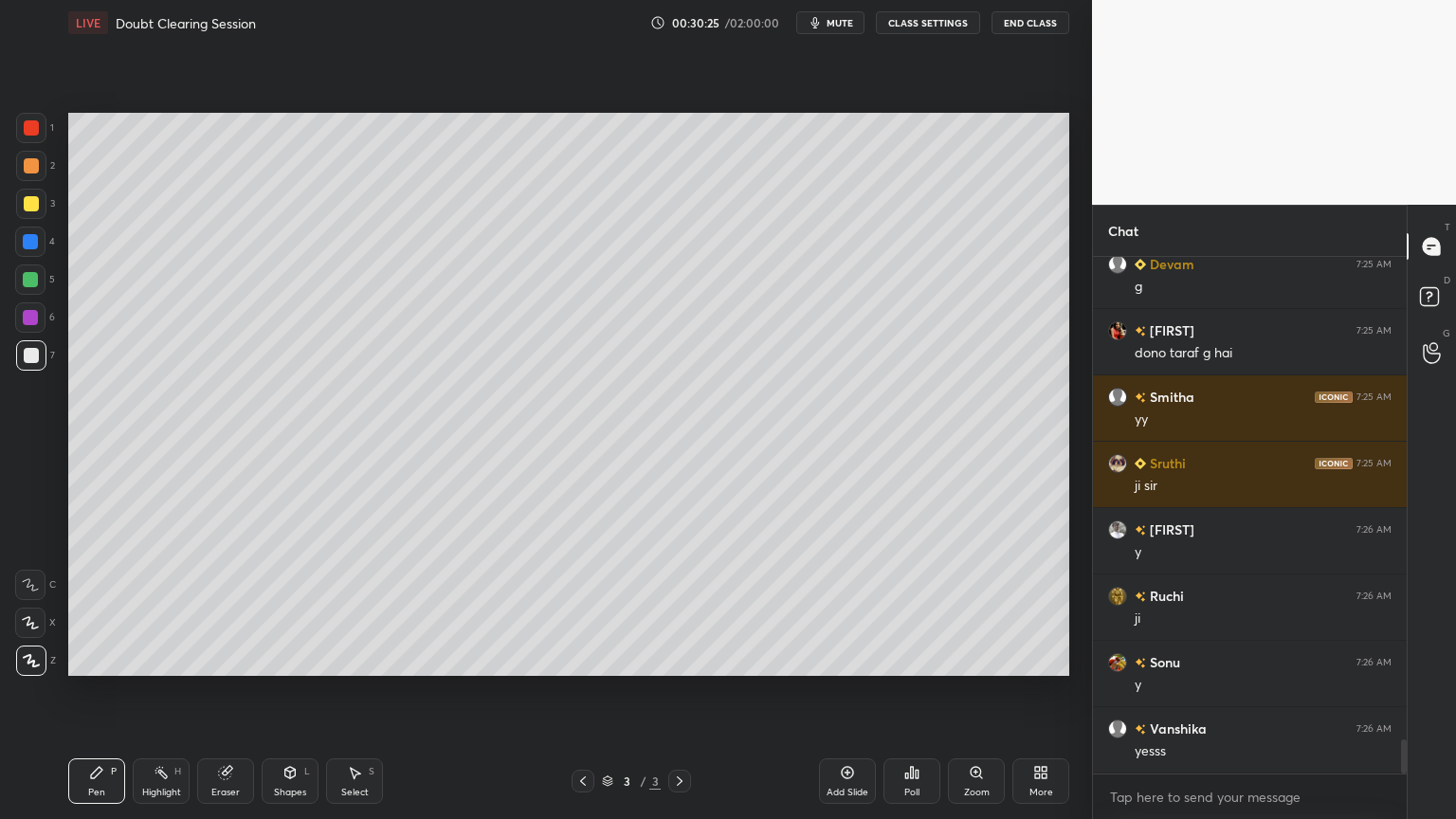 scroll, scrollTop: 7288, scrollLeft: 0, axis: vertical 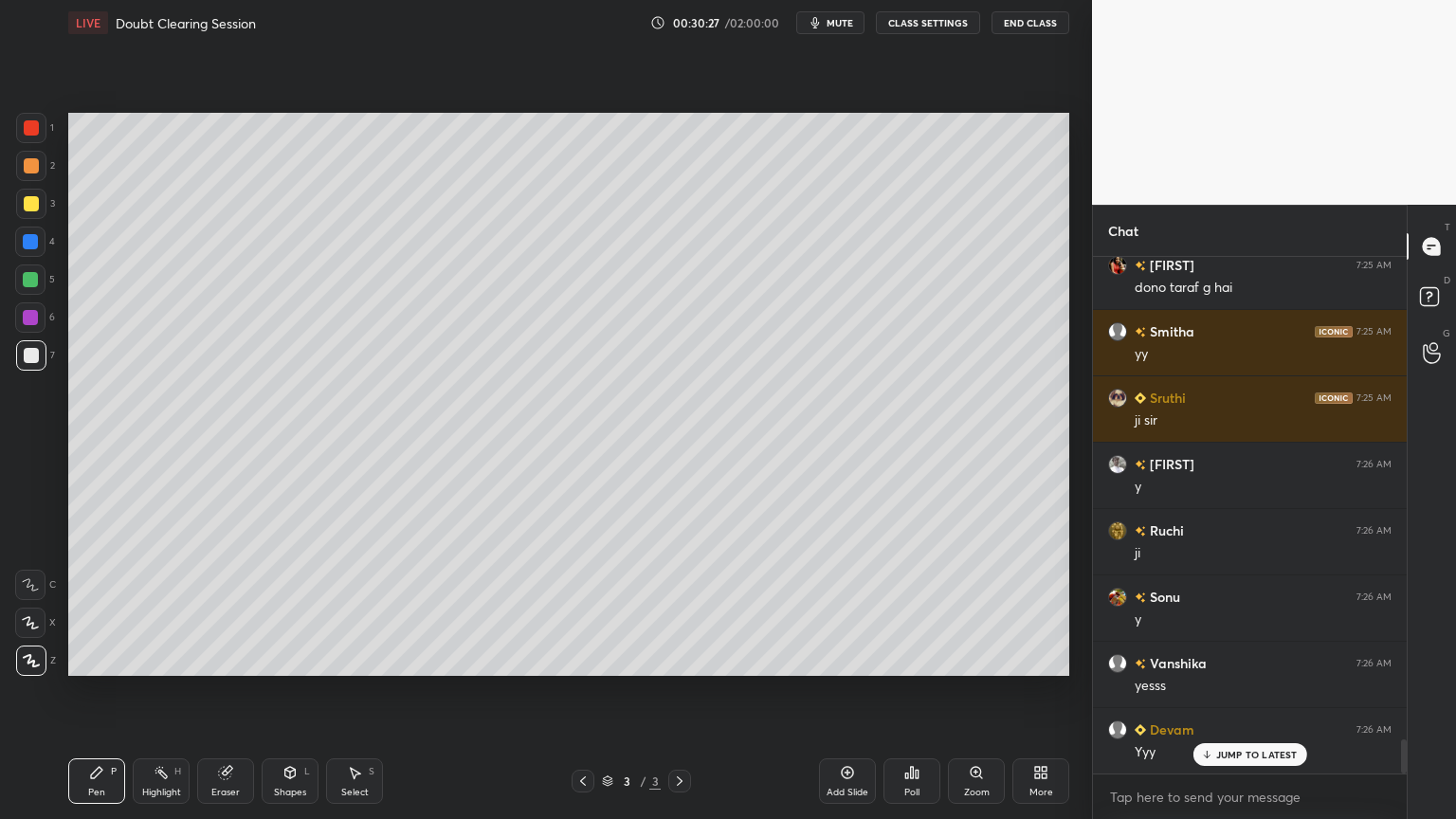 click on "Shapes L" at bounding box center (290, 781) 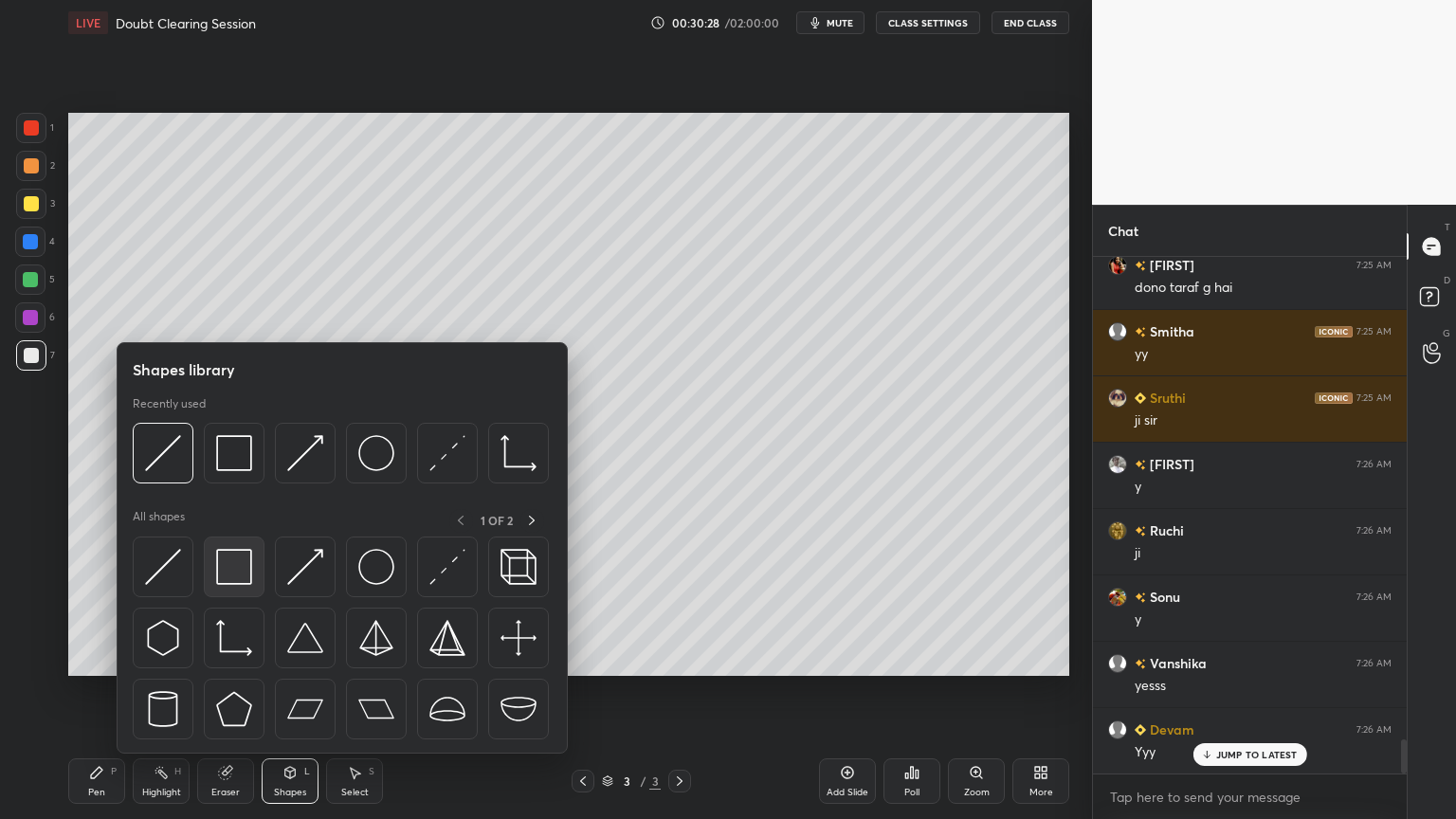 click at bounding box center (234, 567) 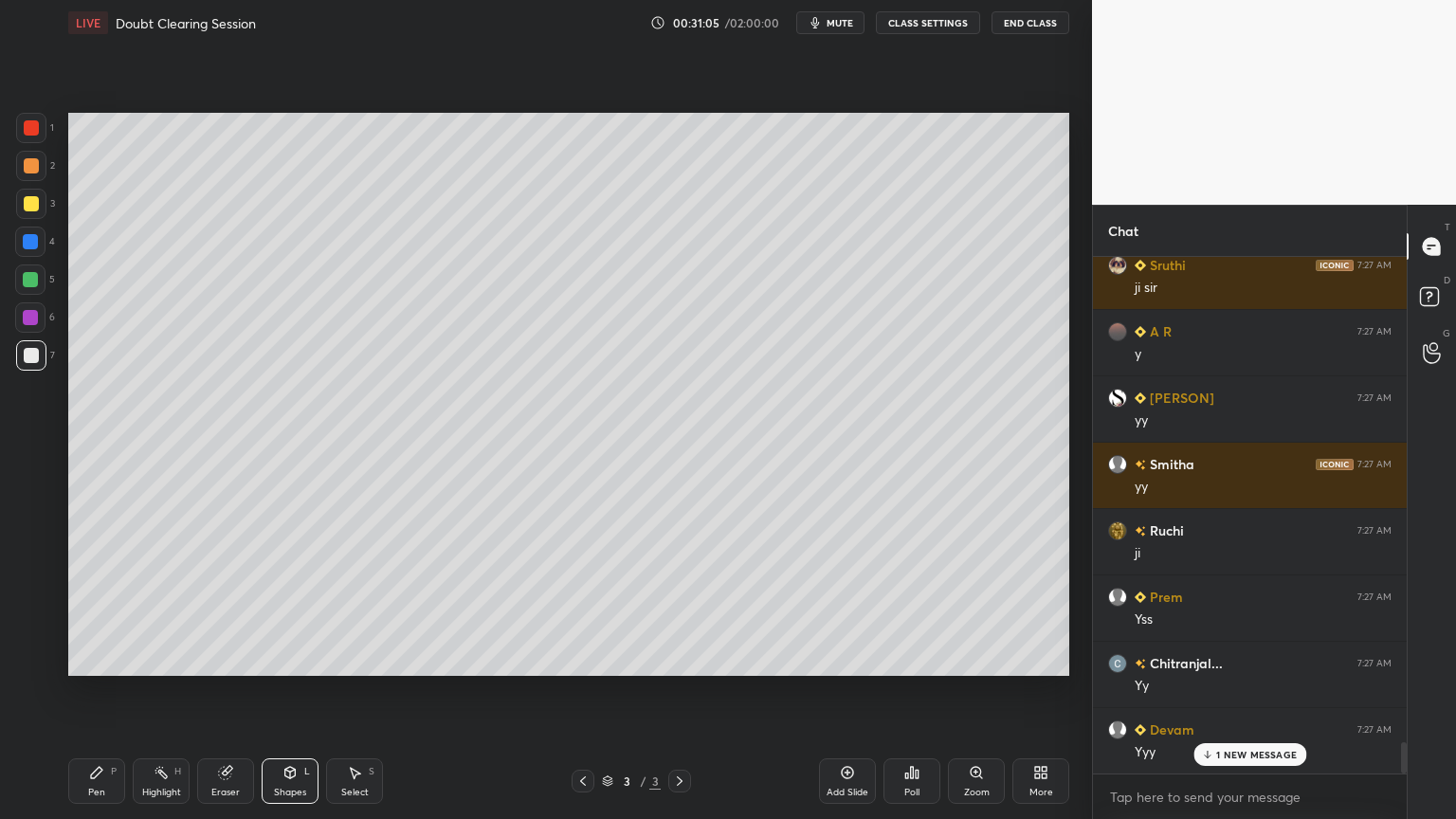 scroll, scrollTop: 8018, scrollLeft: 0, axis: vertical 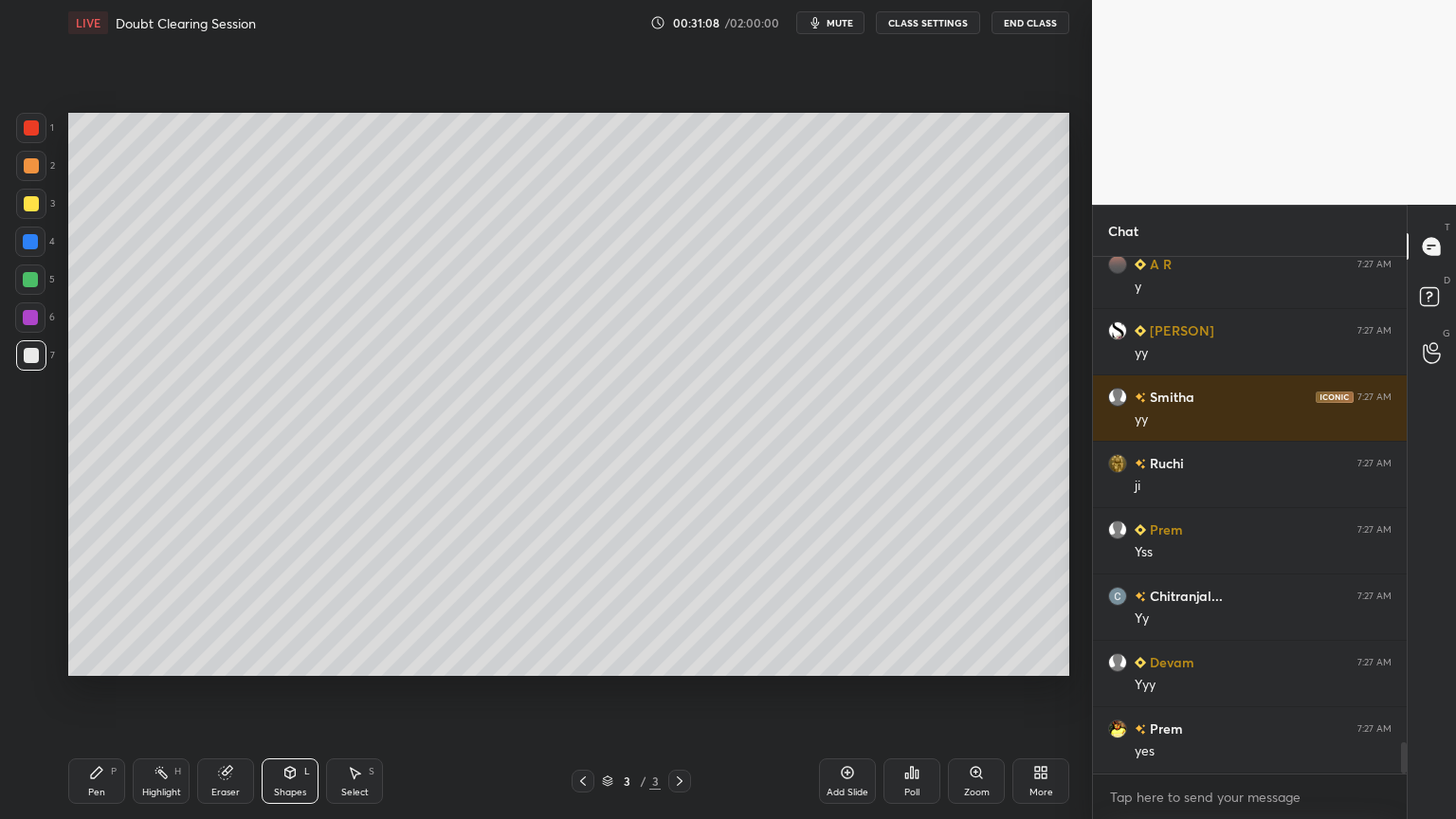 click on "Shapes L" at bounding box center [290, 781] 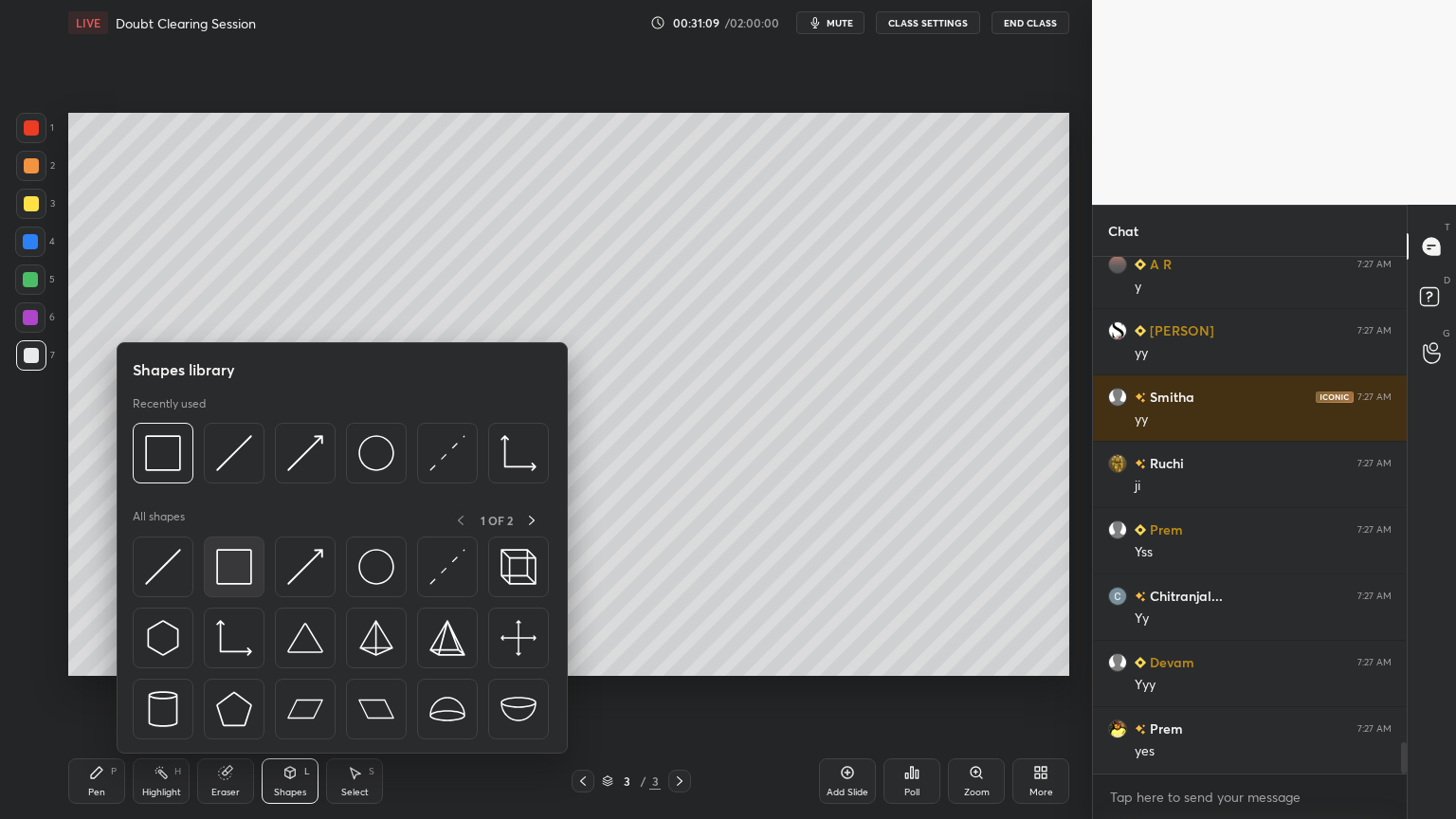 click at bounding box center (234, 567) 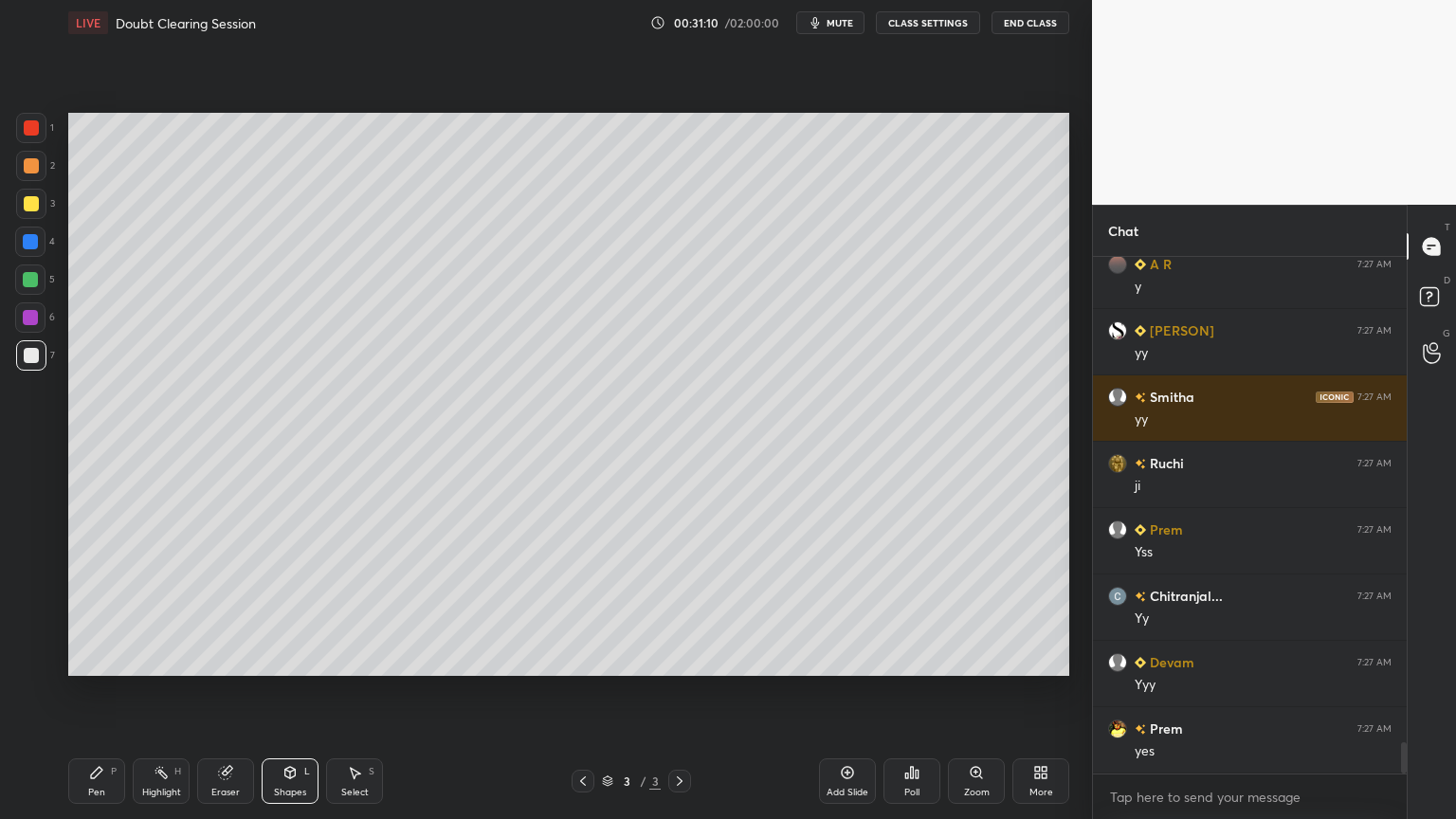 click at bounding box center [30, 318] 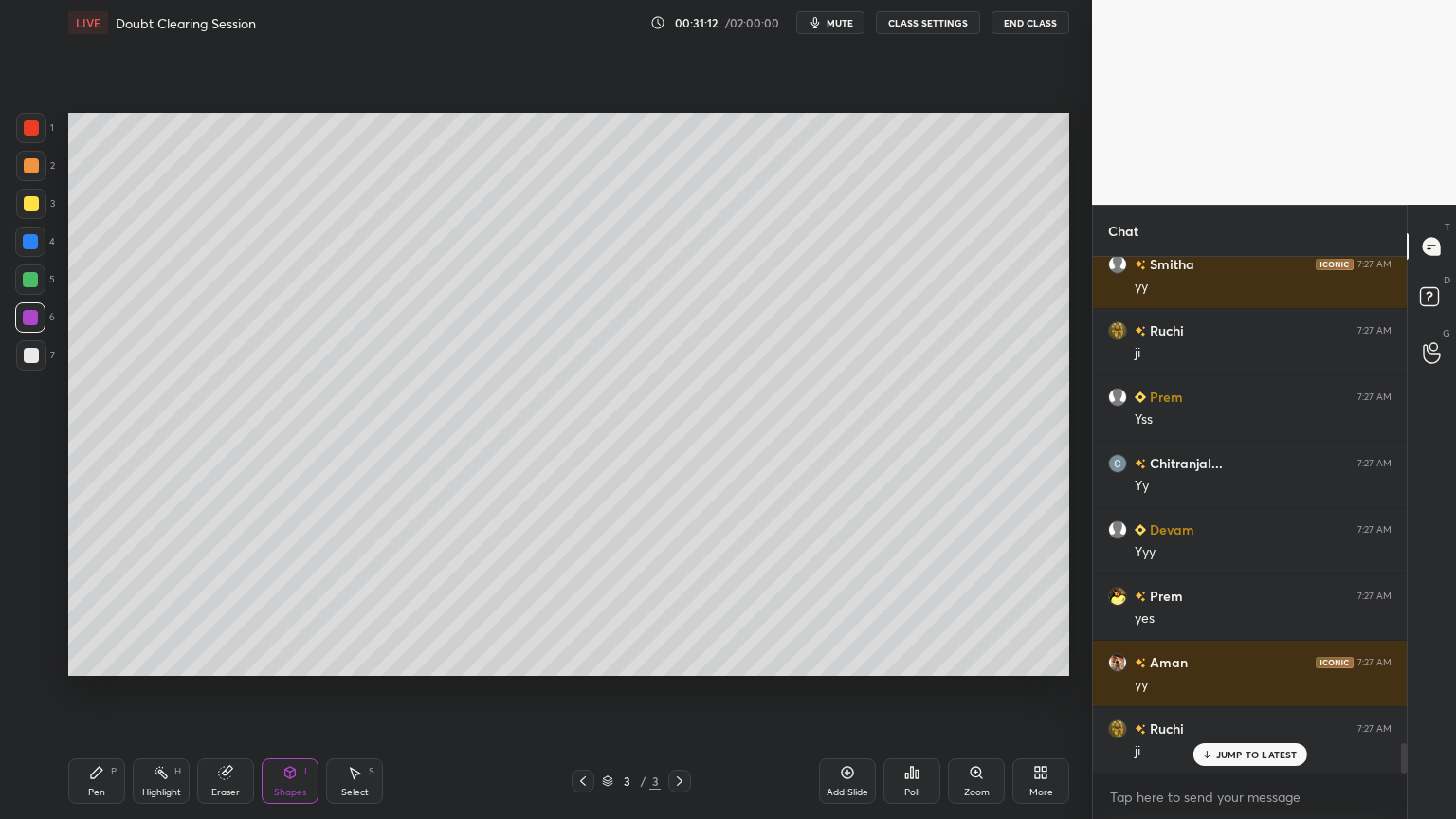 scroll, scrollTop: 8217, scrollLeft: 0, axis: vertical 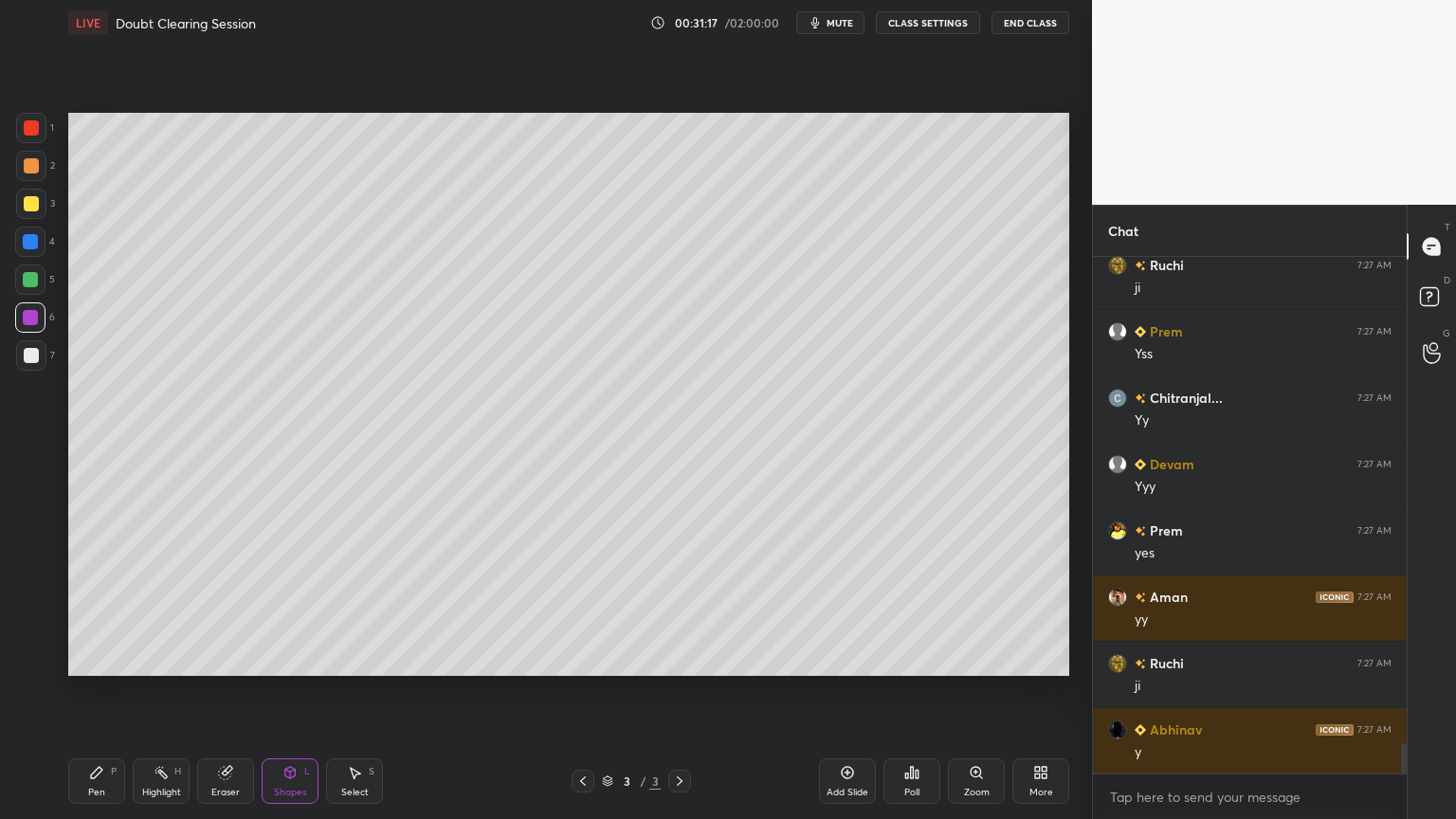 click 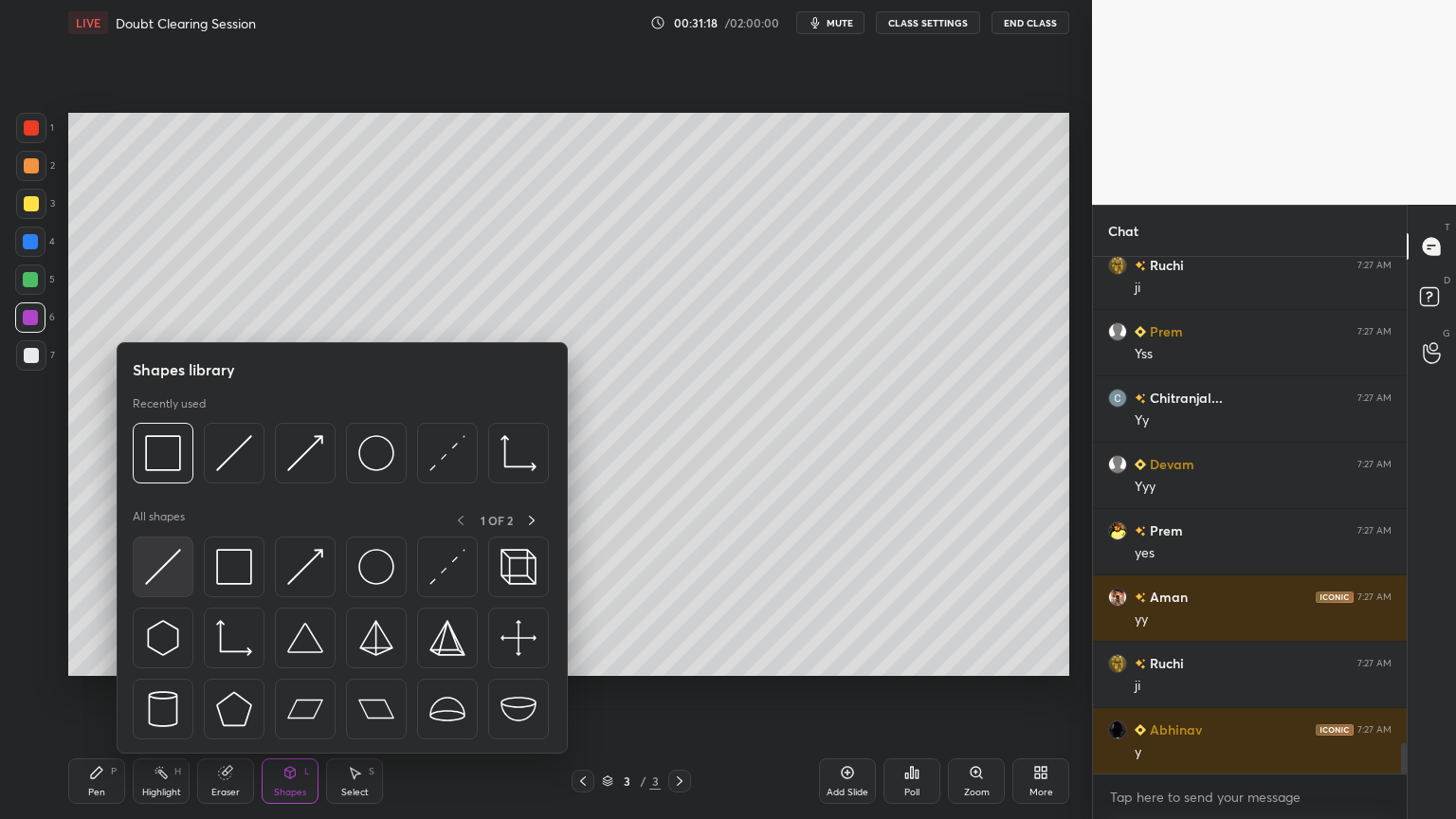click at bounding box center (163, 567) 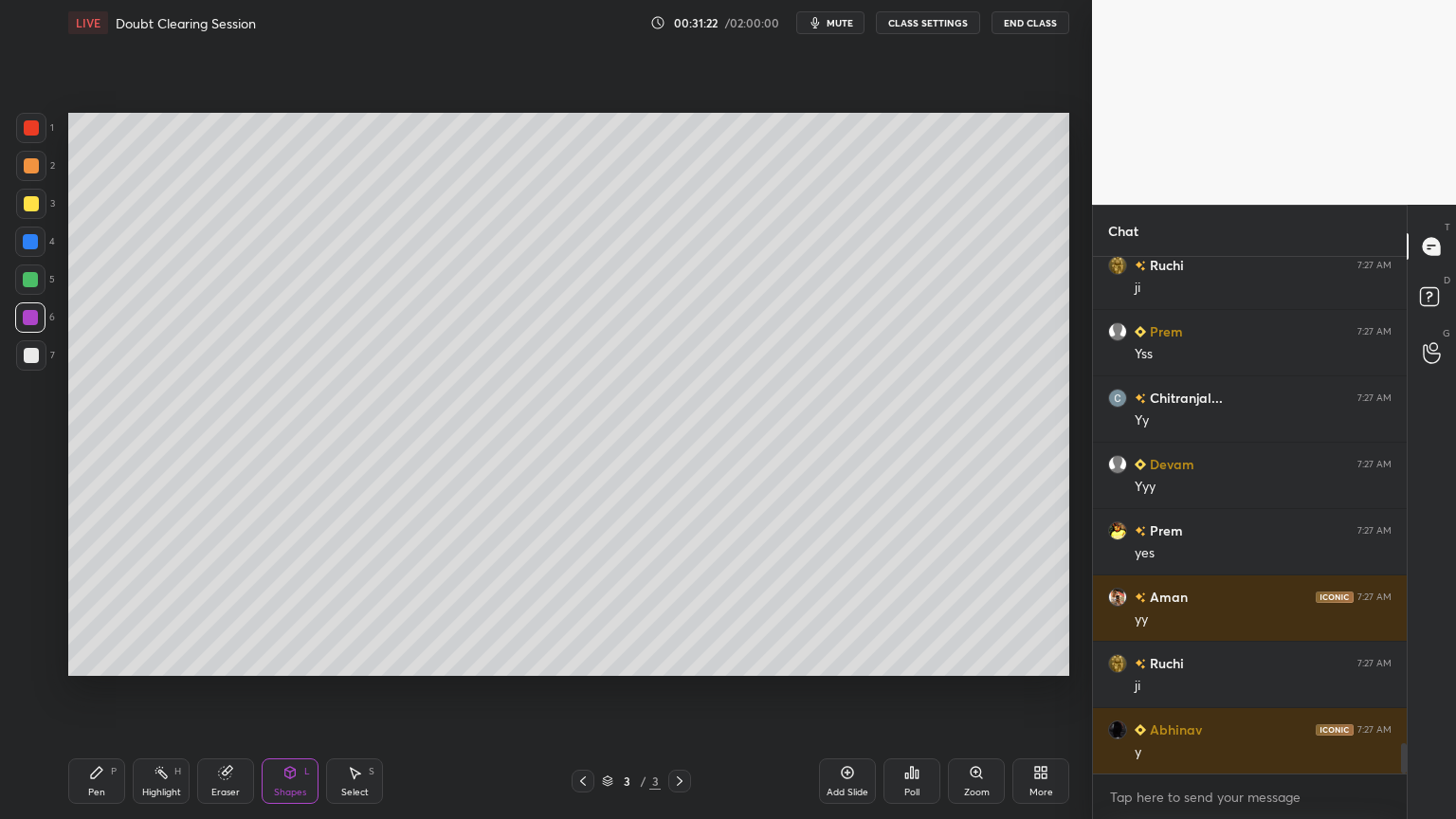 scroll, scrollTop: 8284, scrollLeft: 0, axis: vertical 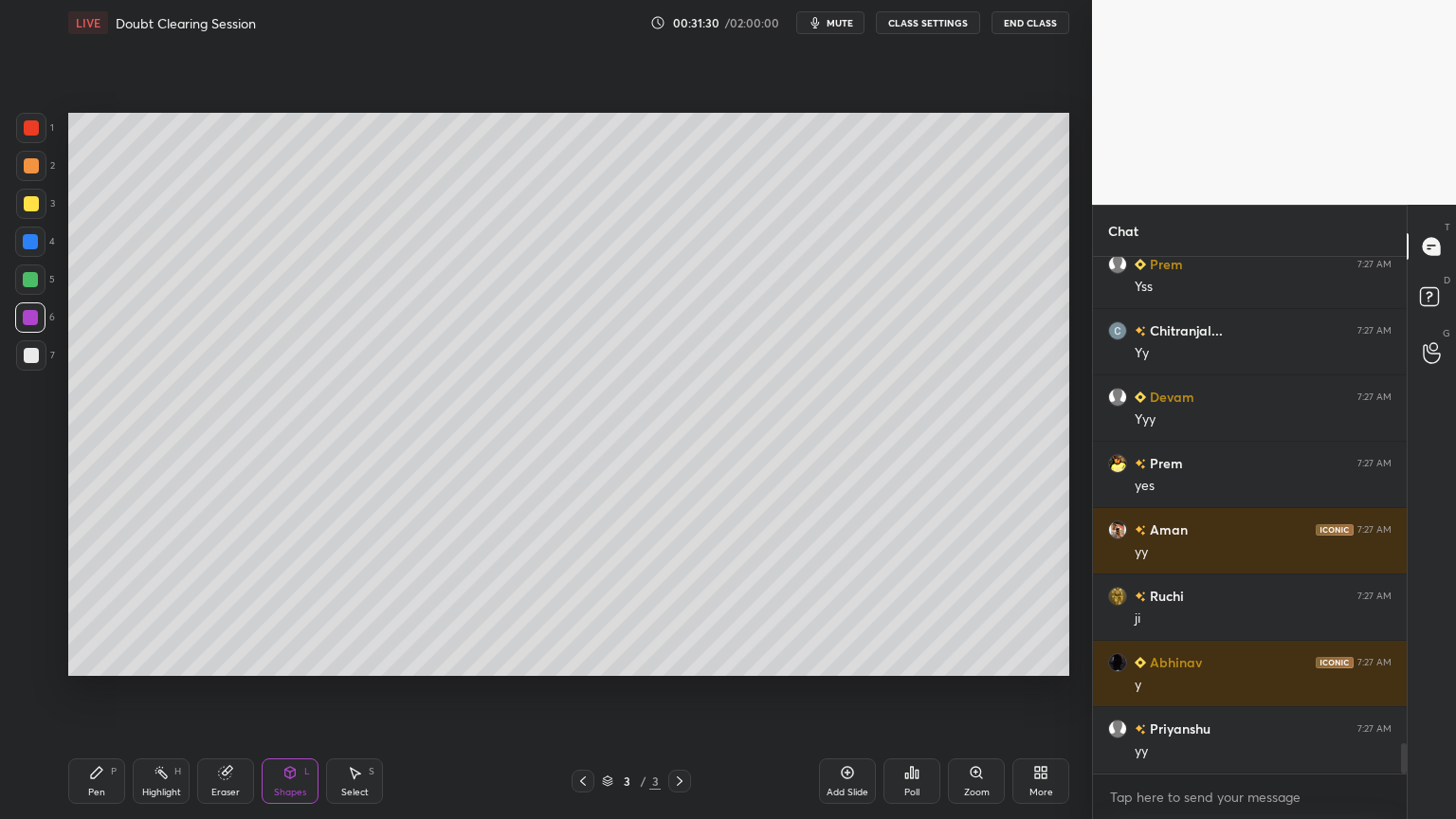 click on "Add Slide" at bounding box center (847, 792) 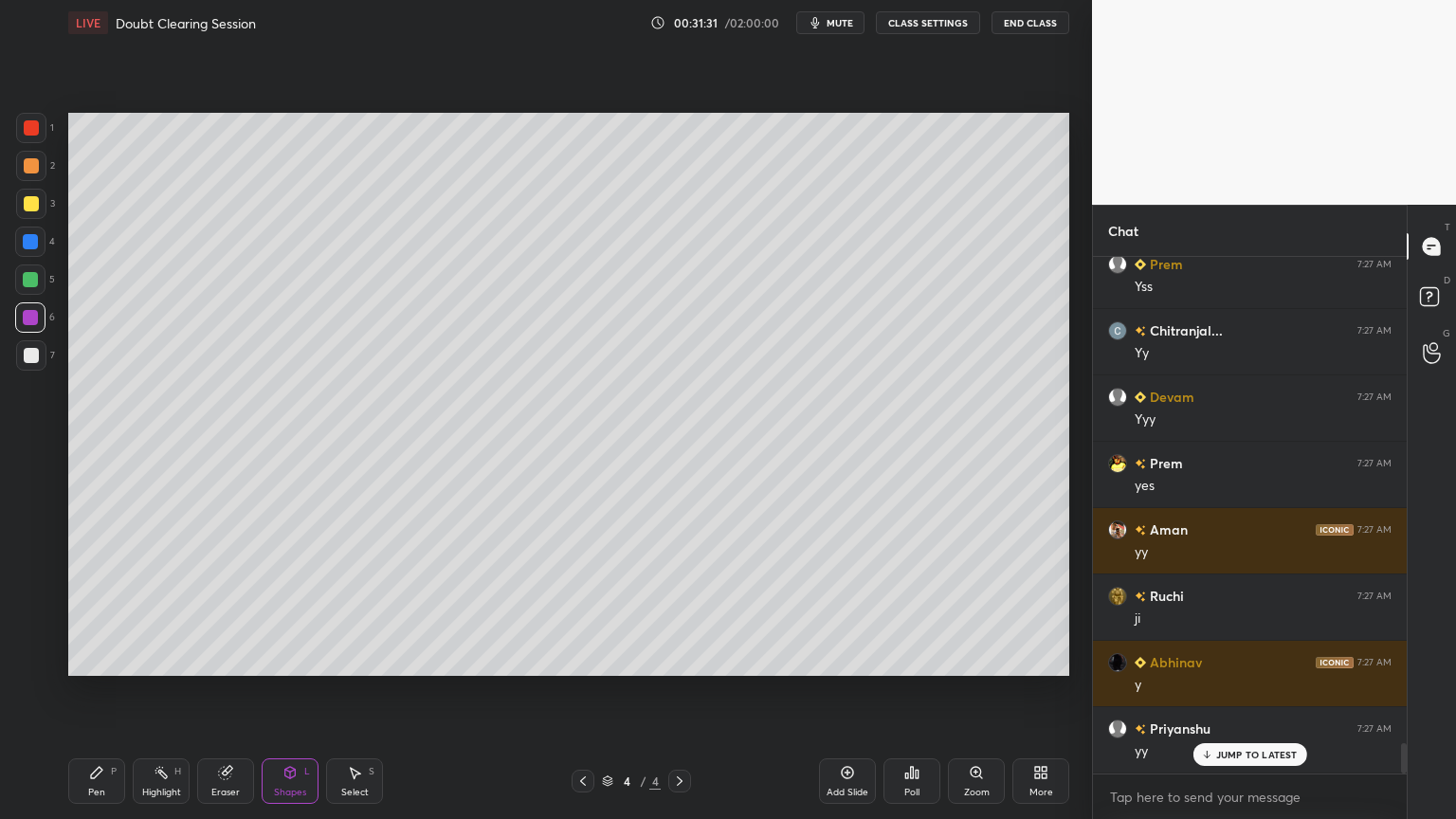 scroll, scrollTop: 8349, scrollLeft: 0, axis: vertical 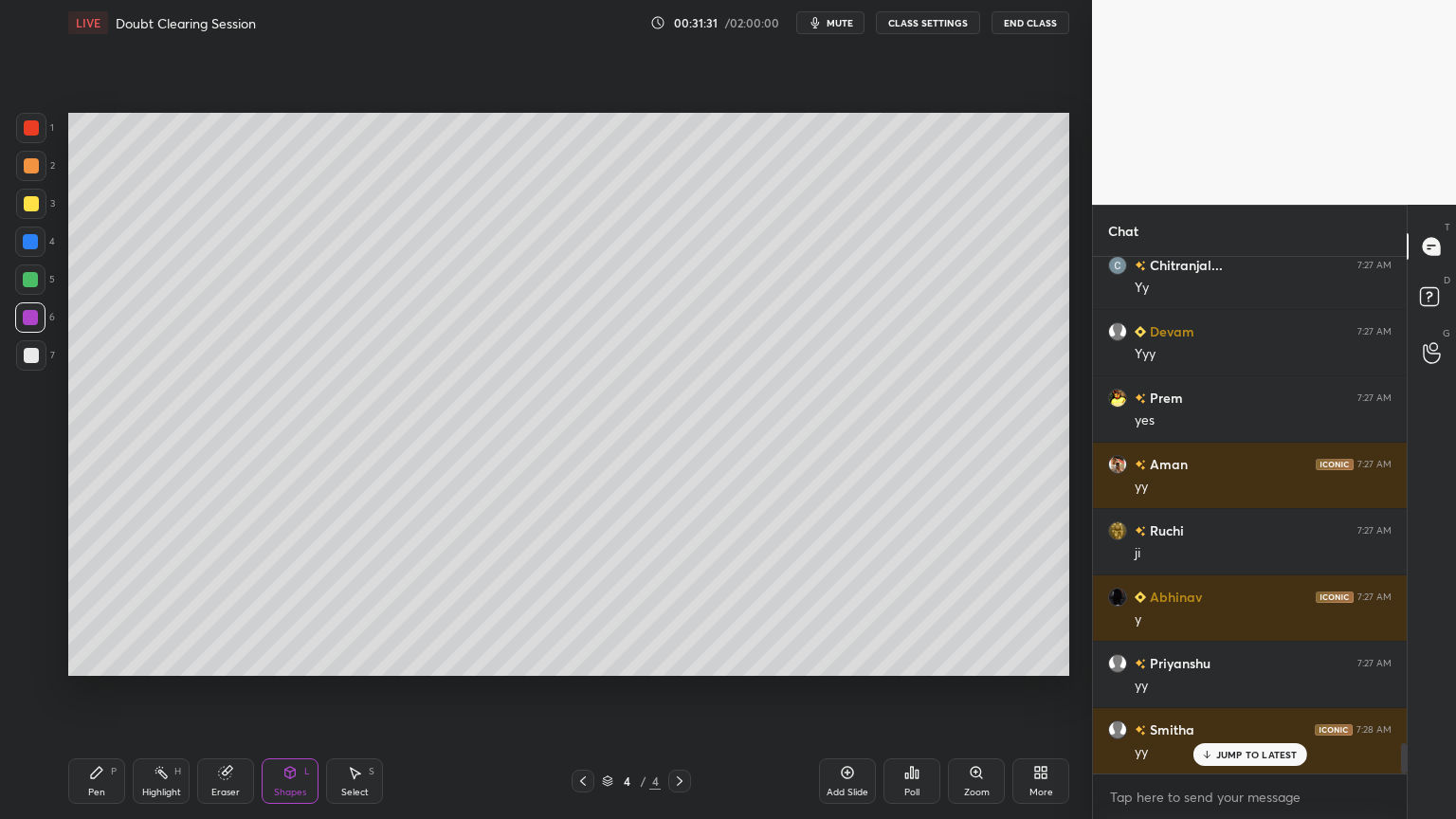 click on "Pen P" at bounding box center (97, 781) 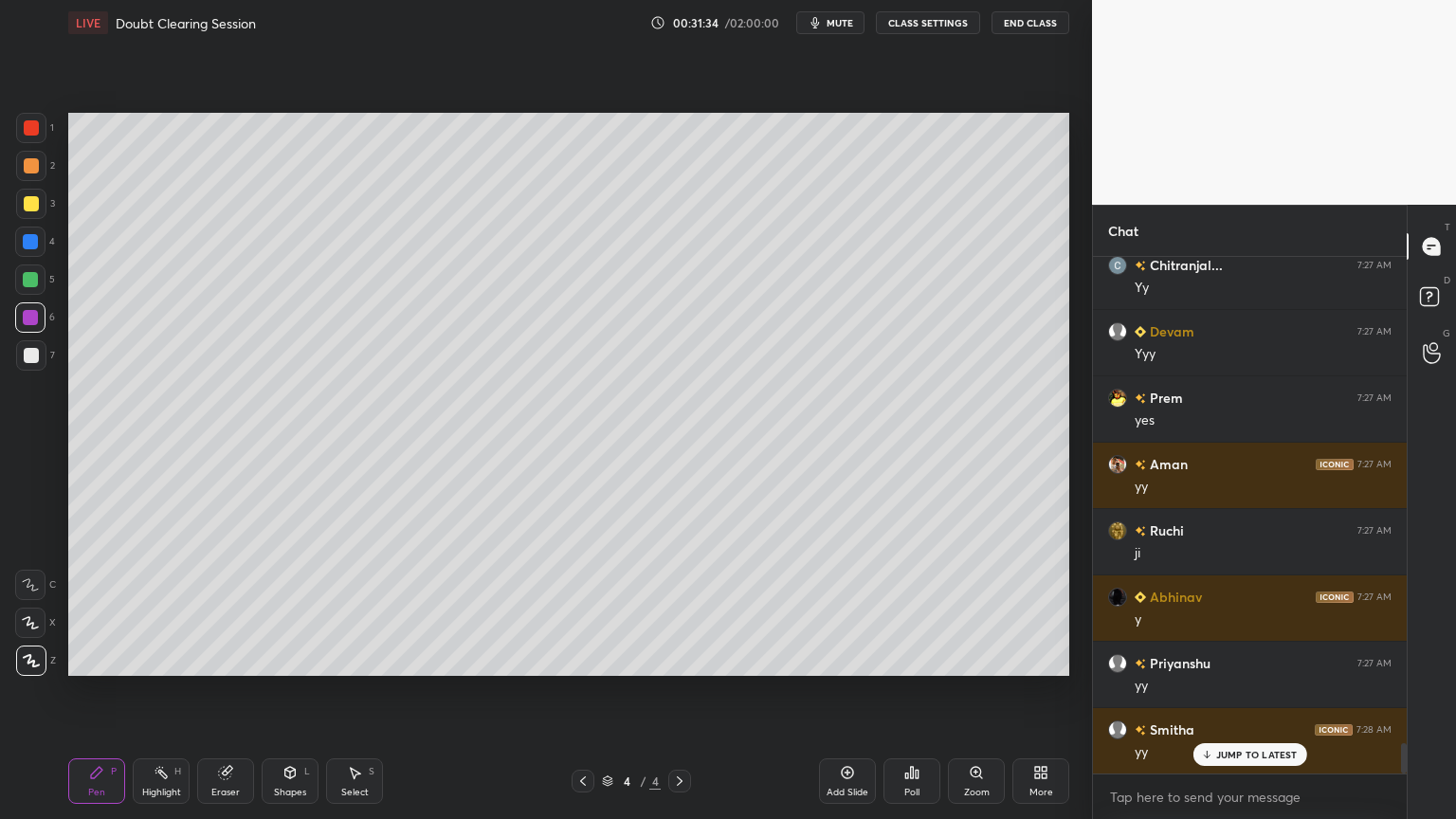 click at bounding box center (31, 355) 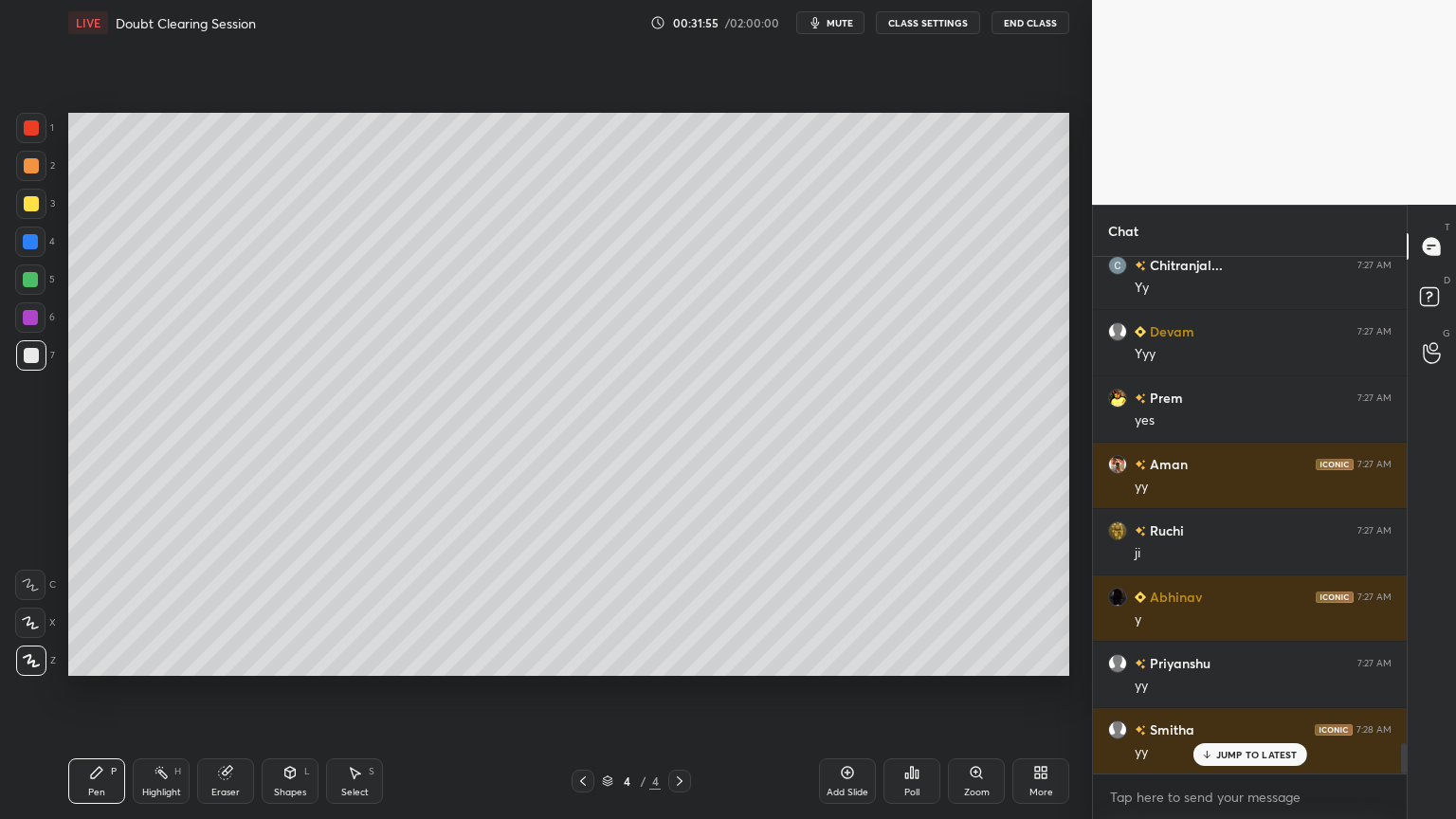 drag, startPoint x: 229, startPoint y: 777, endPoint x: 253, endPoint y: 753, distance: 33.941125 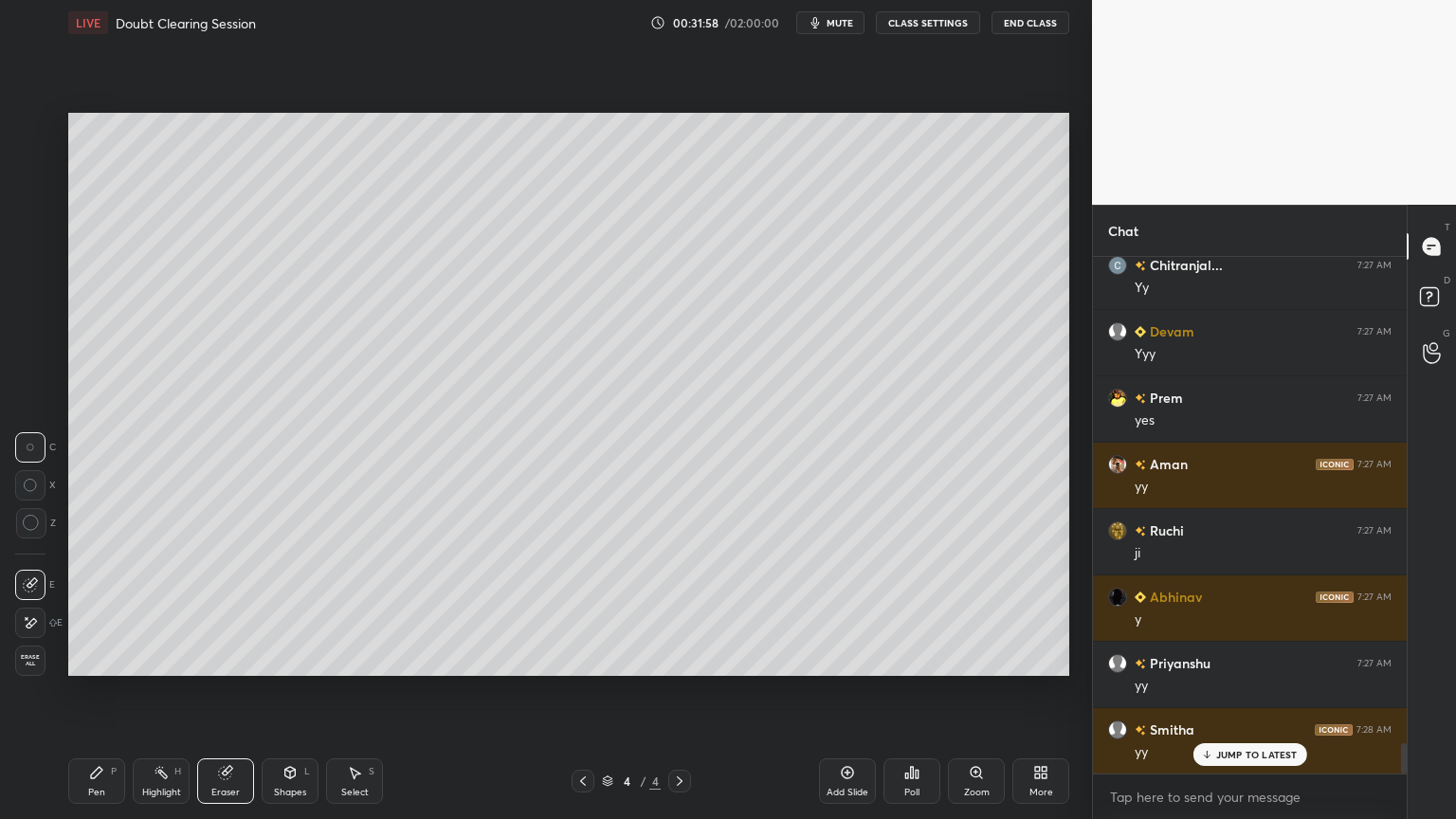 click on "Pen P" at bounding box center [97, 781] 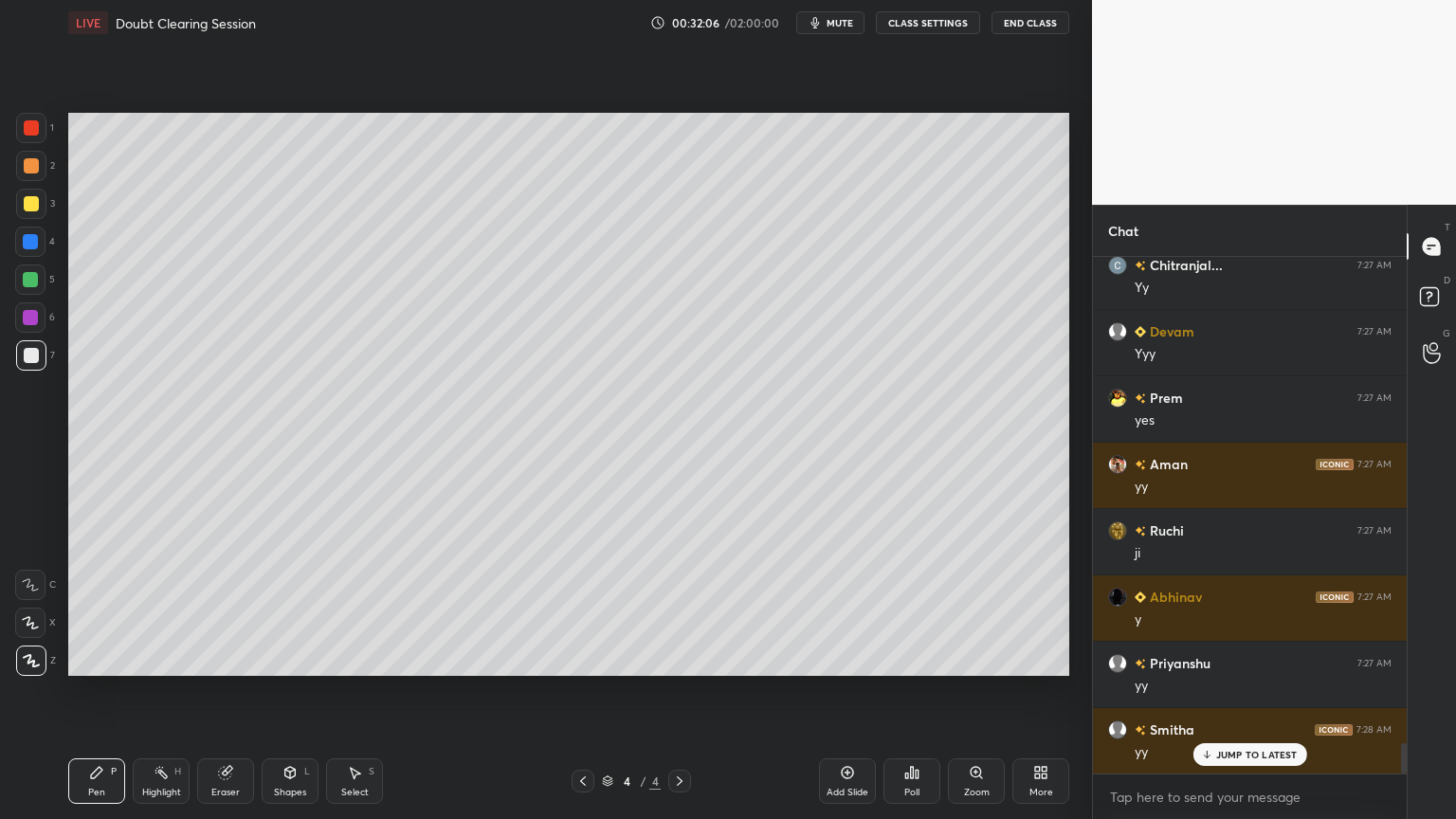 drag, startPoint x: 197, startPoint y: 789, endPoint x: 226, endPoint y: 770, distance: 34.66987 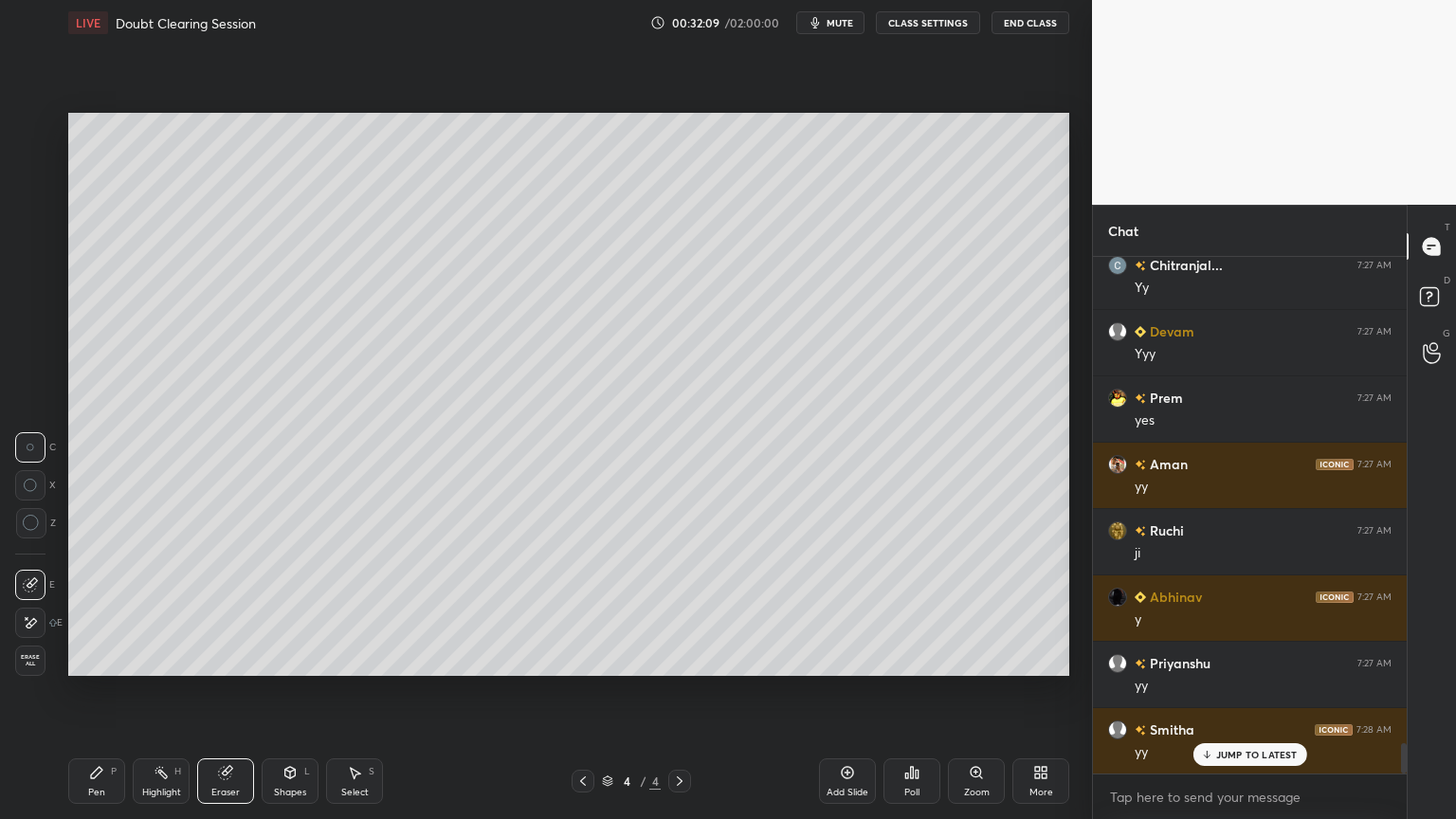 click 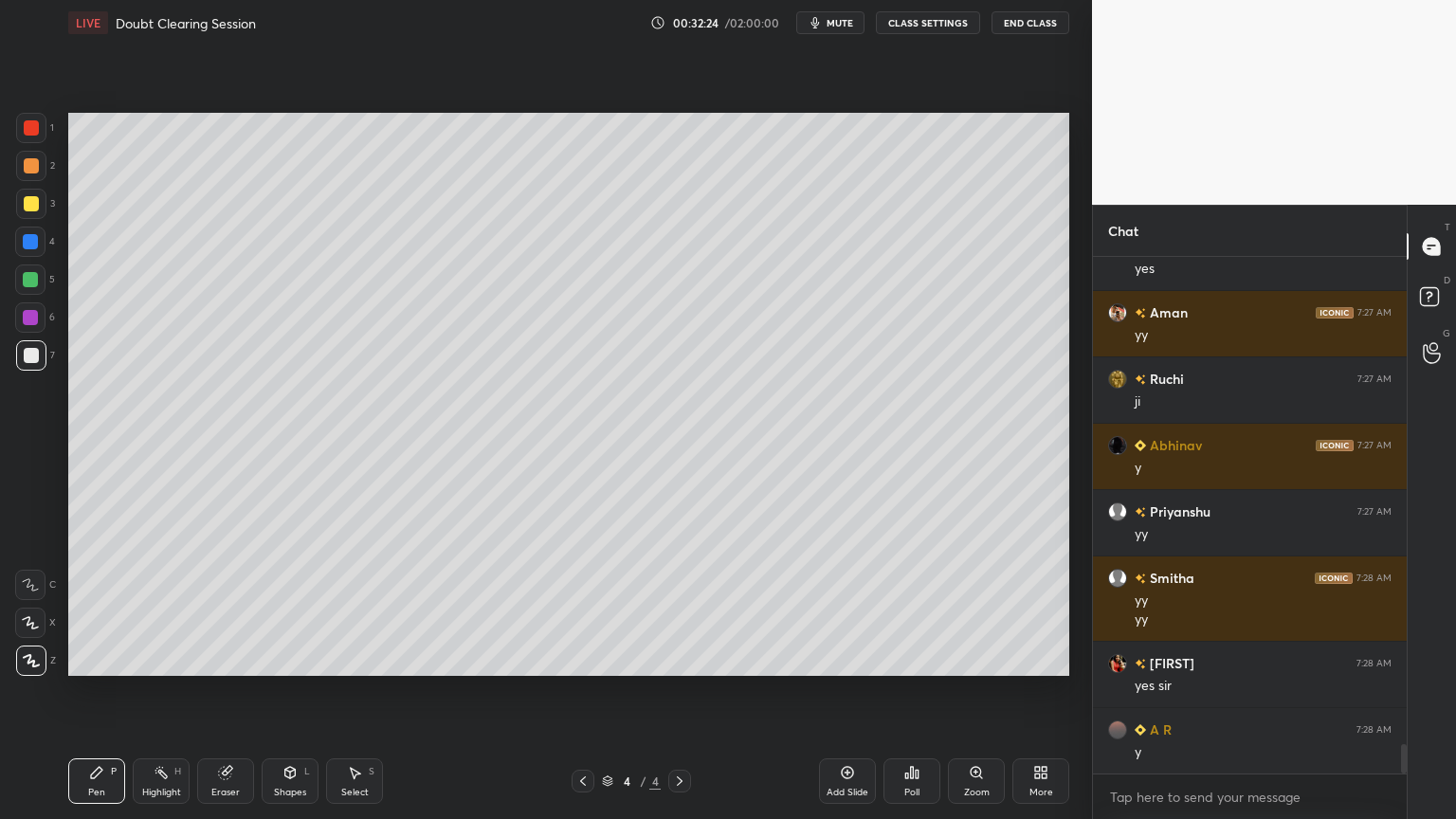 scroll, scrollTop: 8568, scrollLeft: 0, axis: vertical 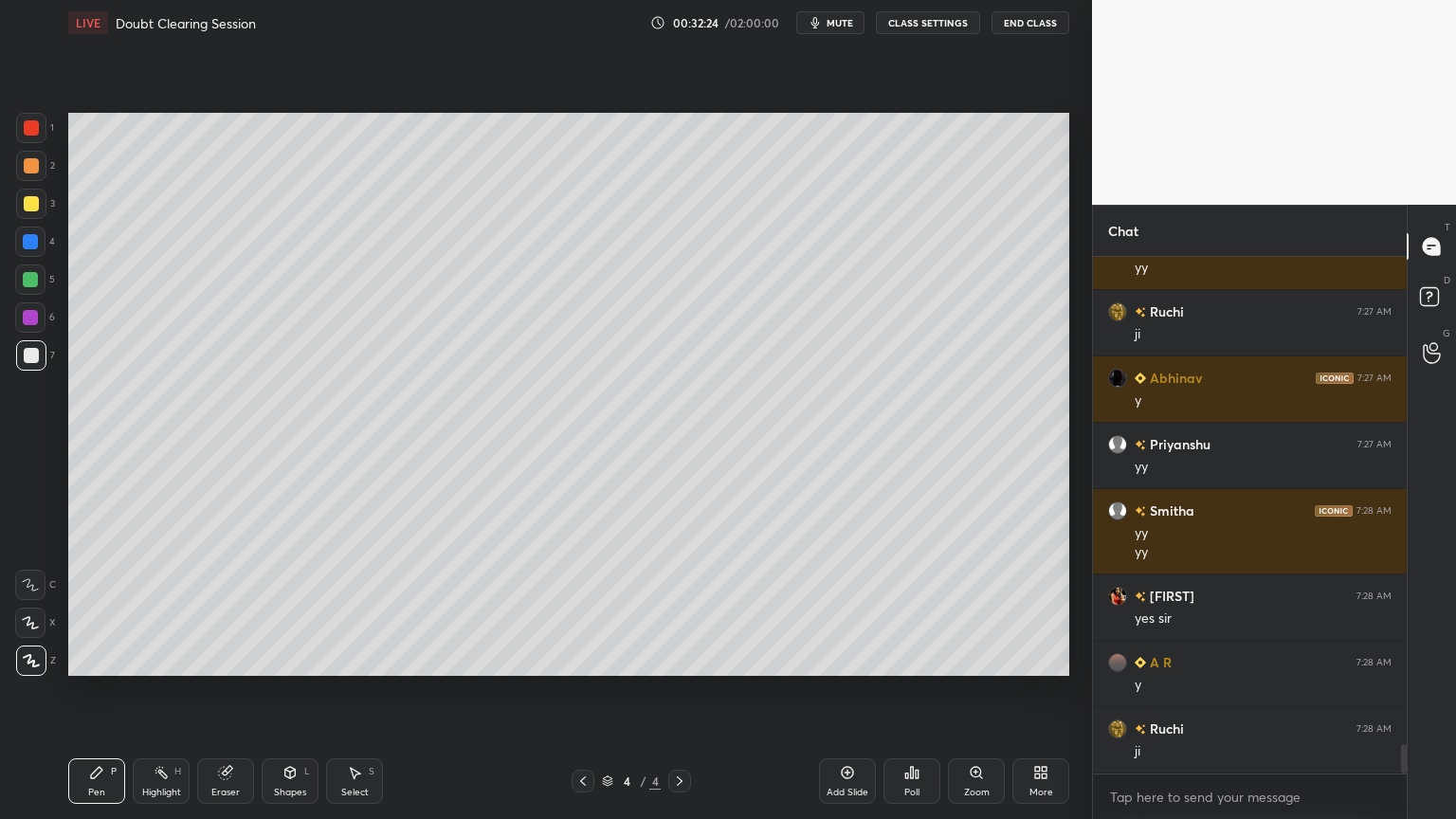 click at bounding box center [31, 204] 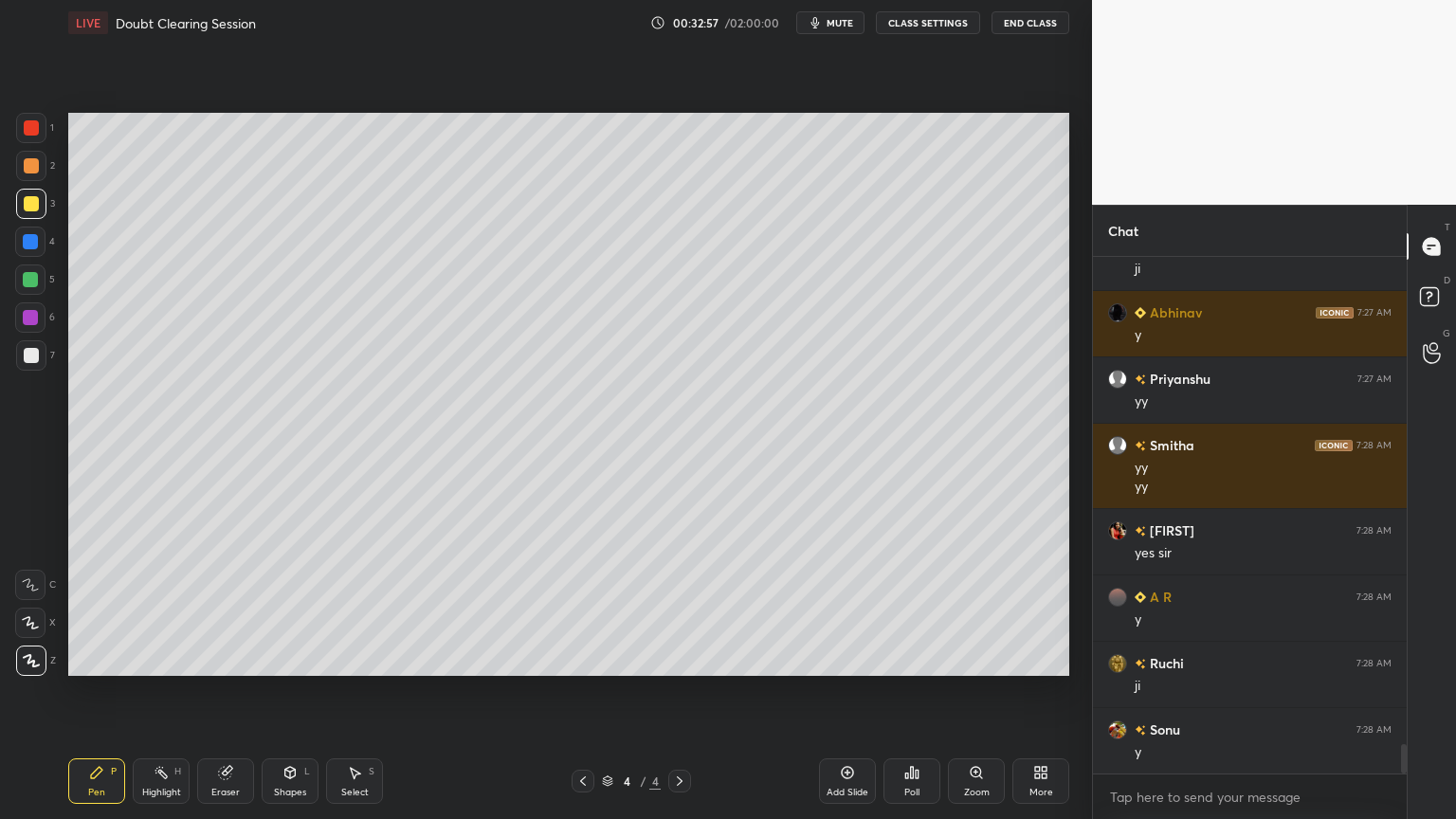 scroll, scrollTop: 8701, scrollLeft: 0, axis: vertical 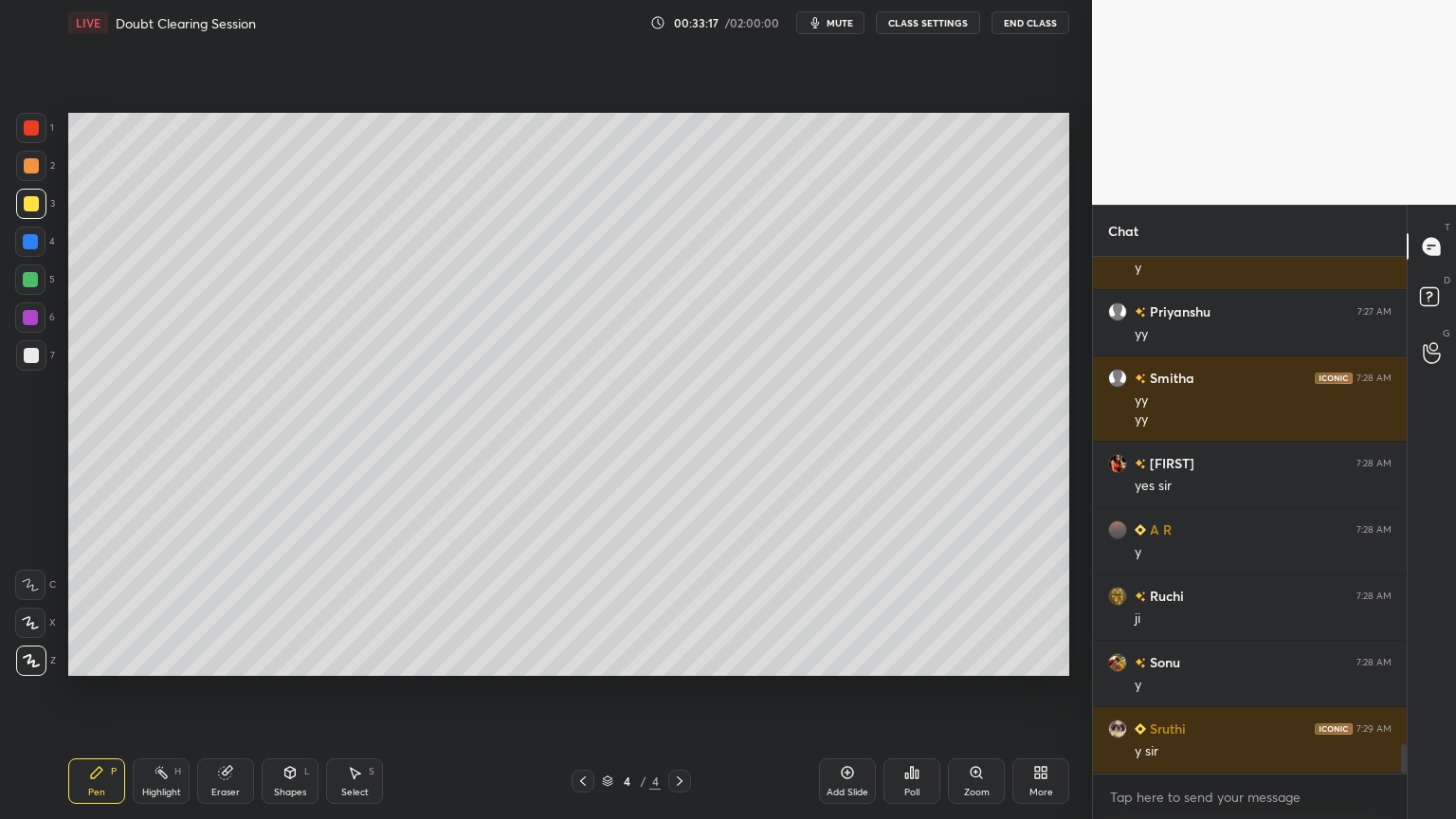 click 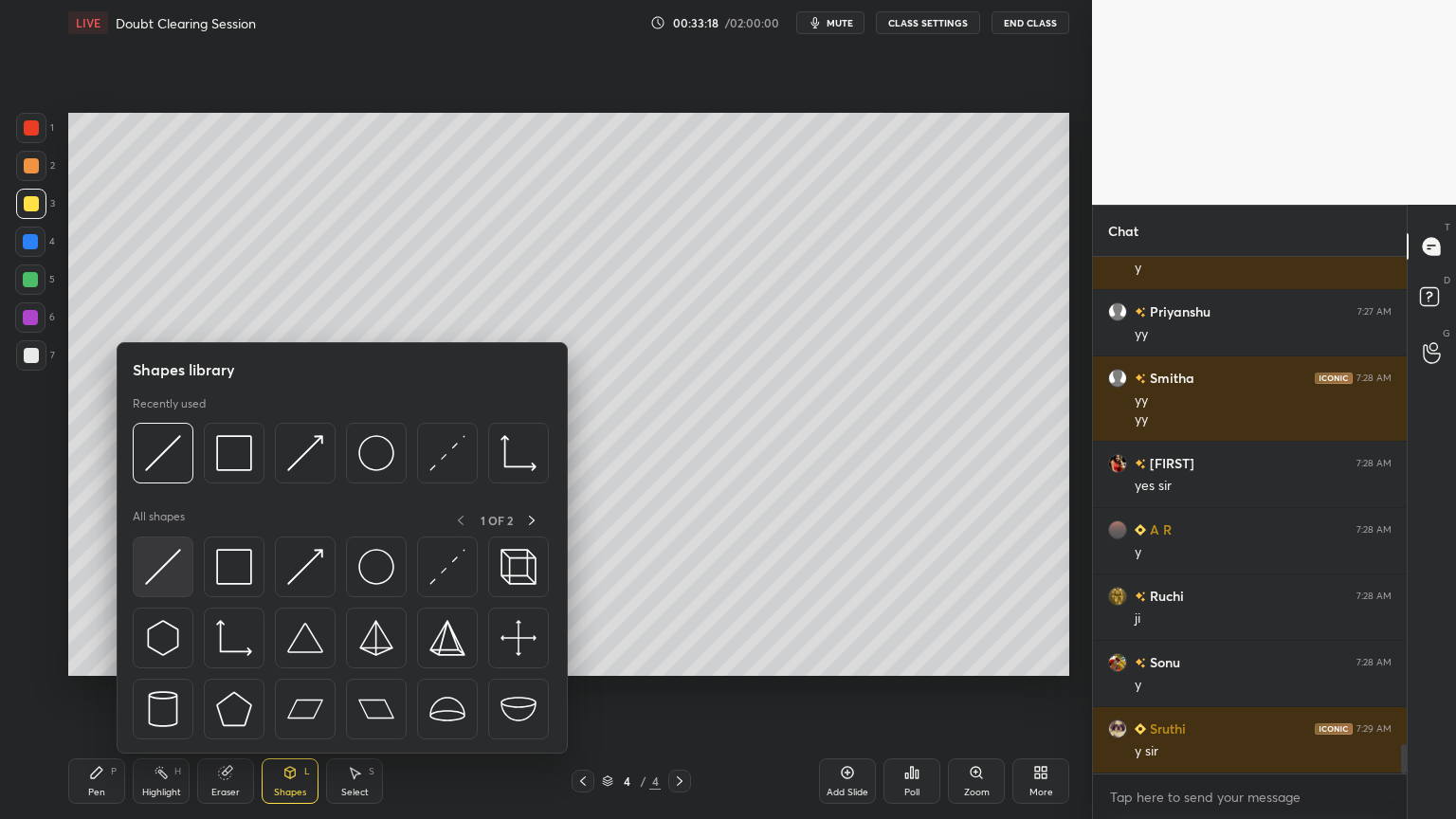 click at bounding box center (163, 567) 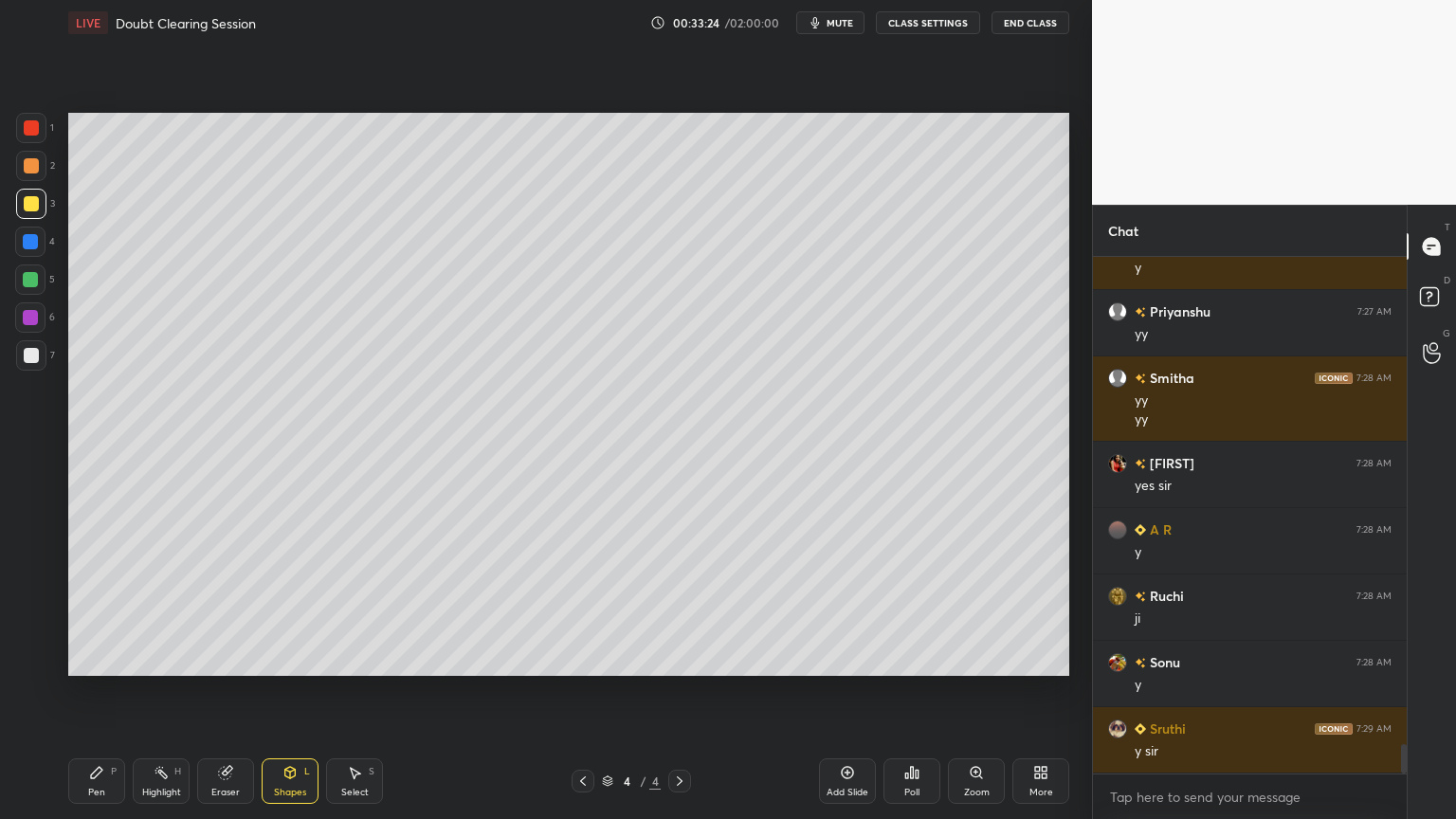 click on "Pen P" at bounding box center [97, 781] 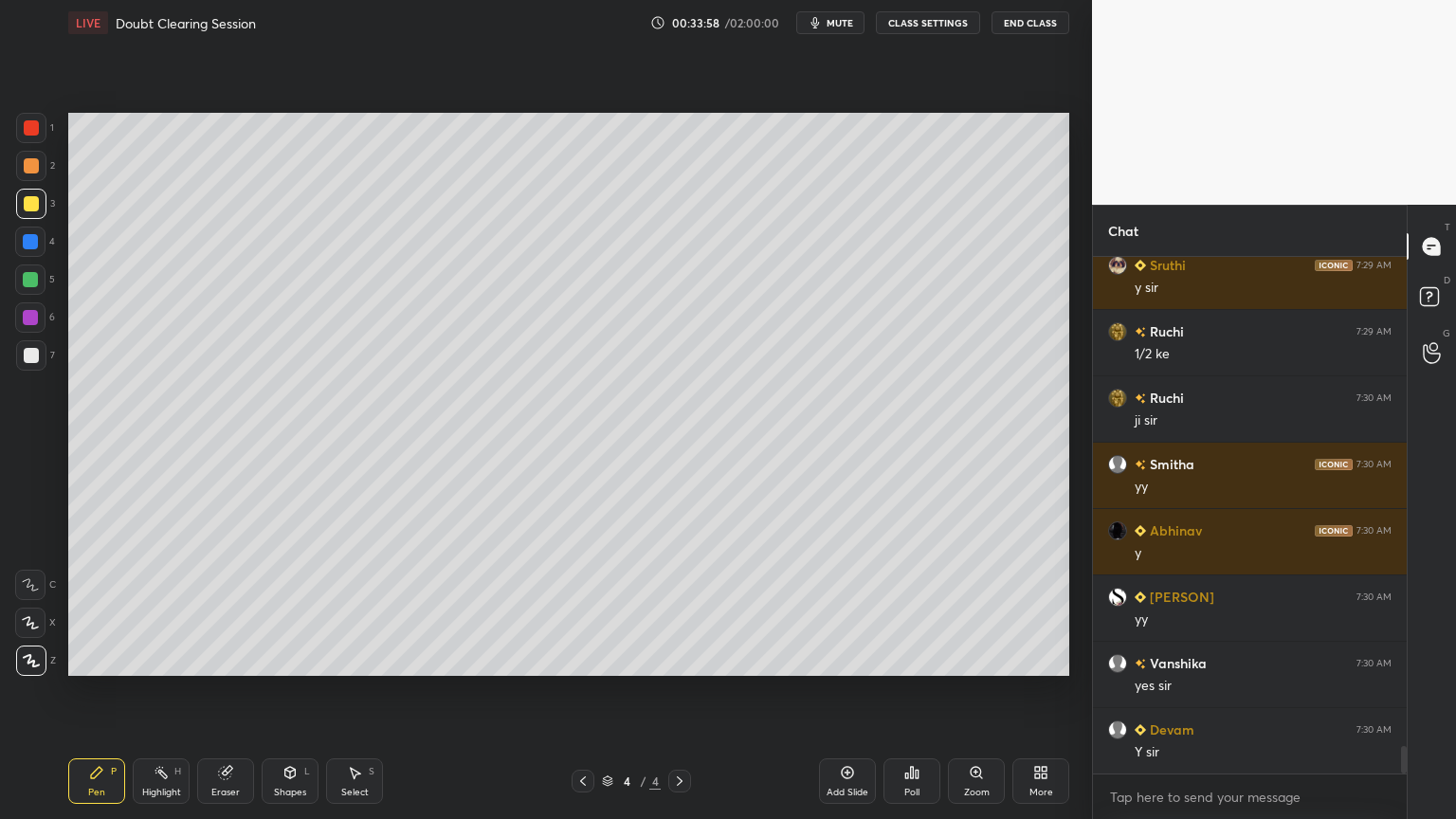 scroll, scrollTop: 9232, scrollLeft: 0, axis: vertical 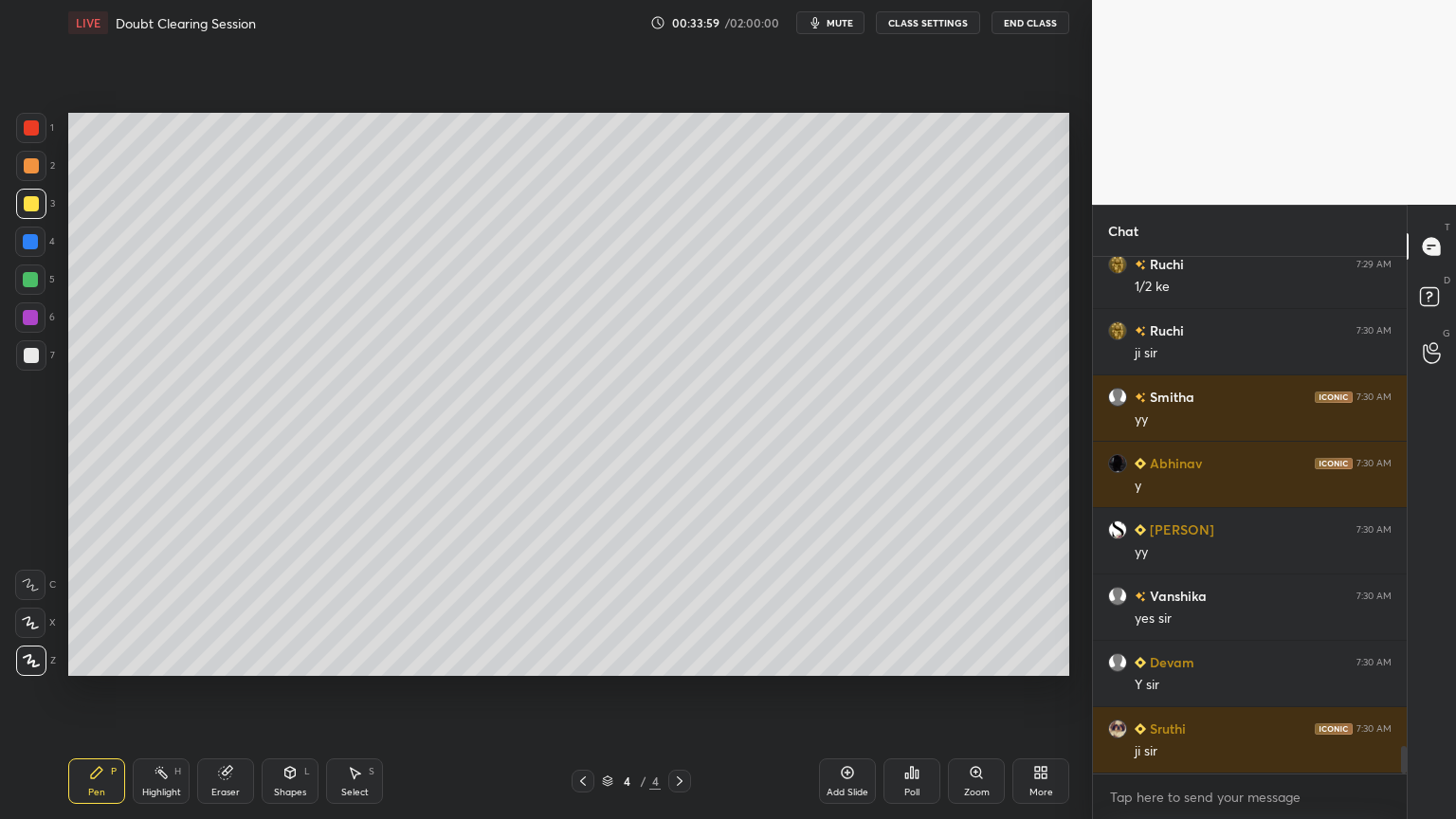 click on "Shapes L" at bounding box center [290, 781] 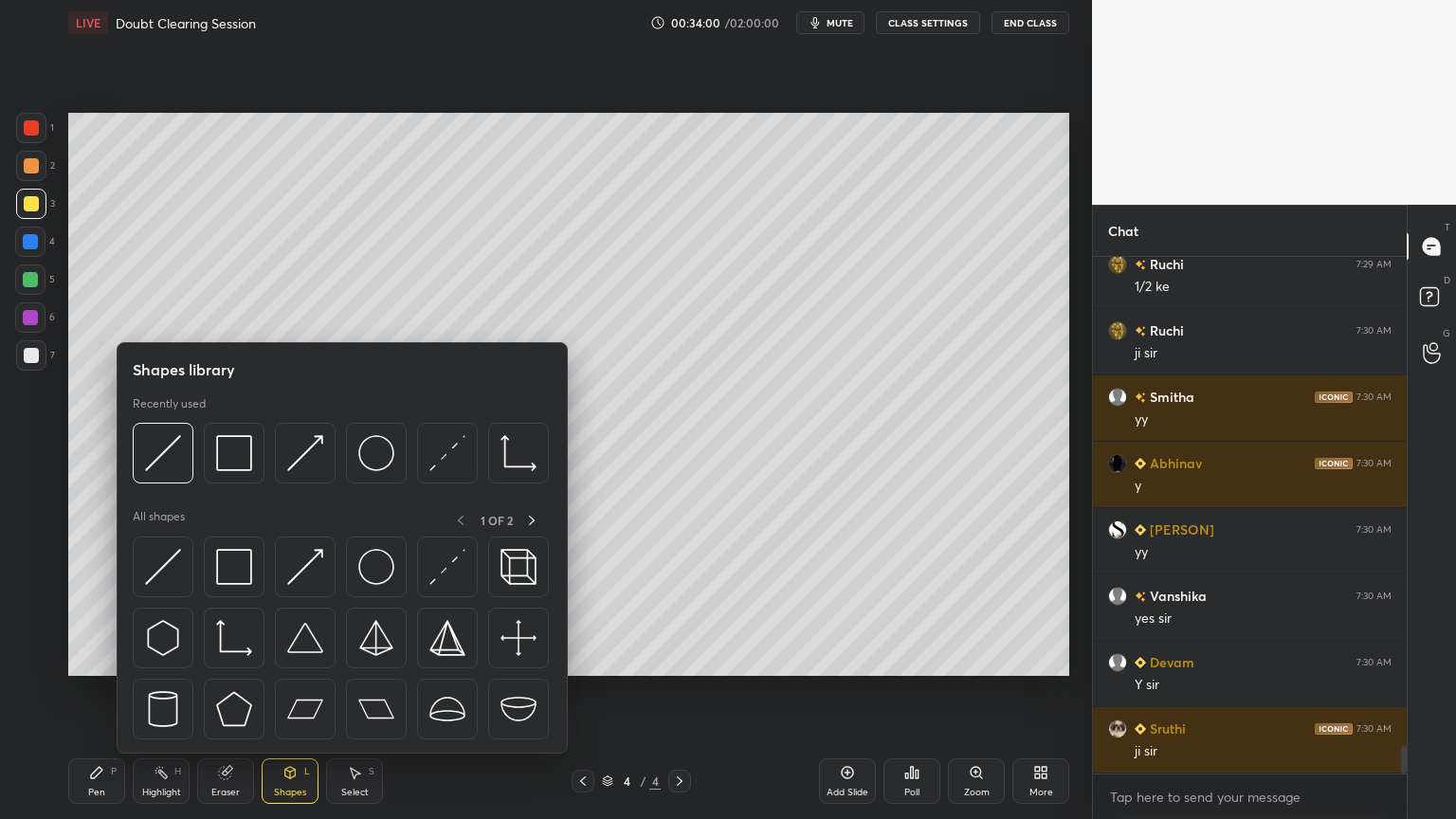 click on "Eraser" at bounding box center (226, 792) 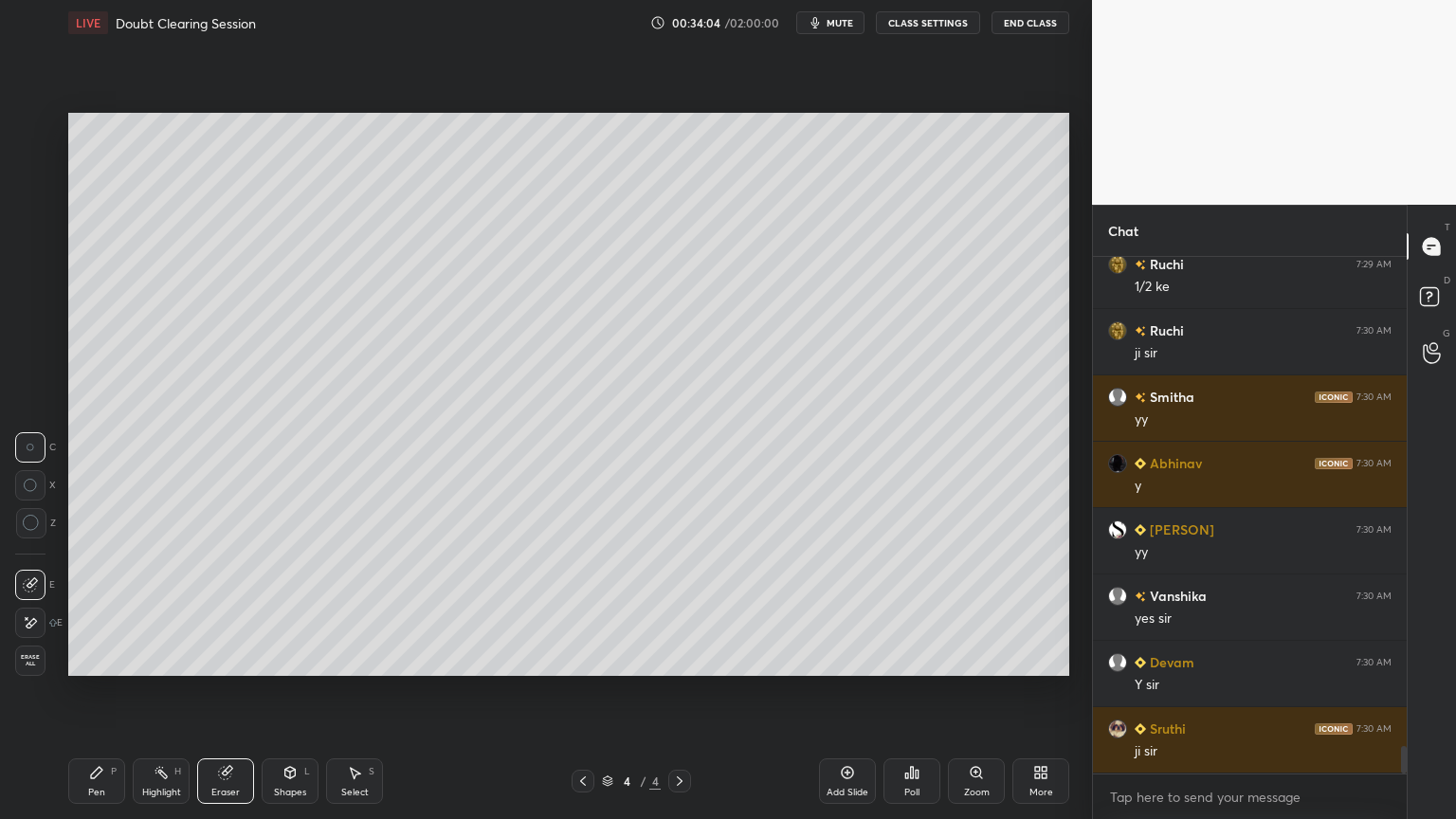 scroll, scrollTop: 9297, scrollLeft: 0, axis: vertical 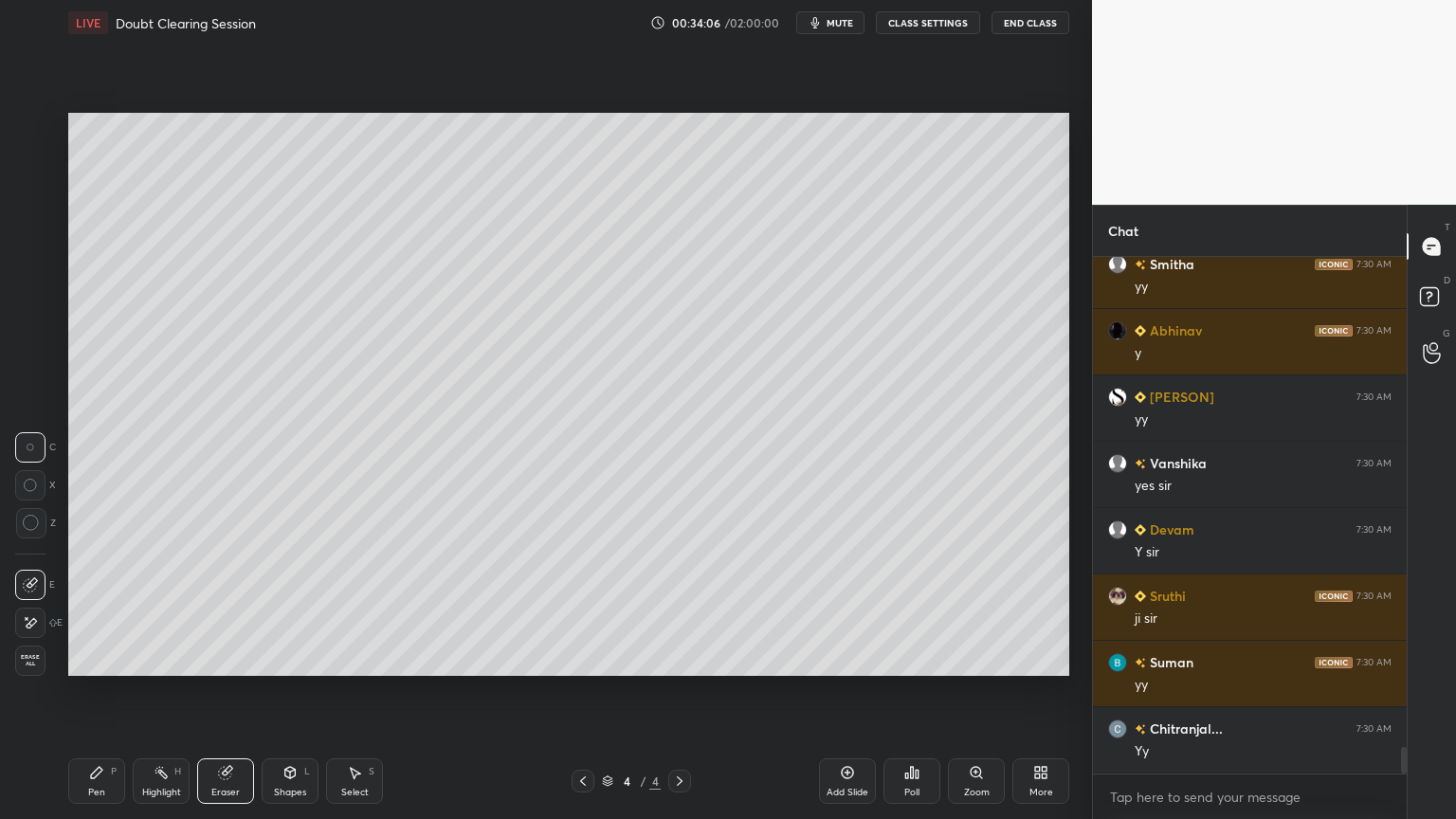 click 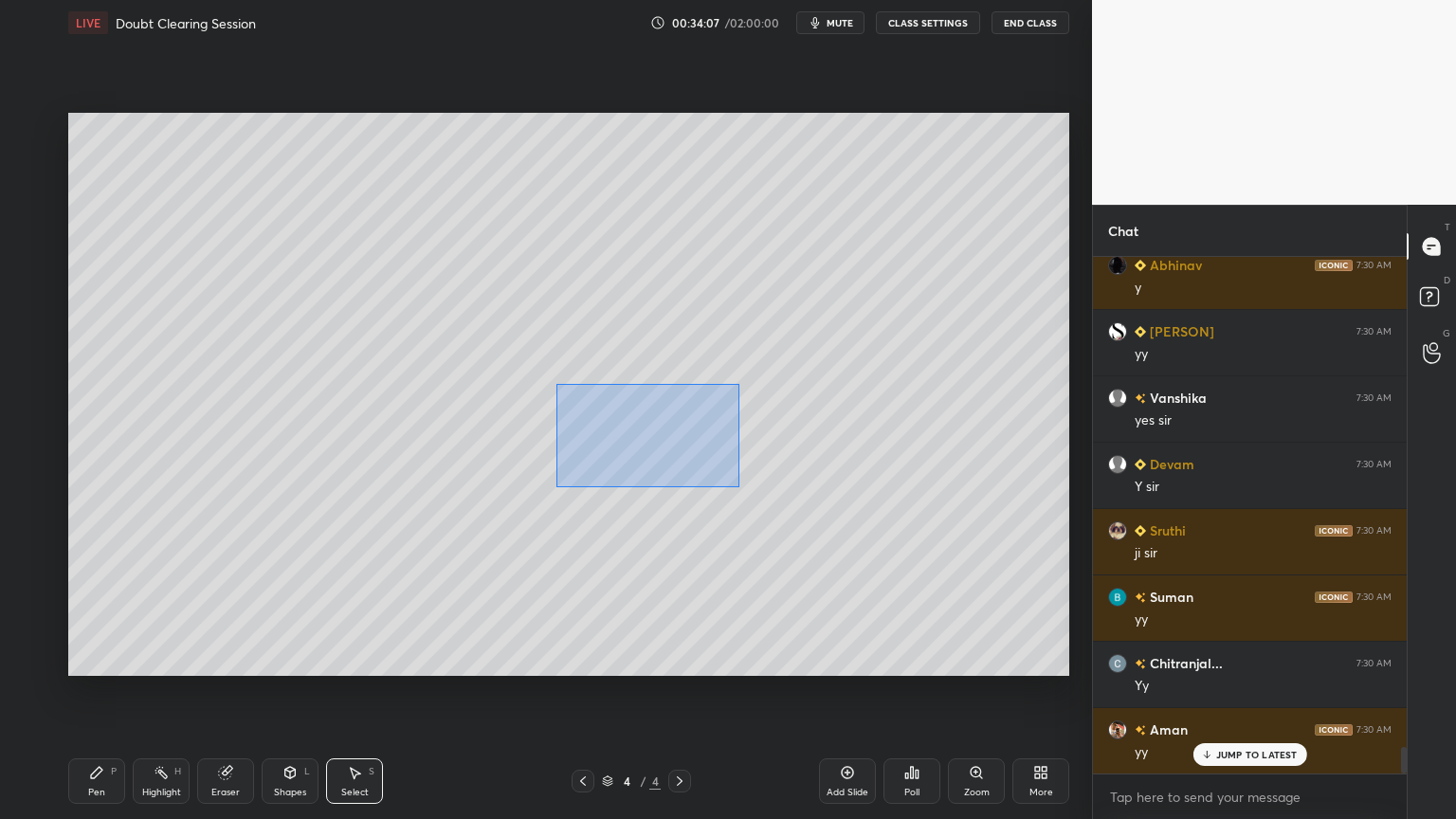 scroll, scrollTop: 9497, scrollLeft: 0, axis: vertical 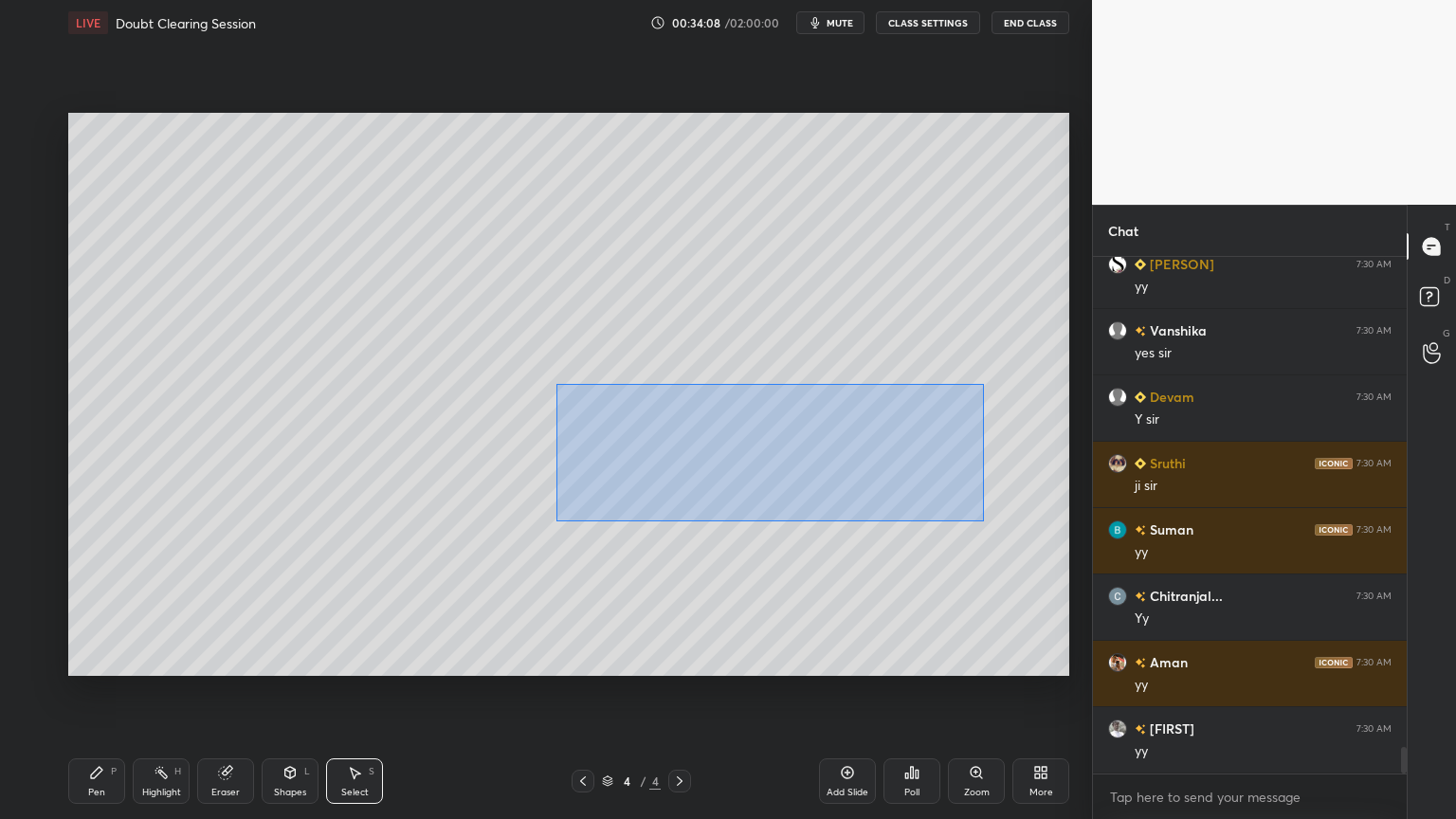 drag, startPoint x: 561, startPoint y: 389, endPoint x: 958, endPoint y: 506, distance: 413.88163 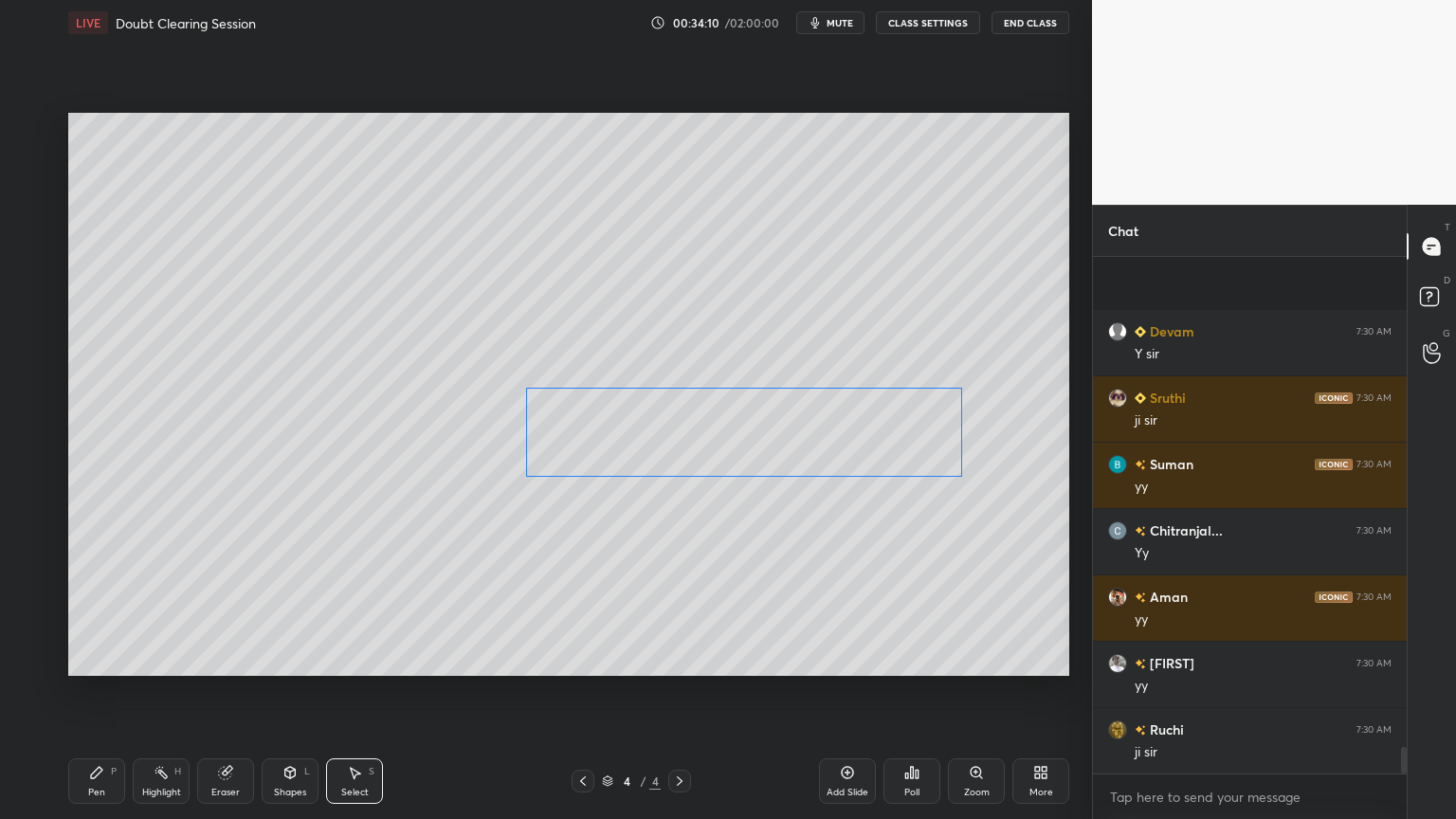 scroll, scrollTop: 9695, scrollLeft: 0, axis: vertical 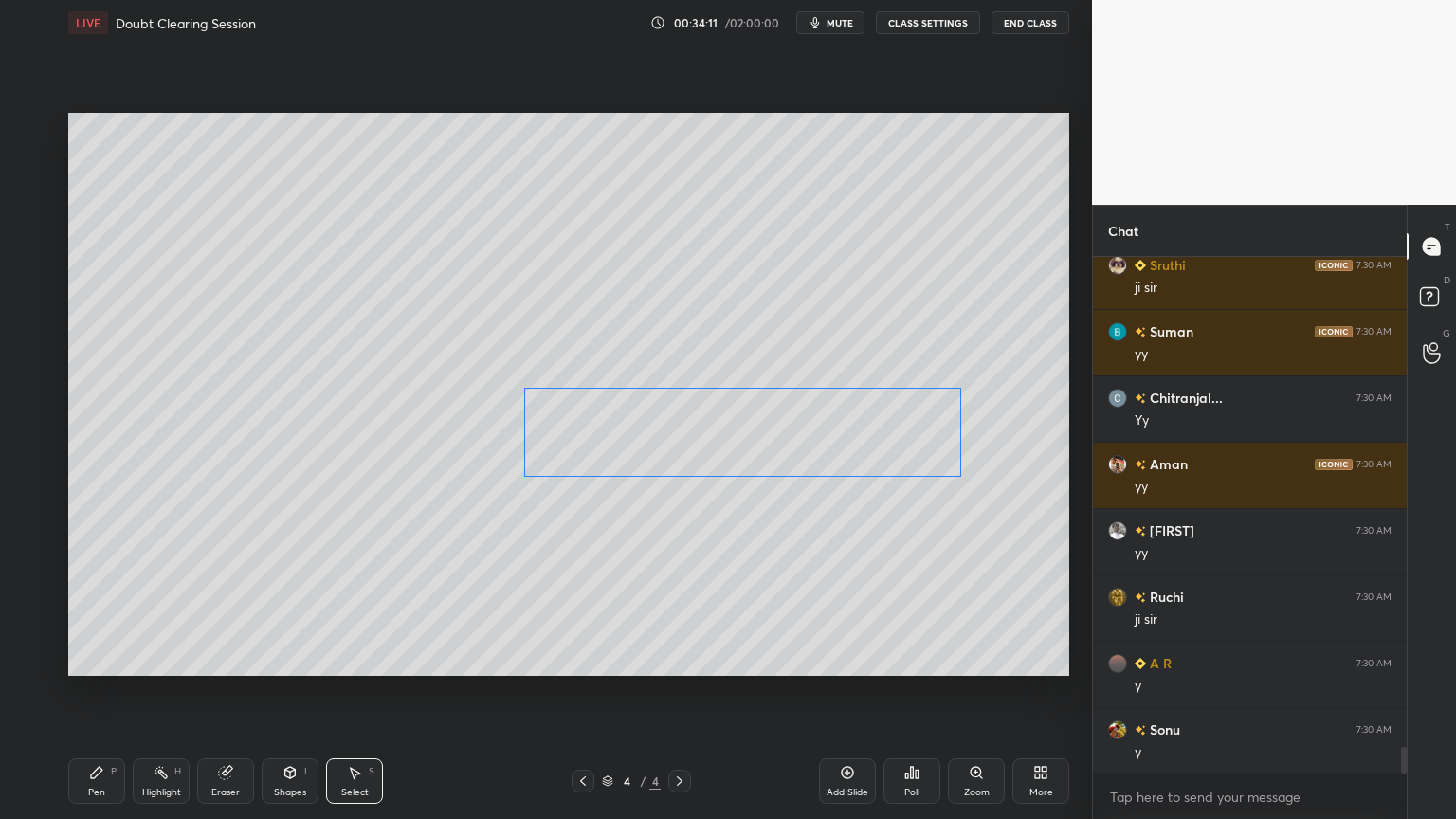 drag, startPoint x: 781, startPoint y: 458, endPoint x: 757, endPoint y: 458, distance: 24 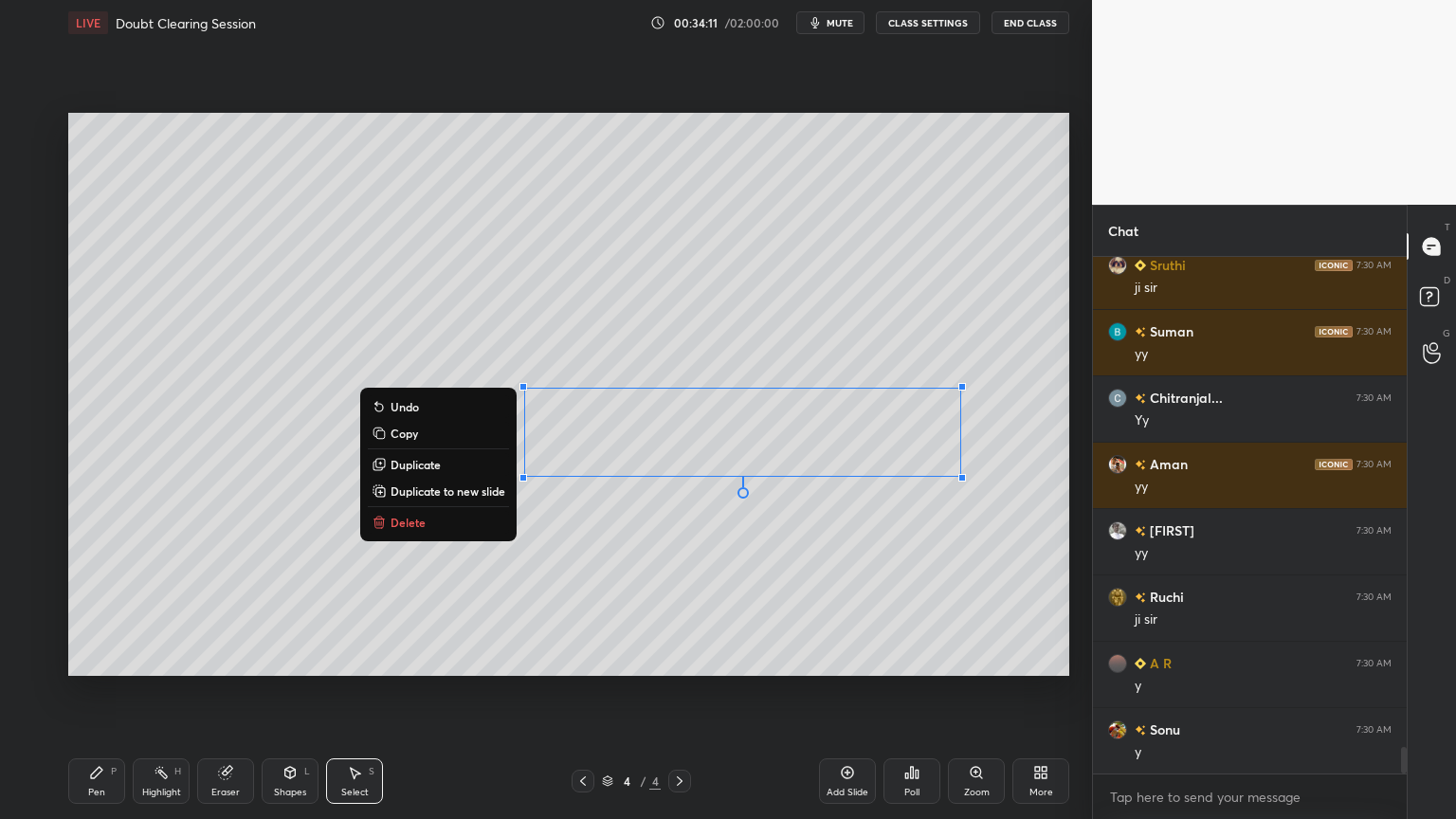 click on "0 ° Undo Copy Duplicate Duplicate to new slide Delete" at bounding box center (569, 394) 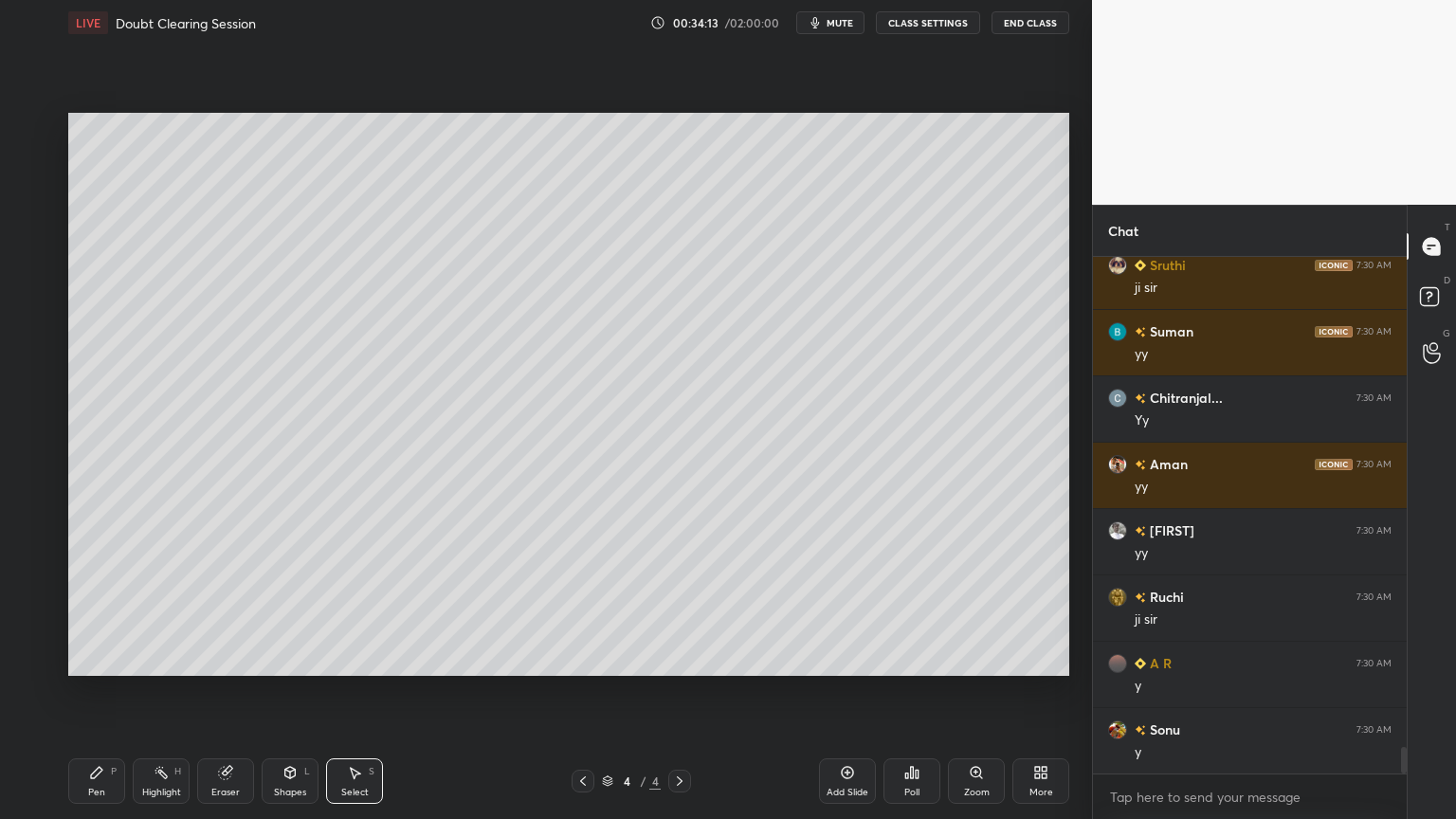 click 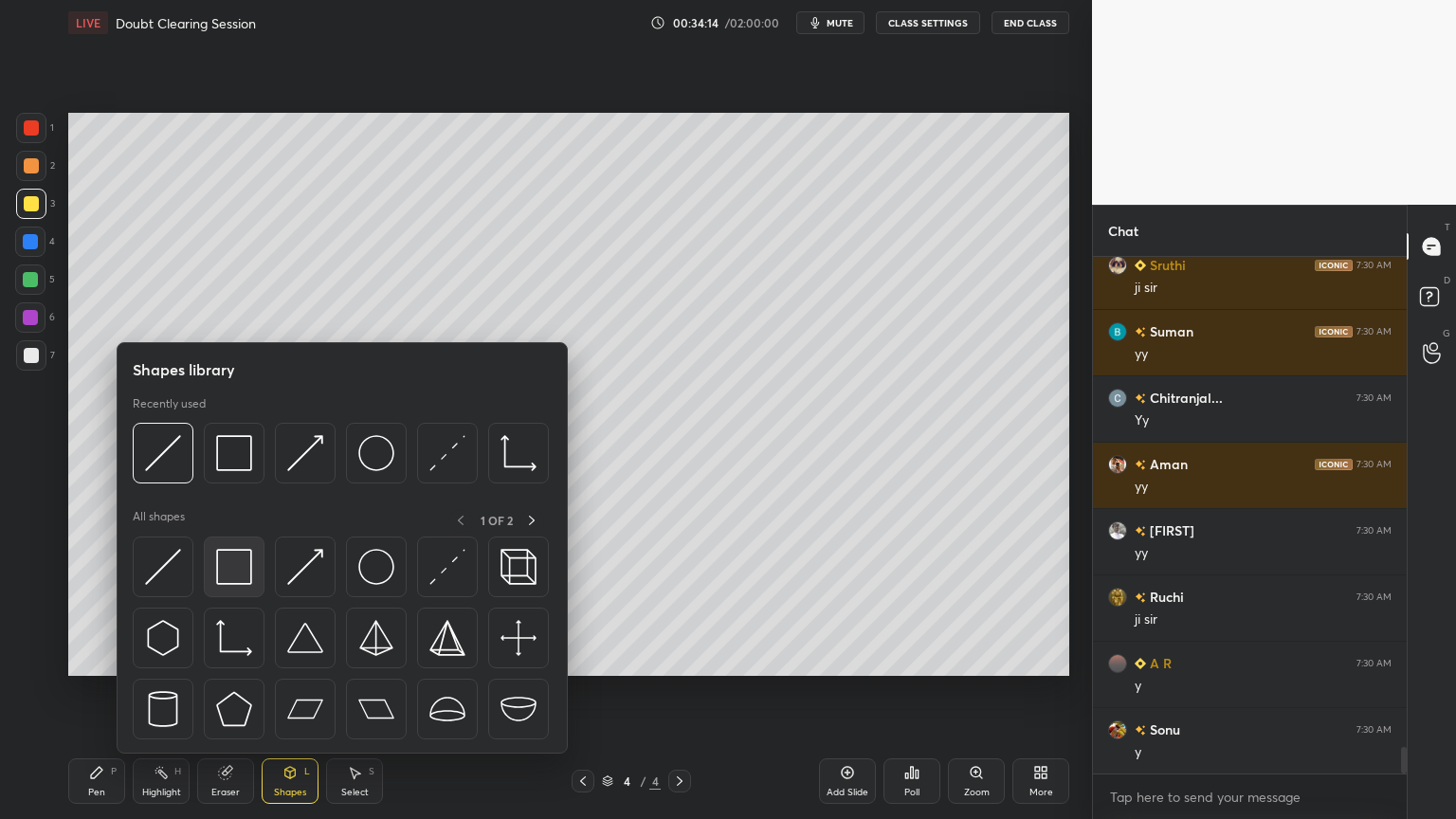click at bounding box center (234, 567) 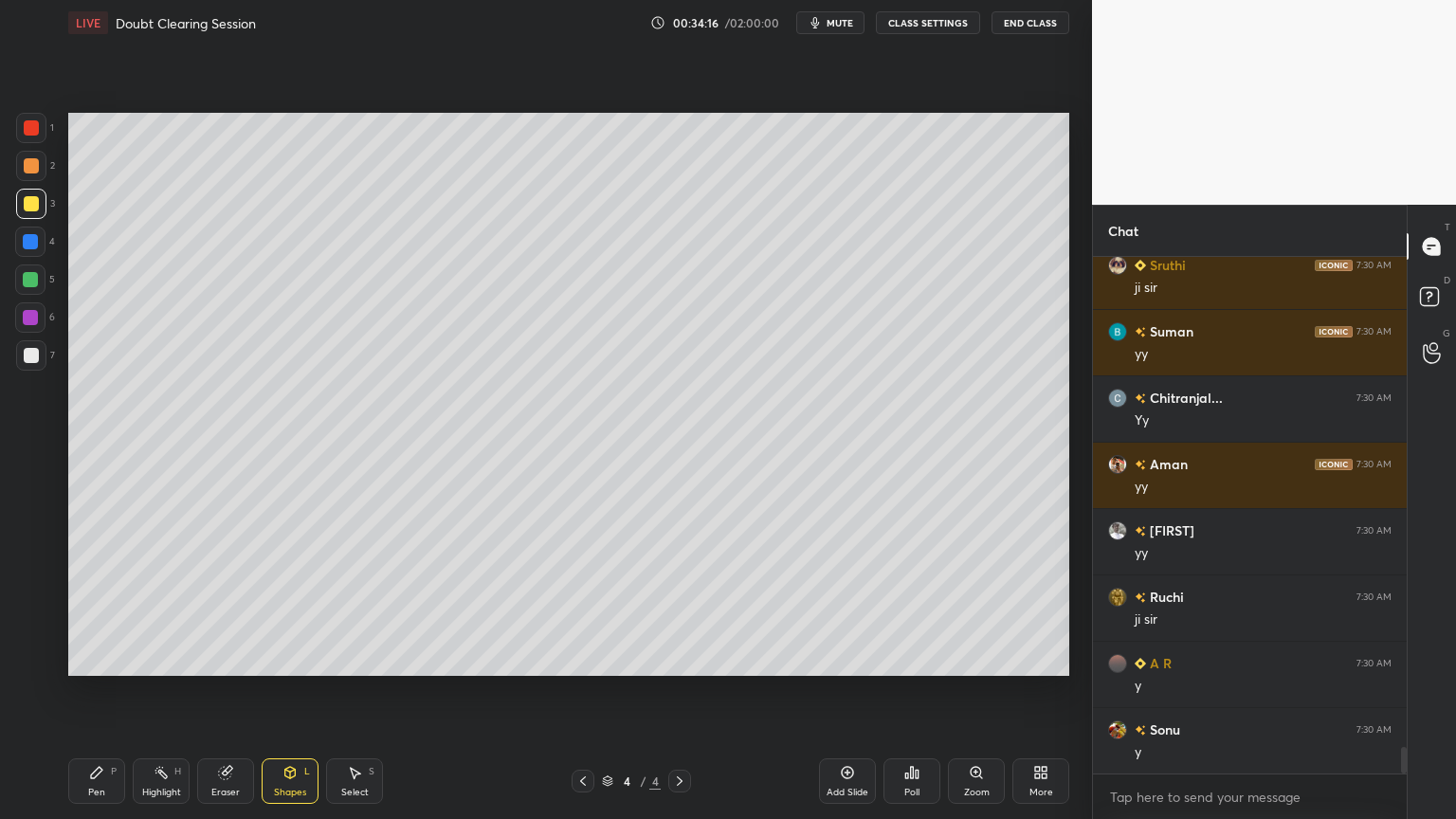 click at bounding box center (31, 355) 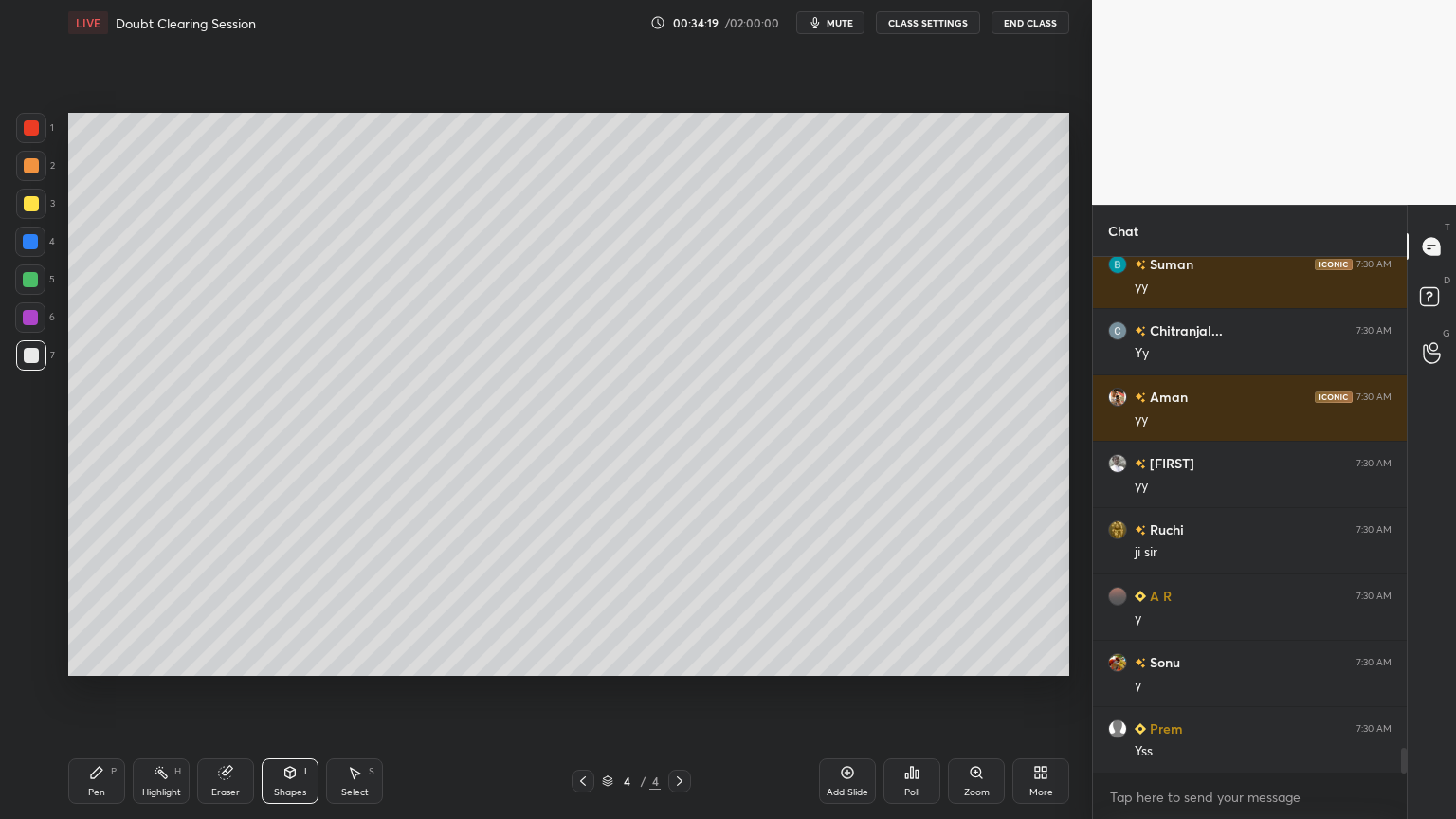 scroll, scrollTop: 9828, scrollLeft: 0, axis: vertical 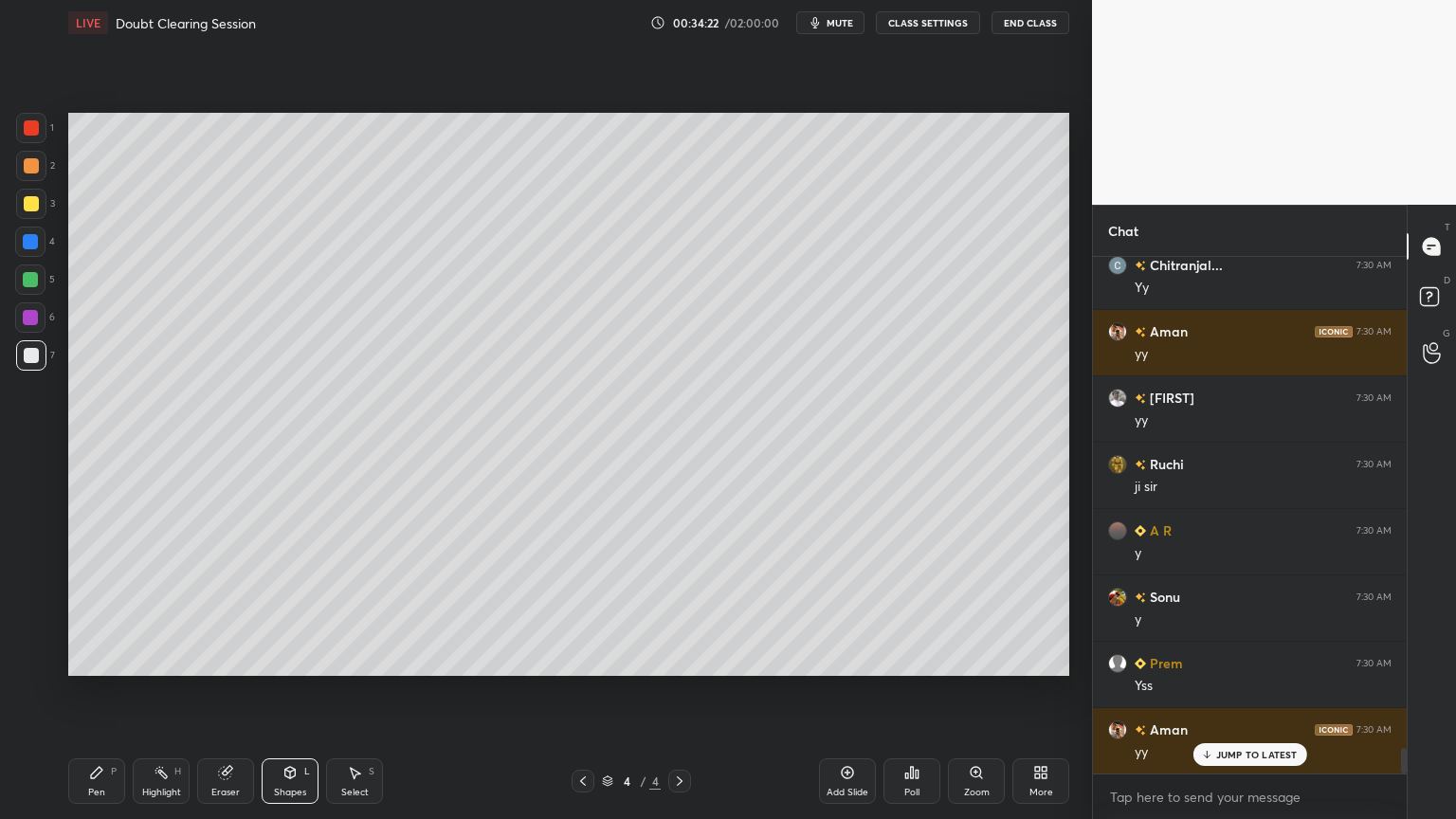click at bounding box center (30, 318) 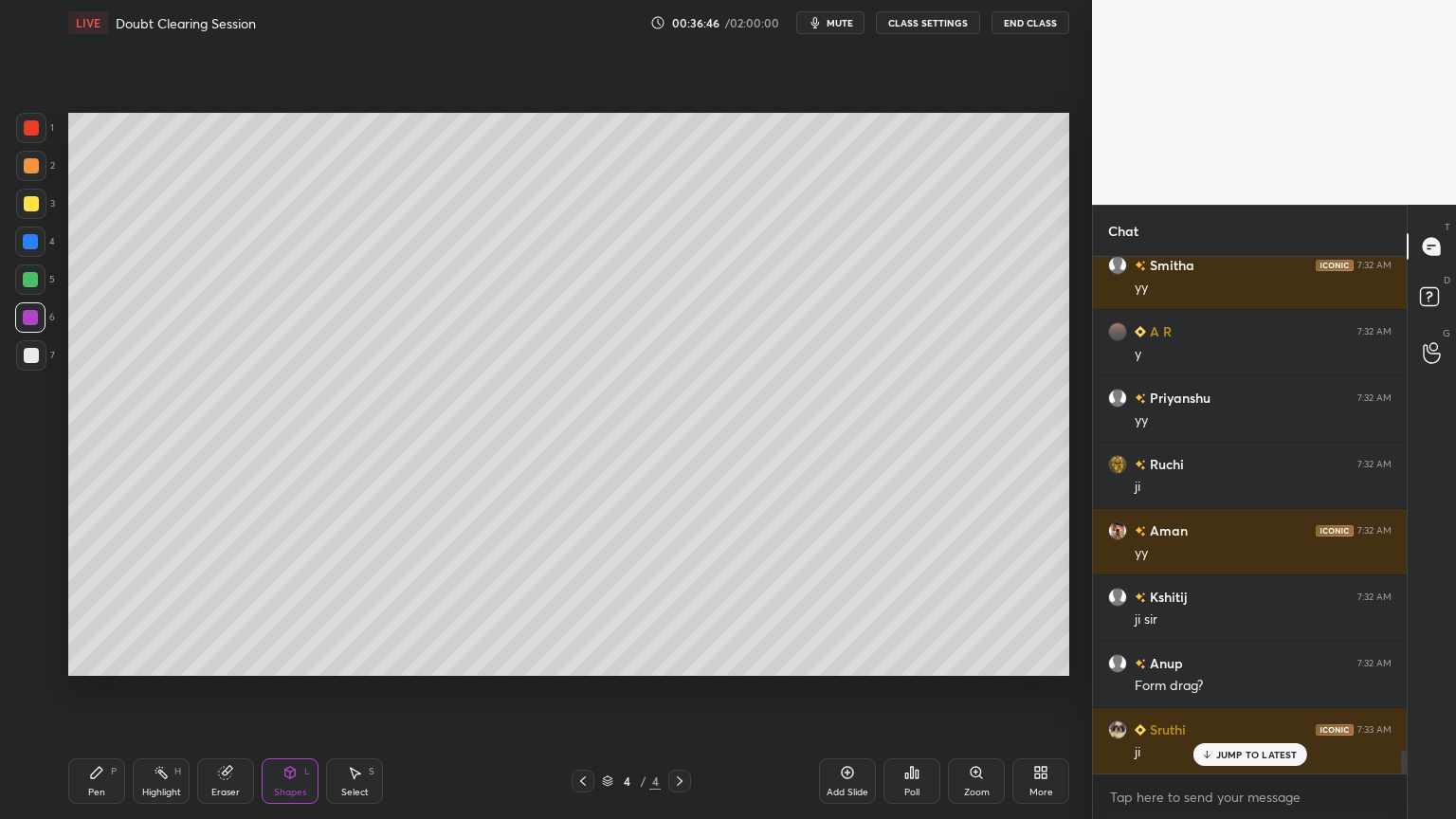 scroll, scrollTop: 11488, scrollLeft: 0, axis: vertical 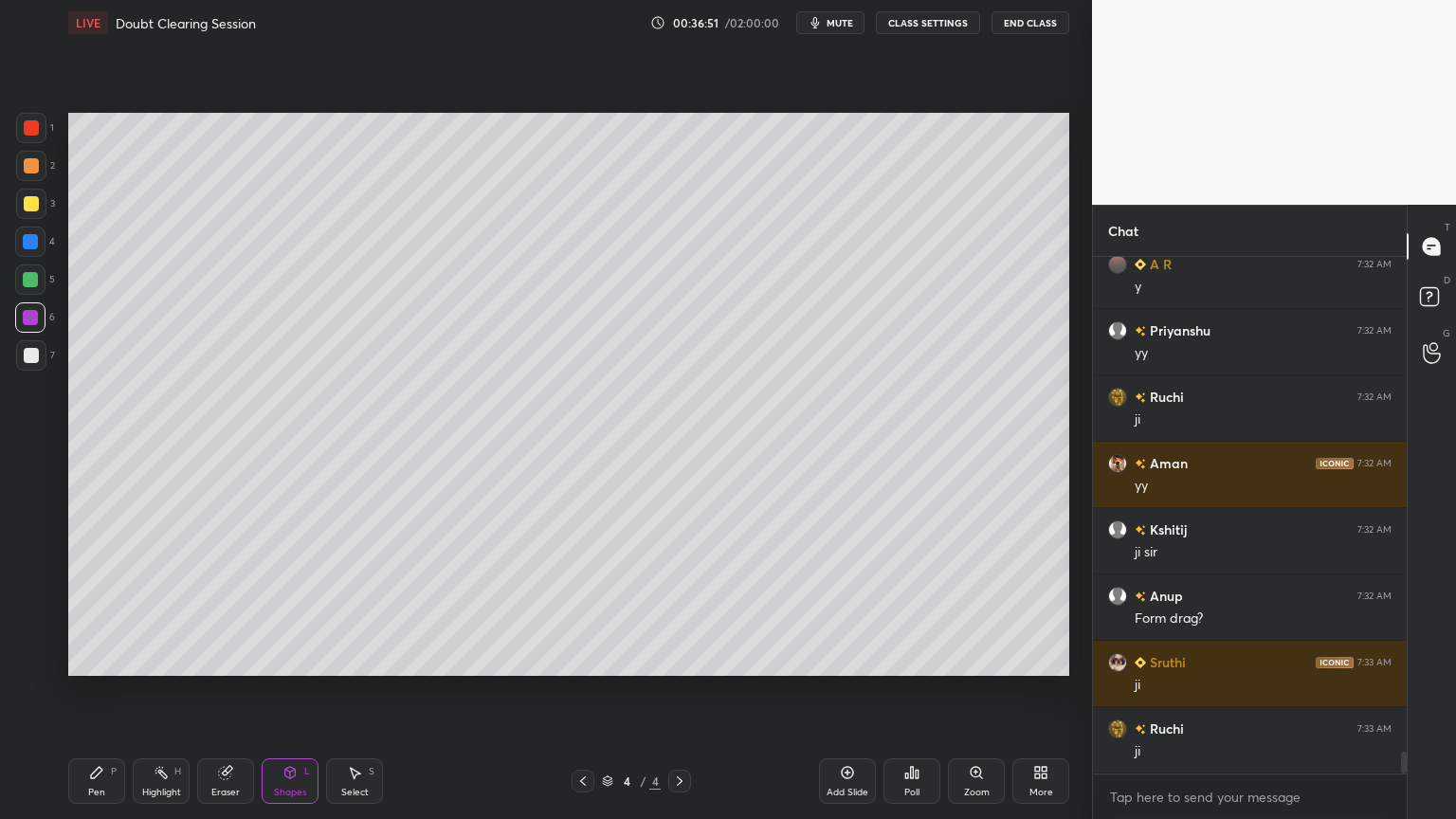 click on "Add Slide" at bounding box center [847, 792] 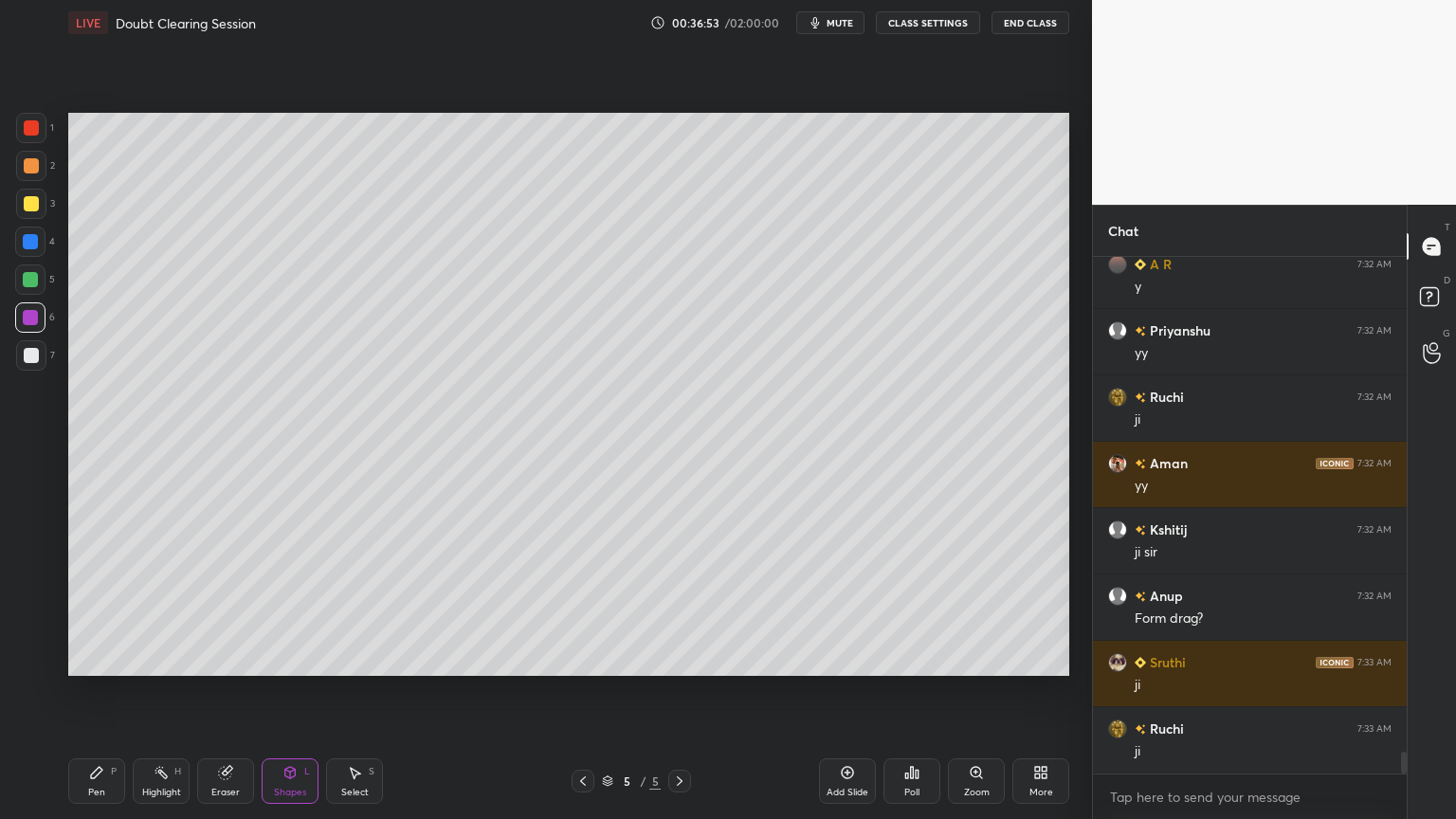 click on "Pen P" at bounding box center (97, 781) 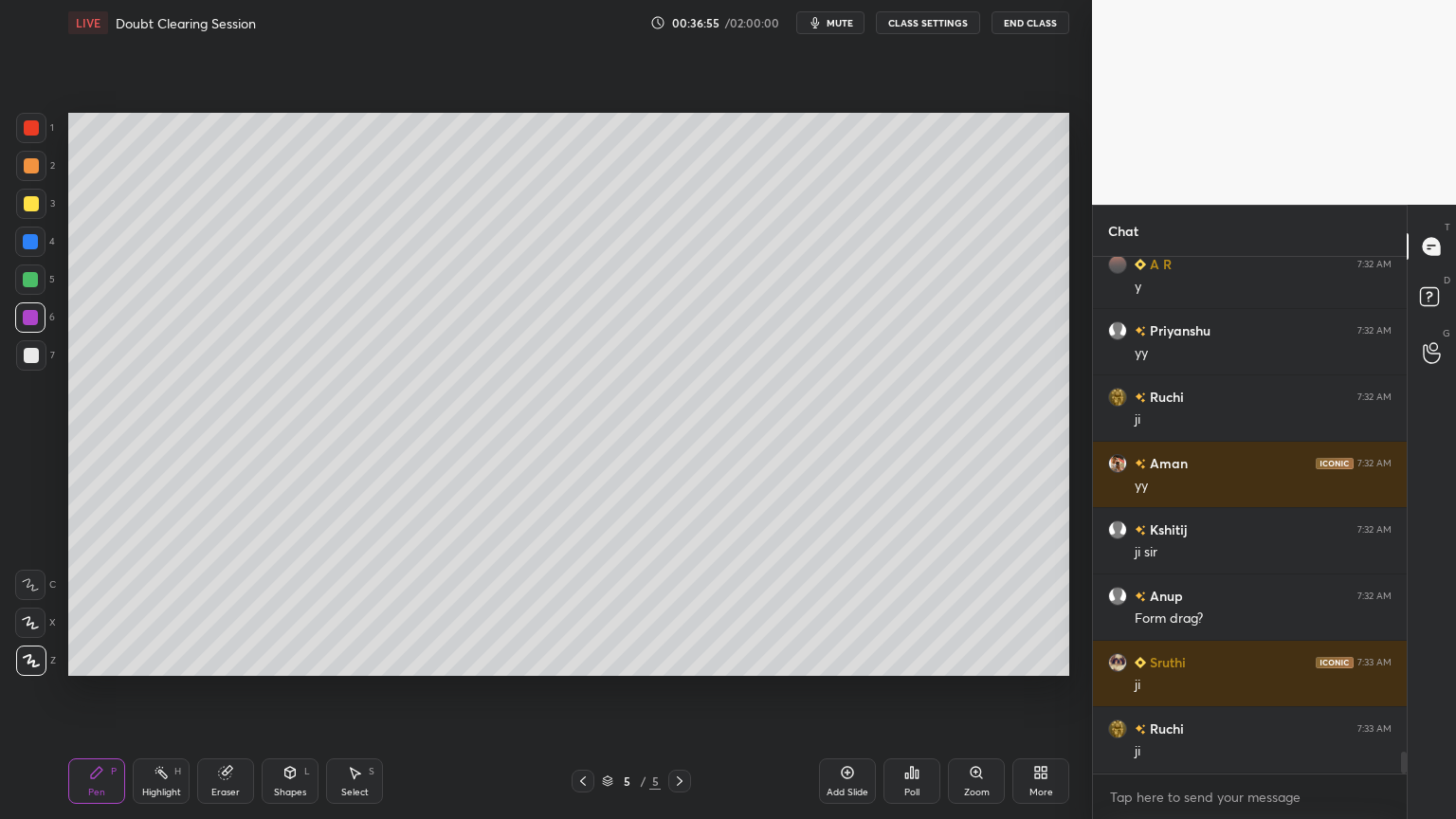 click at bounding box center [31, 204] 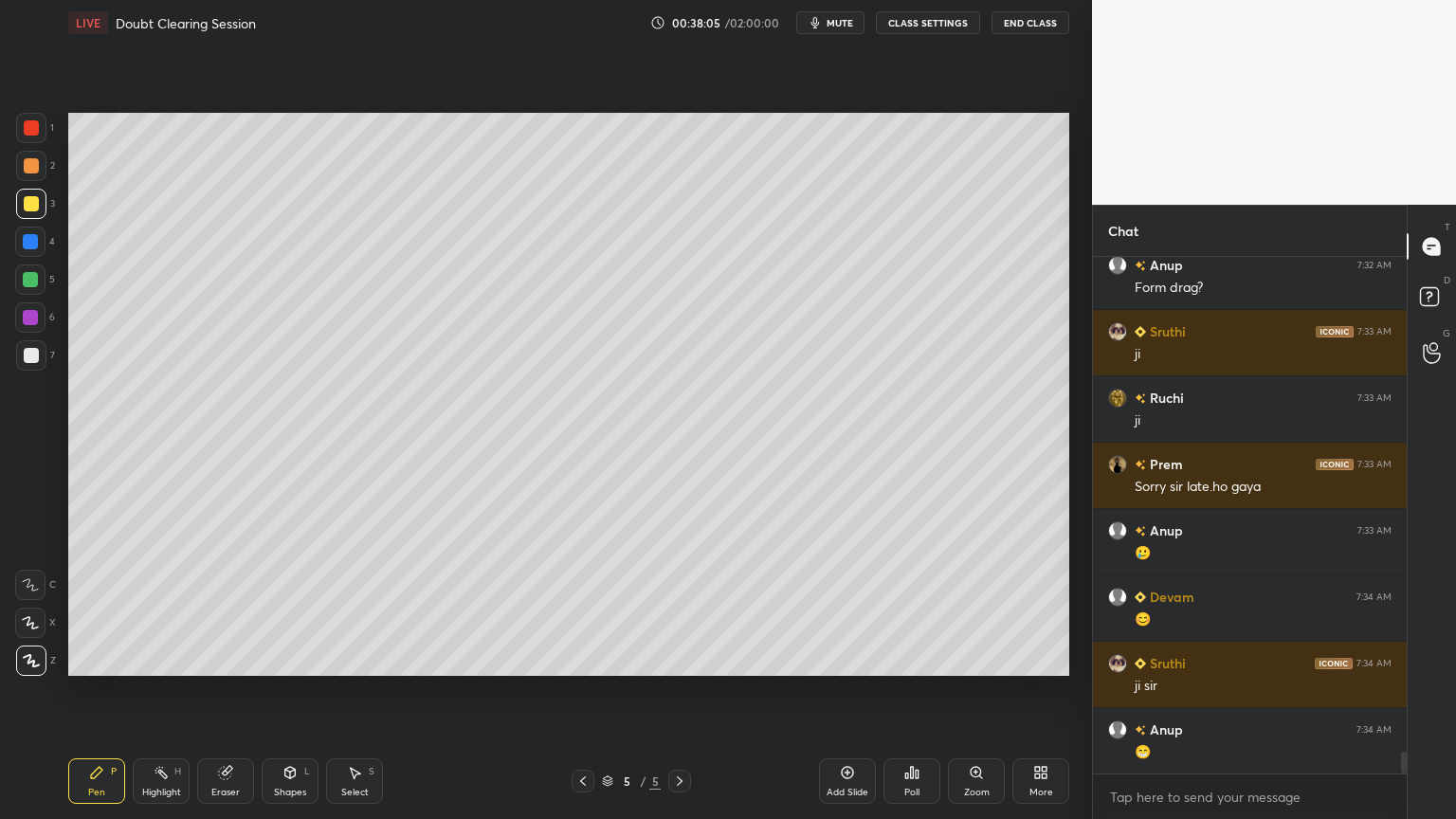 scroll, scrollTop: 11886, scrollLeft: 0, axis: vertical 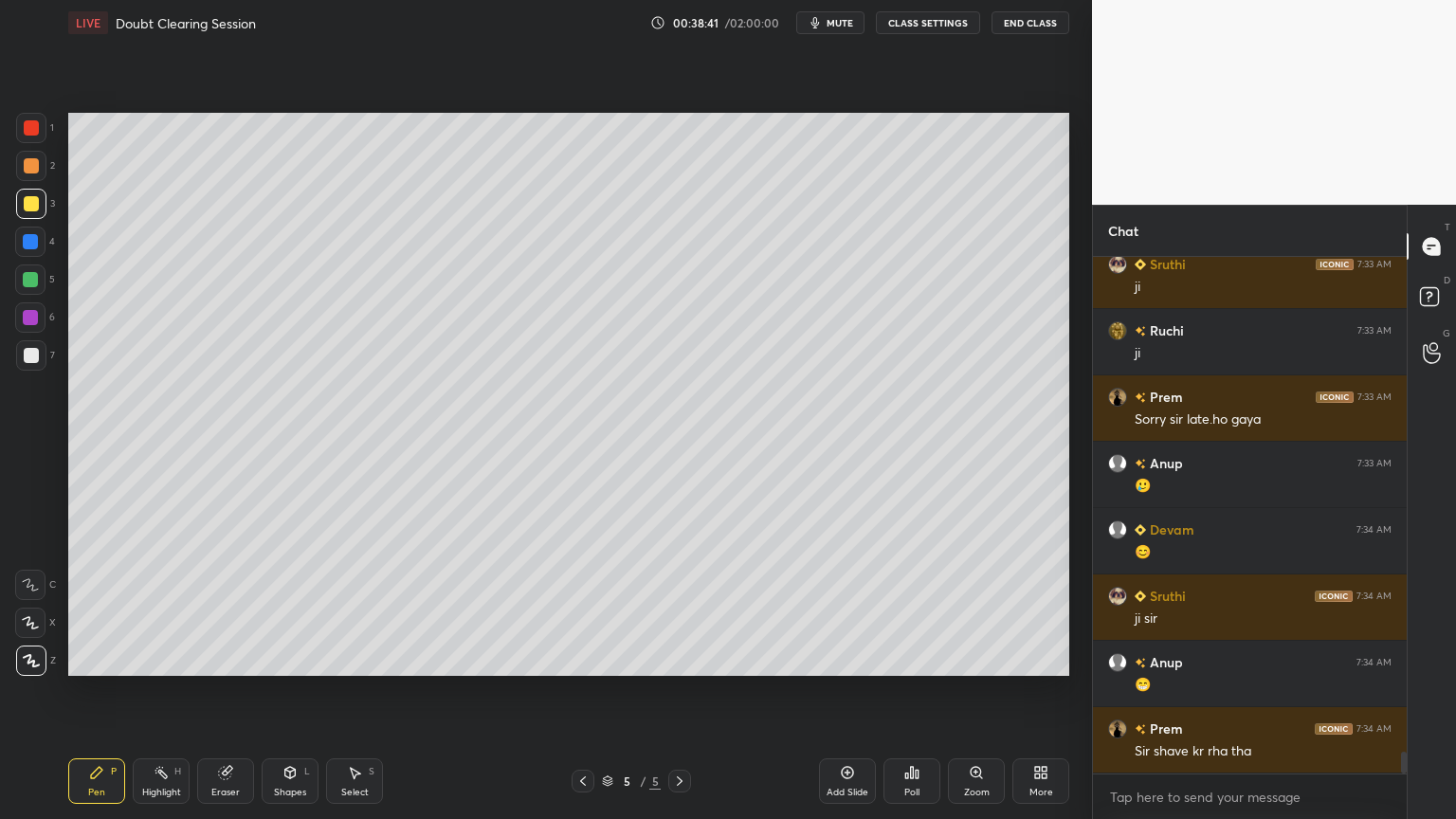 click at bounding box center (31, 355) 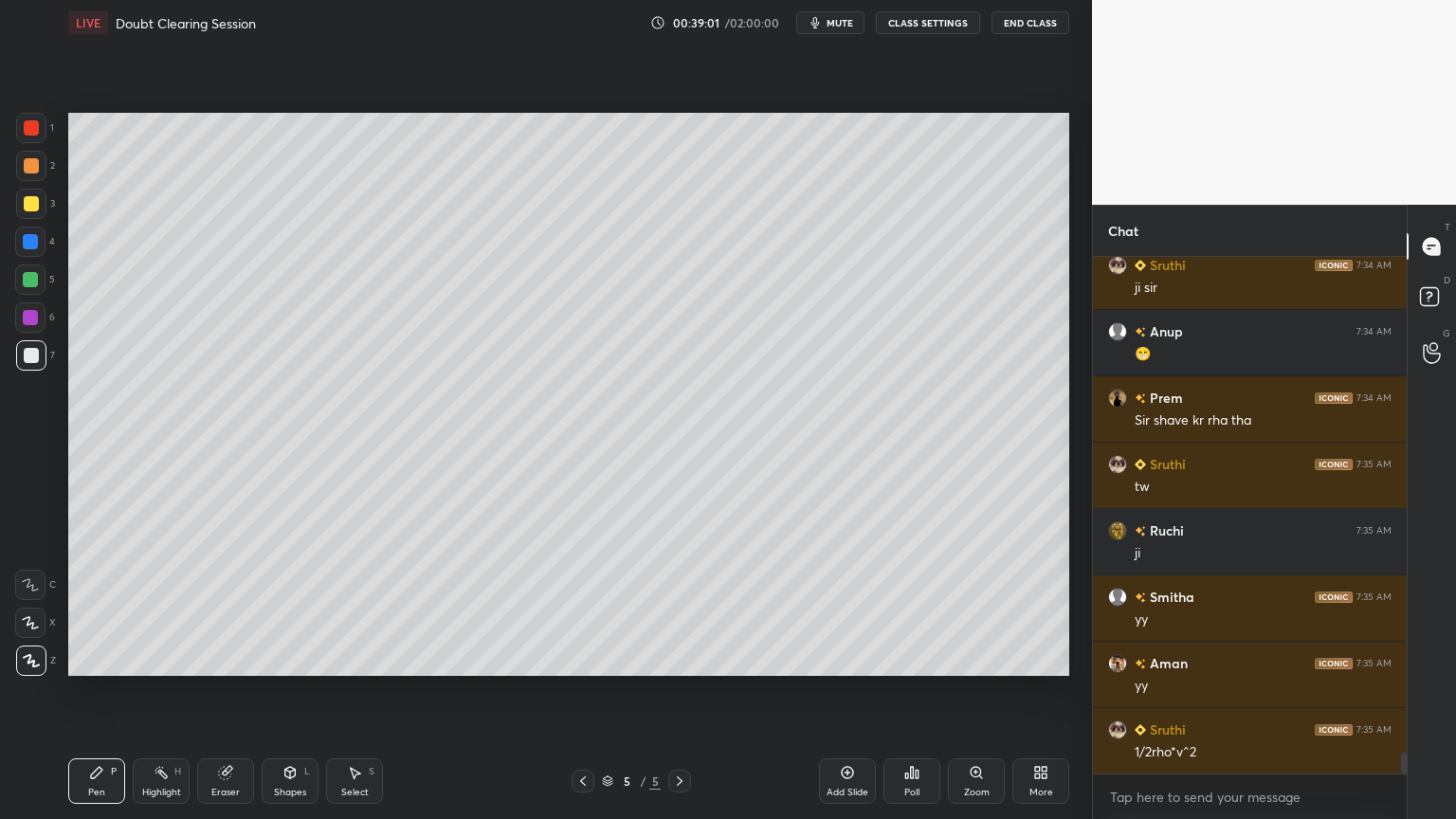 scroll, scrollTop: 12236, scrollLeft: 0, axis: vertical 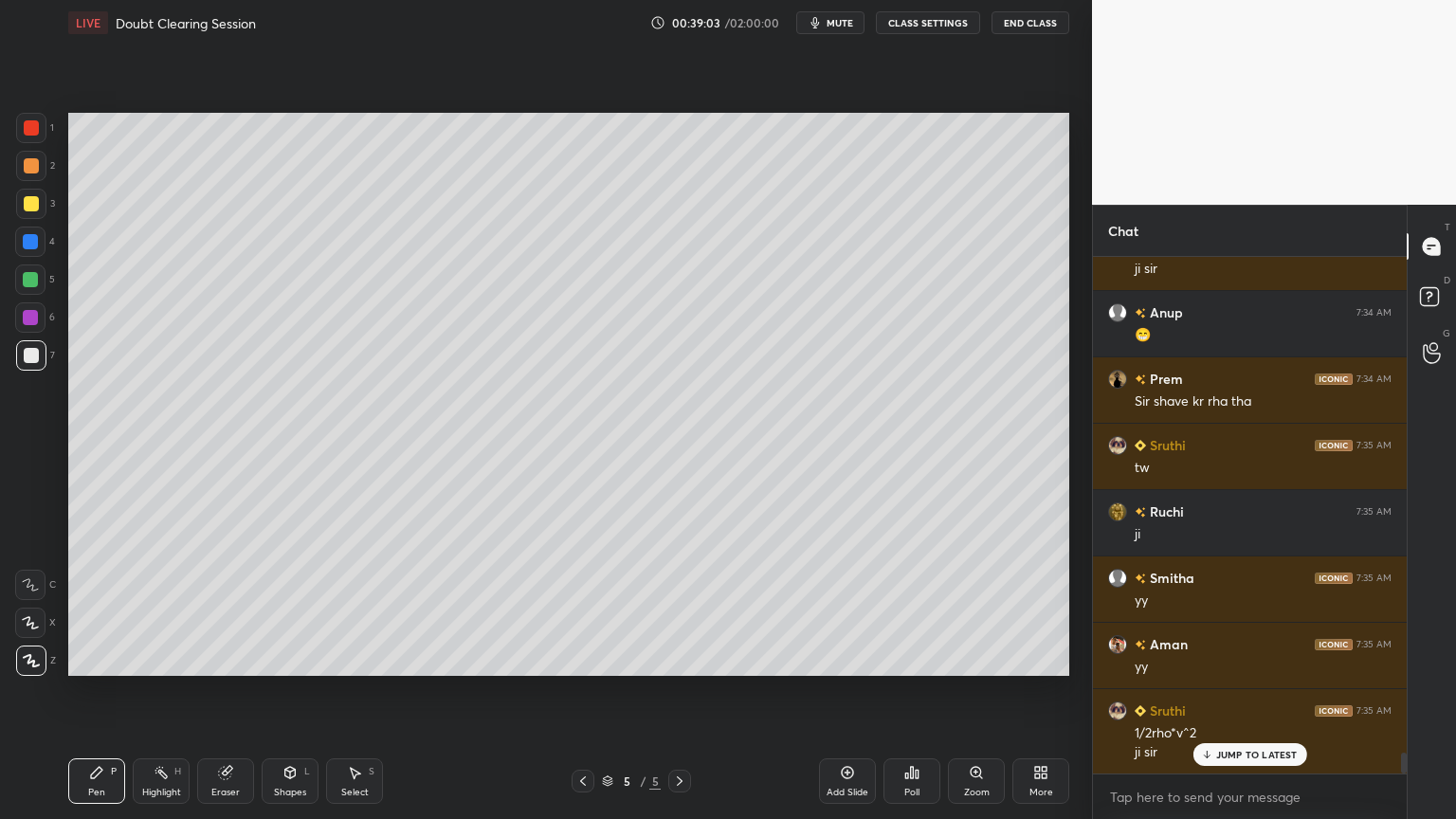 click on "Select S" at bounding box center (355, 781) 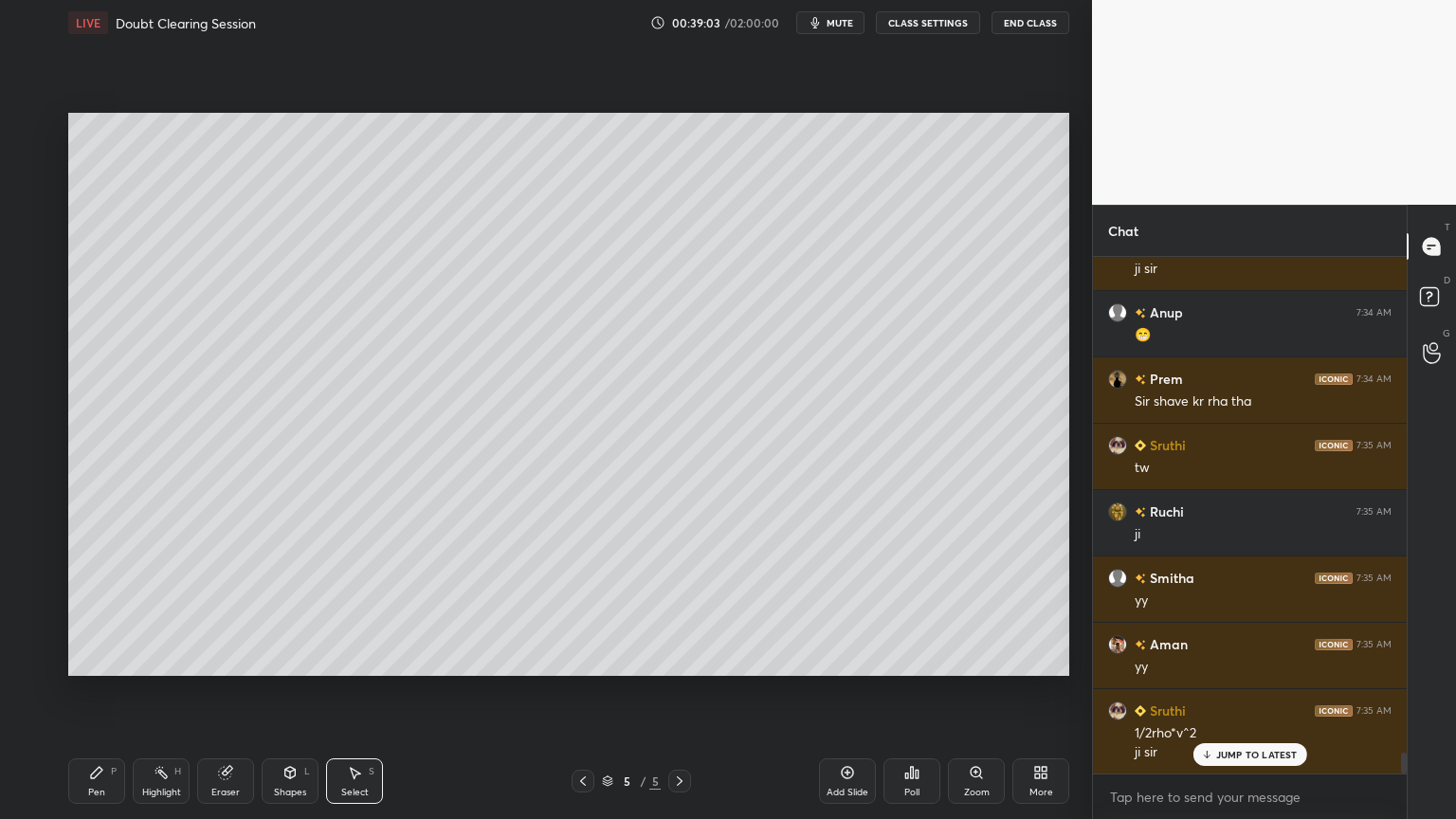 scroll, scrollTop: 12353, scrollLeft: 0, axis: vertical 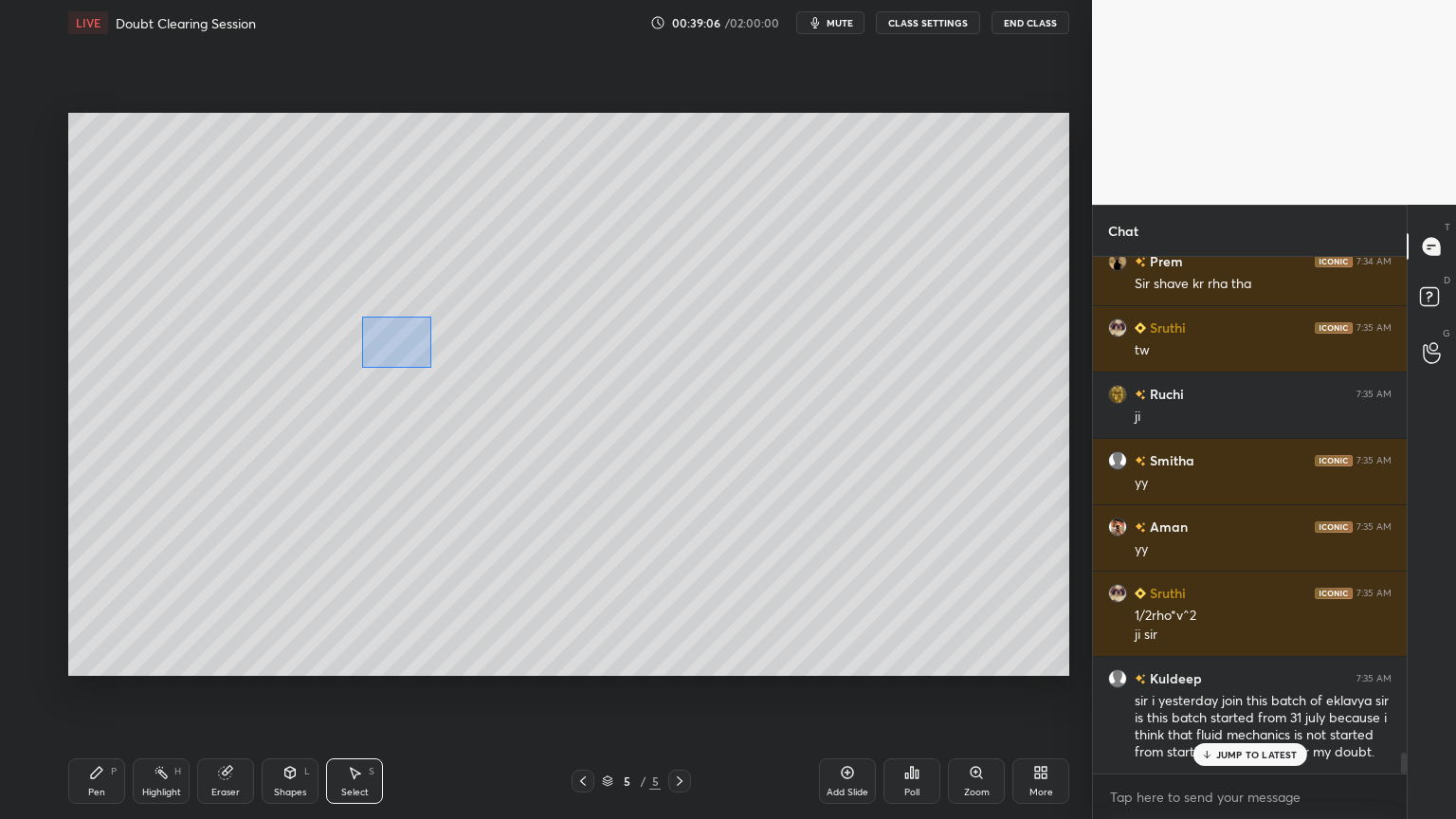 drag, startPoint x: 361, startPoint y: 317, endPoint x: 431, endPoint y: 369, distance: 87.20092 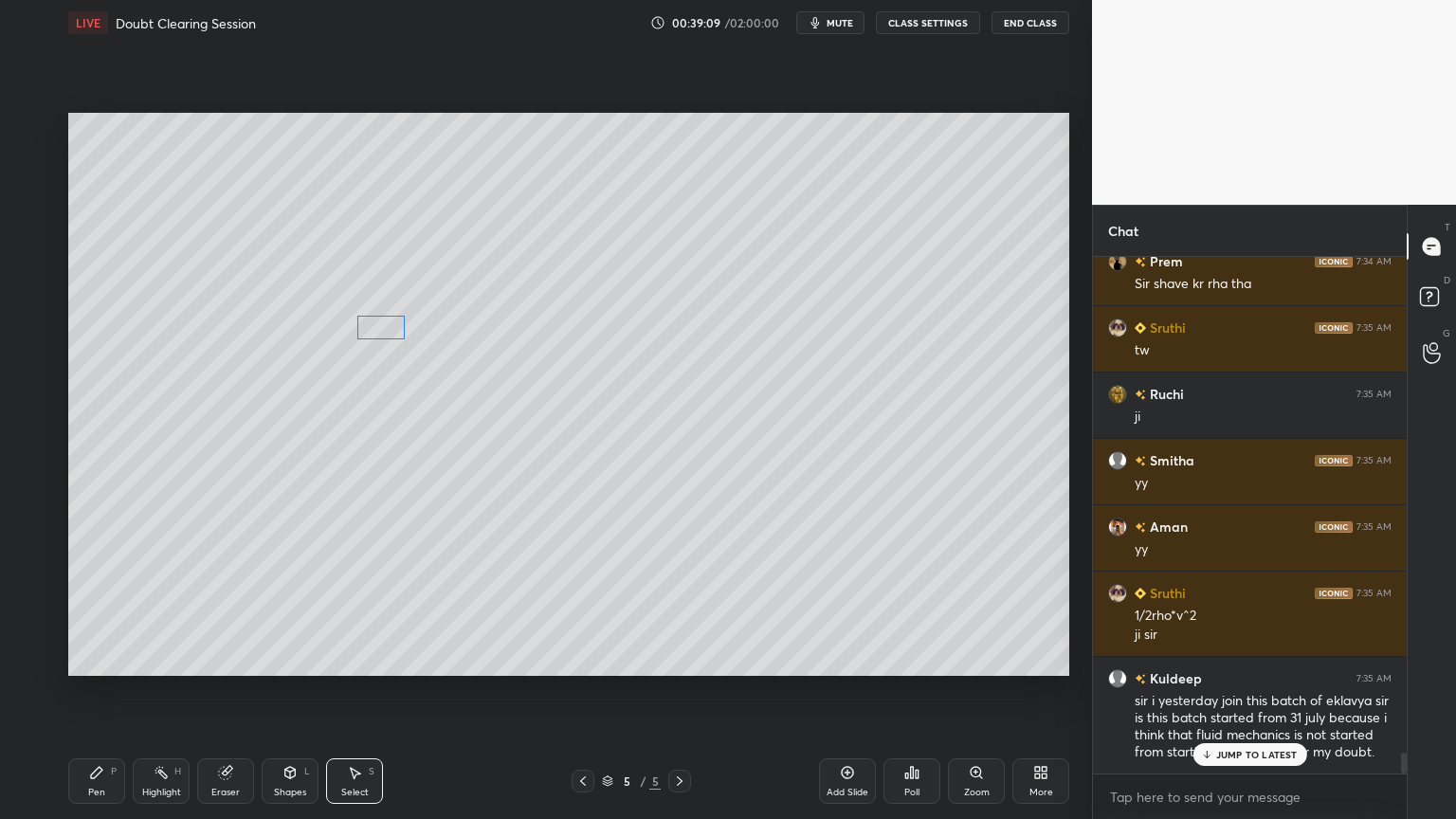 click on "0 ° Undo Copy Duplicate Duplicate to new slide Delete" at bounding box center [569, 394] 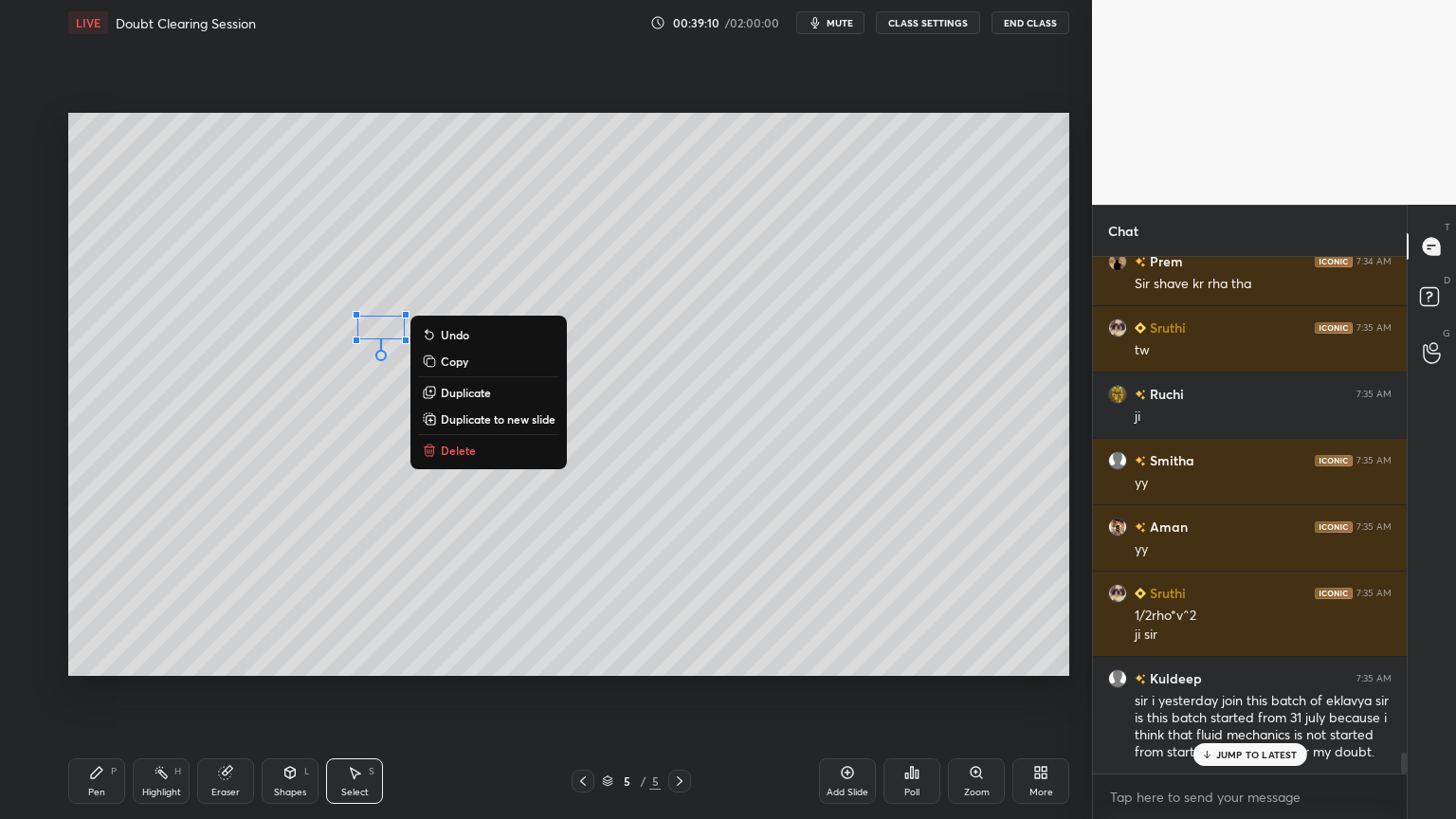 click on "Pen P" at bounding box center [97, 781] 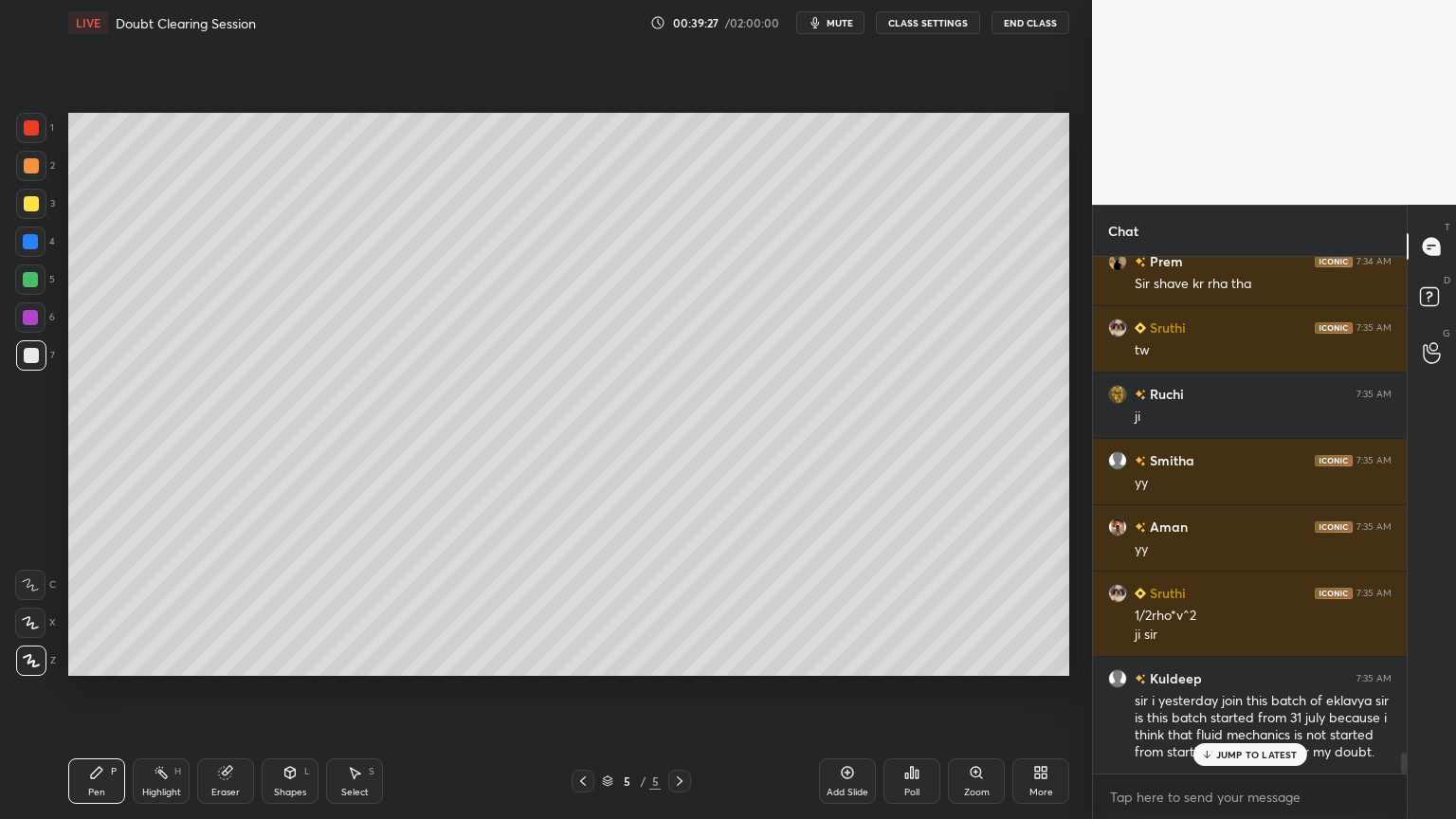 click on "JUMP TO LATEST" at bounding box center (1257, 755) 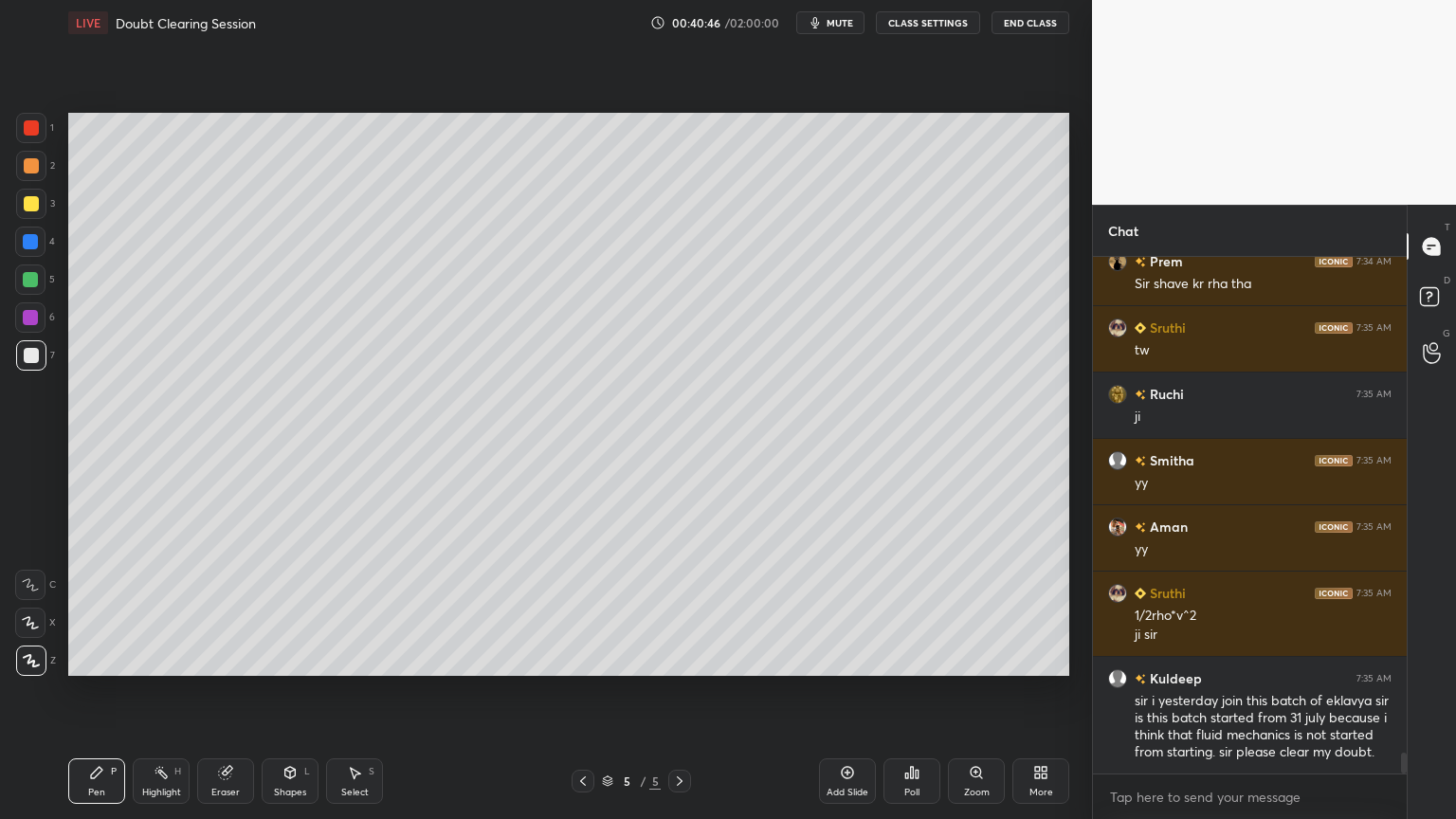 click on "Add Slide" at bounding box center [847, 792] 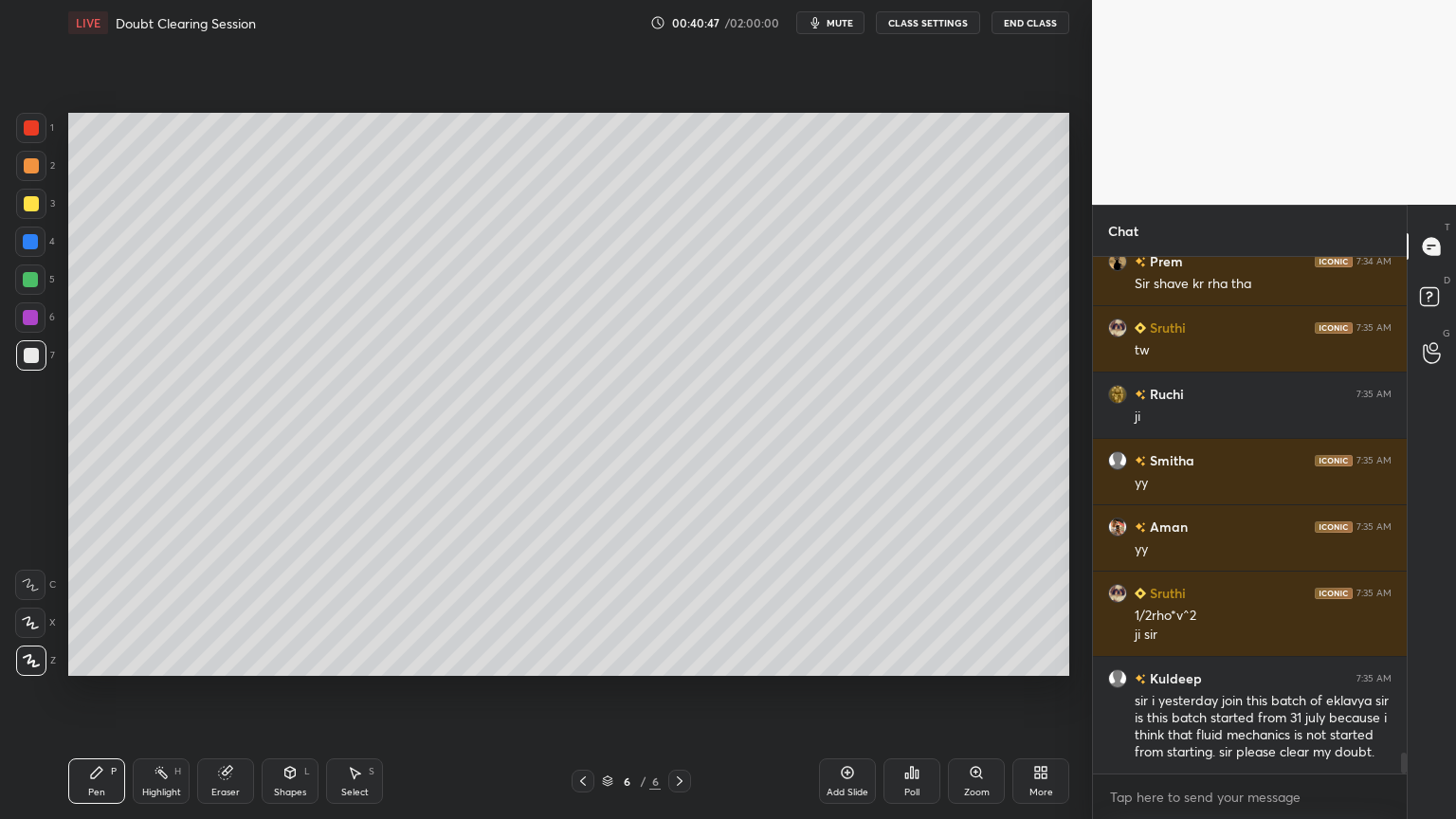 click on "Shapes L" at bounding box center [290, 781] 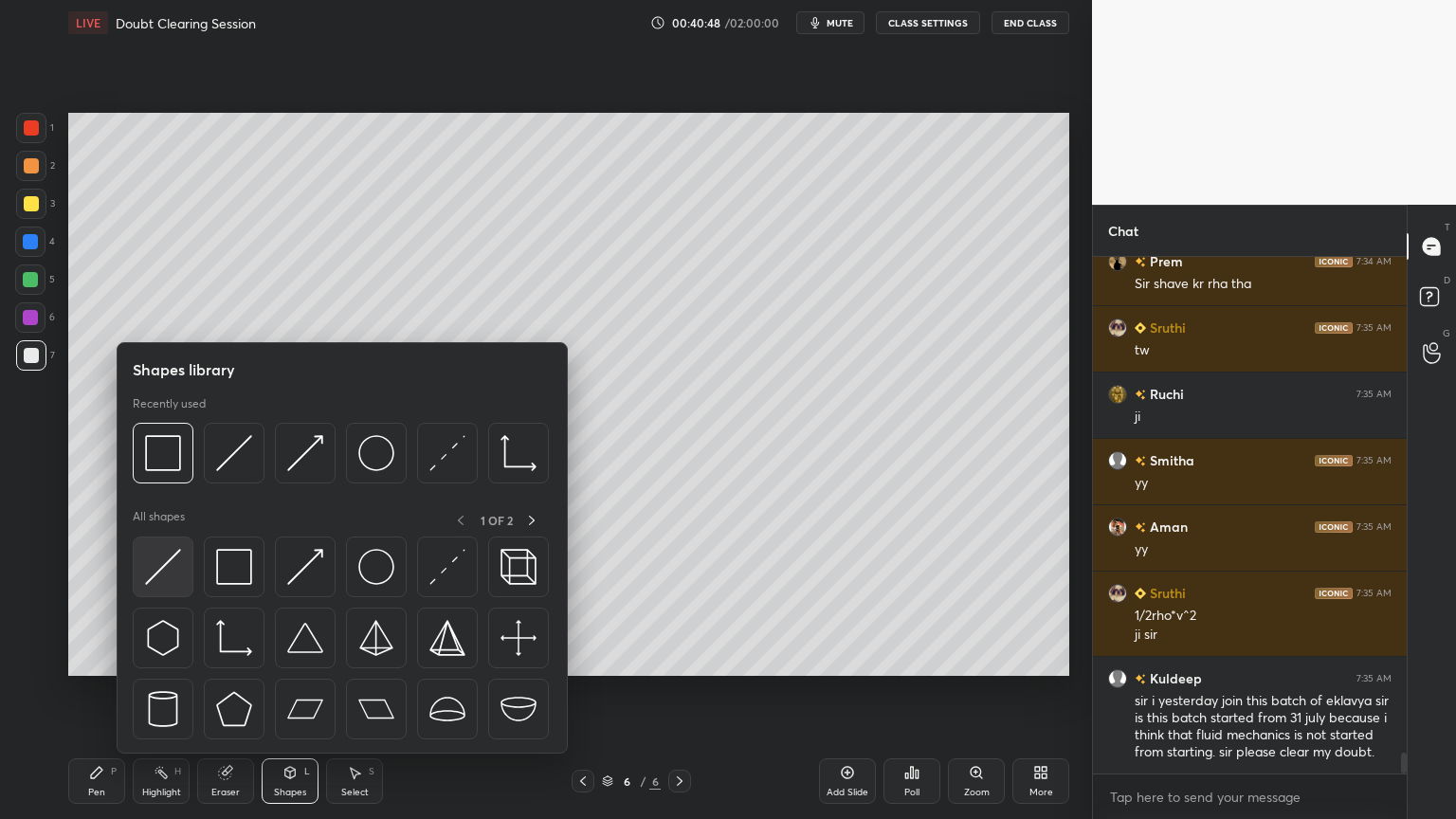 click at bounding box center (163, 567) 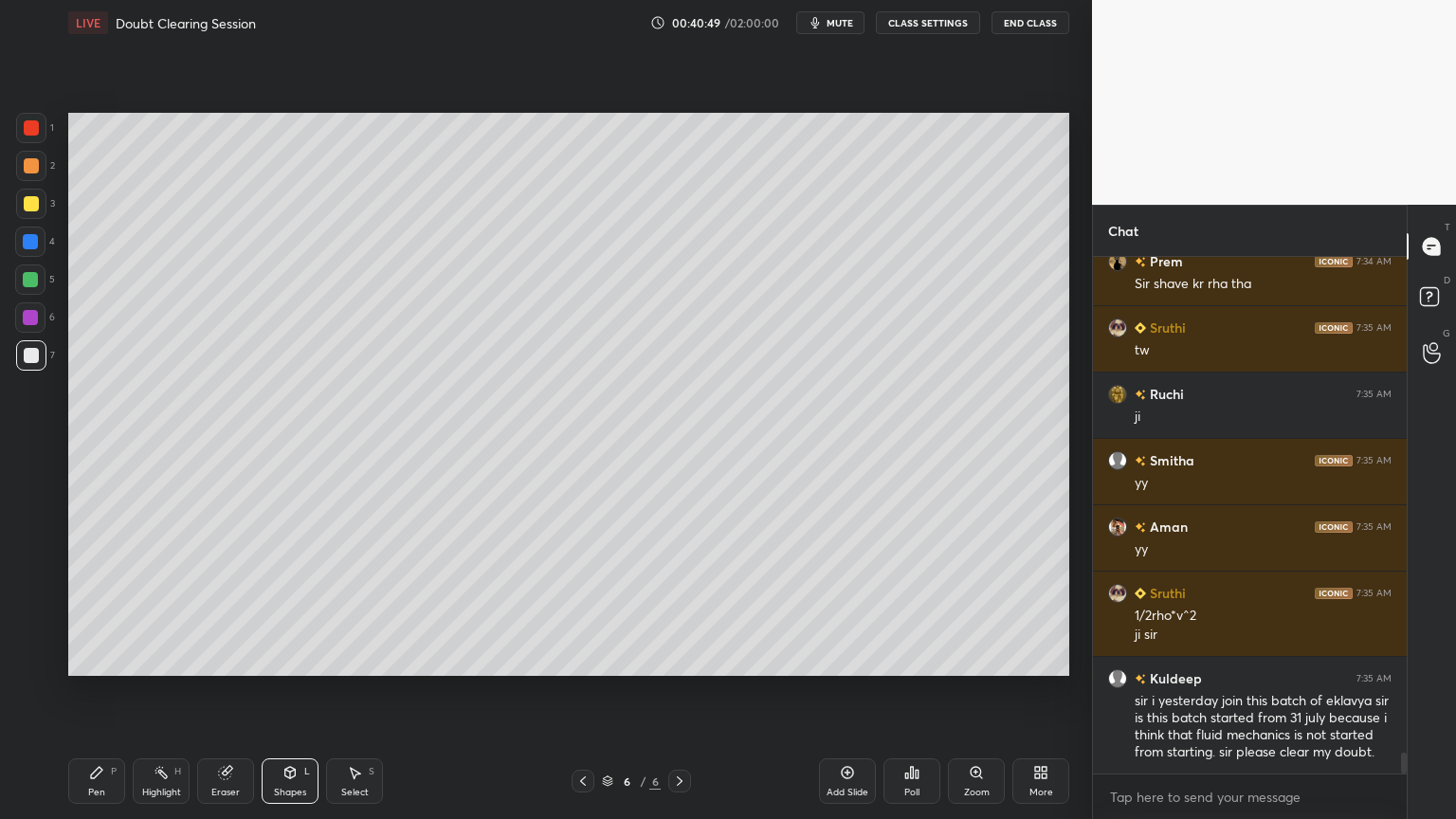 click on "Shapes L" at bounding box center [290, 781] 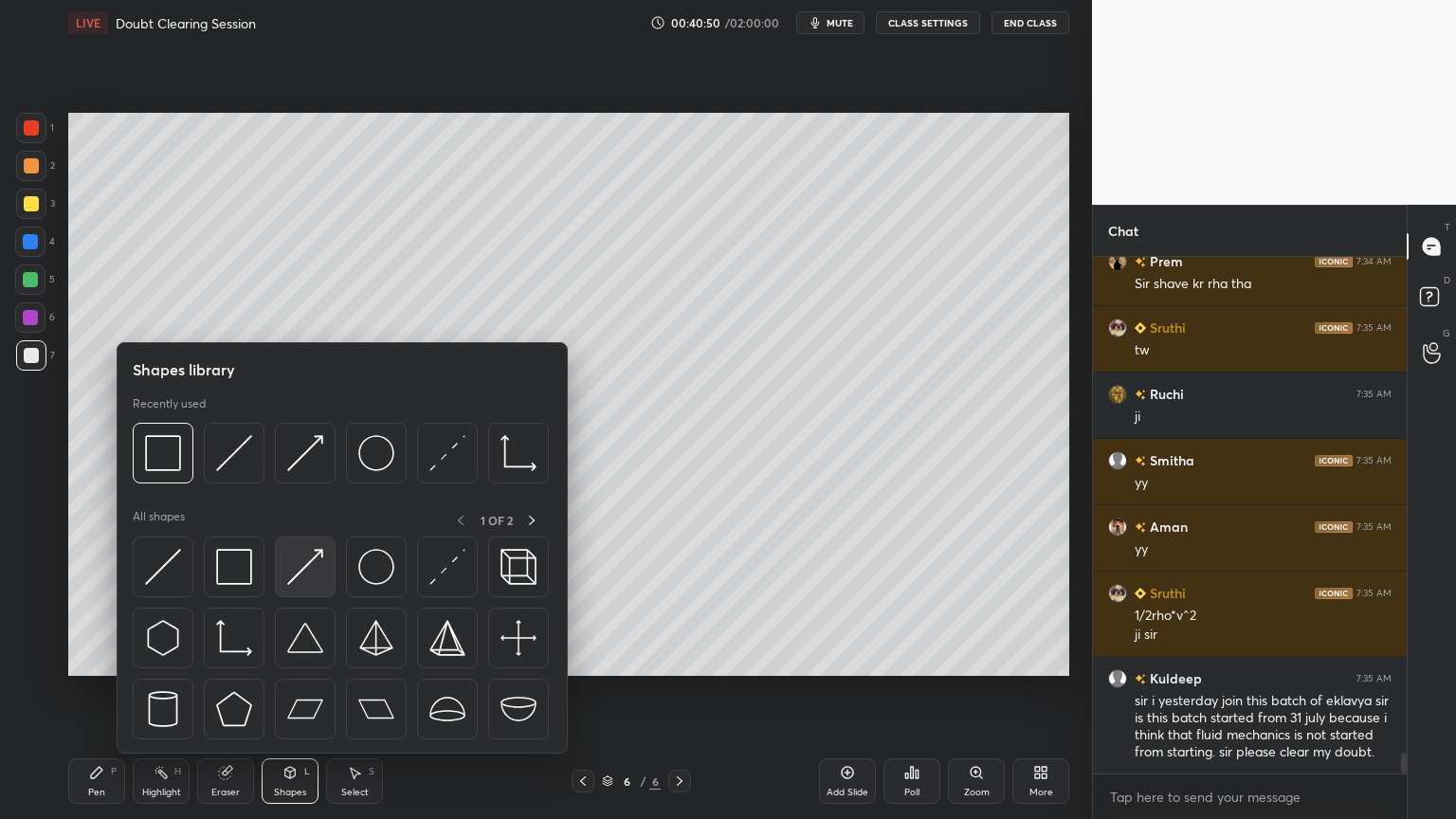 click at bounding box center (305, 567) 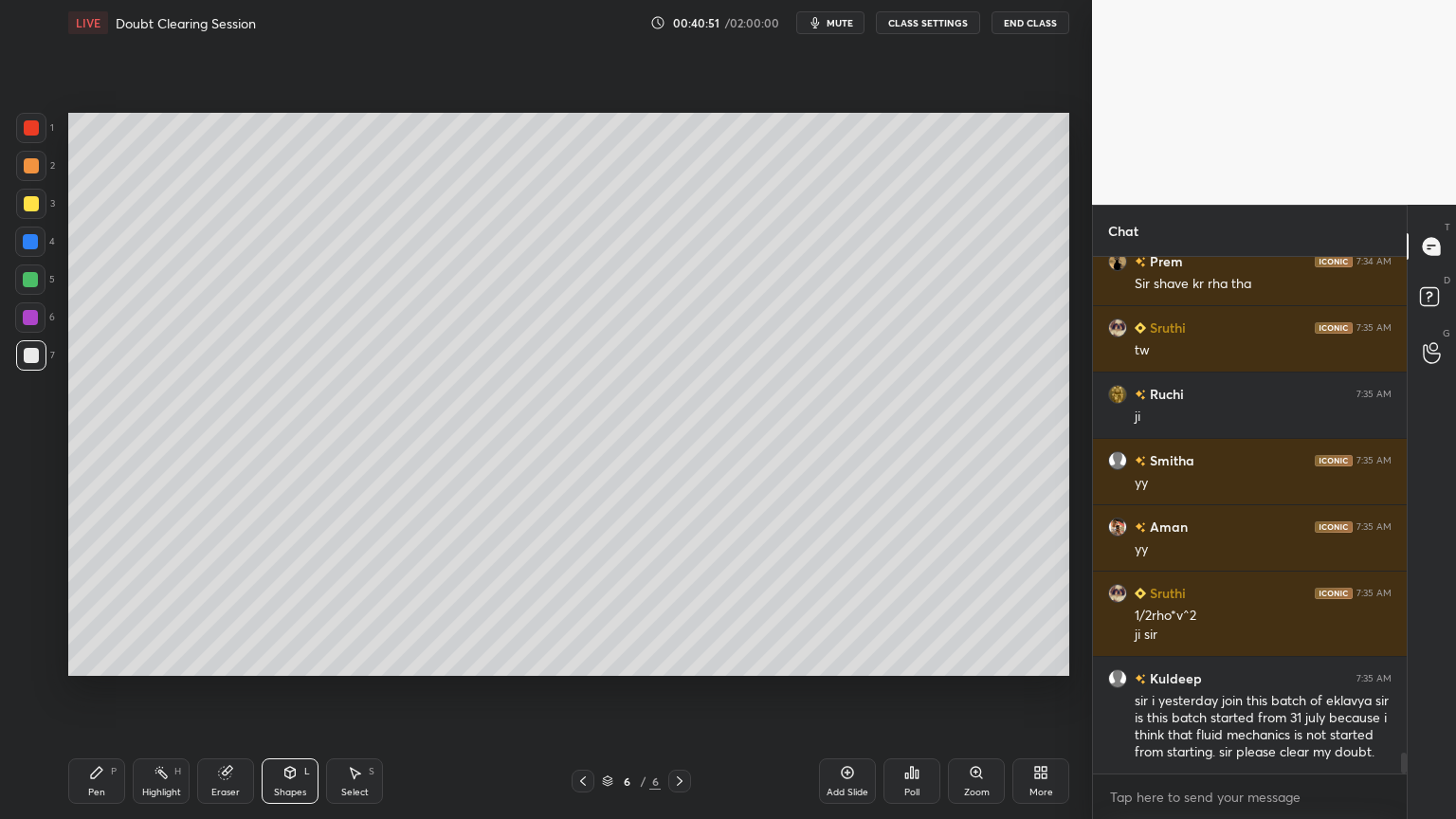 click at bounding box center (30, 242) 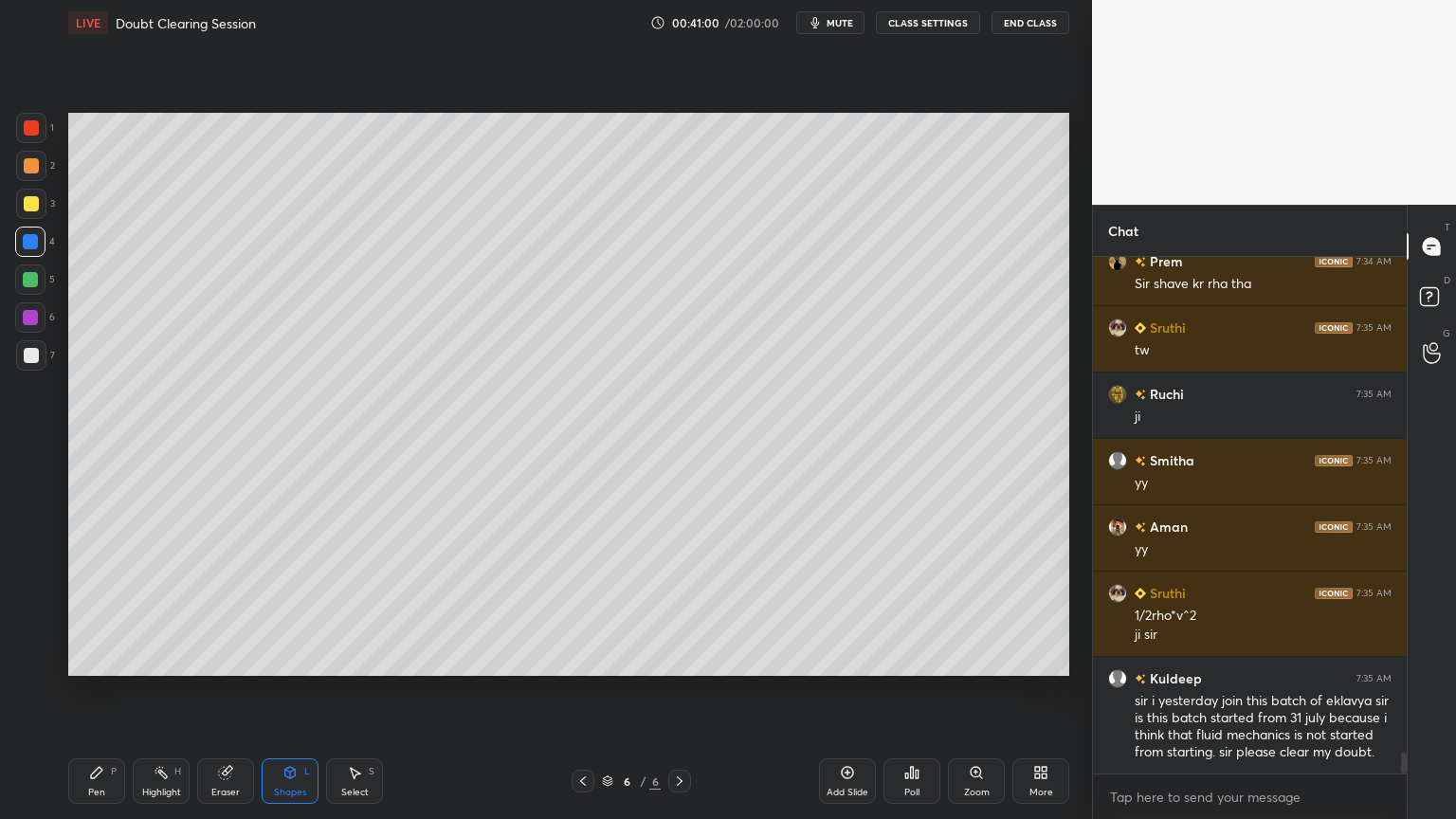 click on "Select" at bounding box center (355, 792) 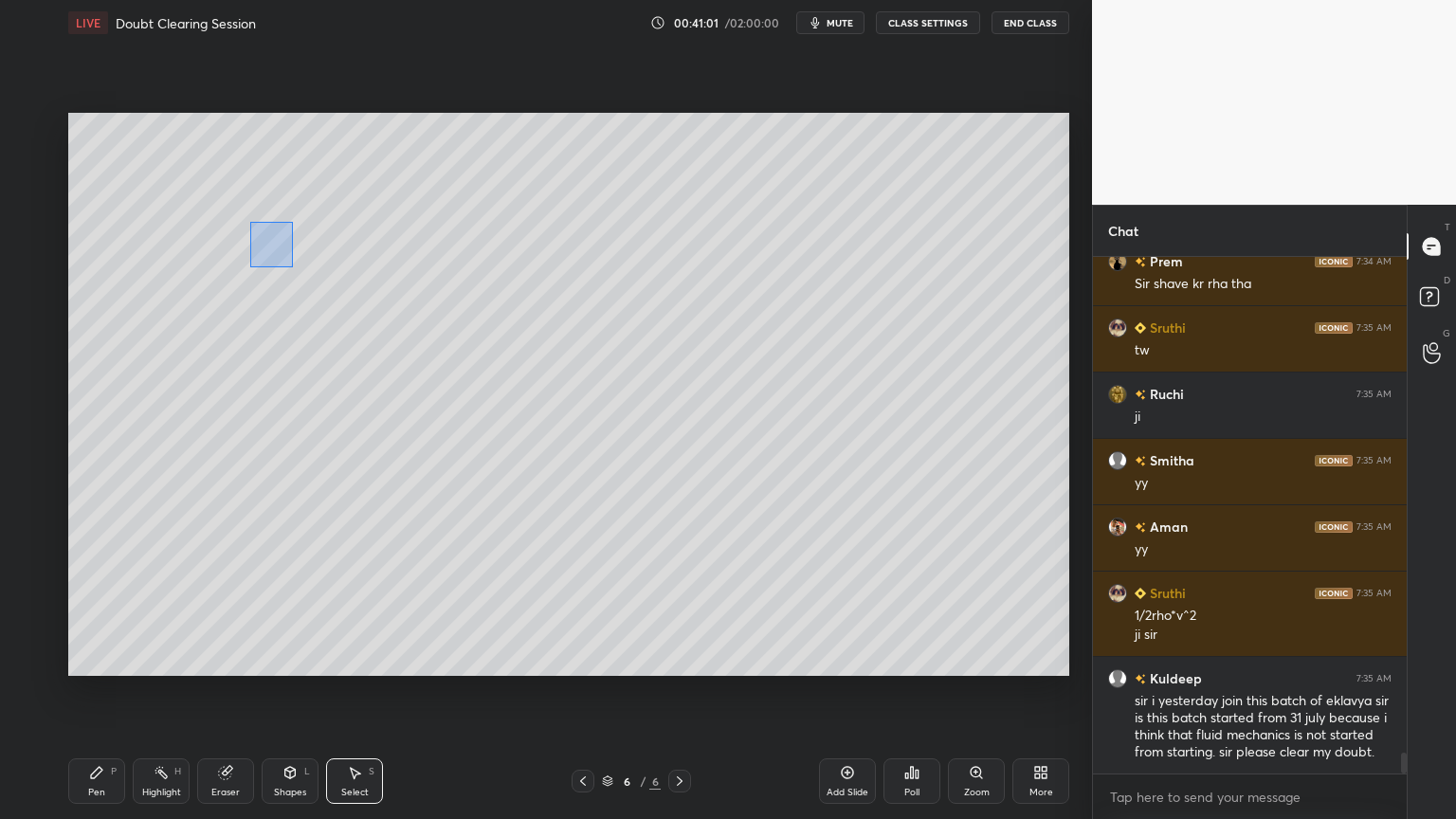 drag, startPoint x: 250, startPoint y: 224, endPoint x: 420, endPoint y: 369, distance: 223.43903 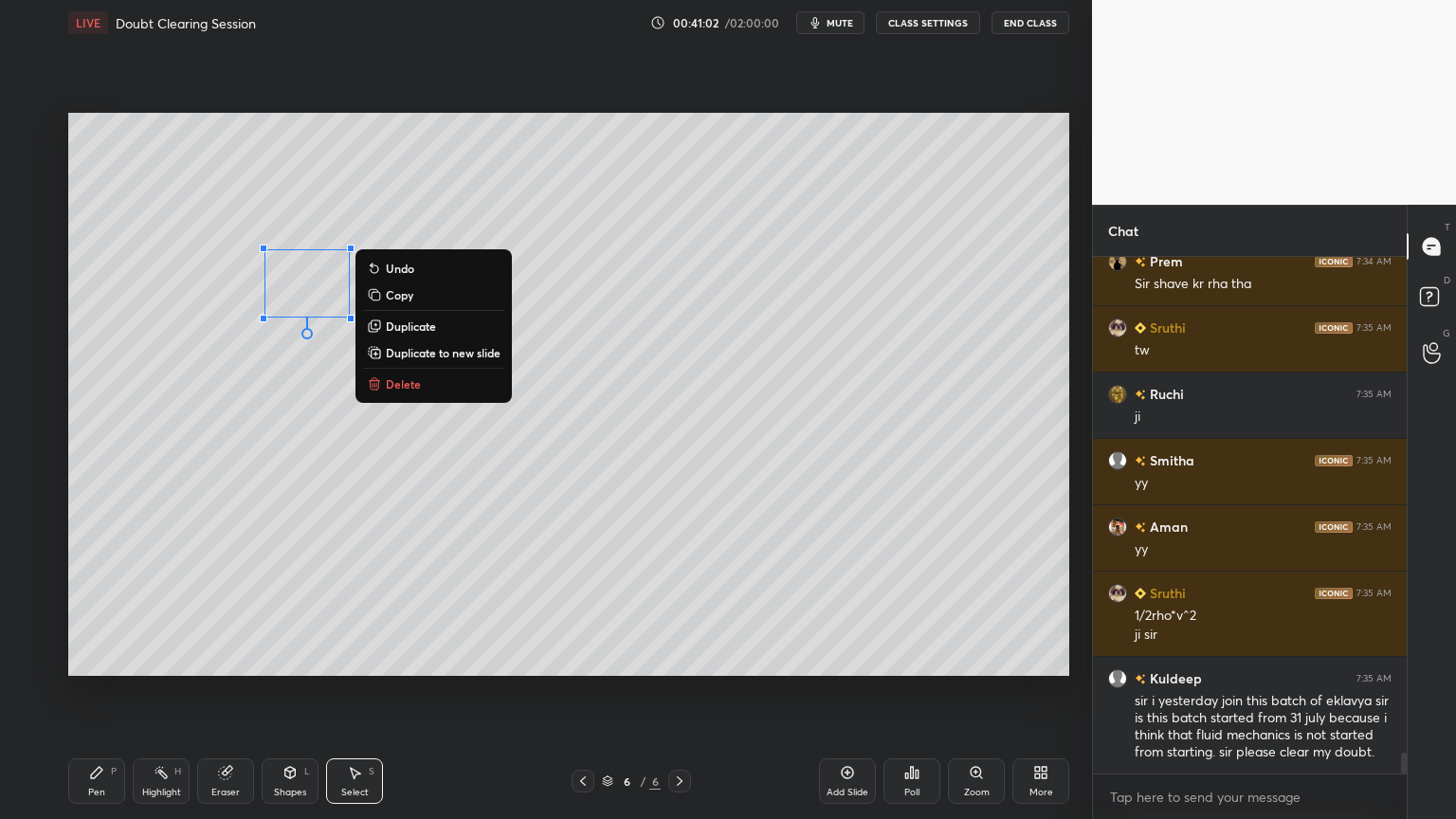 click on "Duplicate" at bounding box center [410, 326] 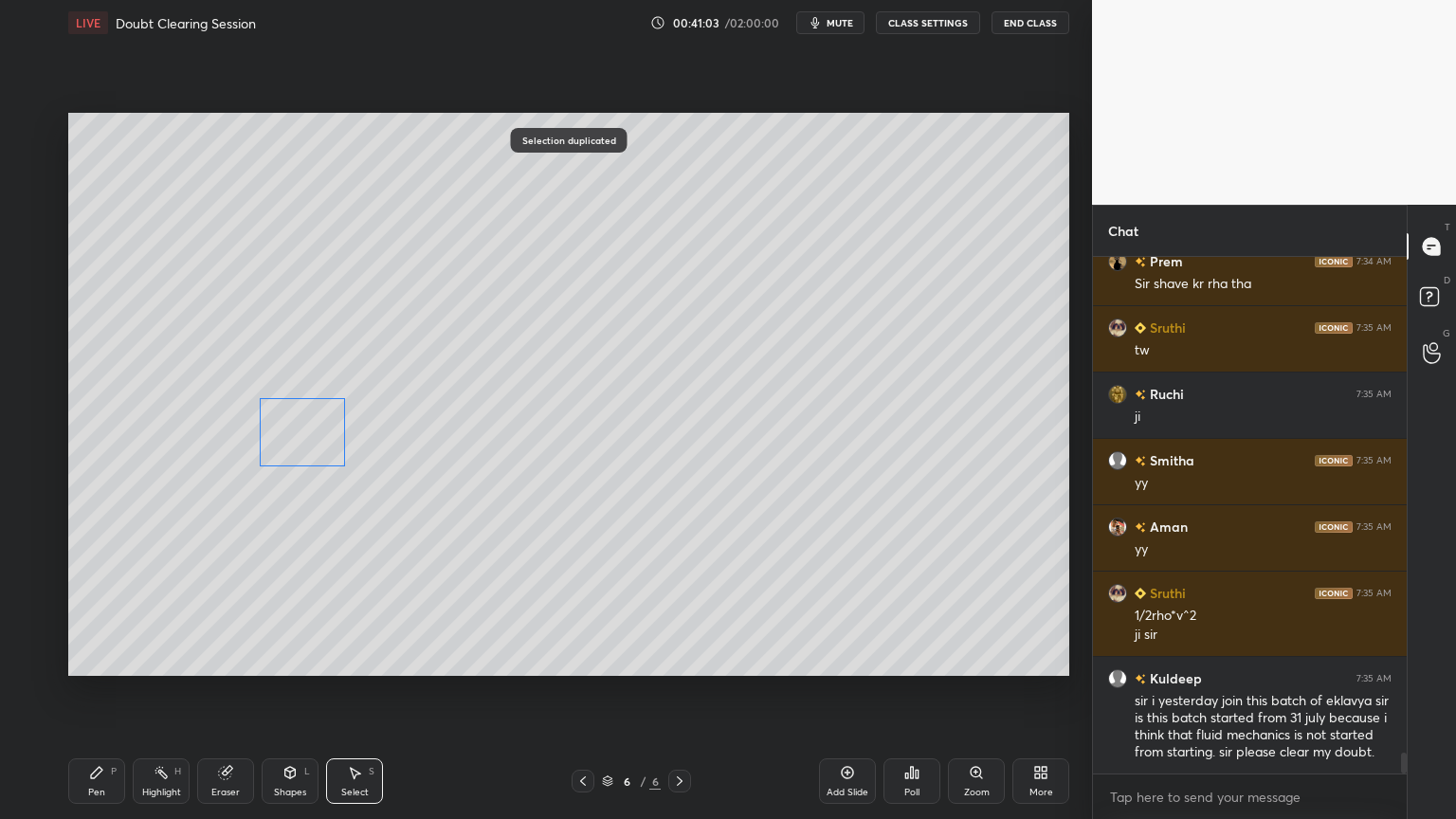 drag, startPoint x: 345, startPoint y: 335, endPoint x: 318, endPoint y: 455, distance: 123 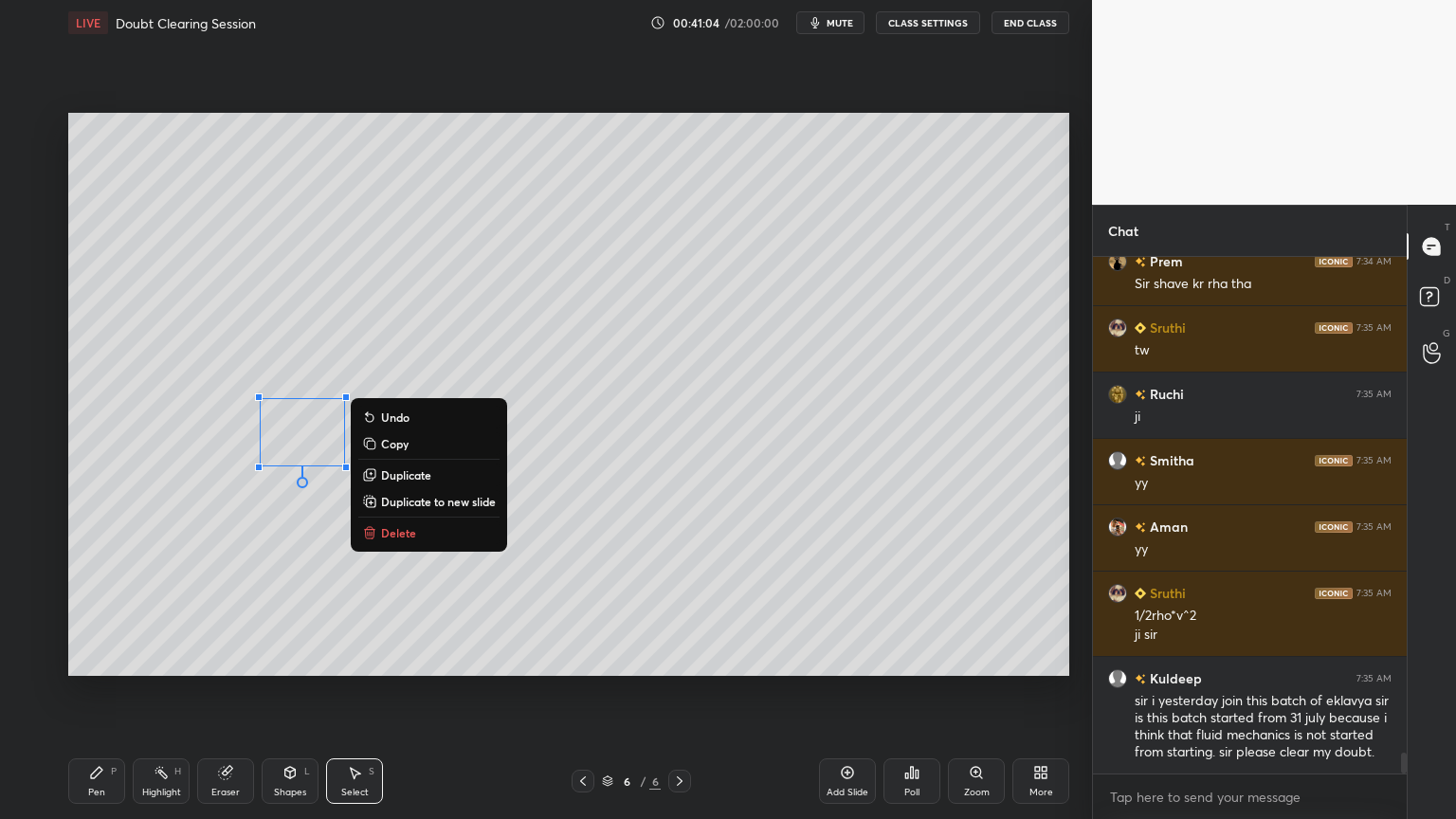 click on "Duplicate" at bounding box center (406, 475) 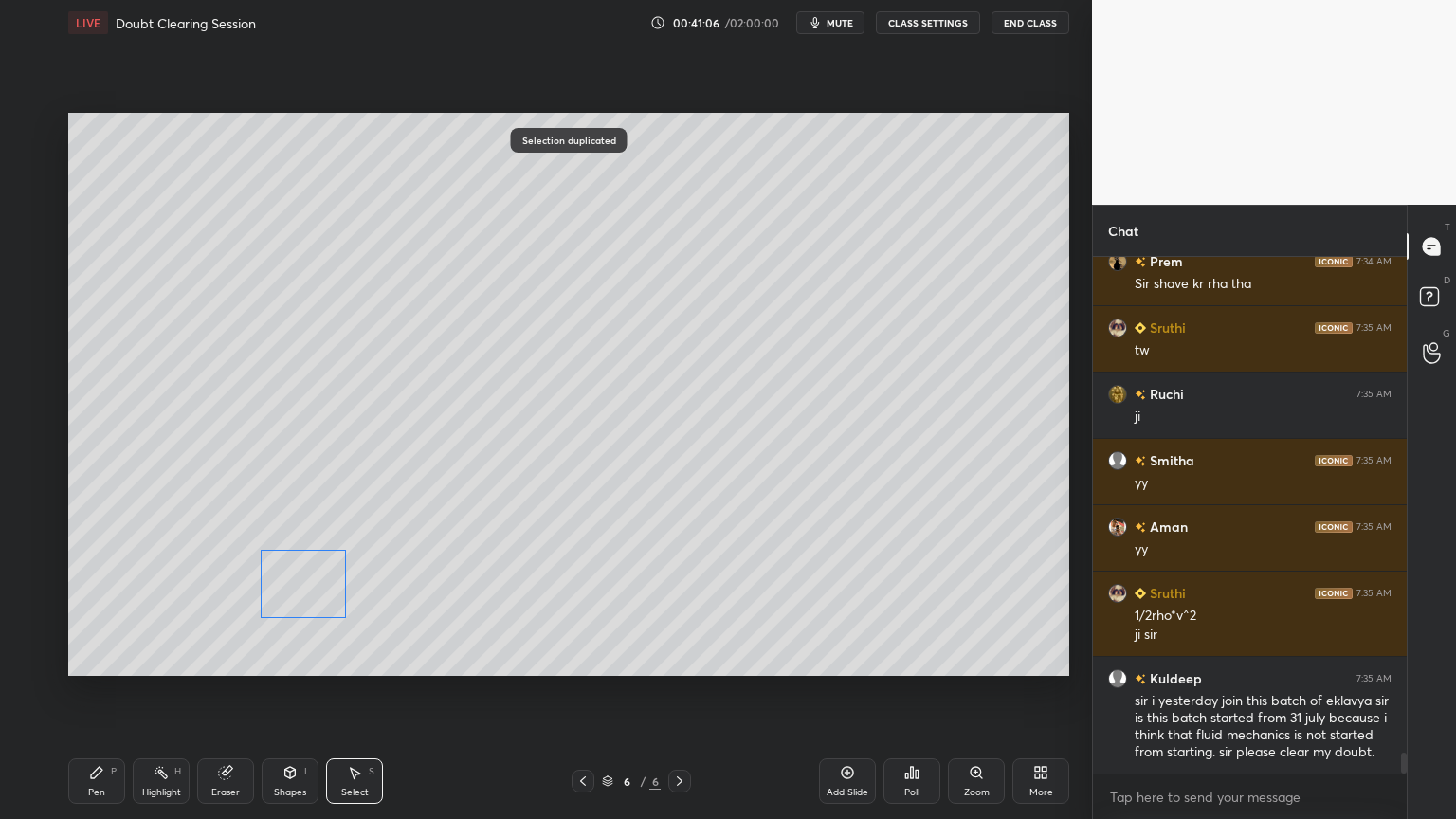 drag, startPoint x: 333, startPoint y: 475, endPoint x: 311, endPoint y: 604, distance: 130.86252 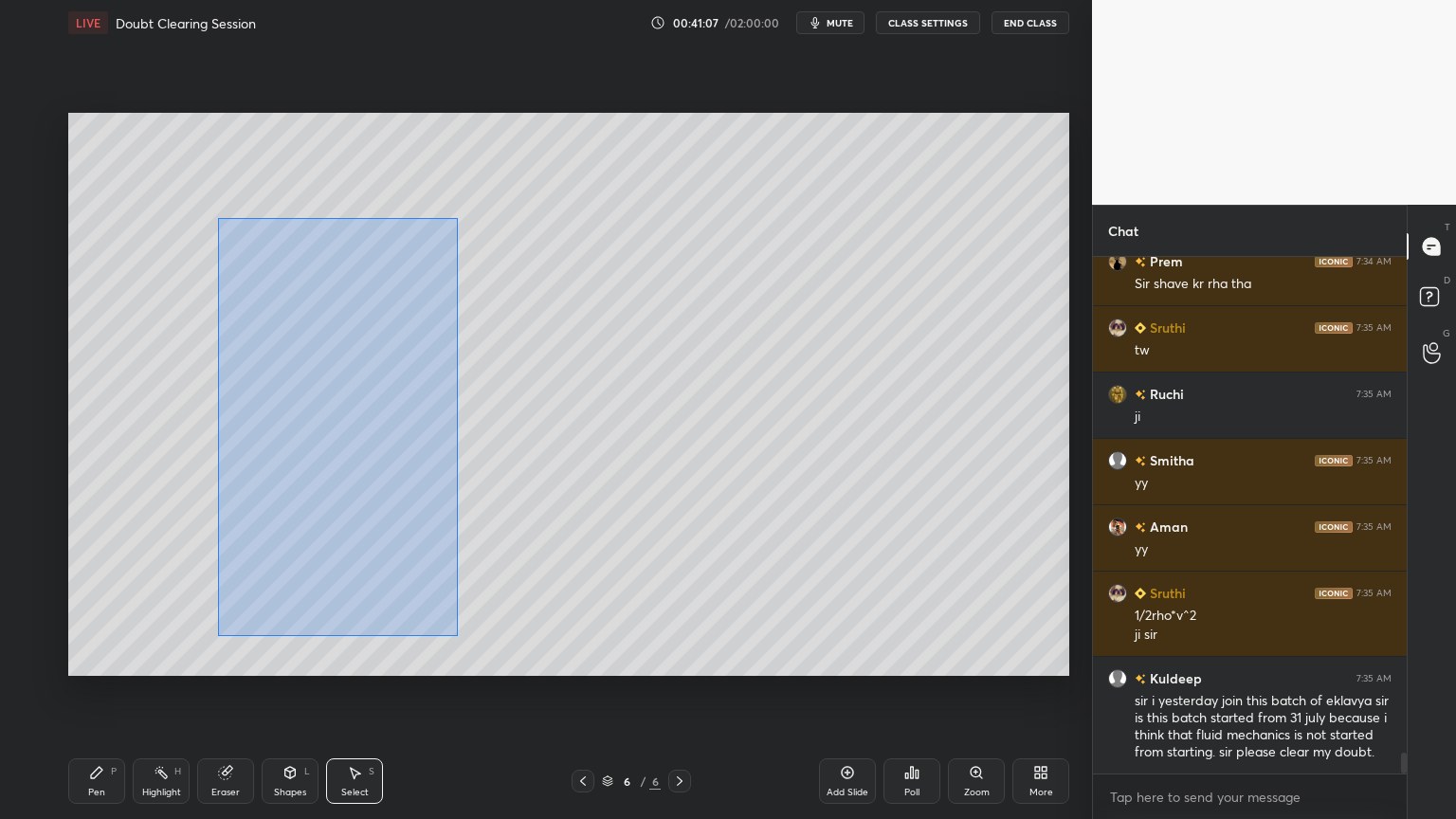 drag, startPoint x: 219, startPoint y: 219, endPoint x: 455, endPoint y: 645, distance: 487.0031 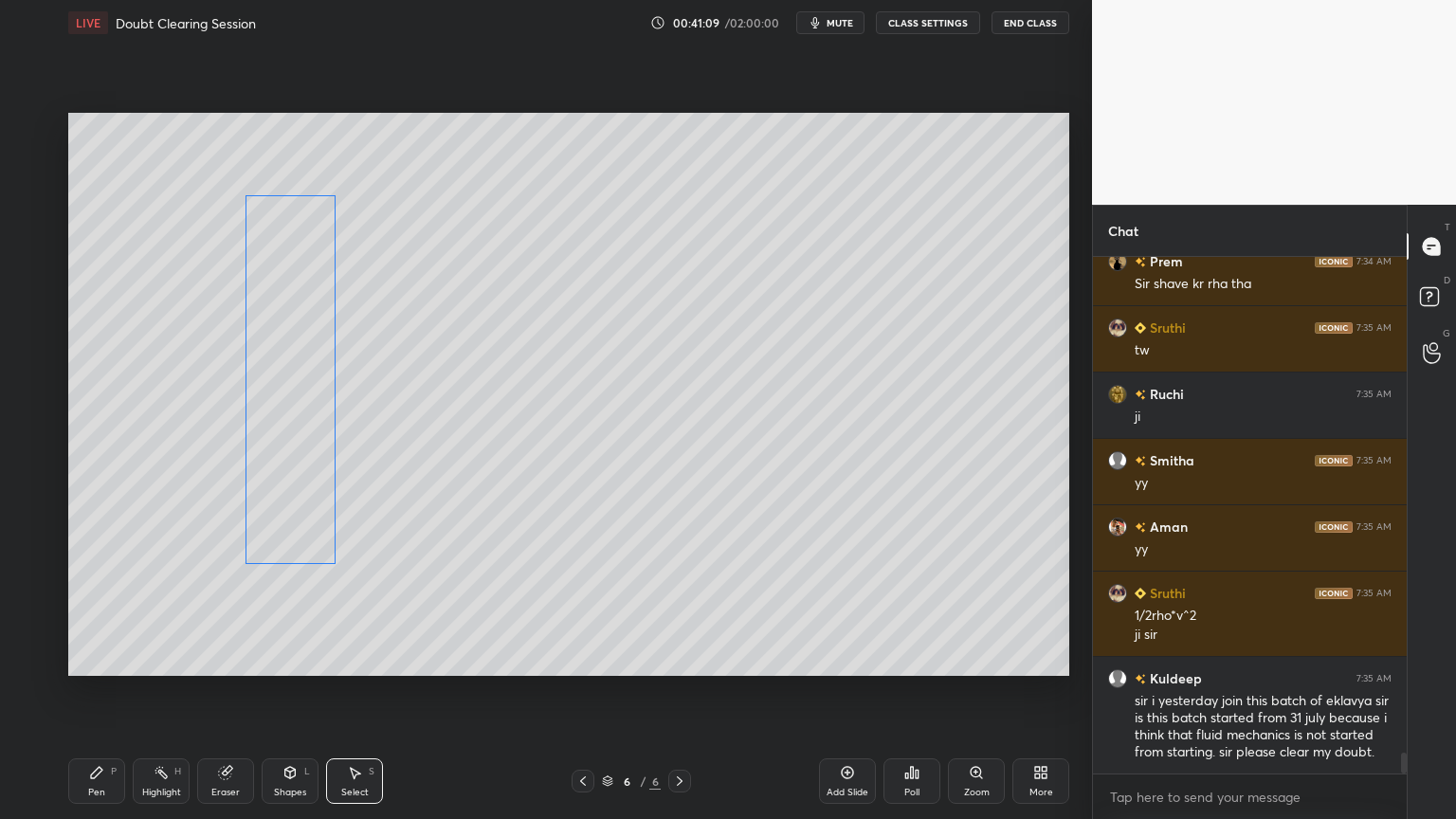 drag, startPoint x: 265, startPoint y: 462, endPoint x: 250, endPoint y: 418, distance: 46.486557 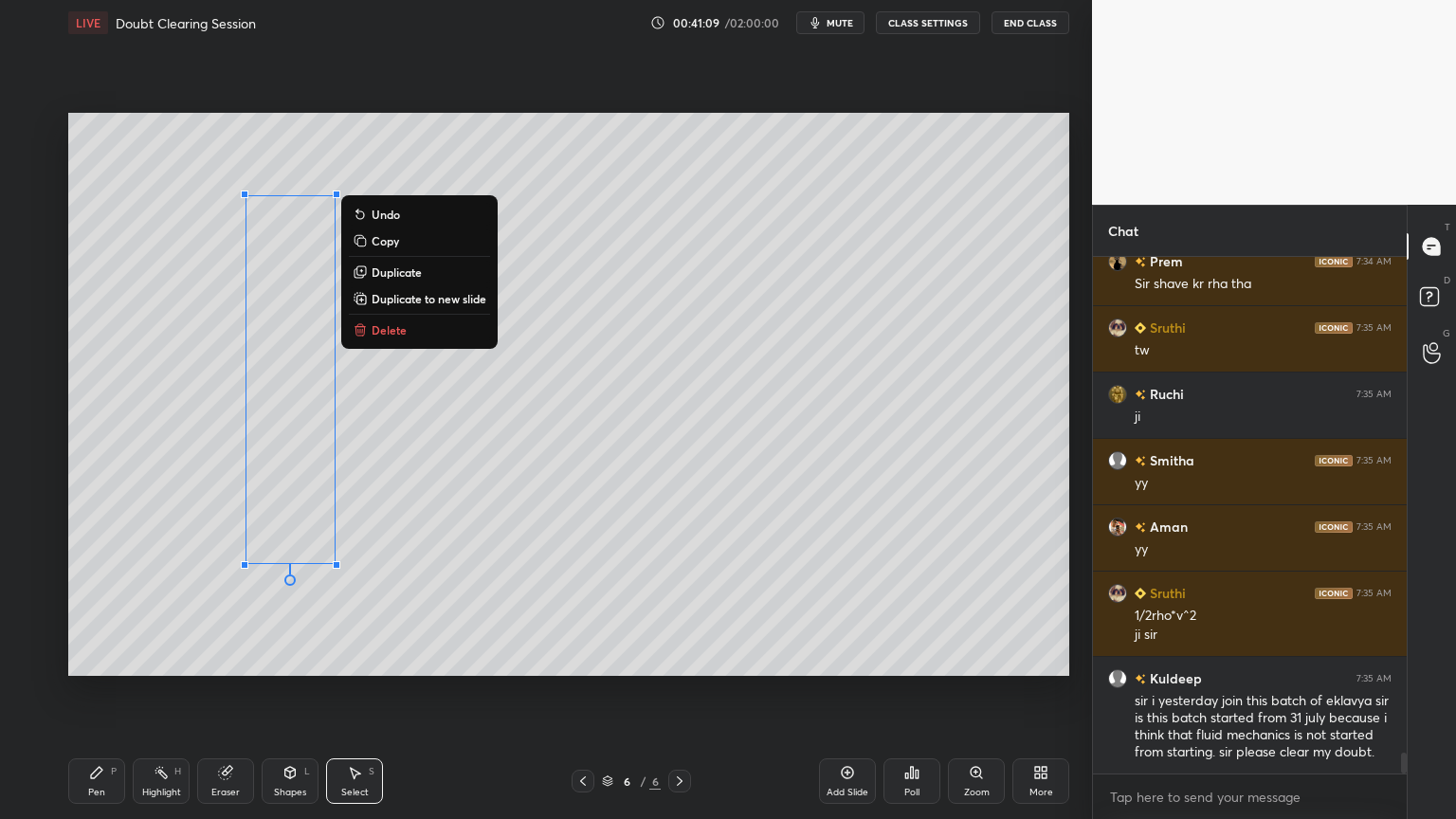 click on "Shapes L" at bounding box center [290, 781] 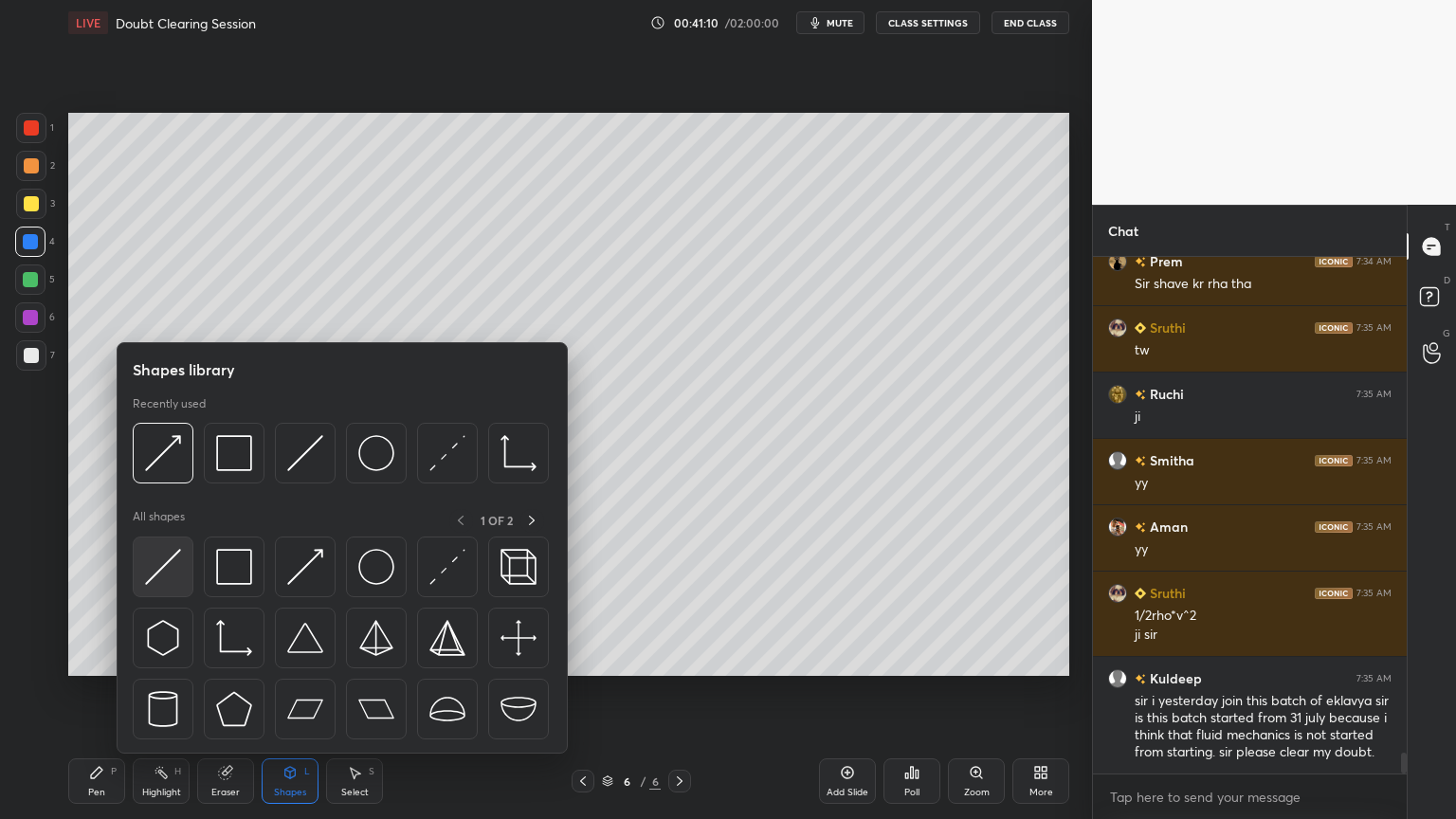click at bounding box center [163, 567] 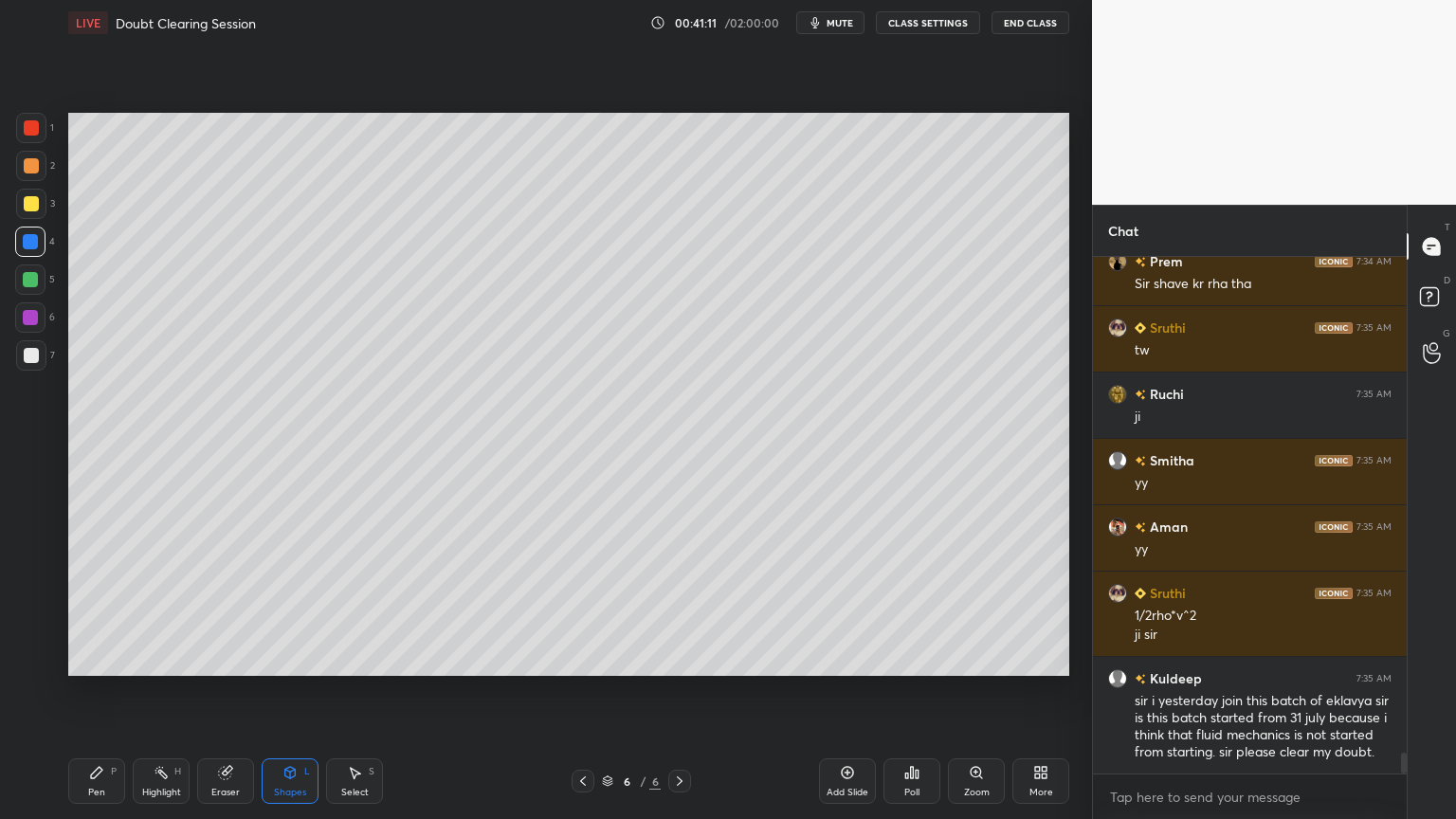click at bounding box center [31, 355] 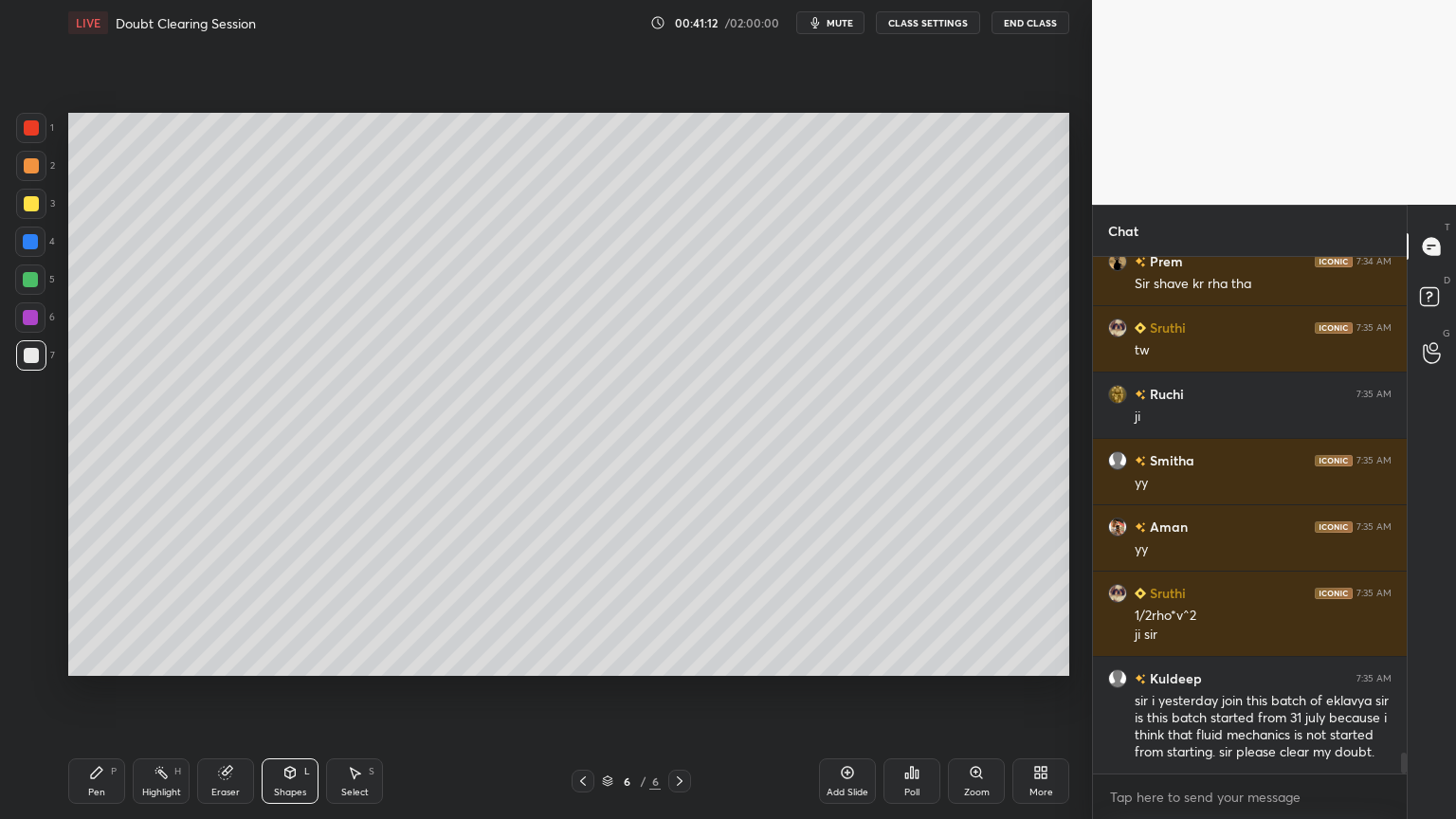 click 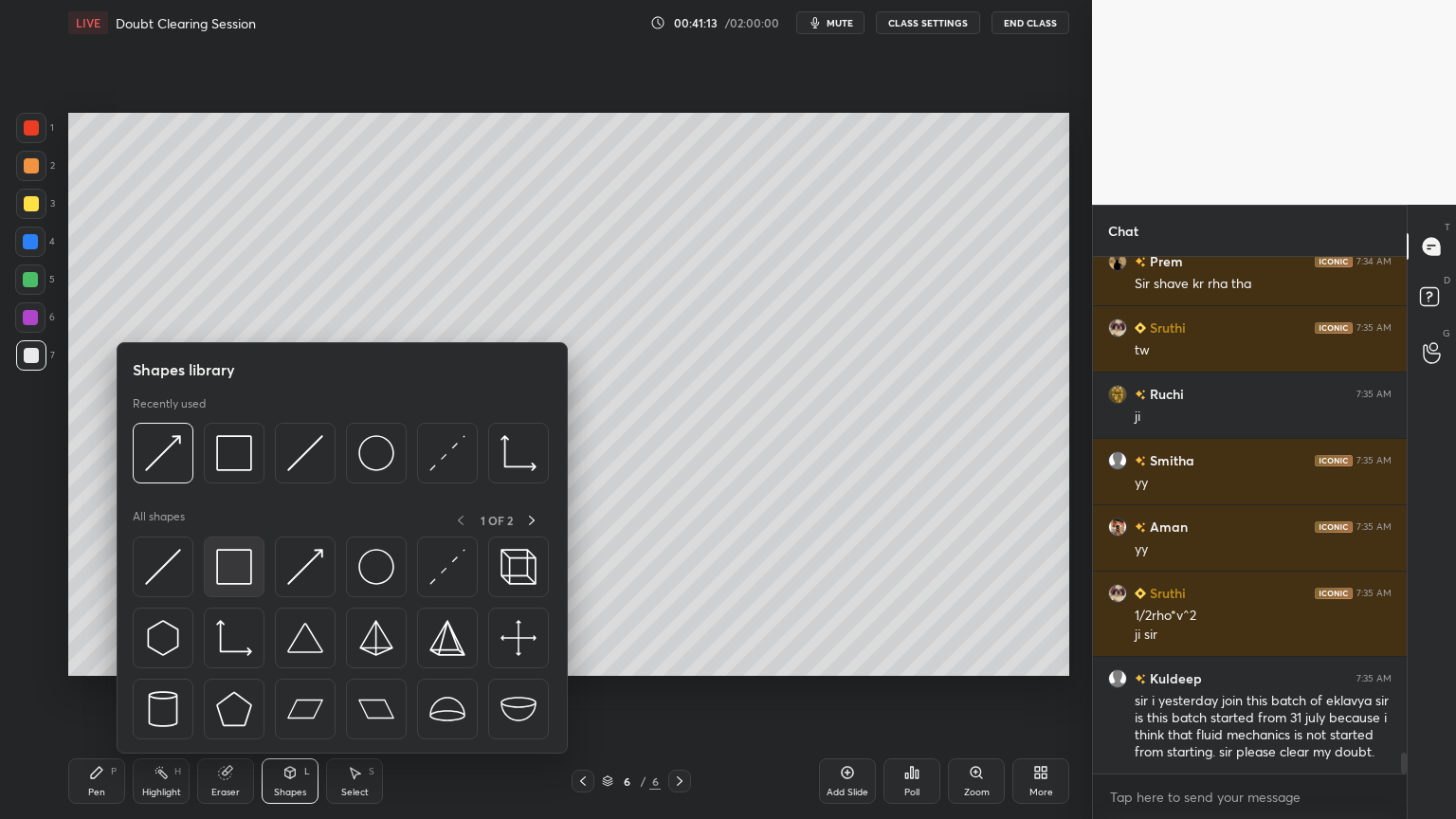 click at bounding box center (234, 567) 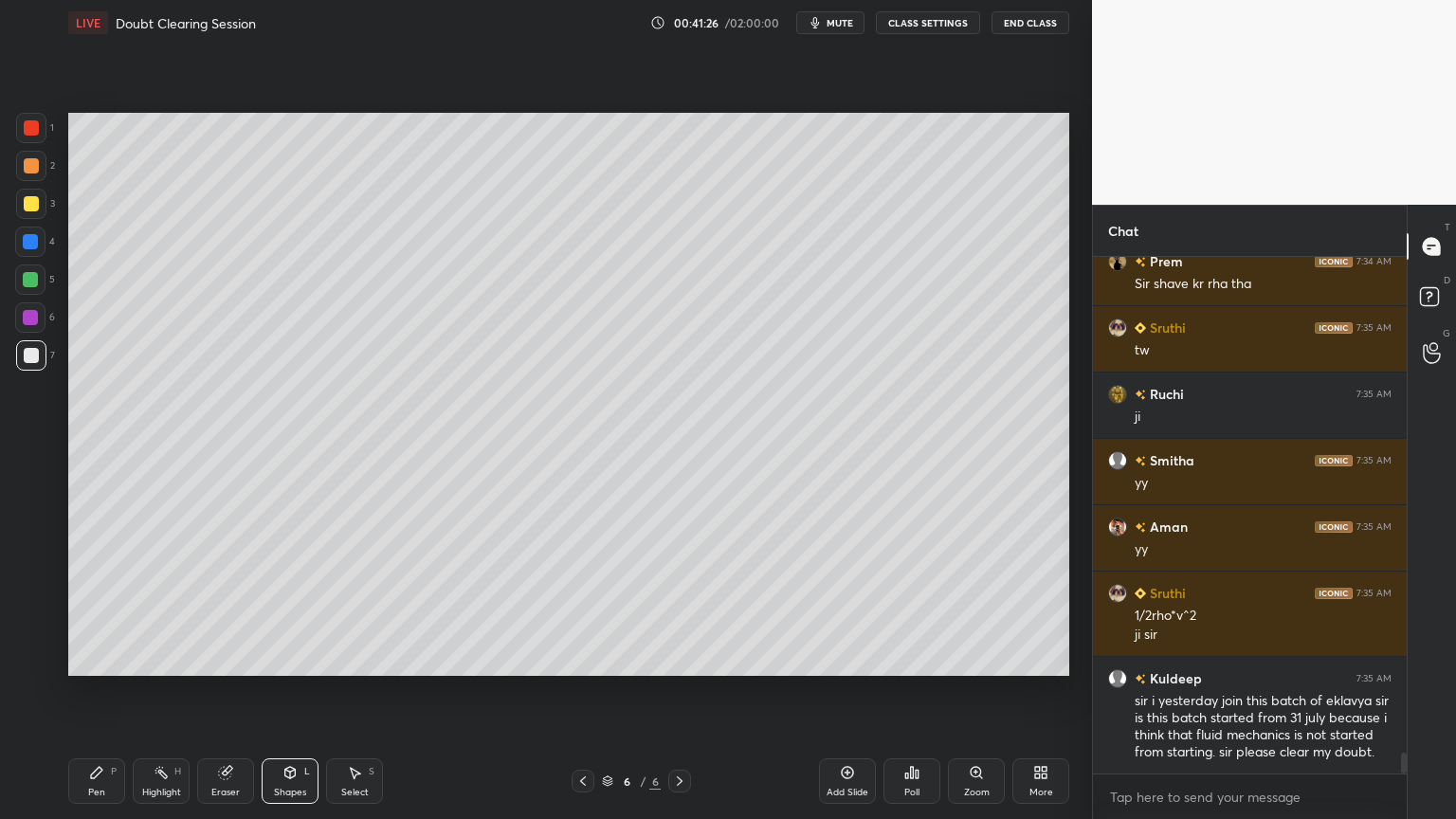 click on "Eraser" at bounding box center [226, 792] 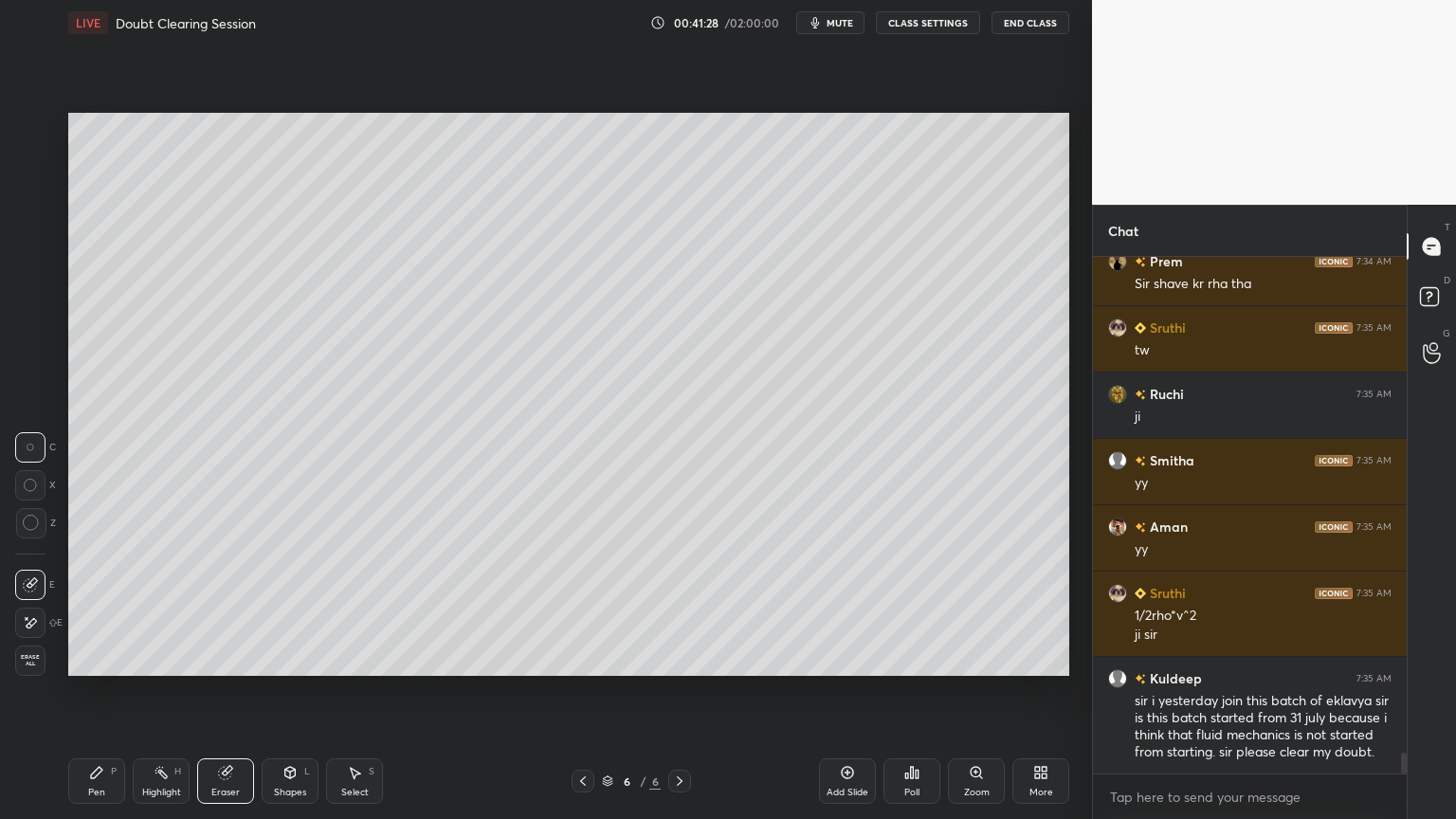 drag, startPoint x: 289, startPoint y: 774, endPoint x: 293, endPoint y: 758, distance: 16.492423 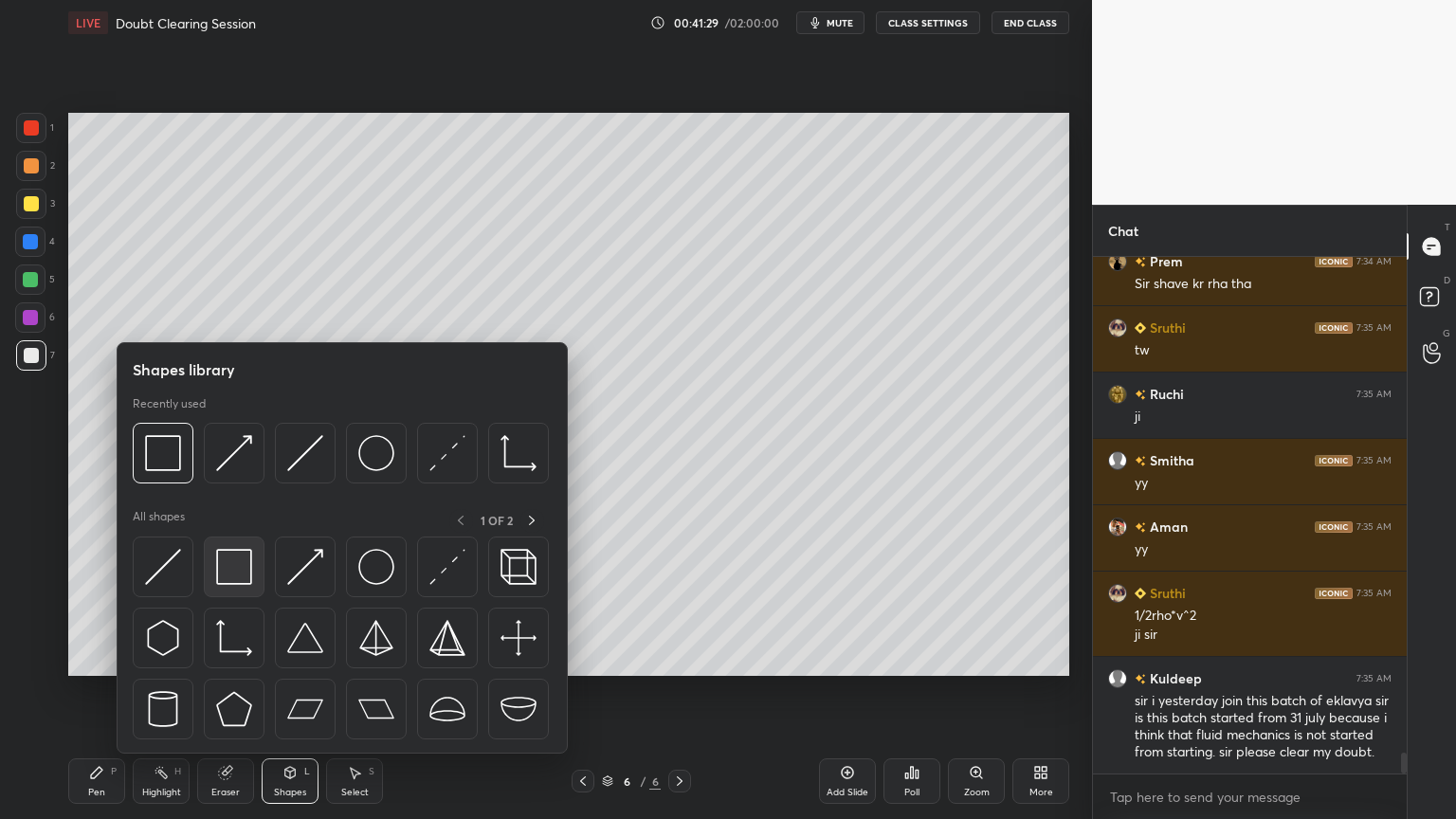 click at bounding box center [234, 567] 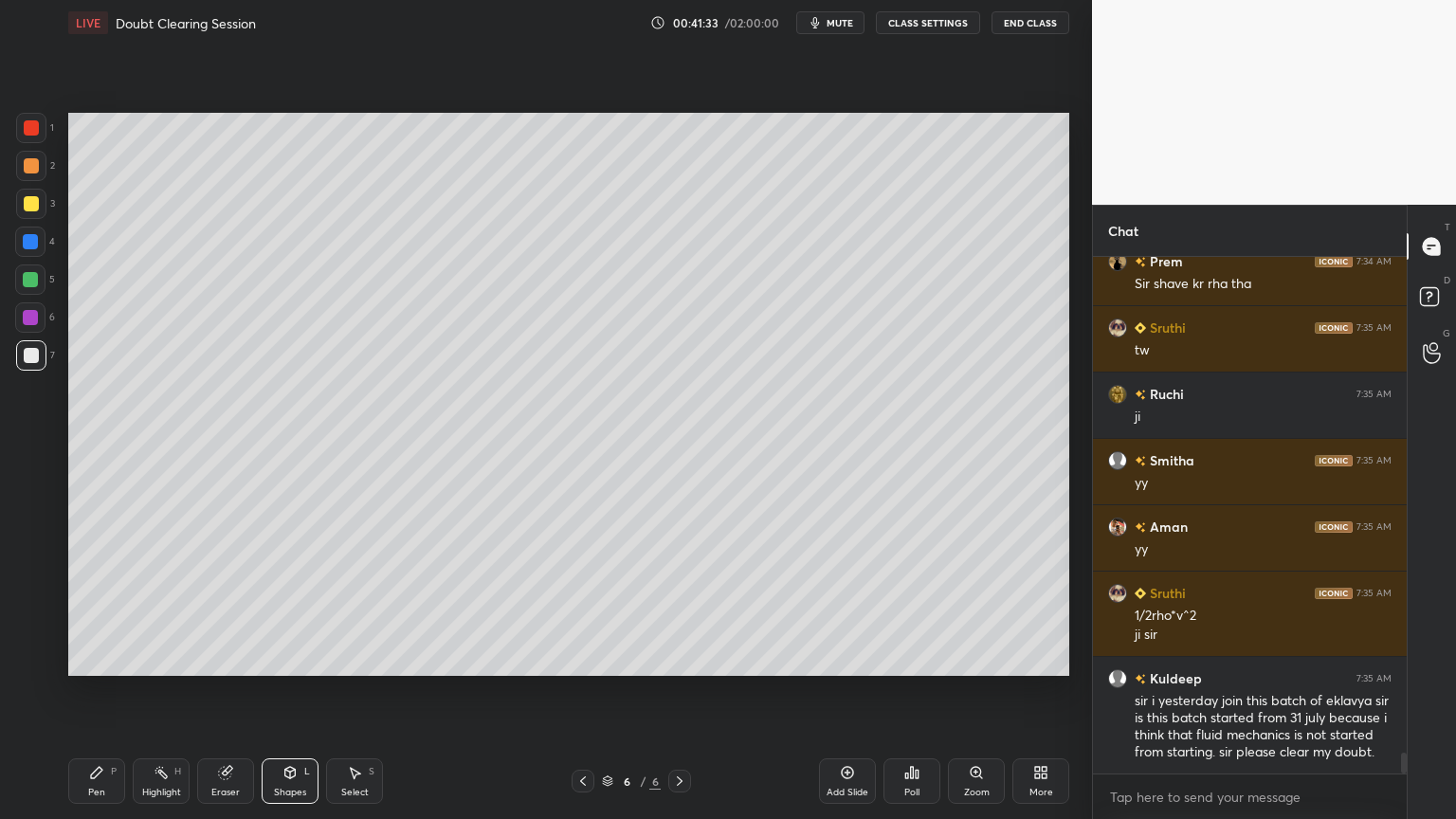 click on "Select S" at bounding box center [355, 781] 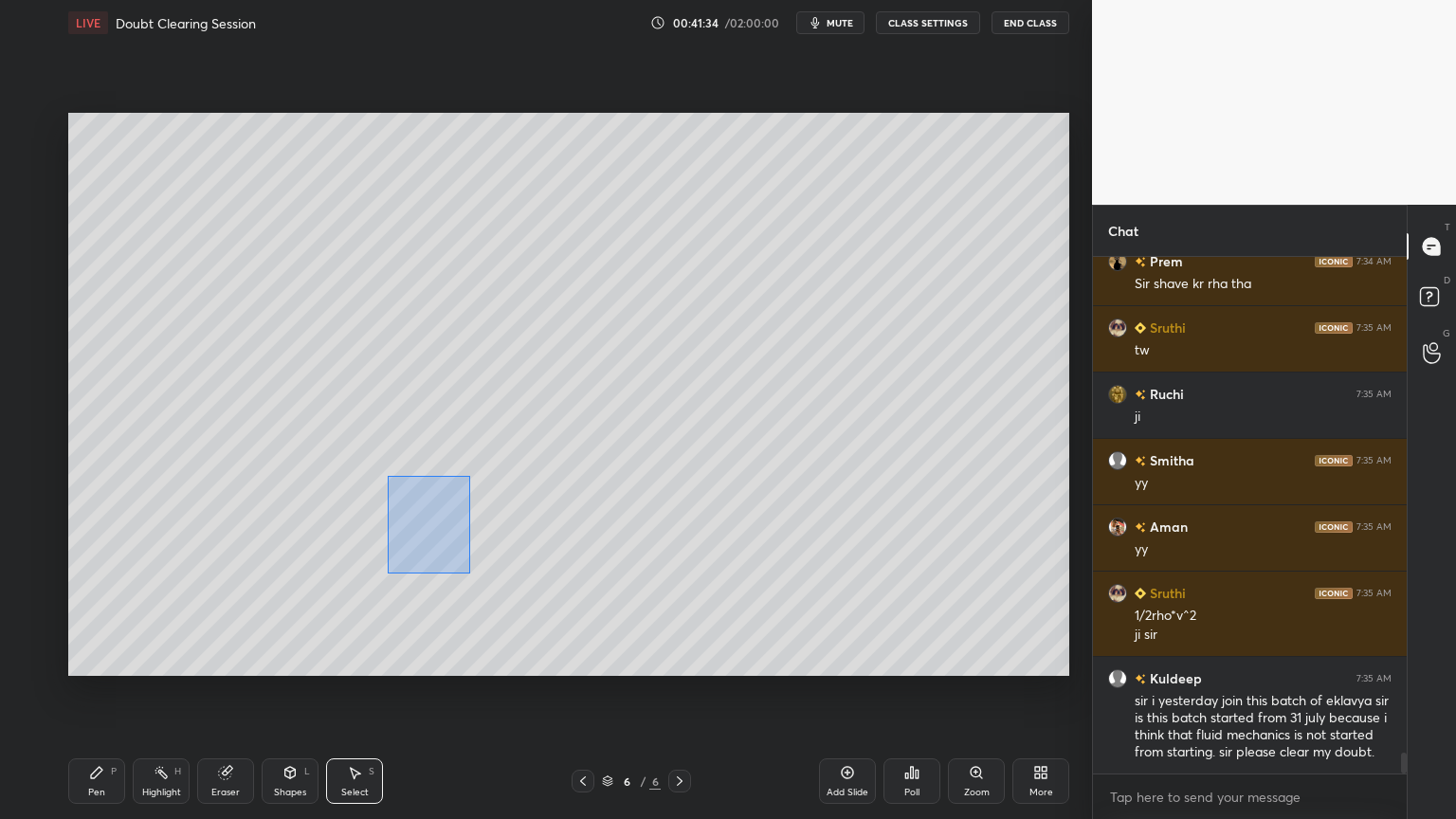drag, startPoint x: 388, startPoint y: 477, endPoint x: 469, endPoint y: 571, distance: 124.08465 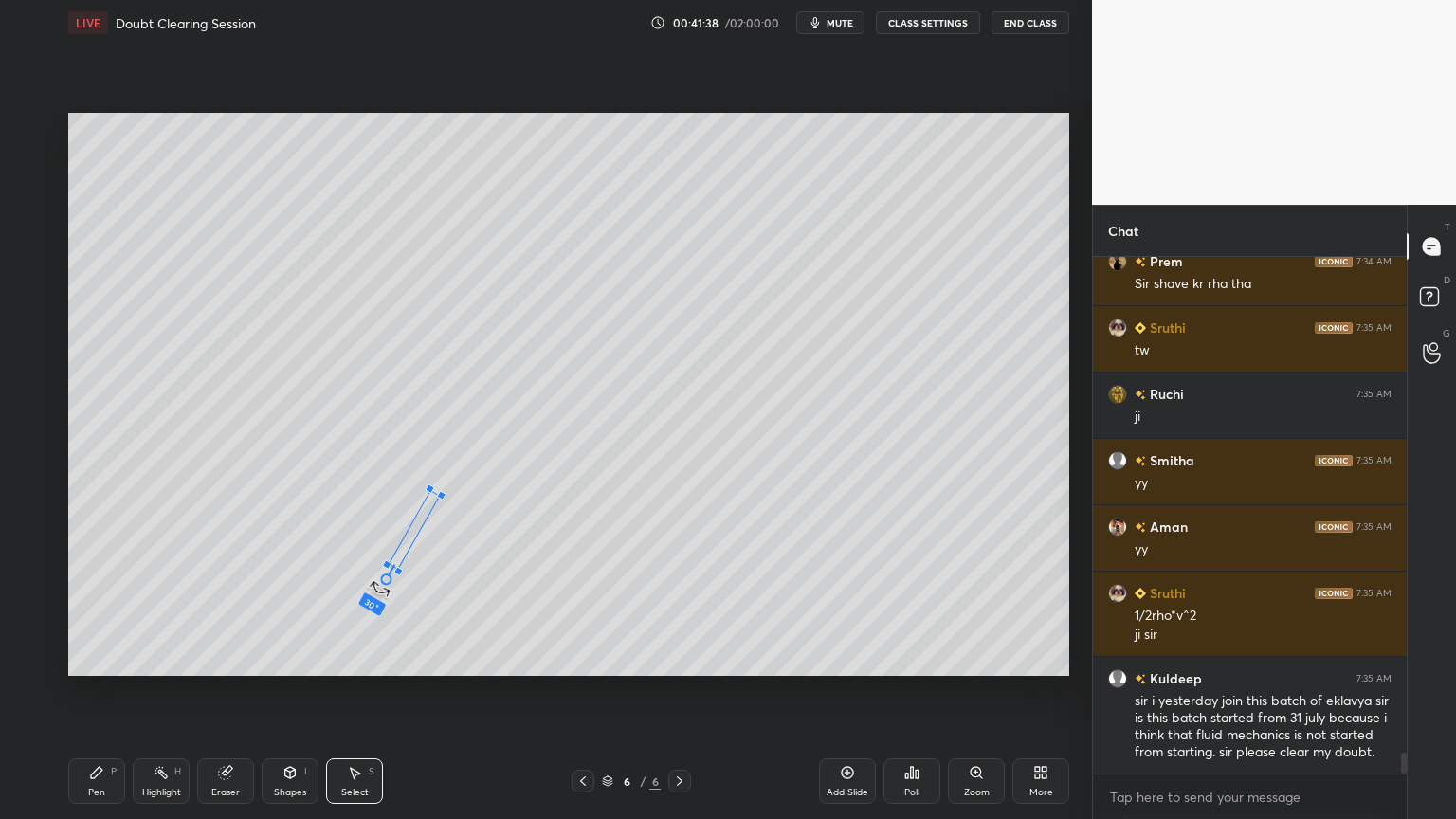 drag, startPoint x: 413, startPoint y: 592, endPoint x: 373, endPoint y: 569, distance: 46.14109 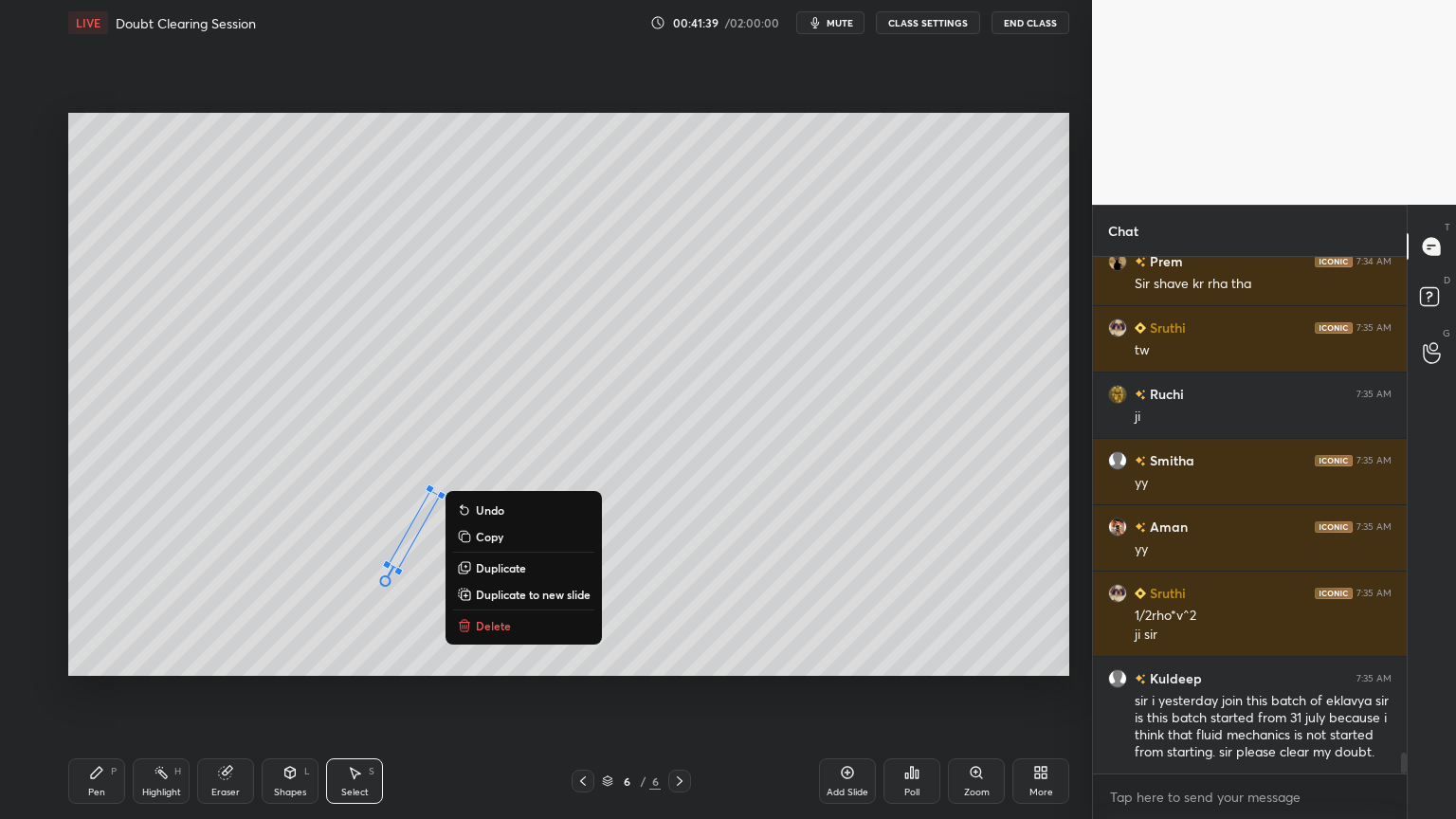 click on "30 ° Undo Copy Duplicate Duplicate to new slide Delete" at bounding box center (569, 394) 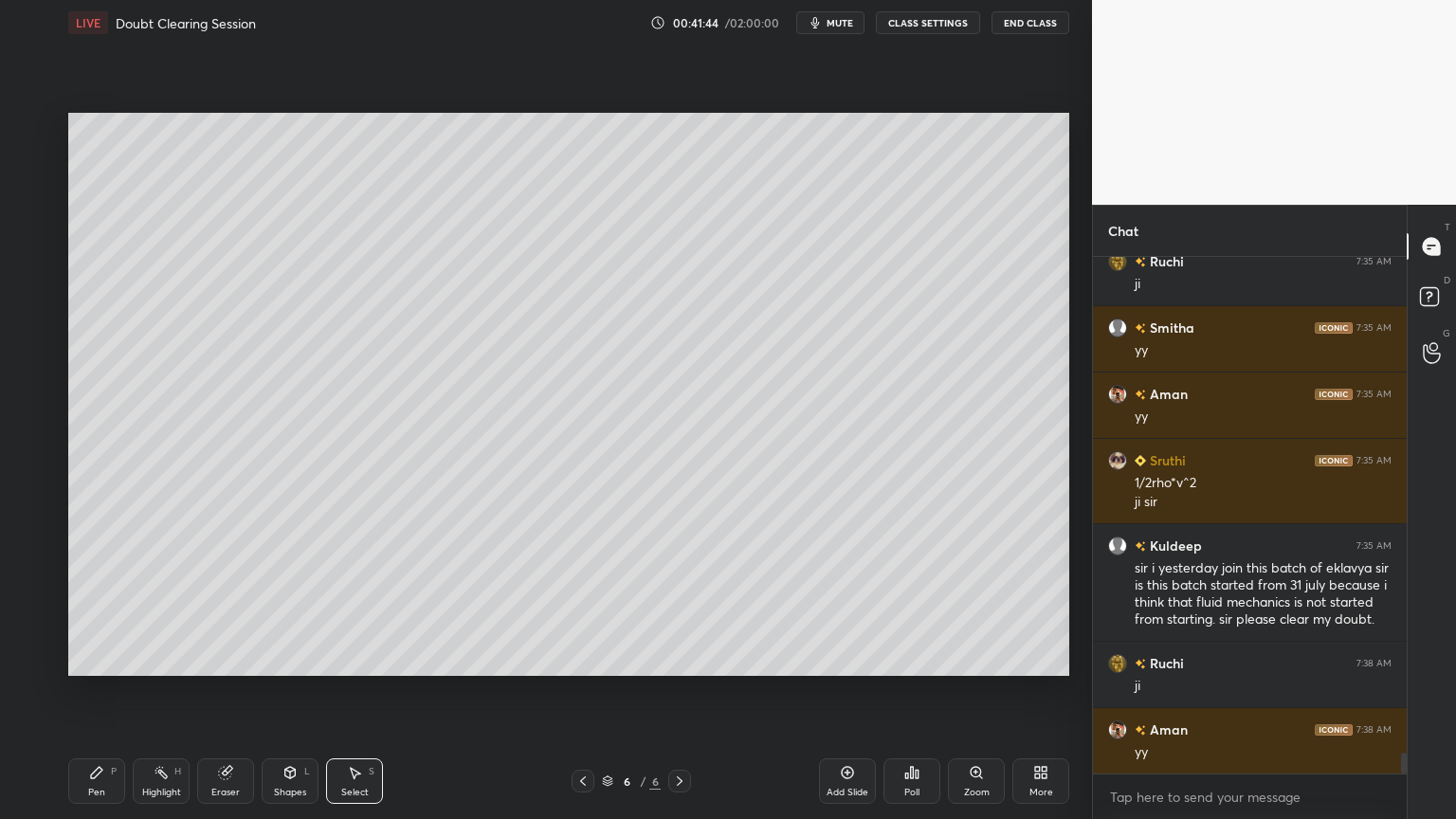 scroll, scrollTop: 12553, scrollLeft: 0, axis: vertical 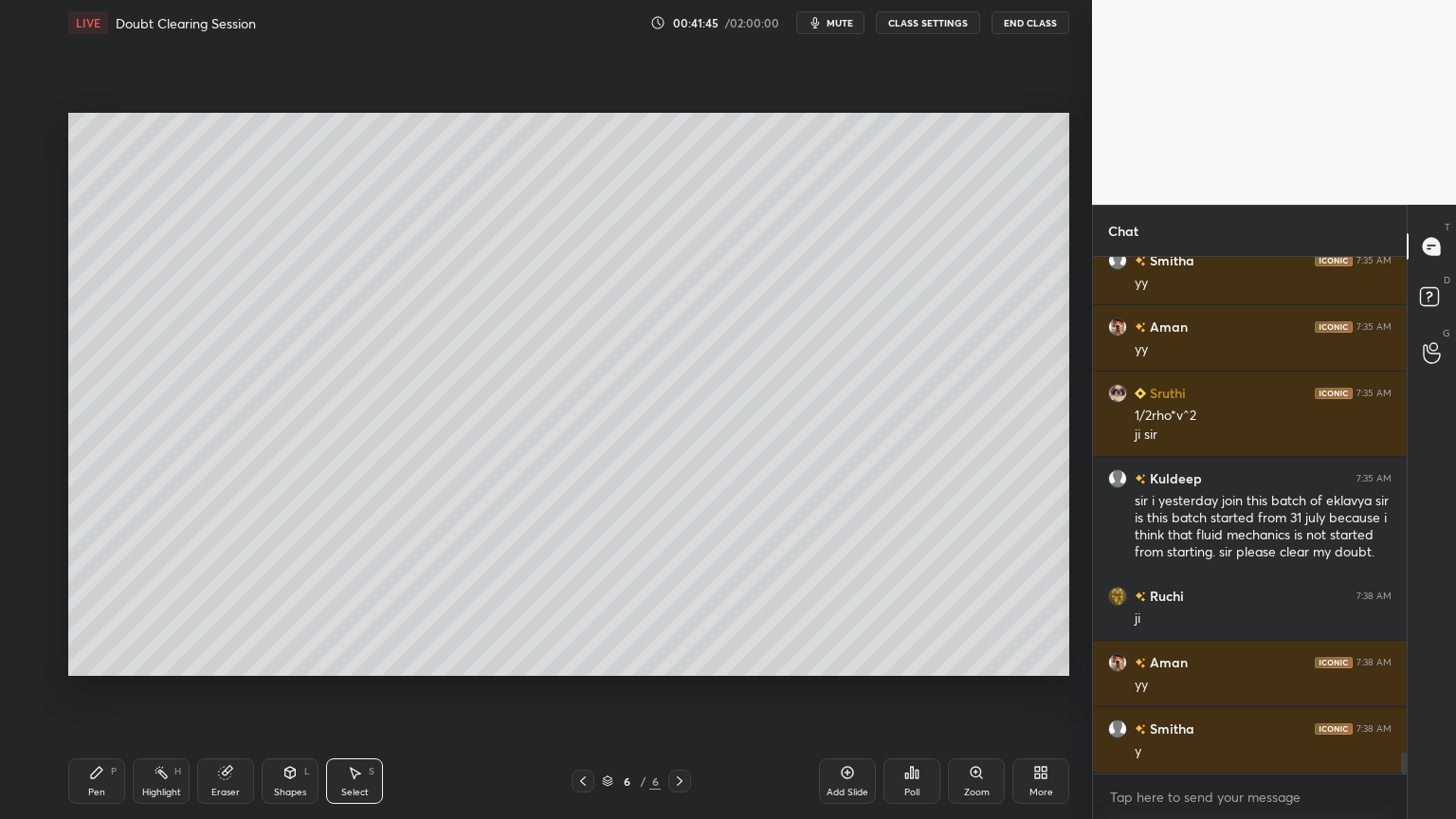 drag, startPoint x: 98, startPoint y: 790, endPoint x: 111, endPoint y: 779, distance: 17.029386 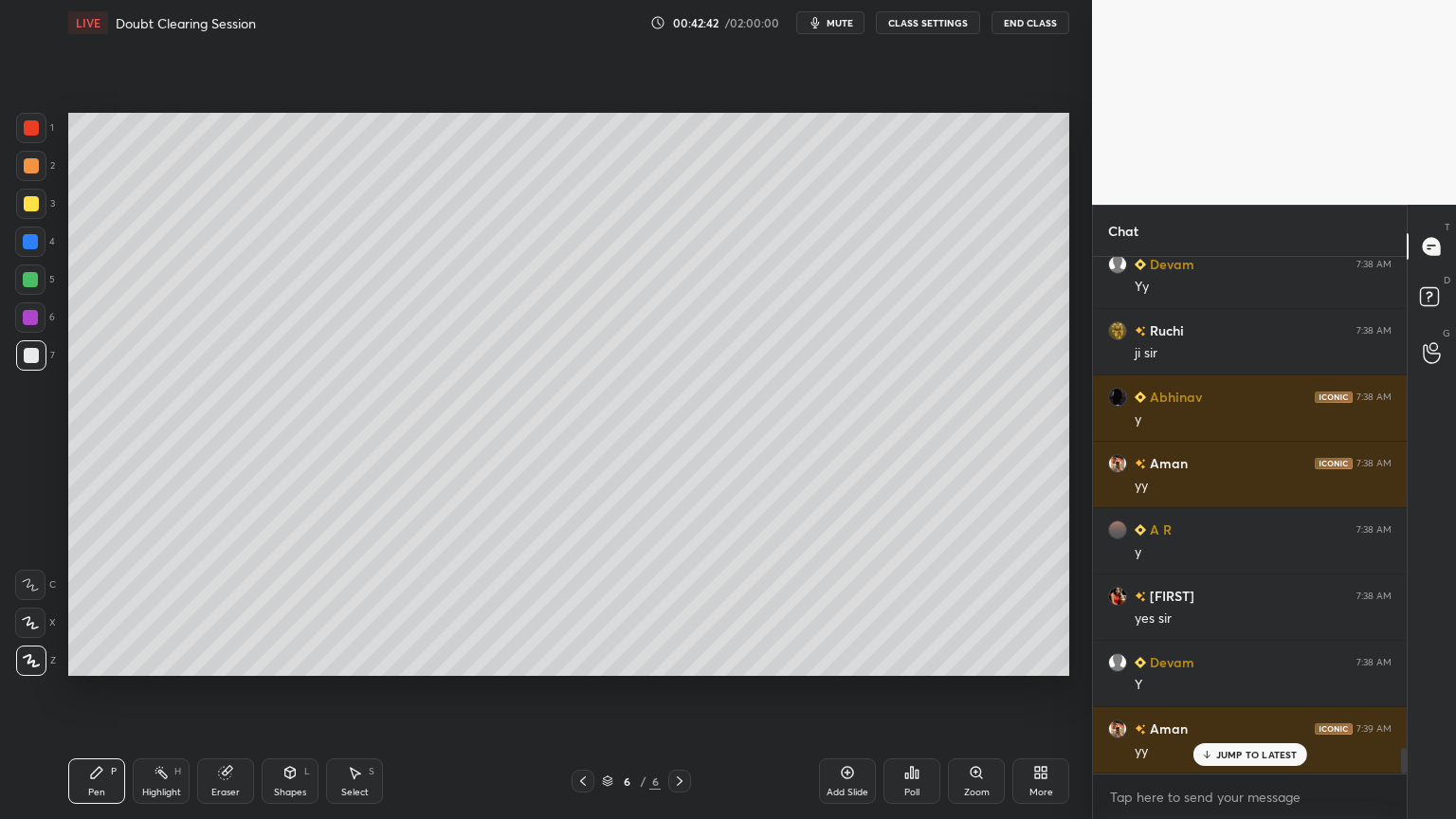 scroll, scrollTop: 10025, scrollLeft: 0, axis: vertical 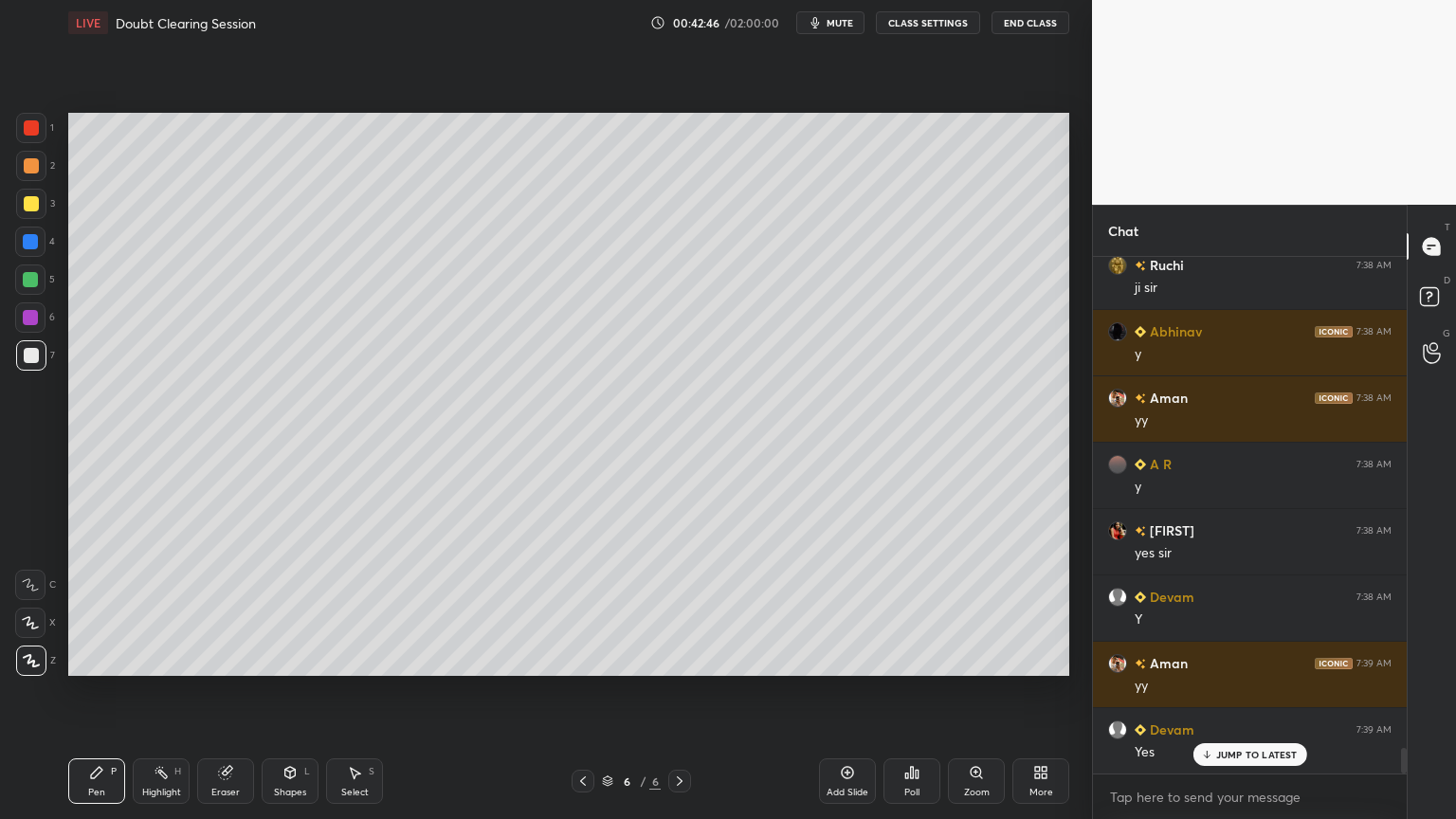 click on "Select S" at bounding box center (355, 781) 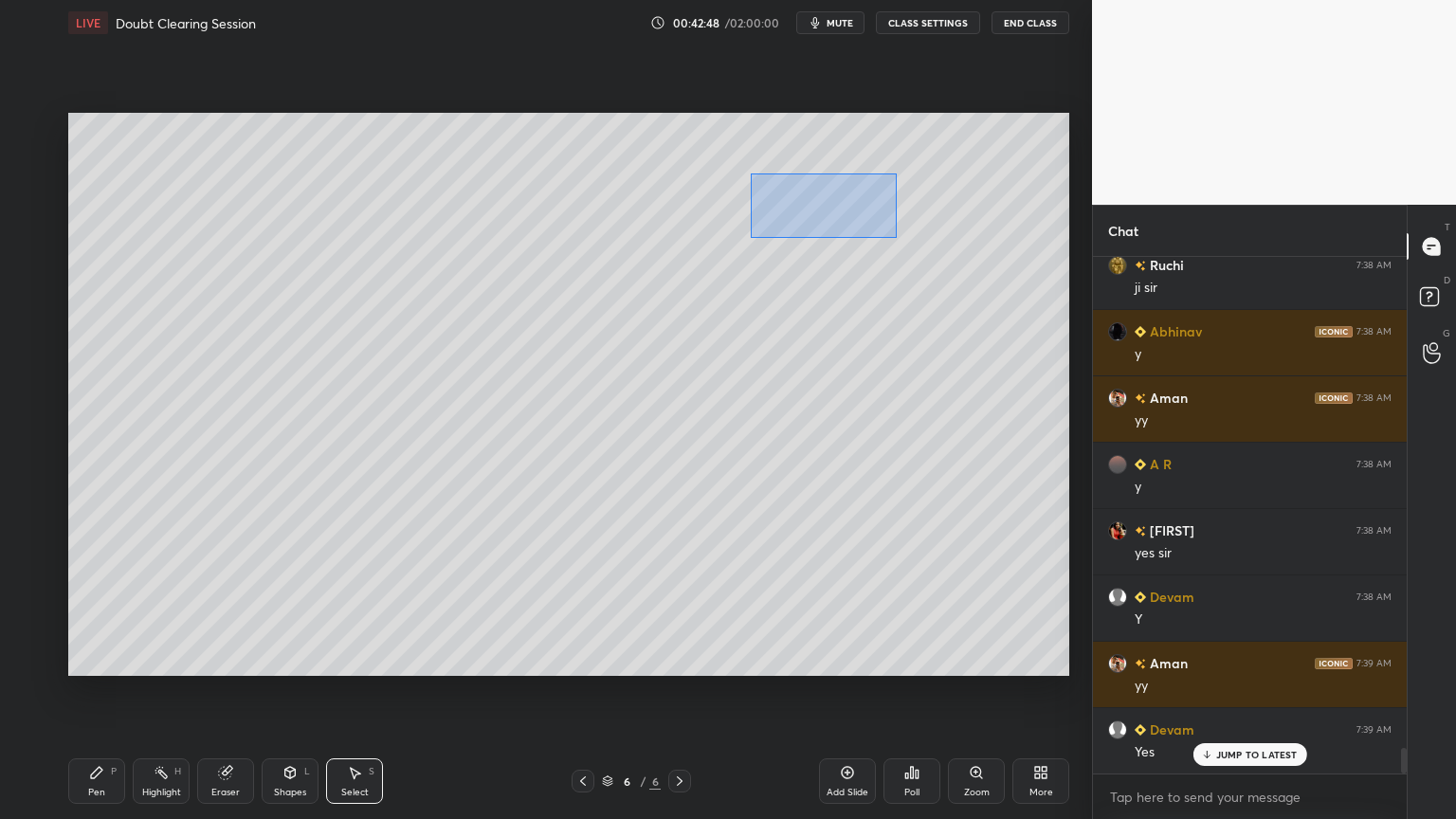 drag, startPoint x: 751, startPoint y: 173, endPoint x: 897, endPoint y: 238, distance: 159.81552 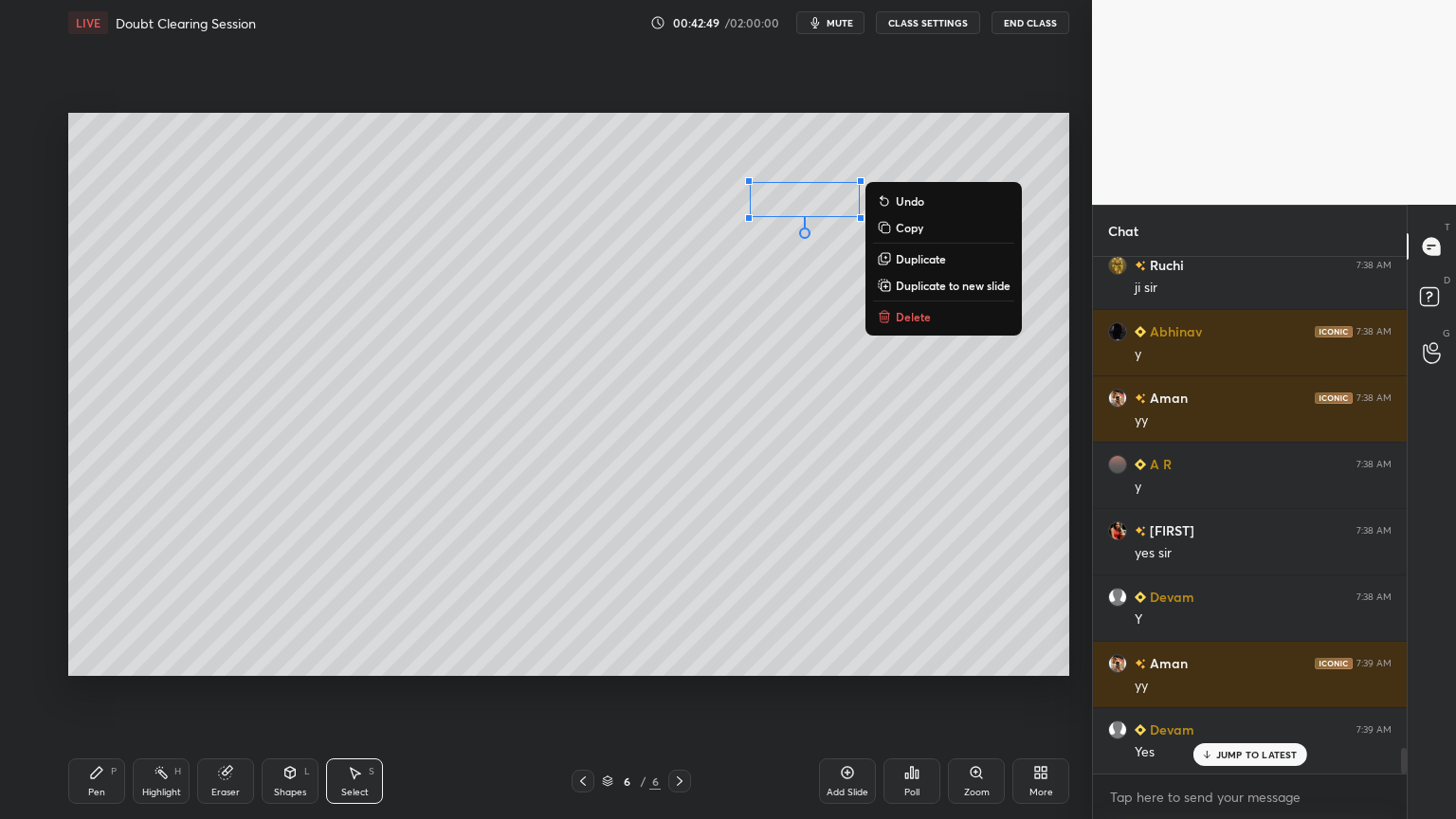 click on "Duplicate" at bounding box center (920, 259) 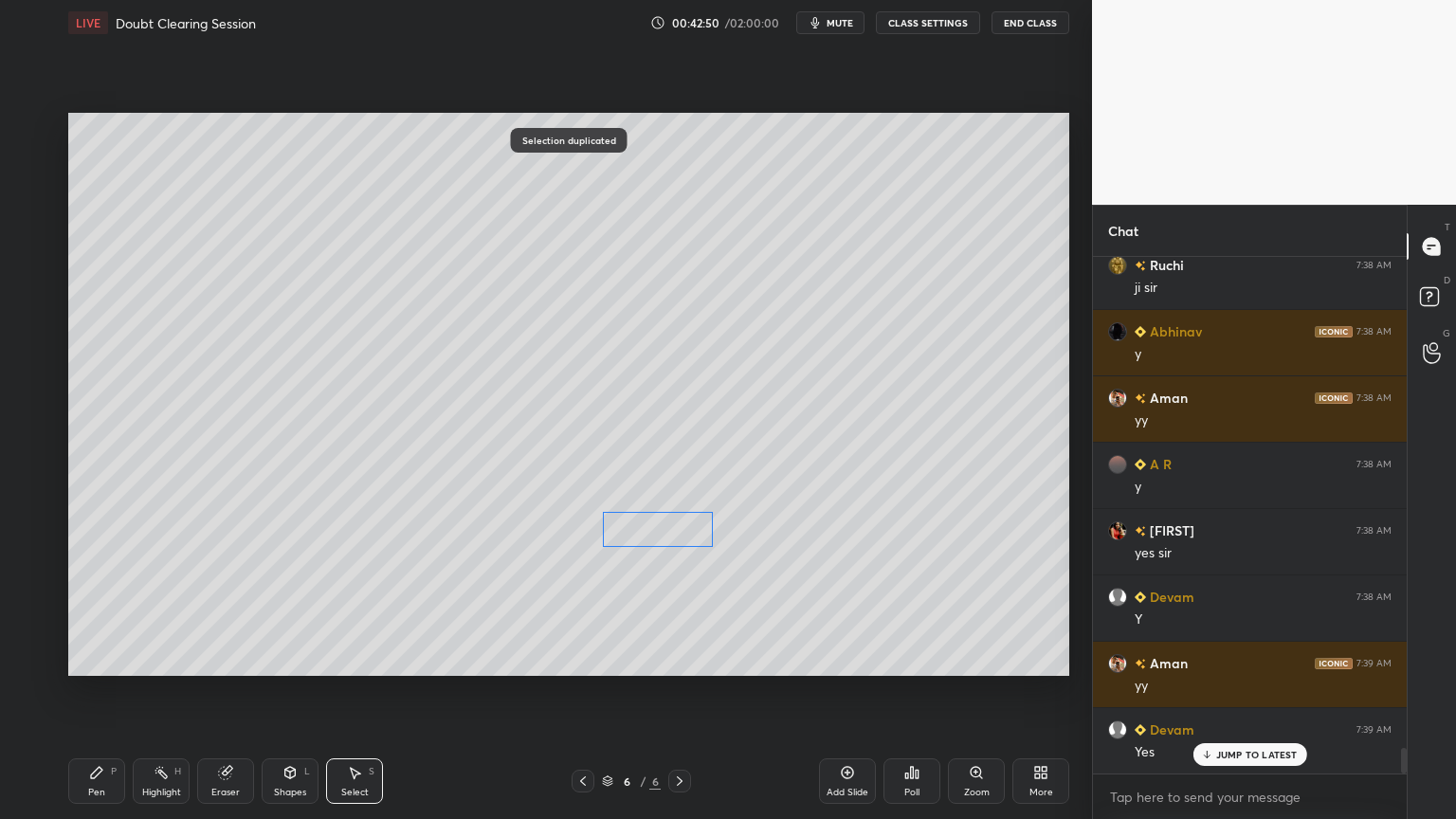 drag, startPoint x: 833, startPoint y: 220, endPoint x: 664, endPoint y: 527, distance: 350.44258 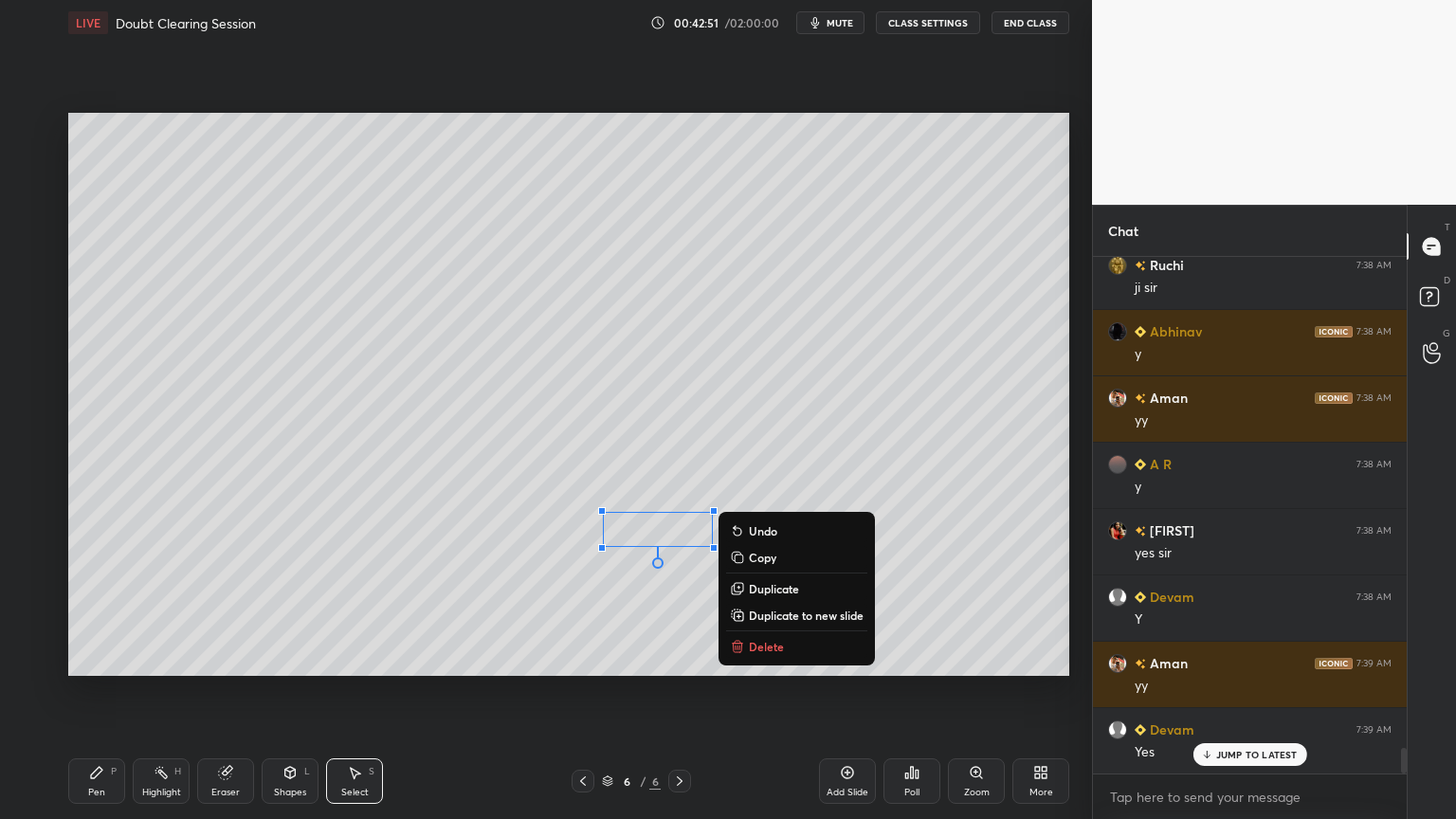click on "Pen P" at bounding box center [97, 781] 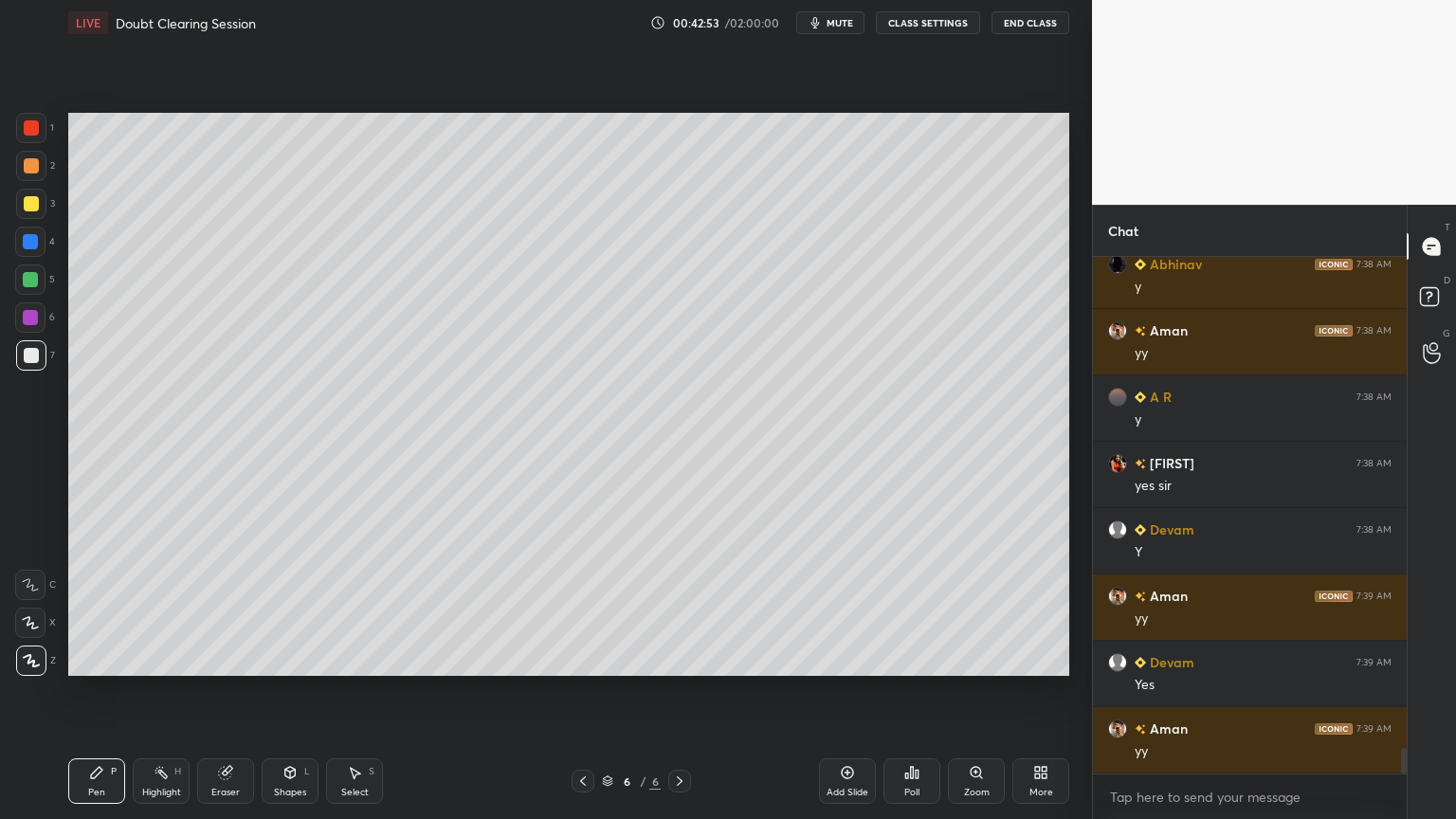 scroll, scrollTop: 10158, scrollLeft: 0, axis: vertical 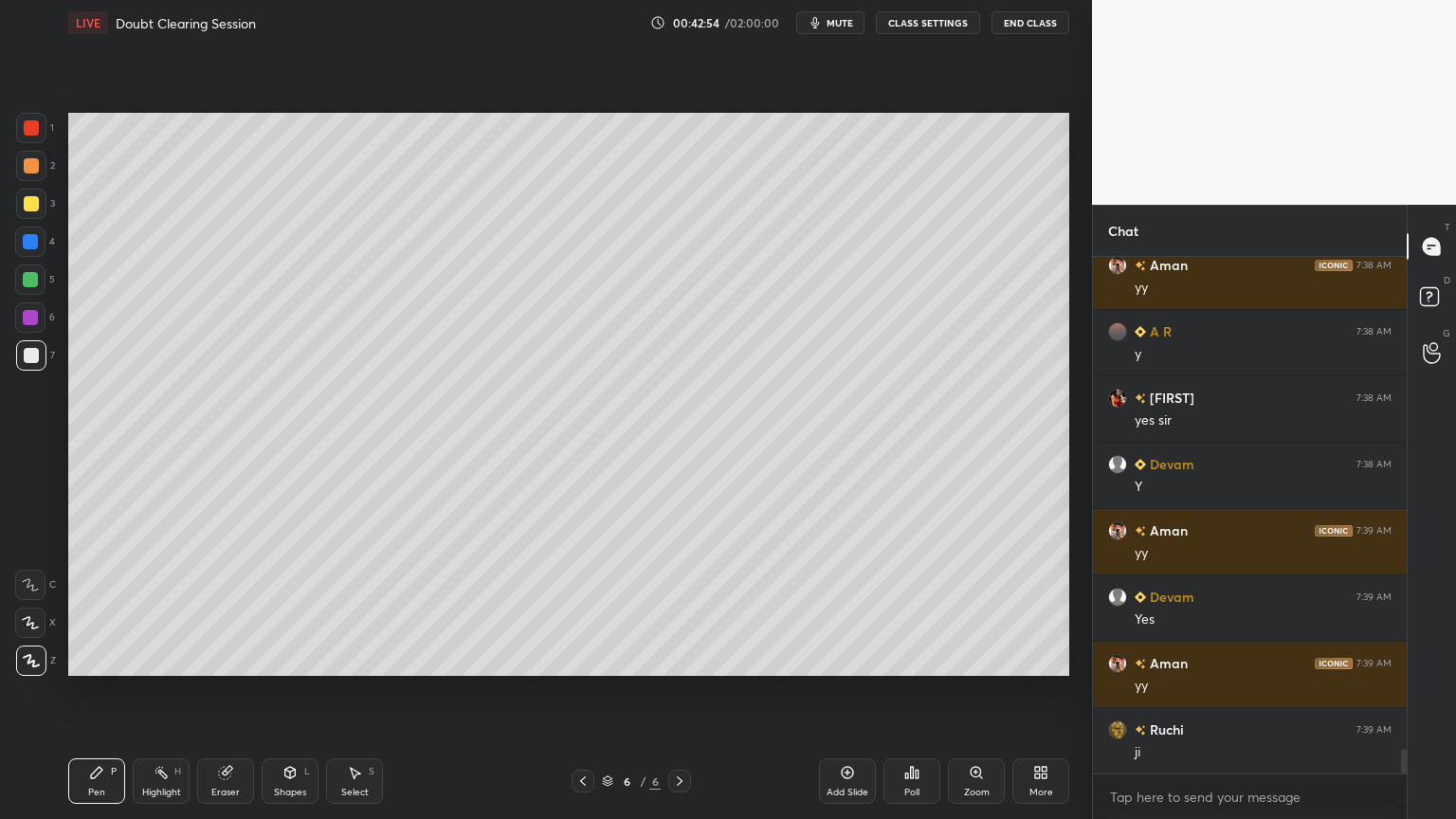 click 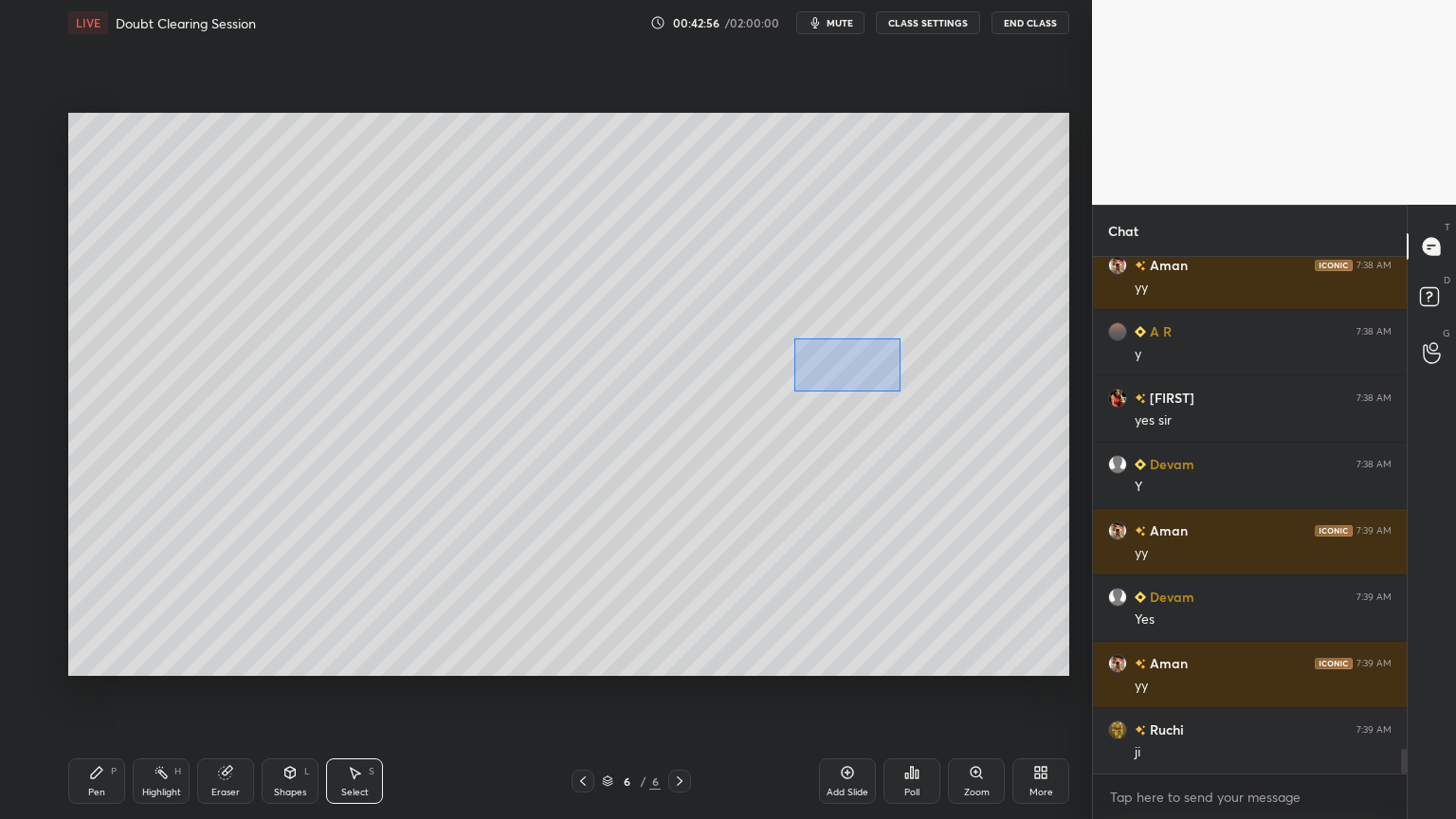 drag, startPoint x: 795, startPoint y: 339, endPoint x: 912, endPoint y: 395, distance: 129.71122 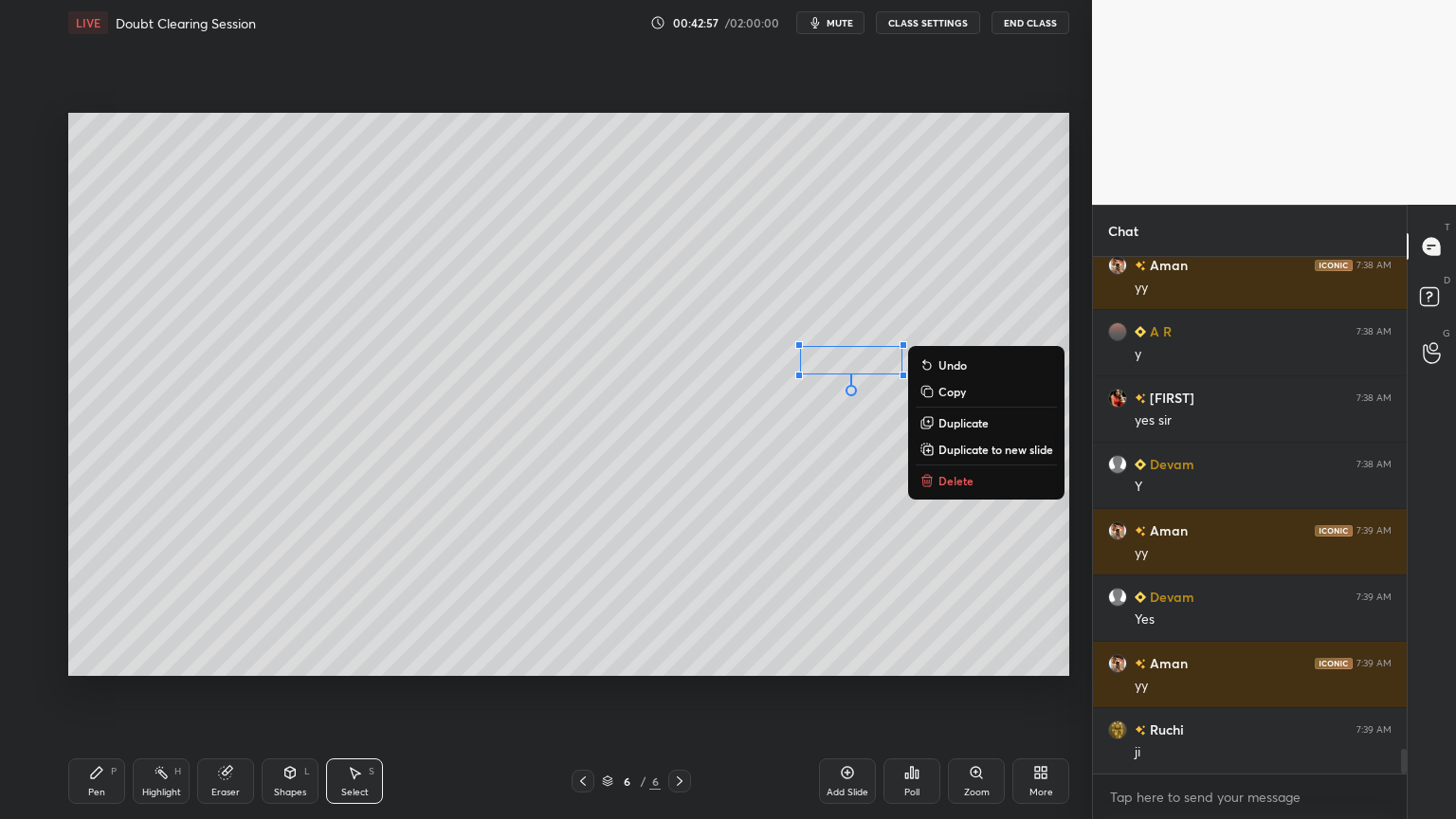 click on "Duplicate" at bounding box center [963, 423] 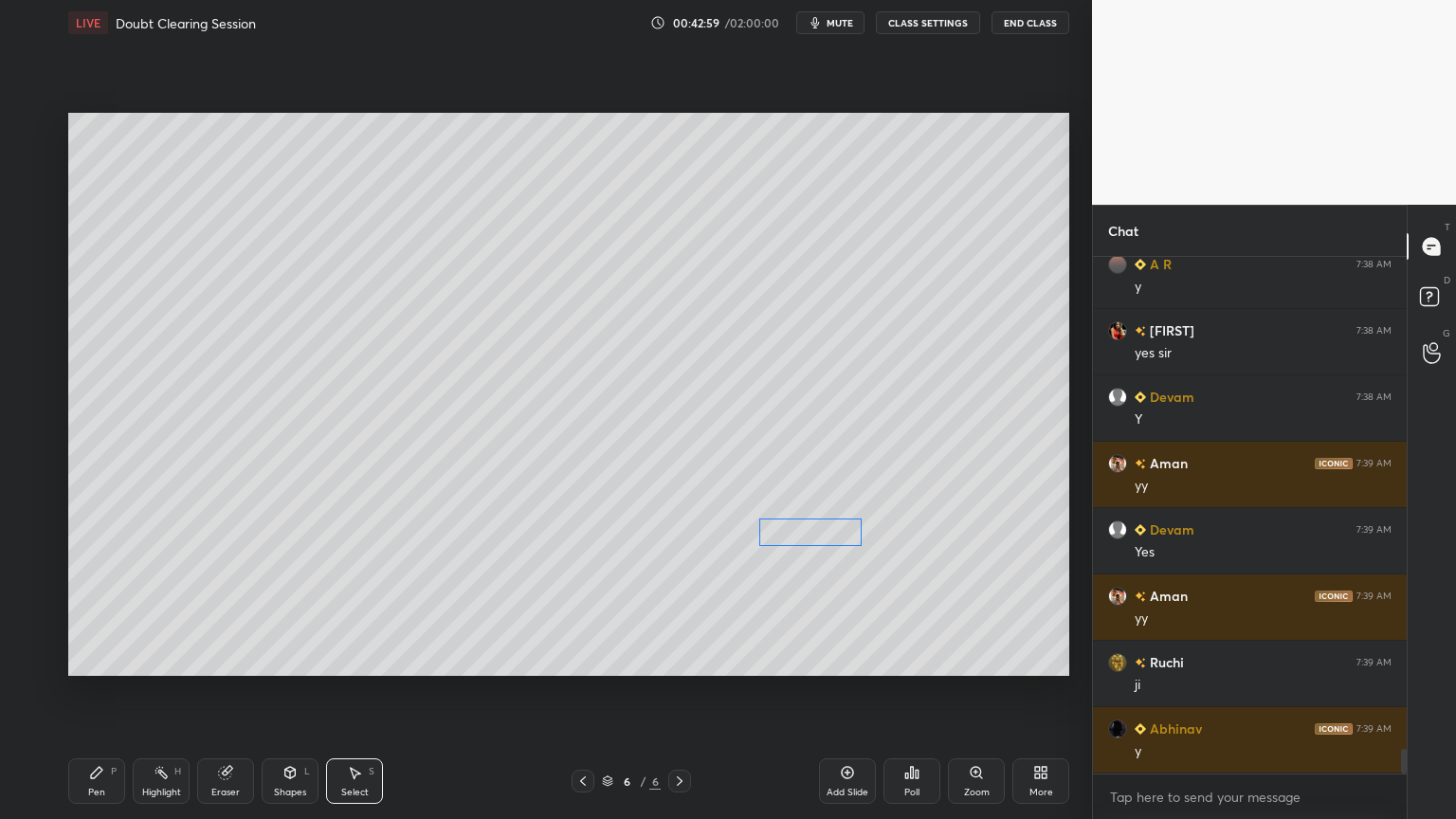 scroll, scrollTop: 10291, scrollLeft: 0, axis: vertical 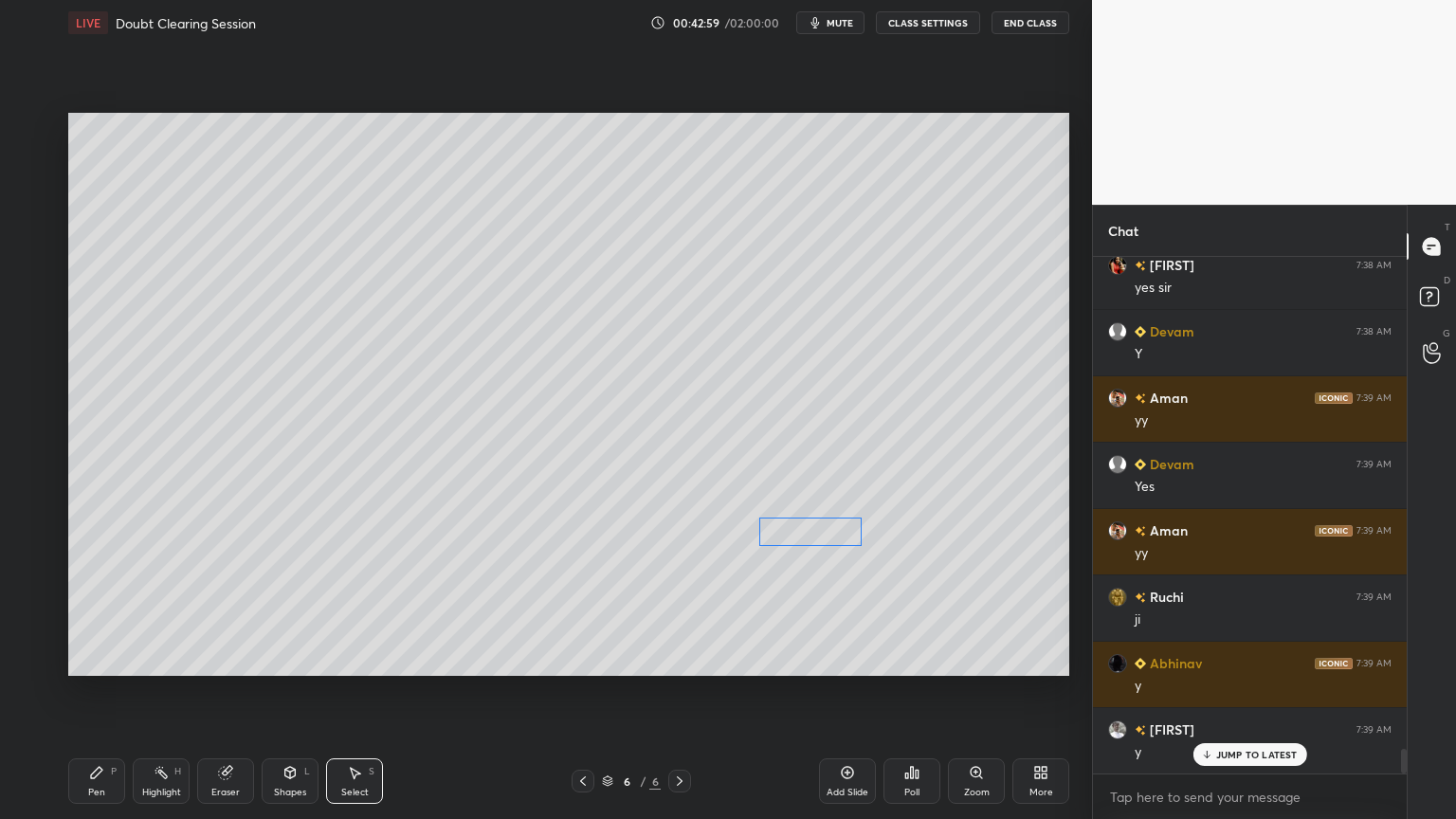 drag, startPoint x: 870, startPoint y: 380, endPoint x: 807, endPoint y: 529, distance: 161.77144 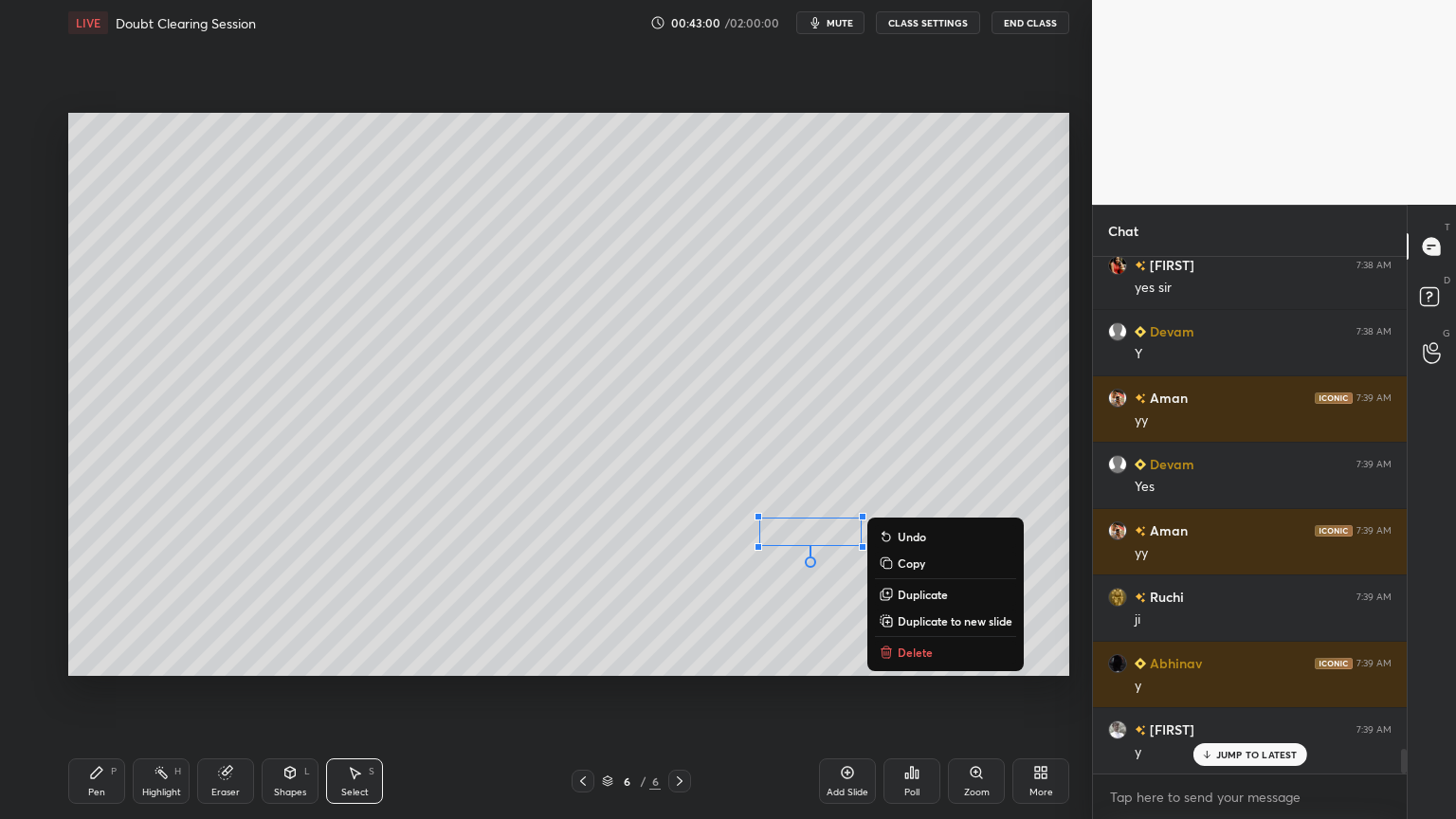 click on "Pen P" at bounding box center (97, 781) 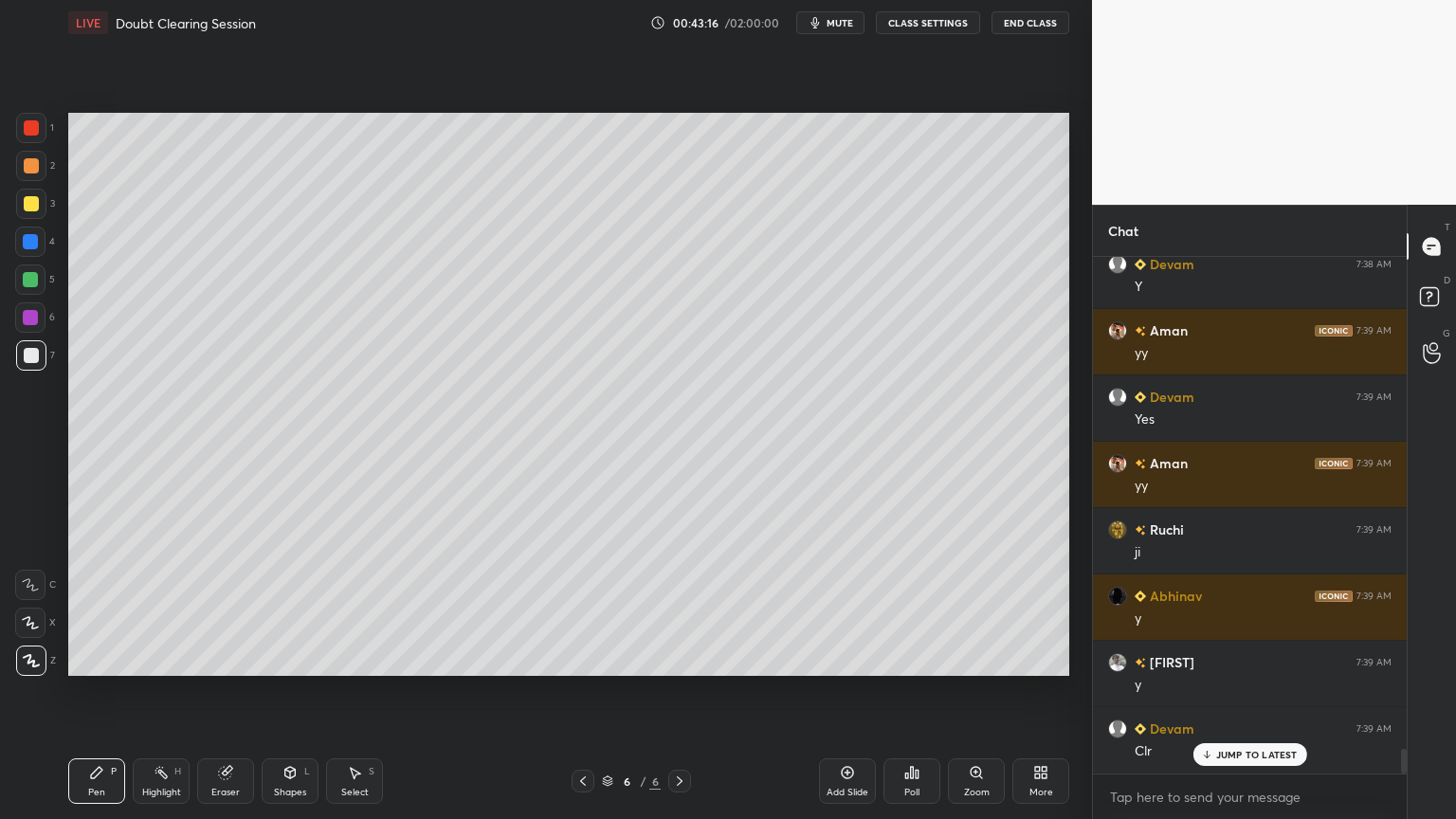 scroll, scrollTop: 10423, scrollLeft: 0, axis: vertical 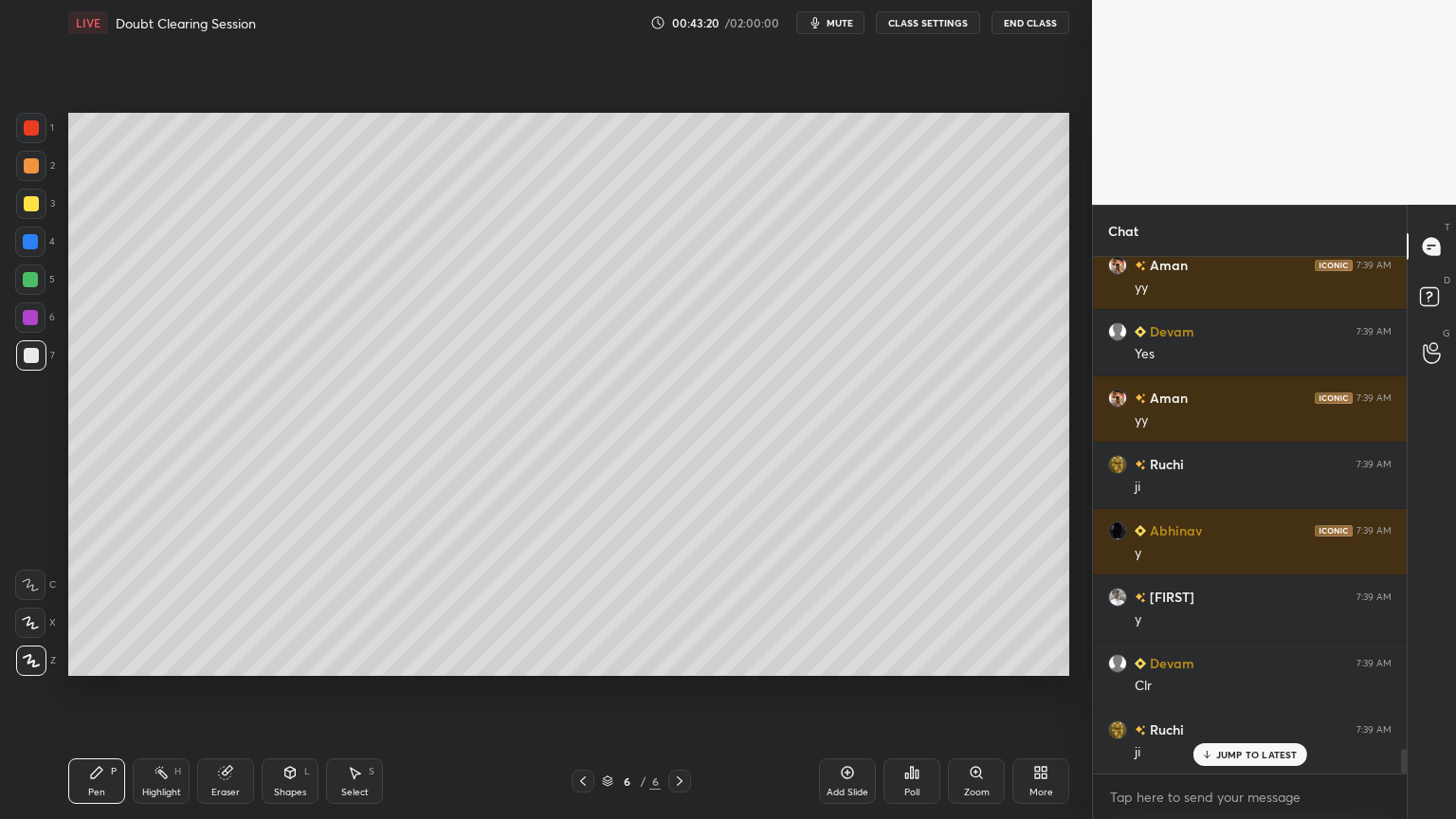 click on "Eraser" at bounding box center [226, 781] 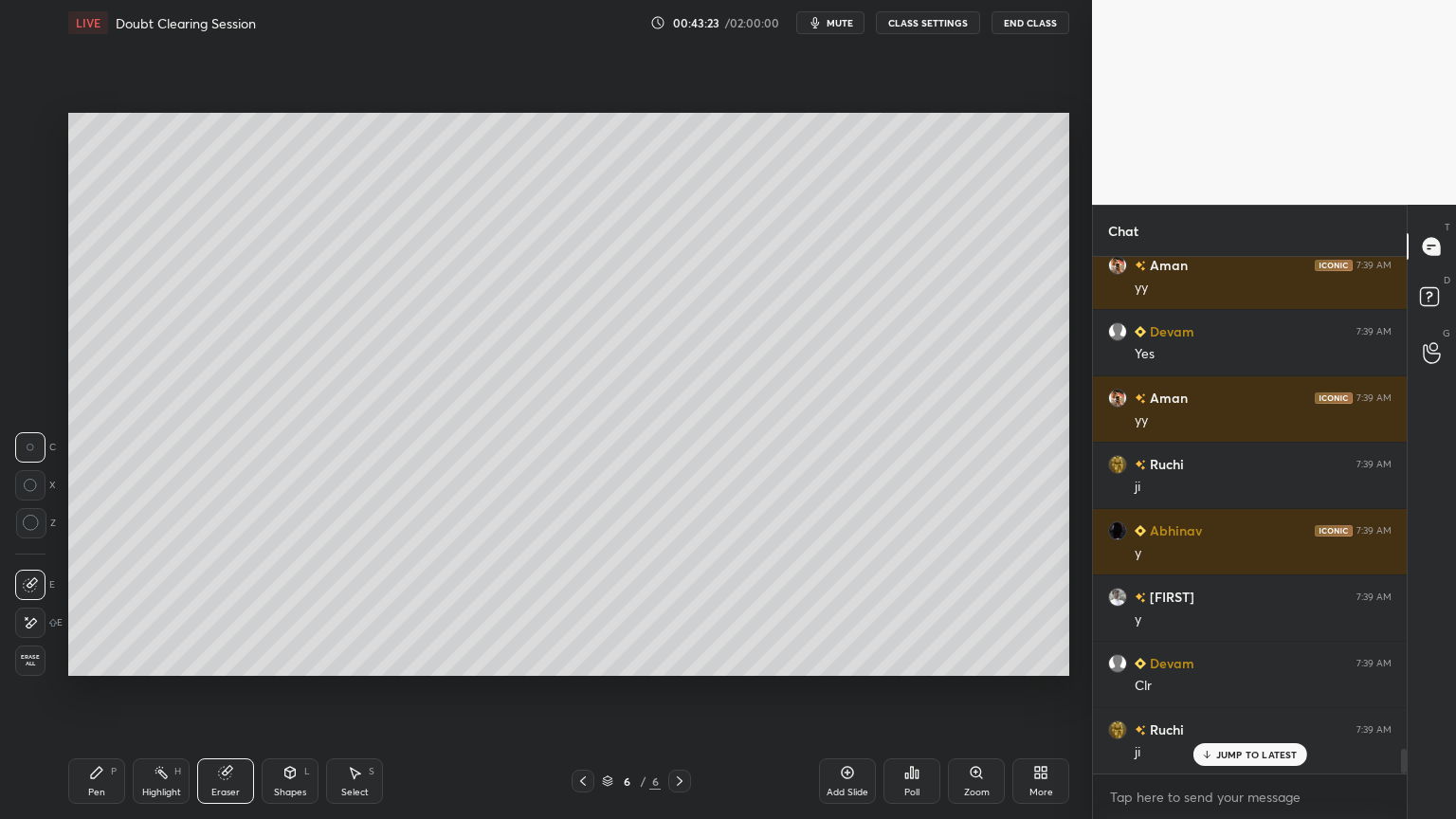 click on "Pen P" at bounding box center [97, 781] 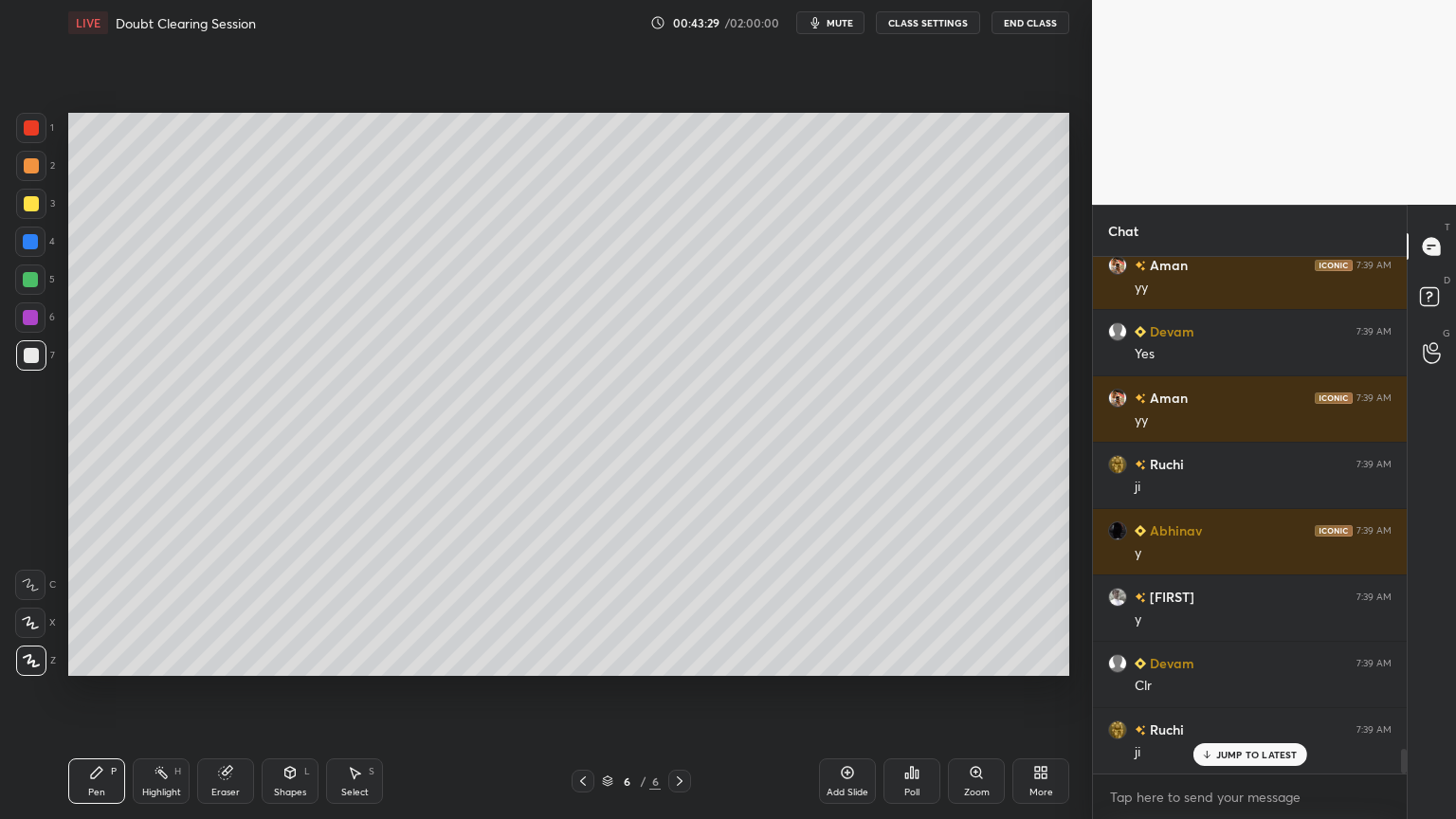click on "Eraser" at bounding box center (226, 781) 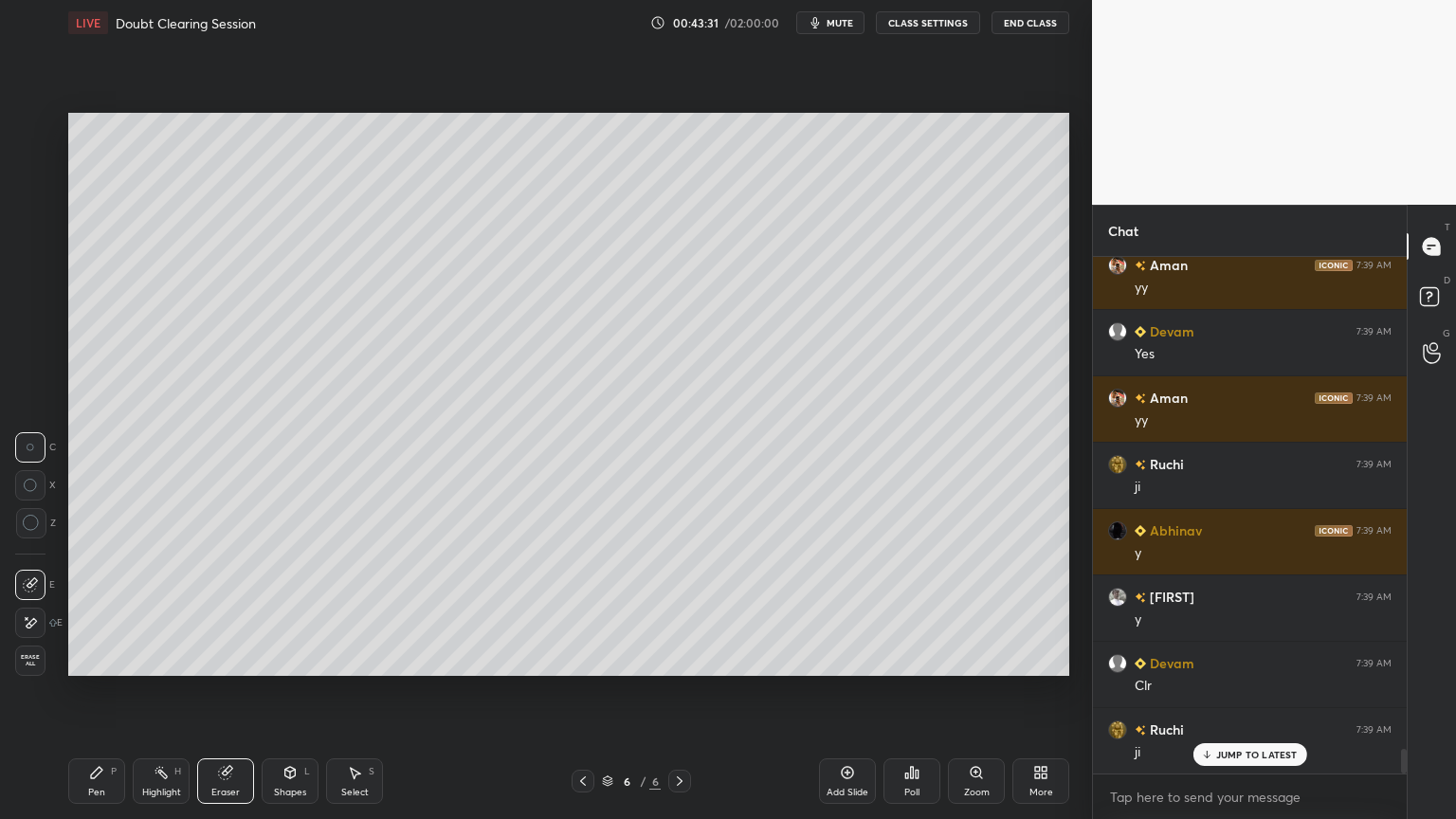 drag, startPoint x: 80, startPoint y: 782, endPoint x: 108, endPoint y: 774, distance: 29.12044 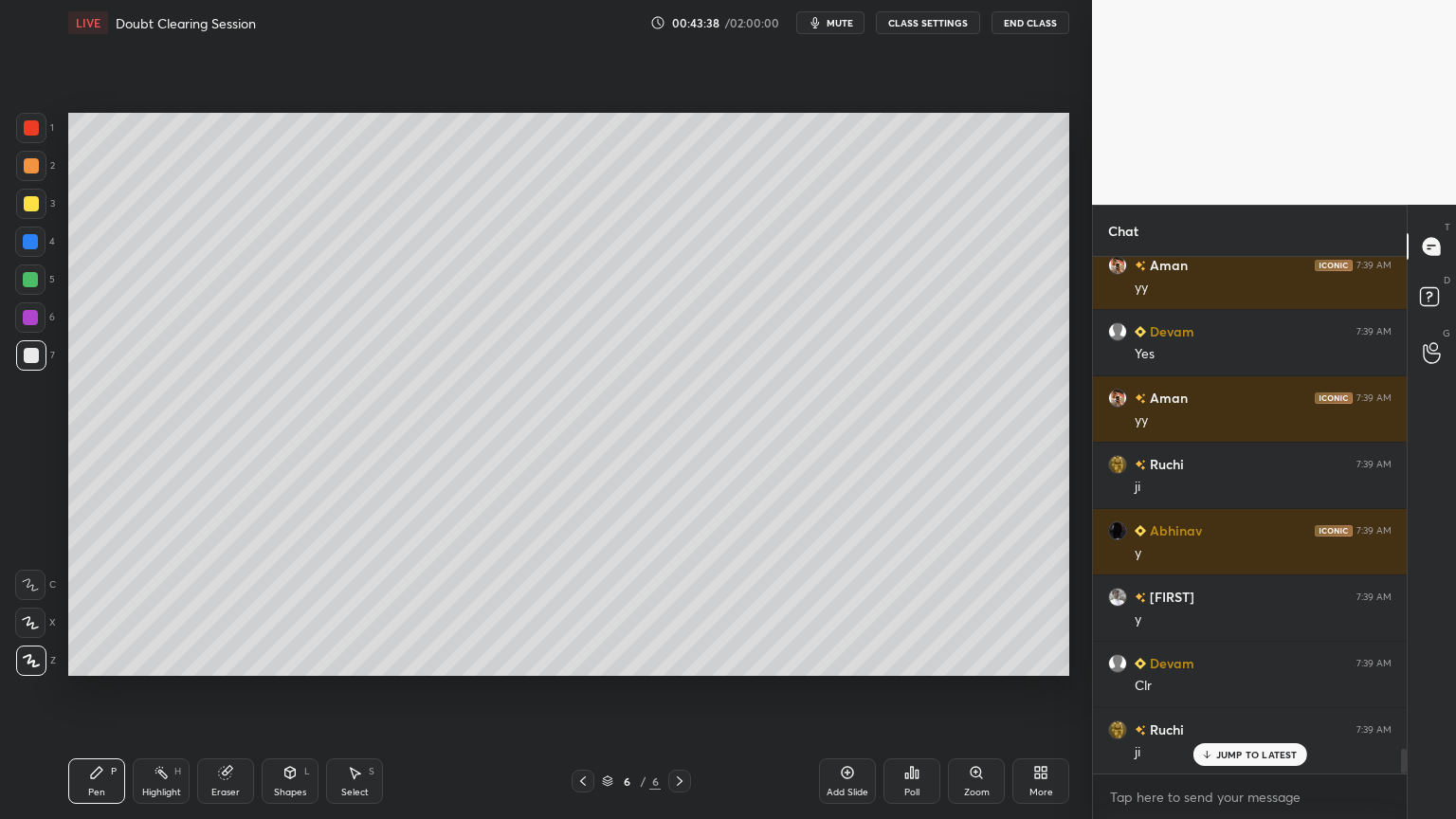 click 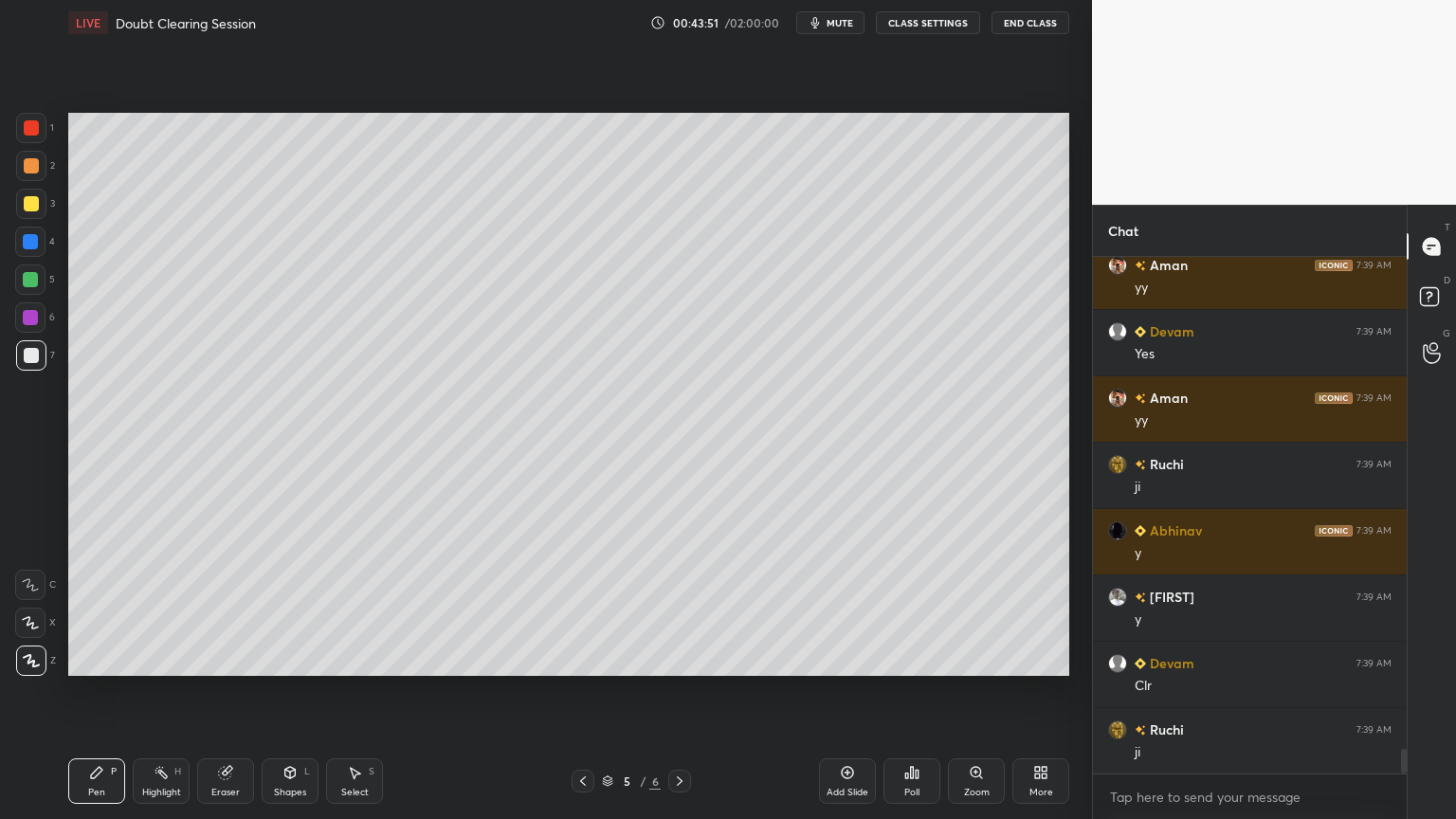 scroll, scrollTop: 10491, scrollLeft: 0, axis: vertical 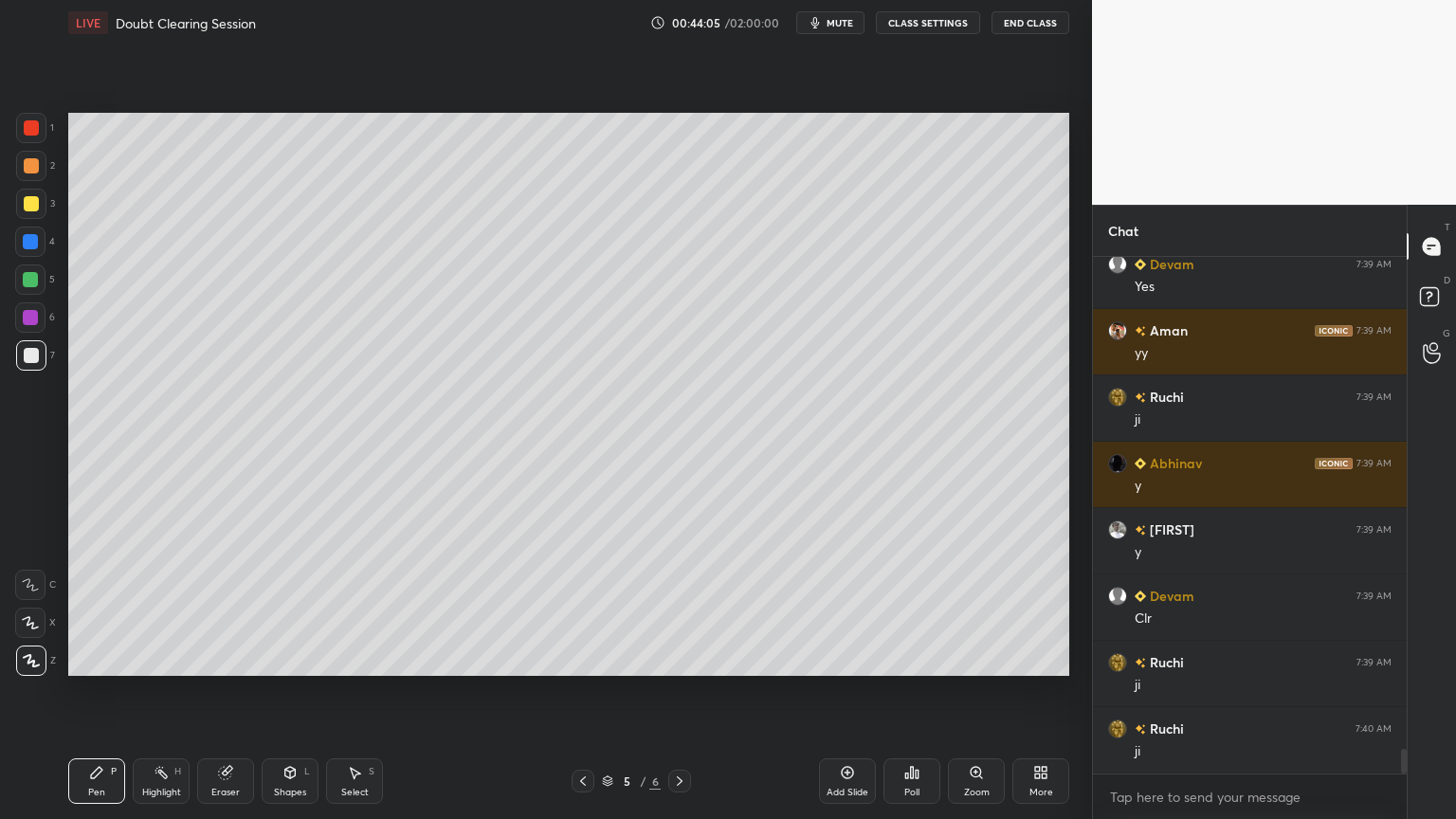 click on "Select S" at bounding box center [355, 781] 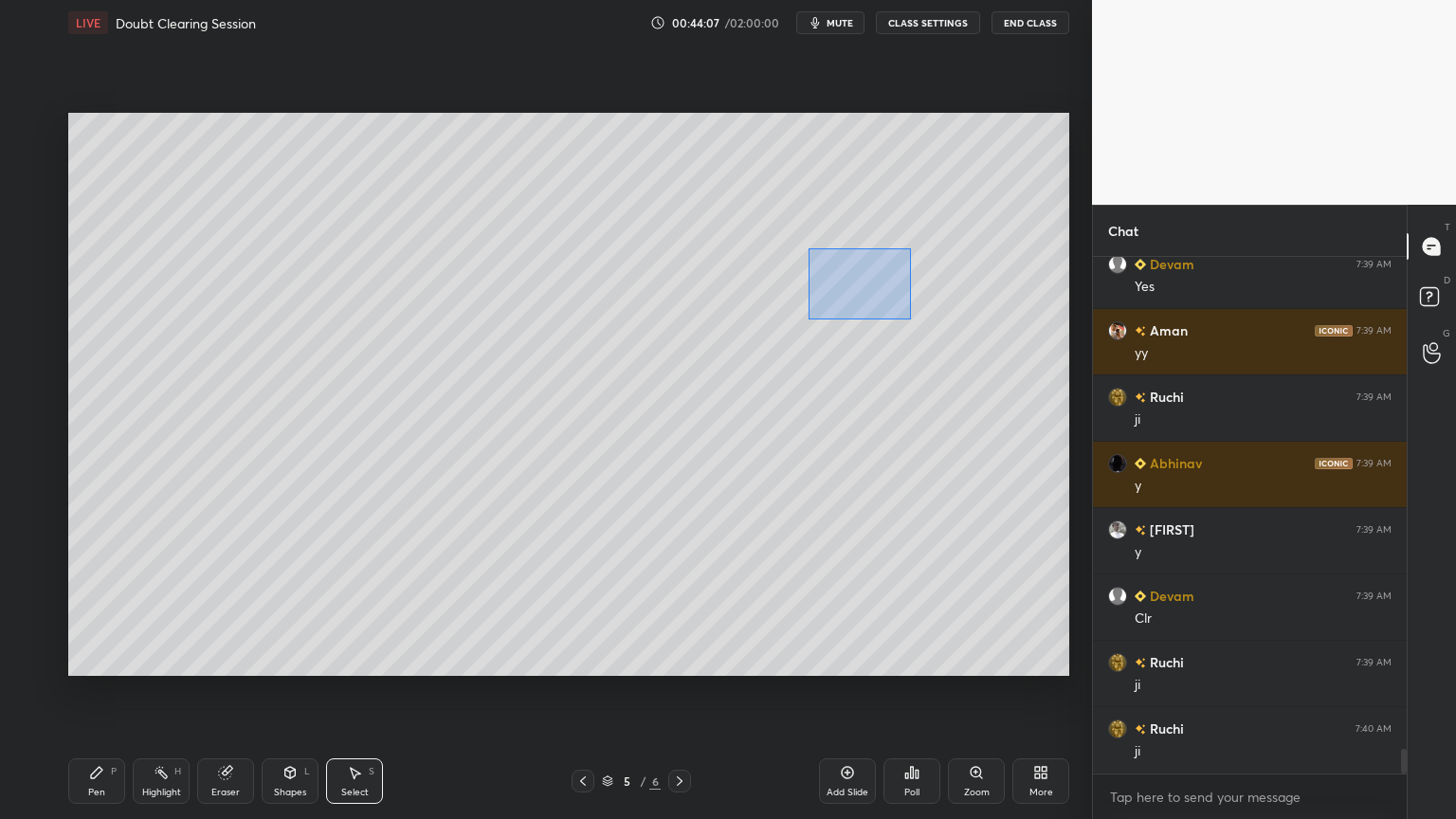 drag, startPoint x: 808, startPoint y: 247, endPoint x: 914, endPoint y: 321, distance: 129.2749 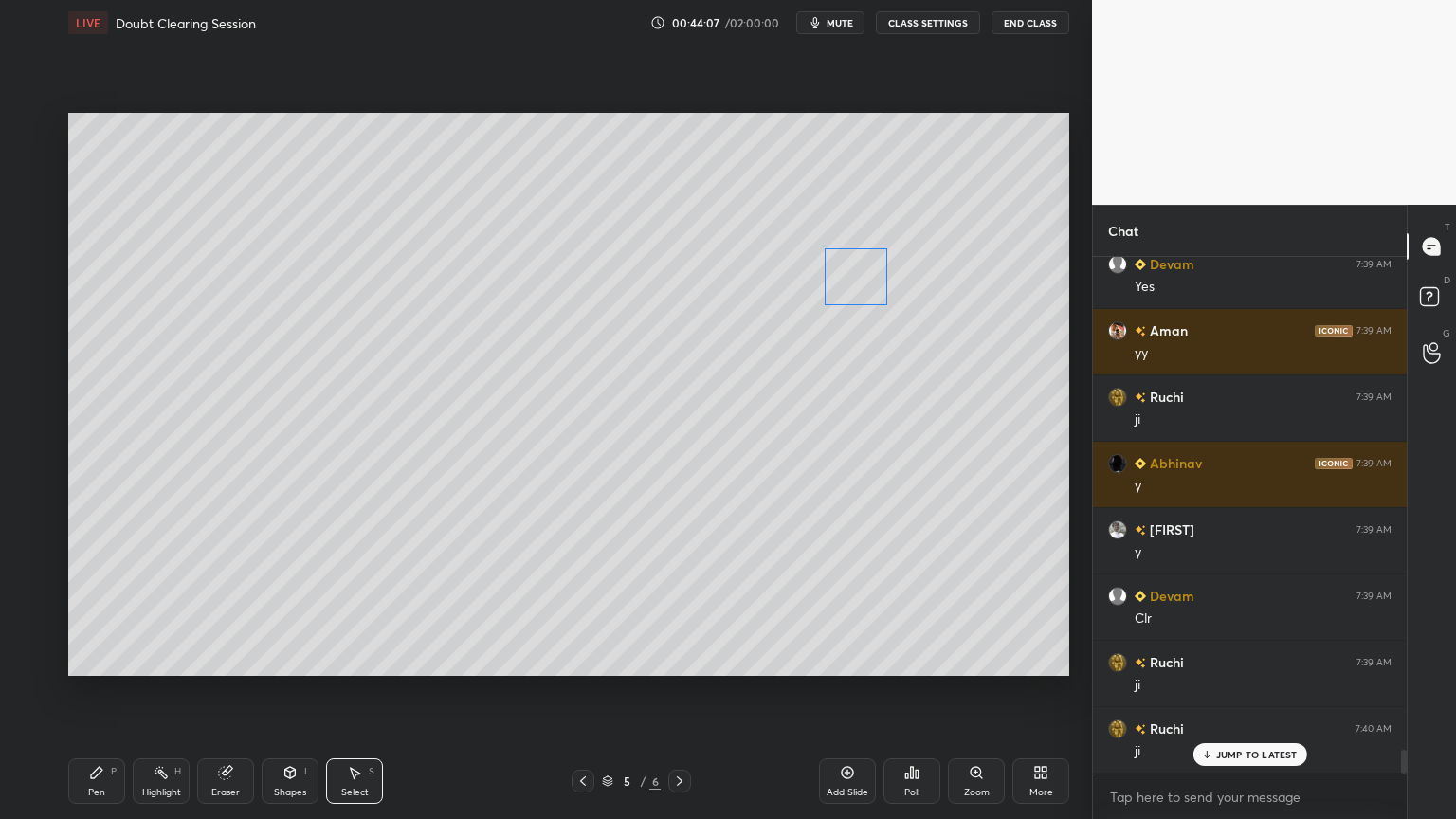 scroll, scrollTop: 10556, scrollLeft: 0, axis: vertical 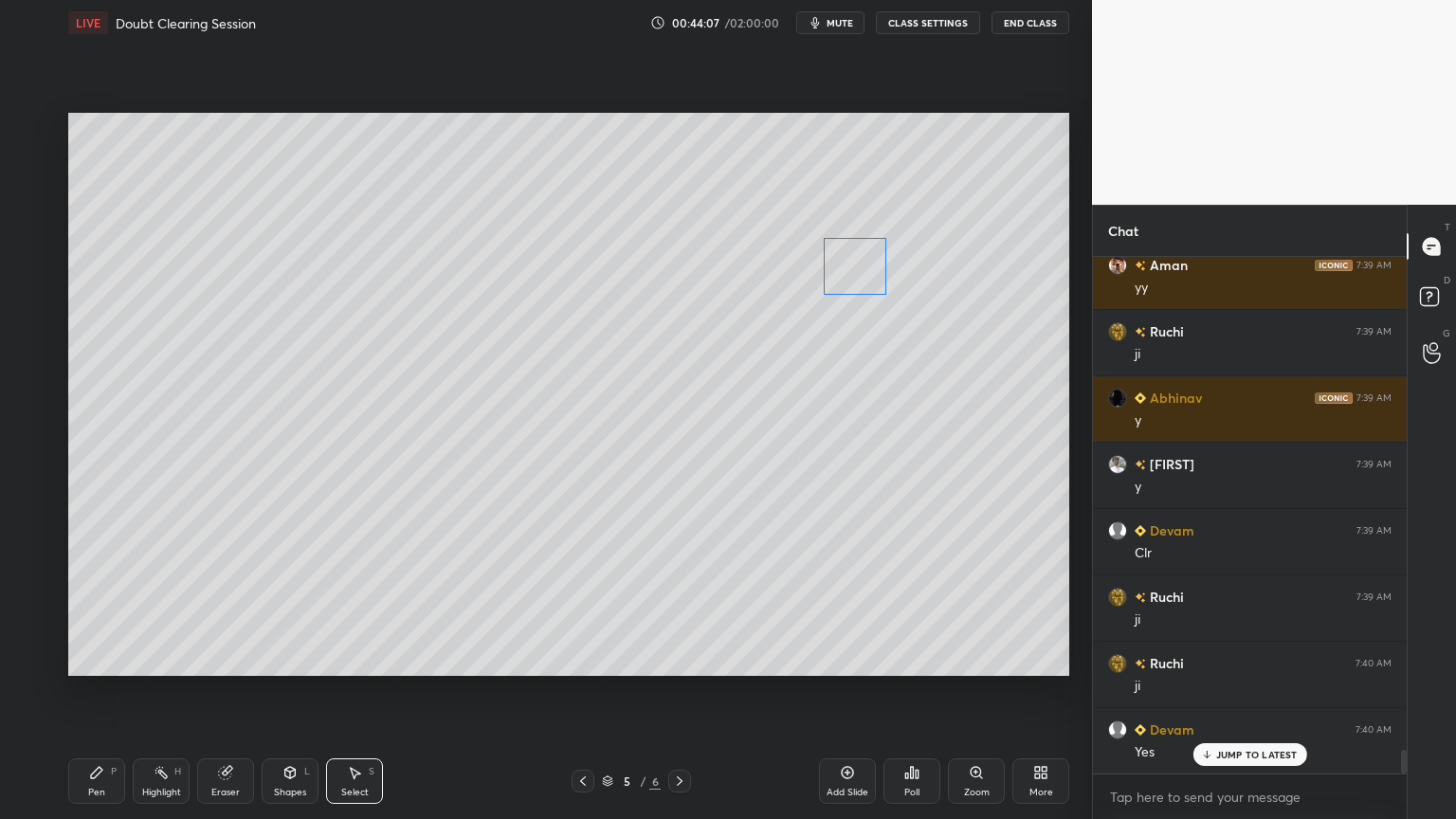 drag, startPoint x: 870, startPoint y: 281, endPoint x: 868, endPoint y: 270, distance: 11.18034 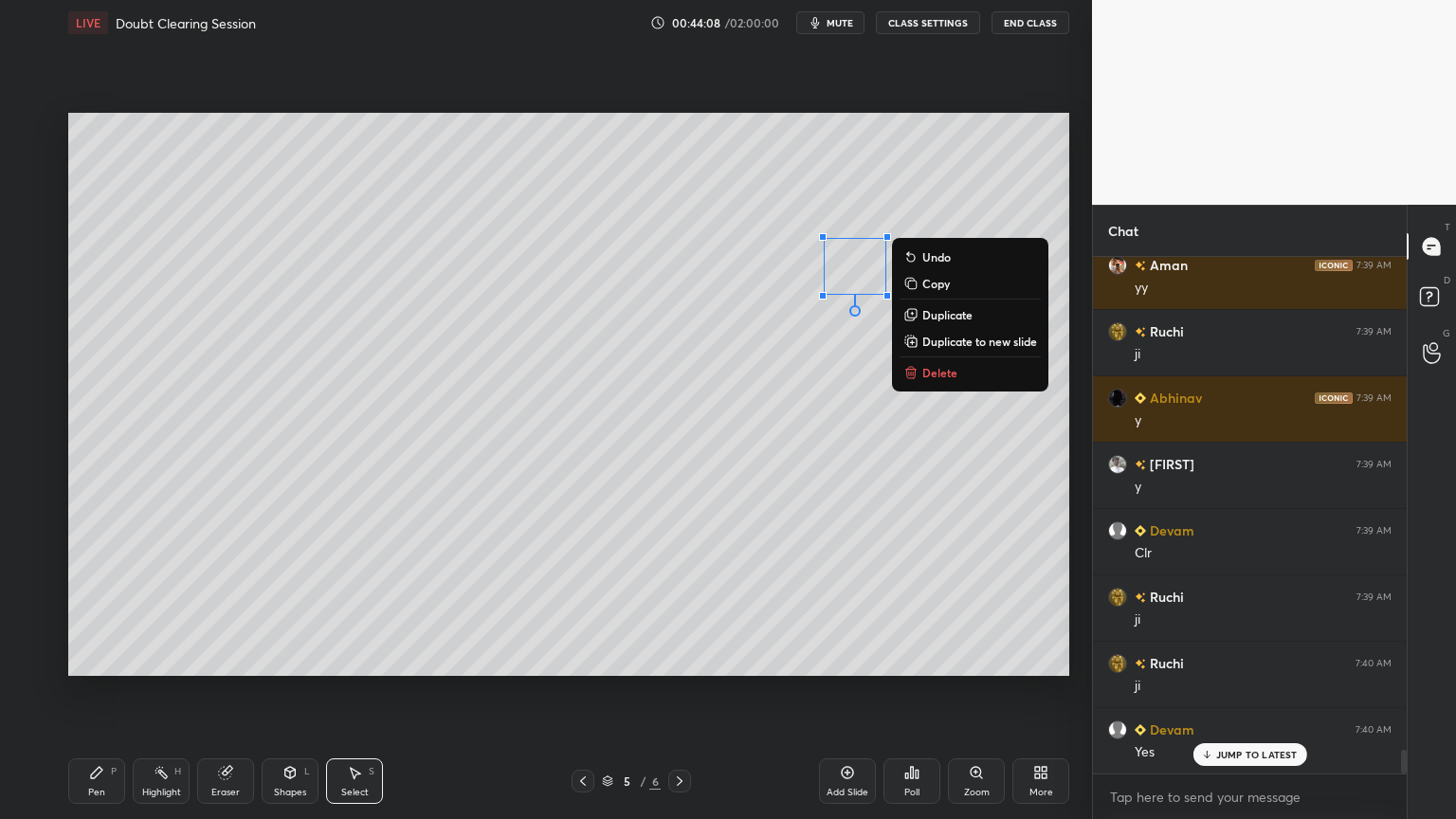 click on "Shapes" at bounding box center [290, 792] 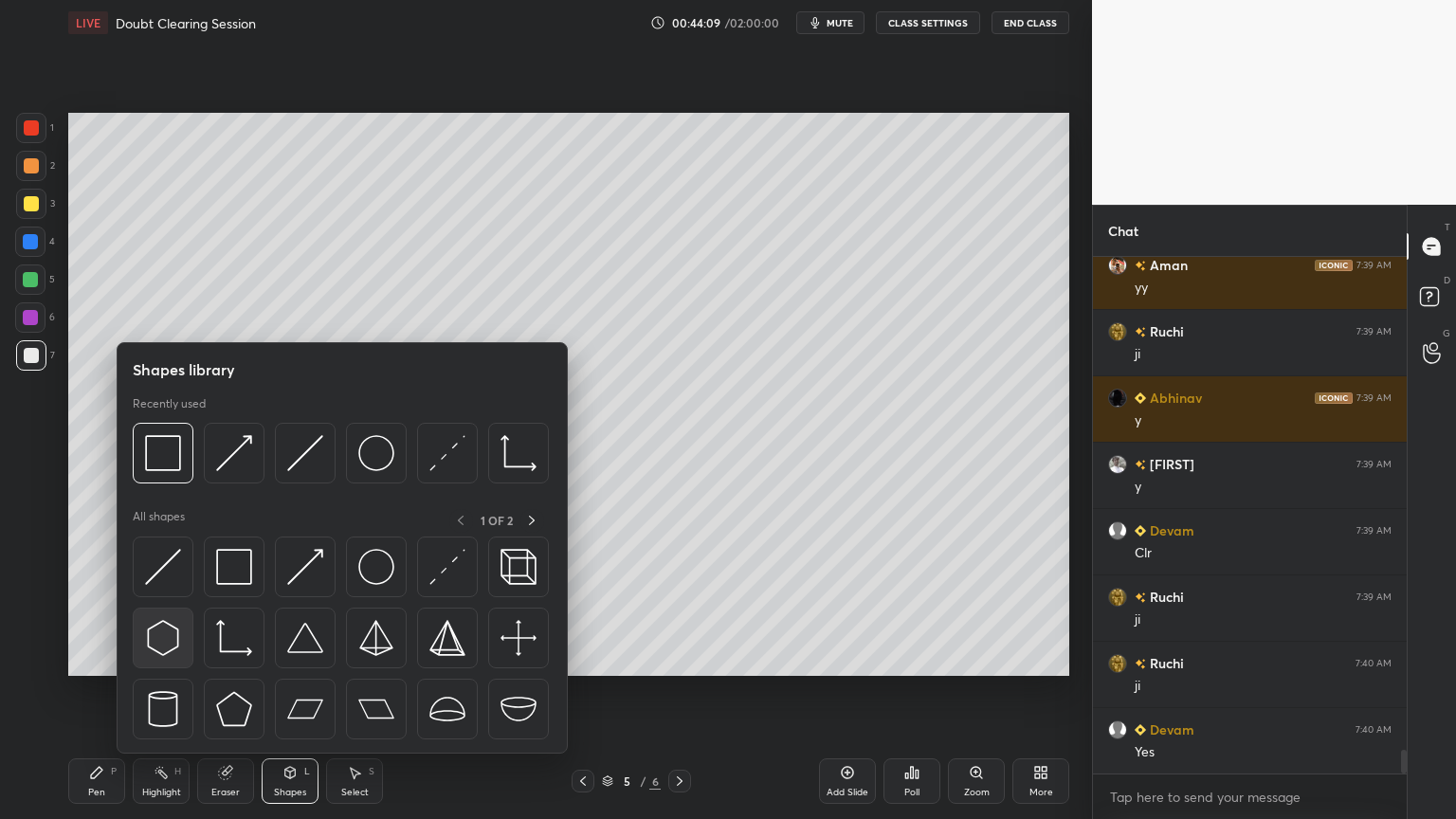 scroll, scrollTop: 10623, scrollLeft: 0, axis: vertical 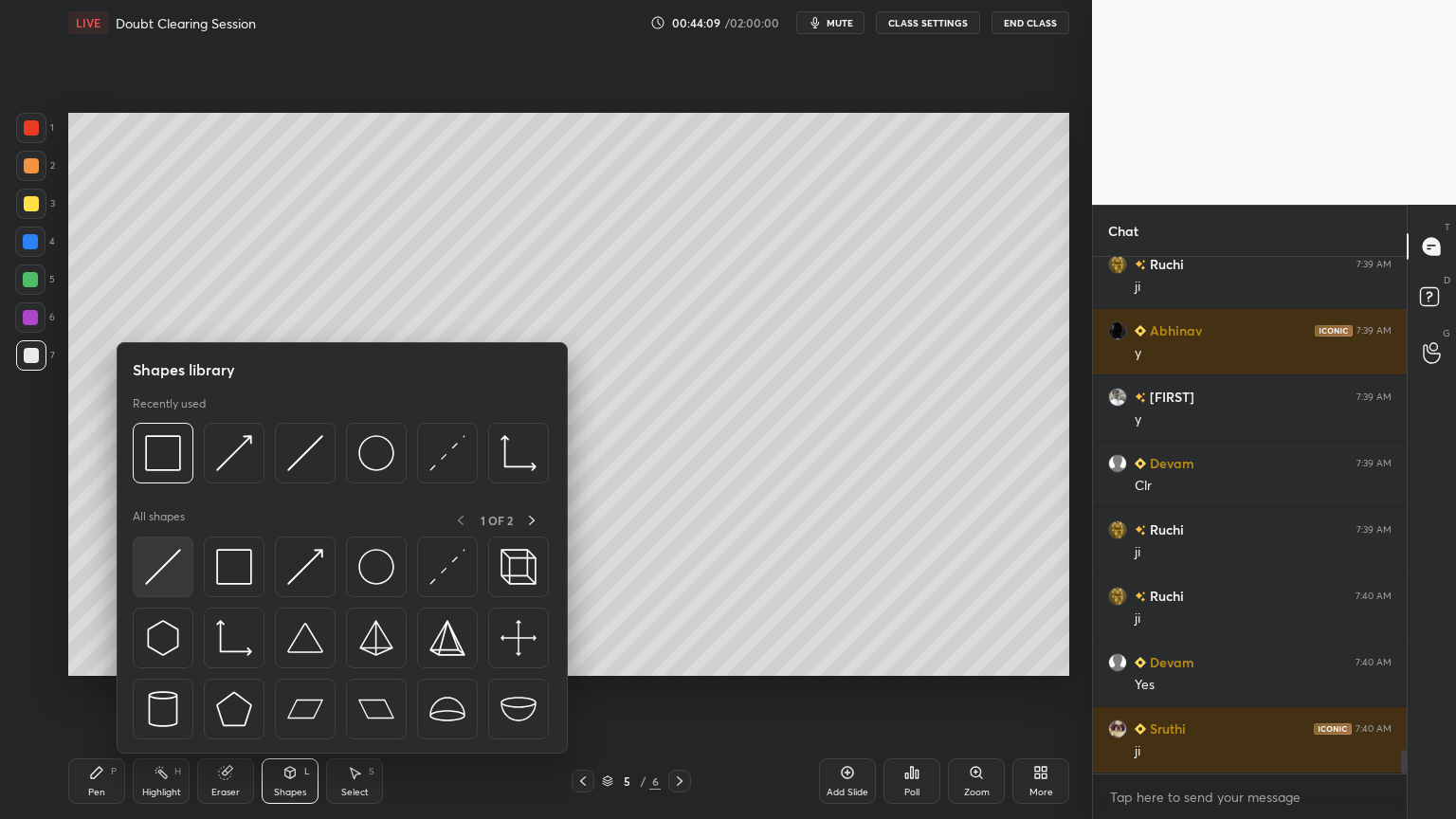 click at bounding box center [163, 567] 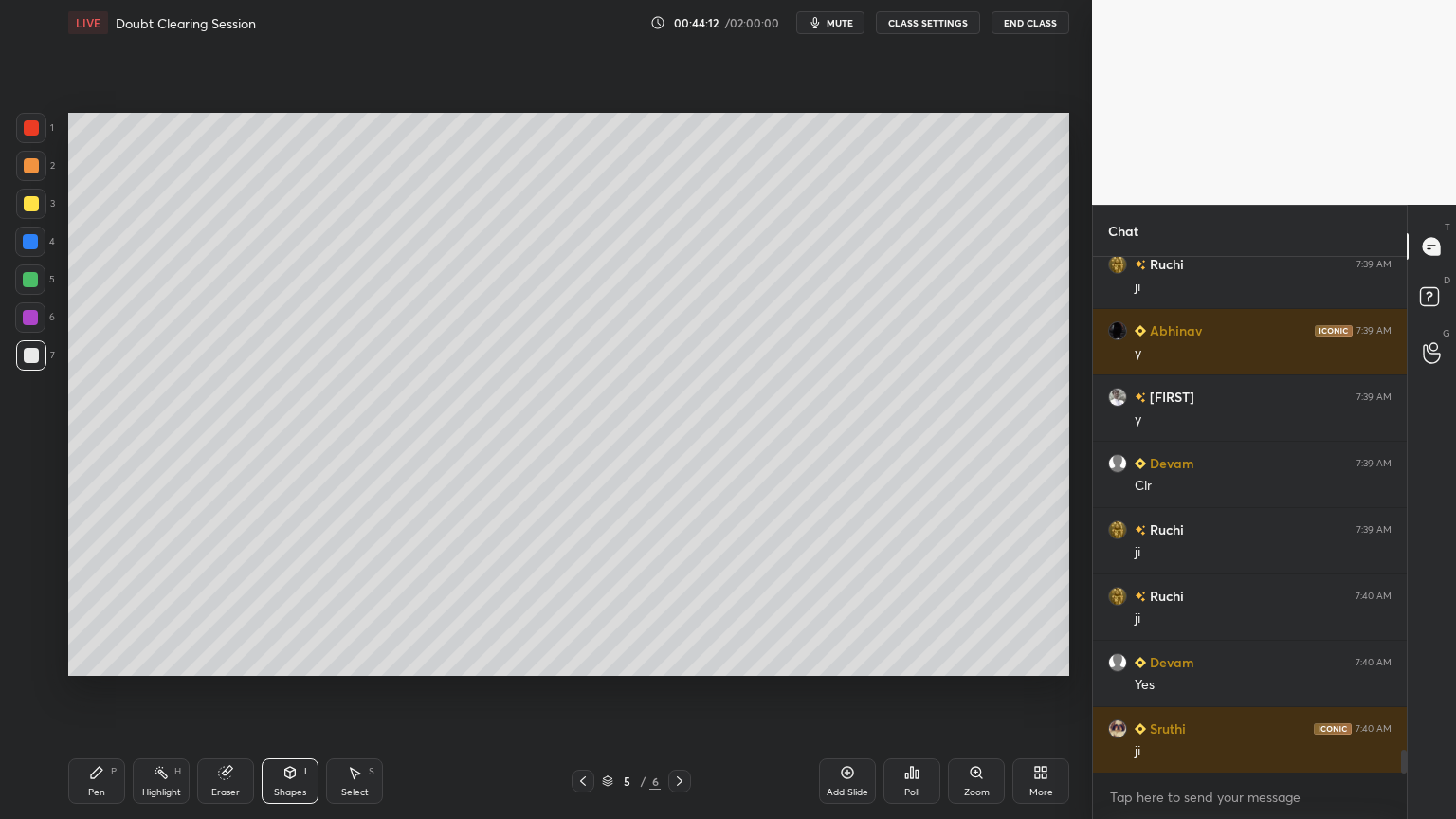 scroll, scrollTop: 10689, scrollLeft: 0, axis: vertical 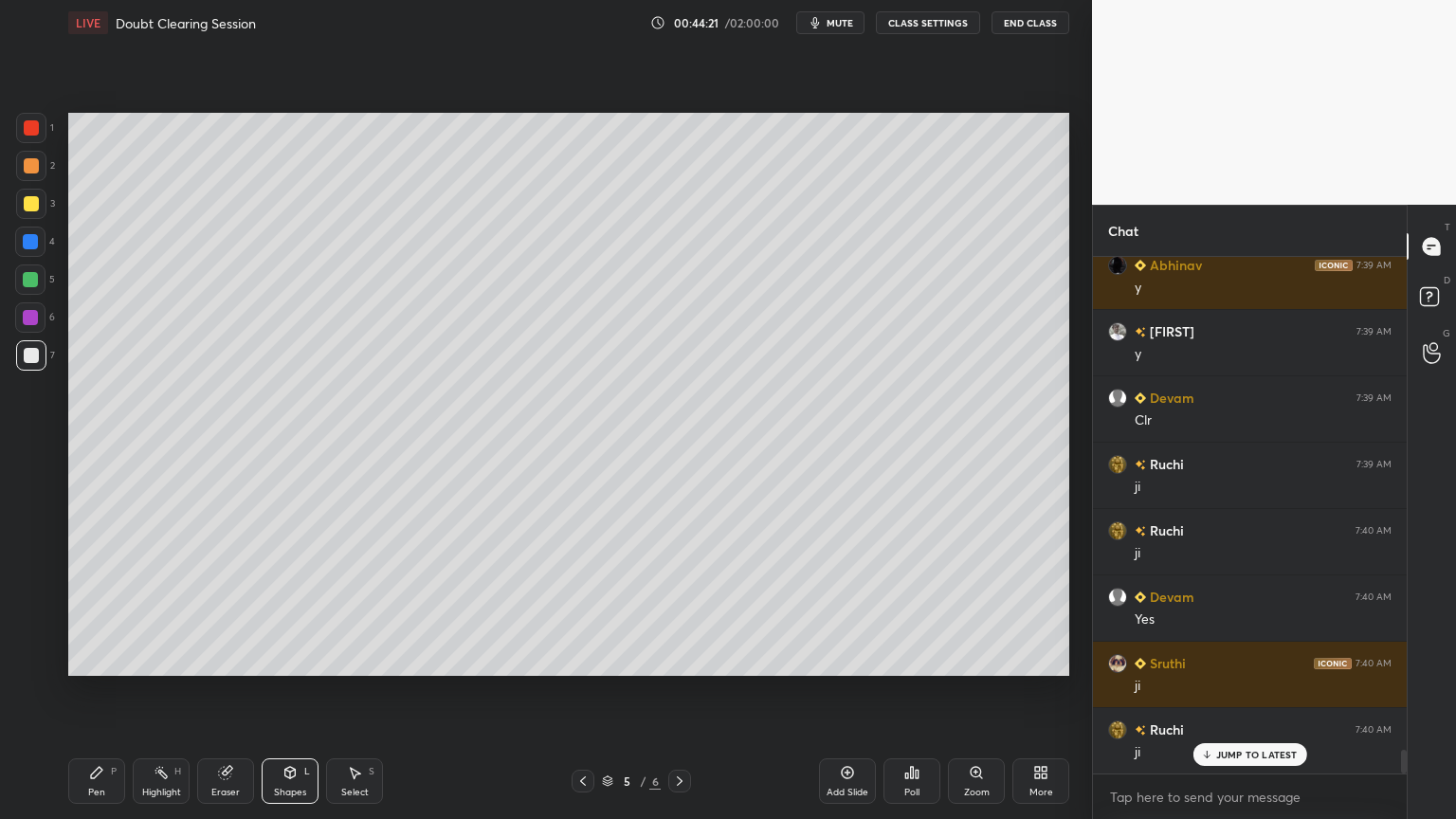 click on "Pen P" at bounding box center [97, 781] 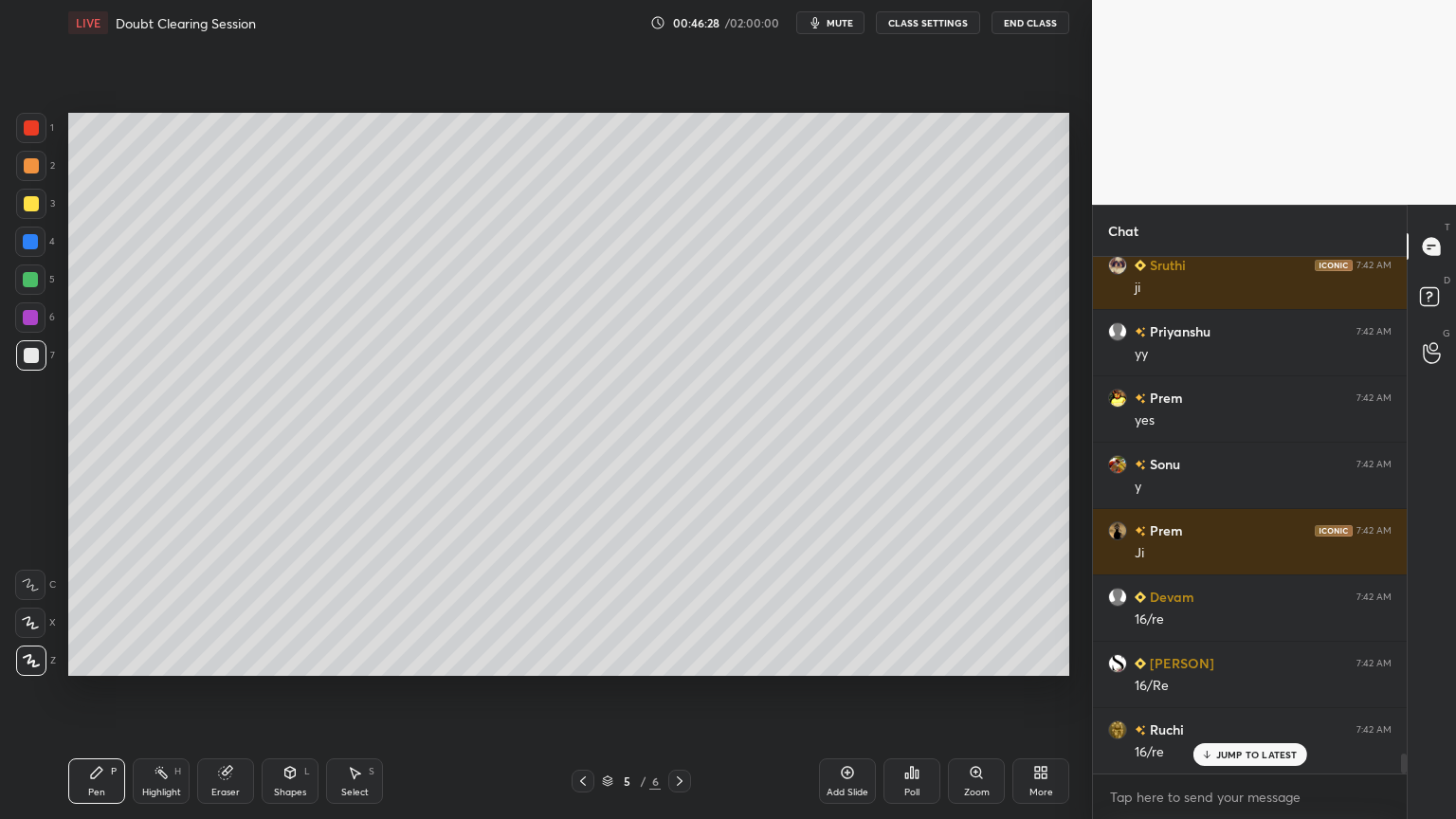 scroll, scrollTop: 13153, scrollLeft: 0, axis: vertical 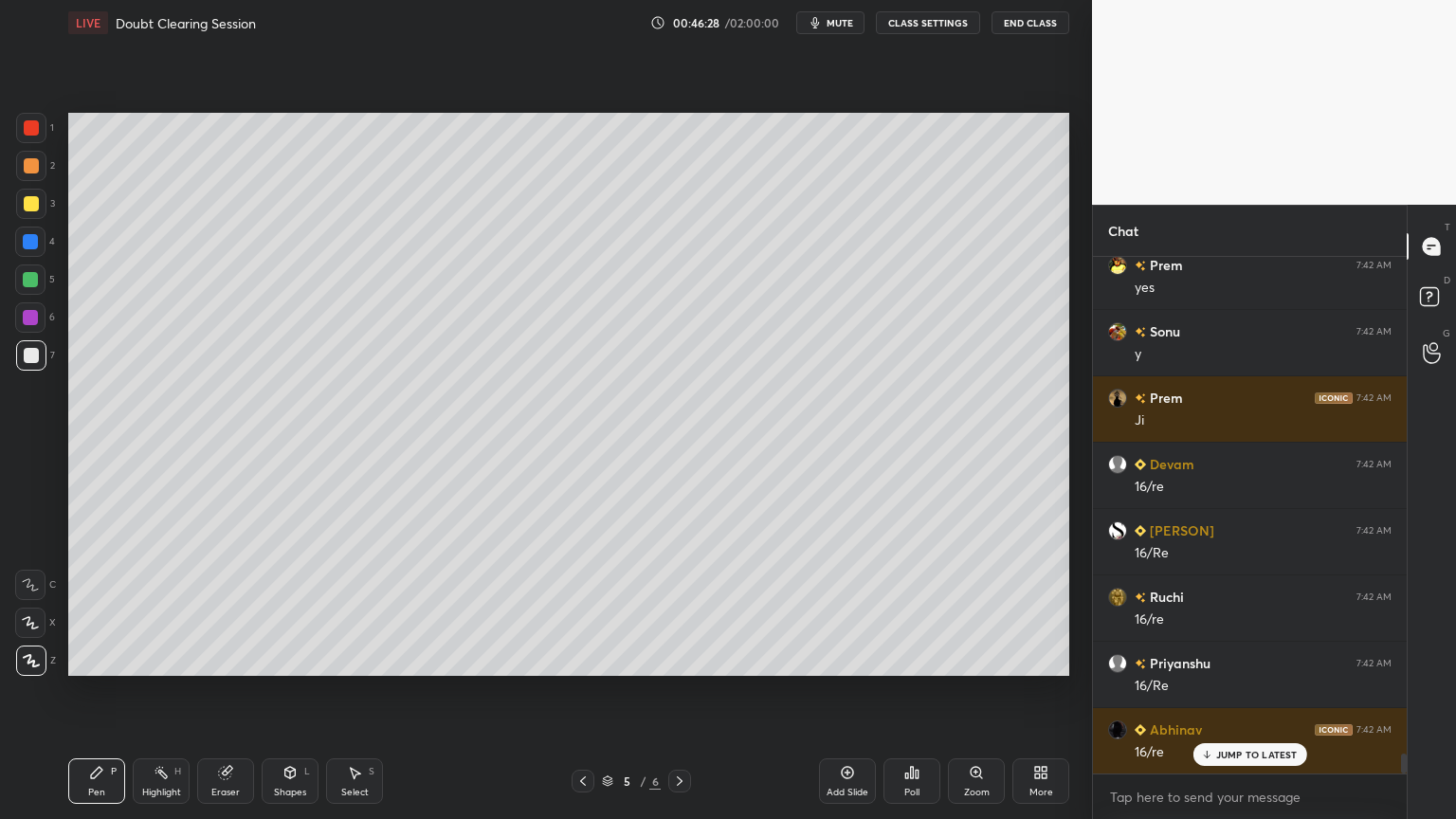 click on "Select S" at bounding box center [355, 781] 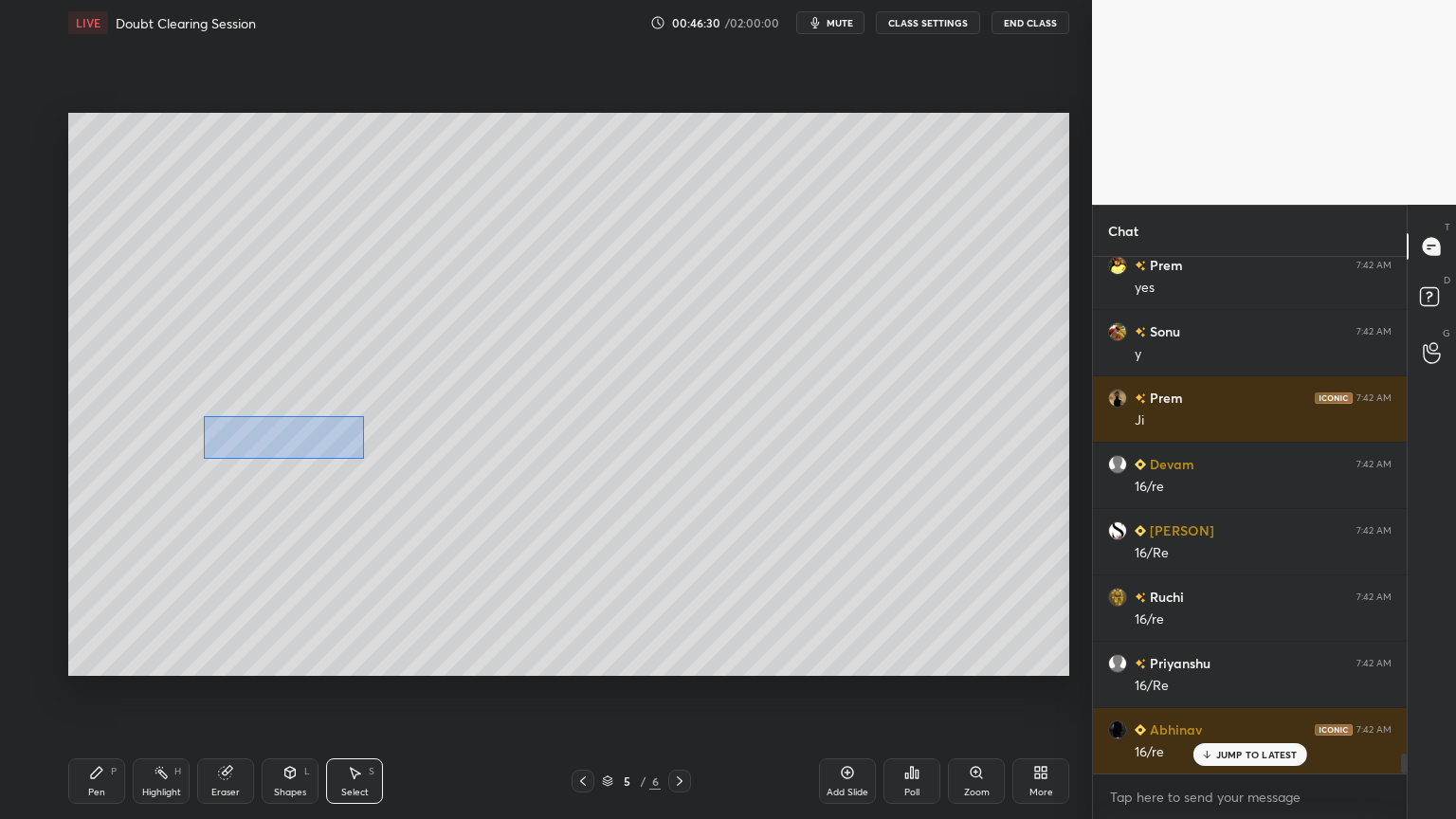 drag, startPoint x: 204, startPoint y: 416, endPoint x: 391, endPoint y: 466, distance: 193.5691 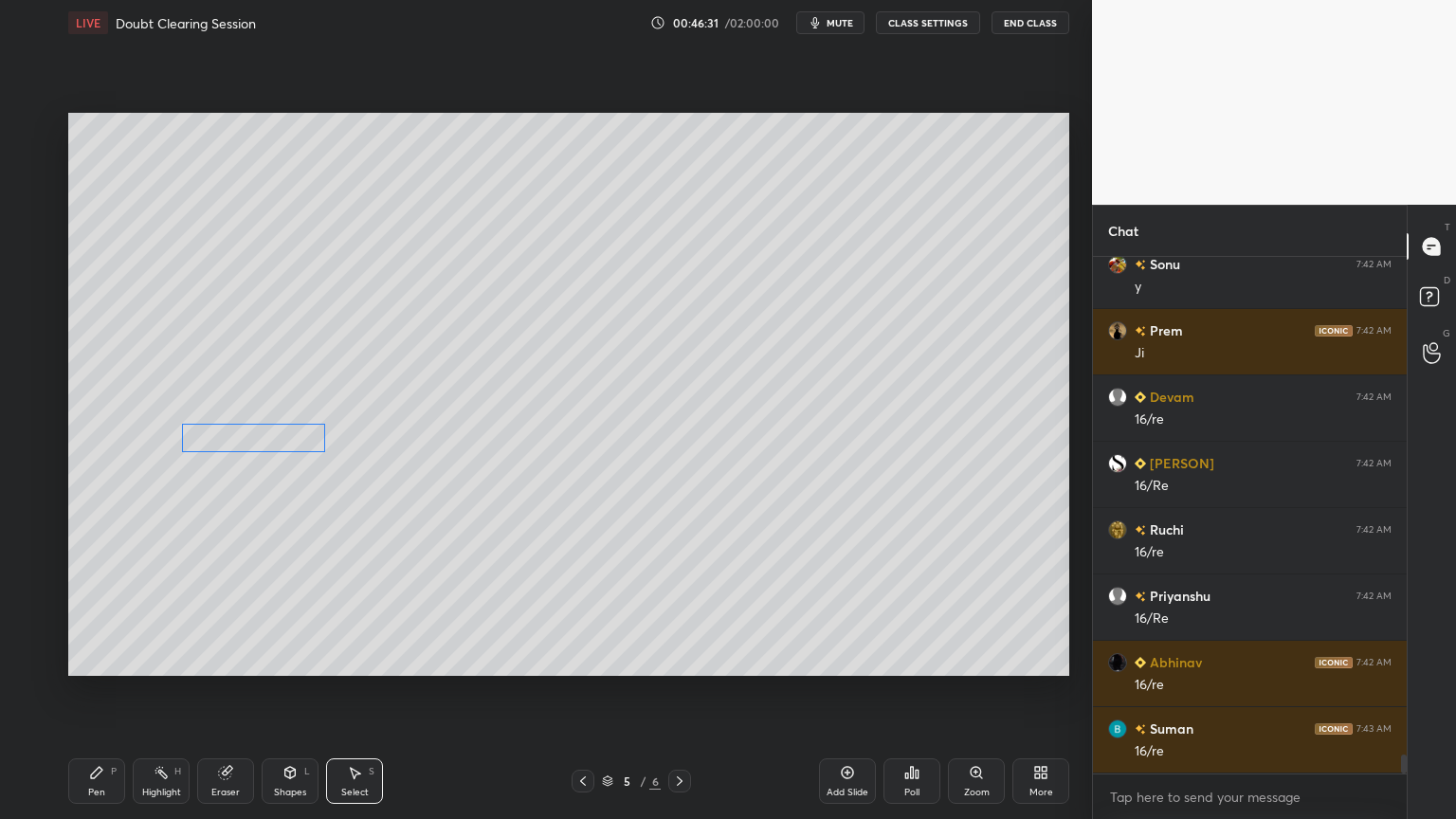 drag, startPoint x: 282, startPoint y: 444, endPoint x: 252, endPoint y: 445, distance: 30.01666 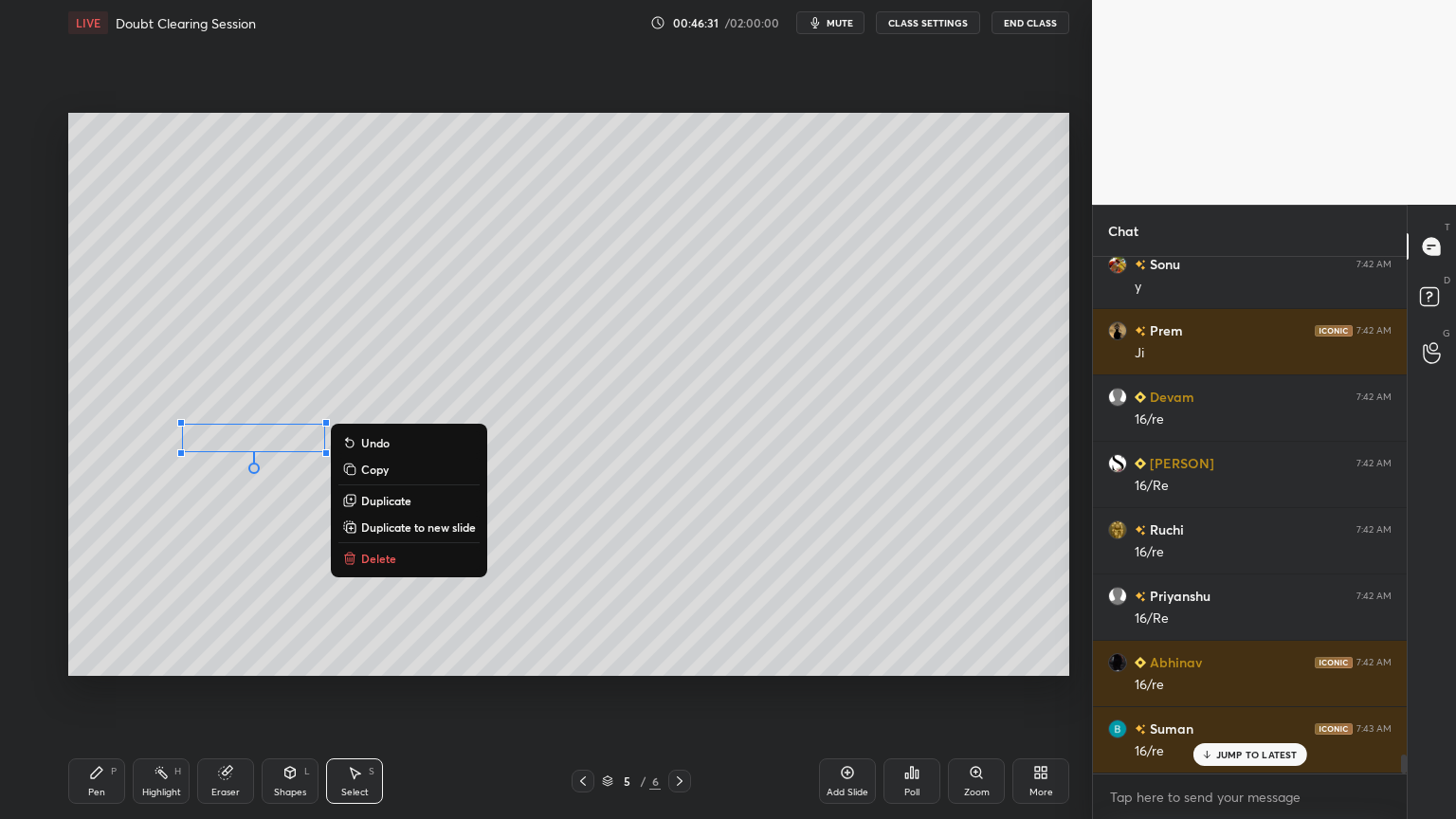 scroll, scrollTop: 13286, scrollLeft: 0, axis: vertical 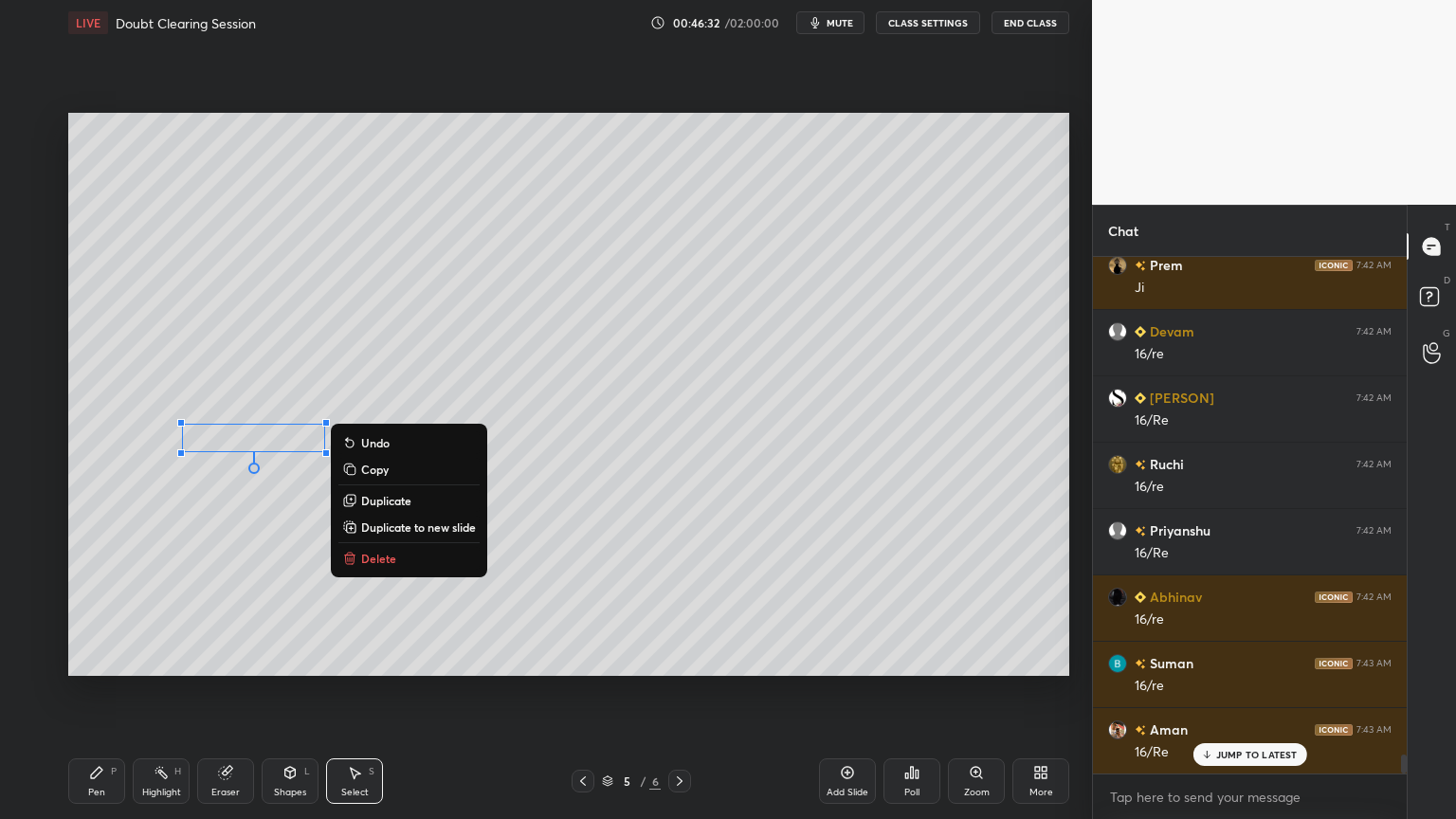 click on "Pen P" at bounding box center (97, 781) 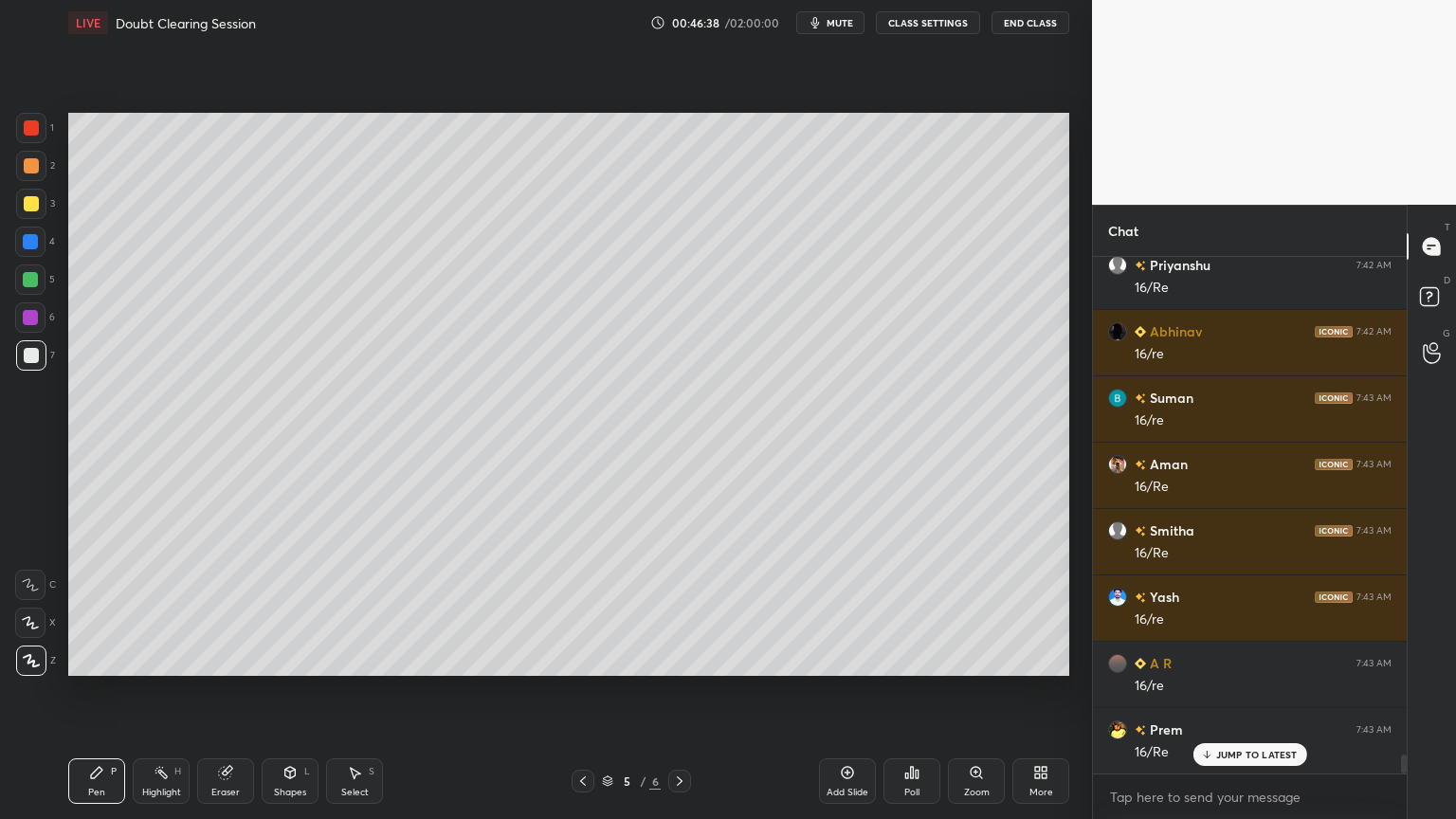 scroll, scrollTop: 13619, scrollLeft: 0, axis: vertical 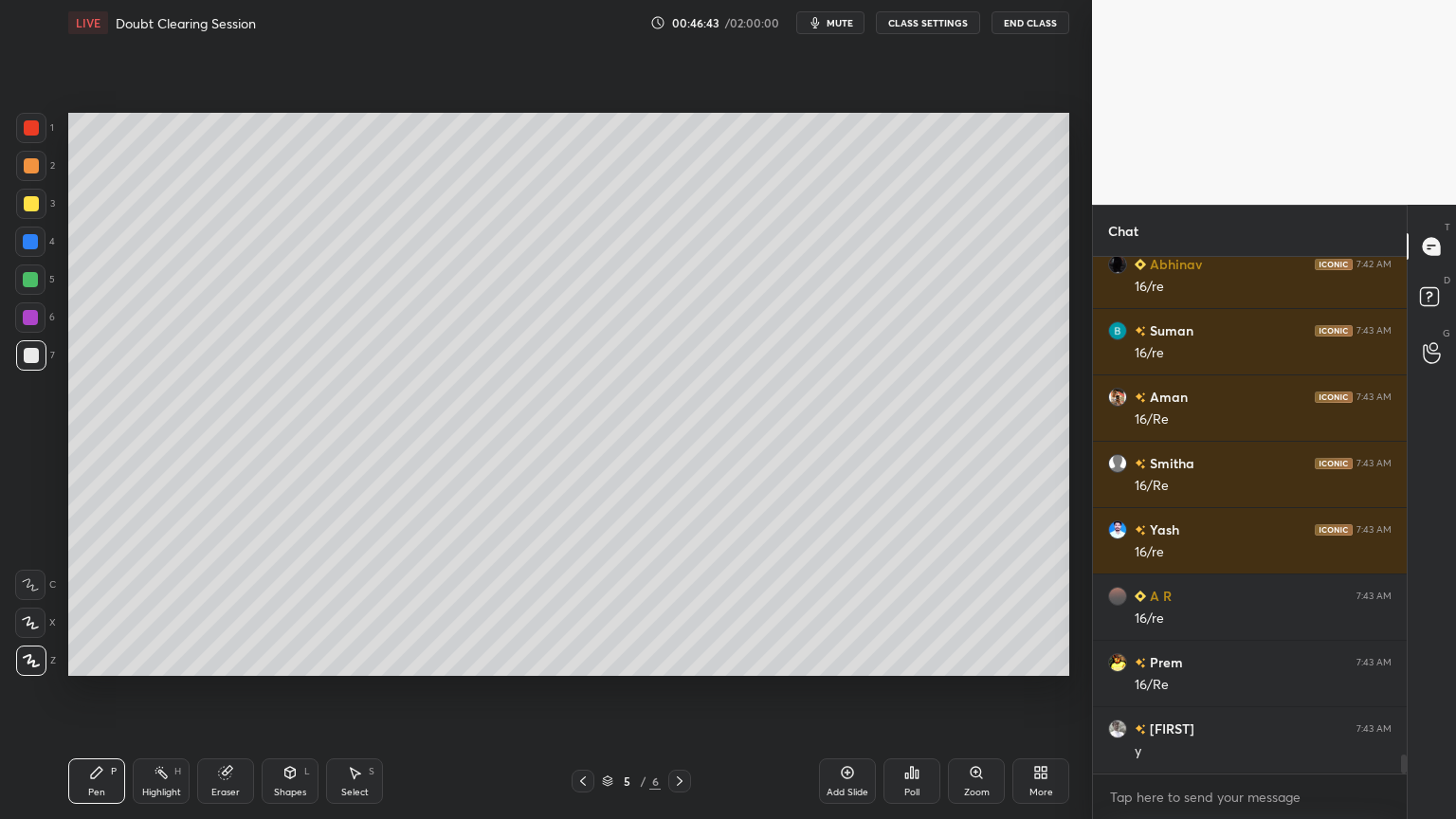 click on "Select S" at bounding box center (355, 781) 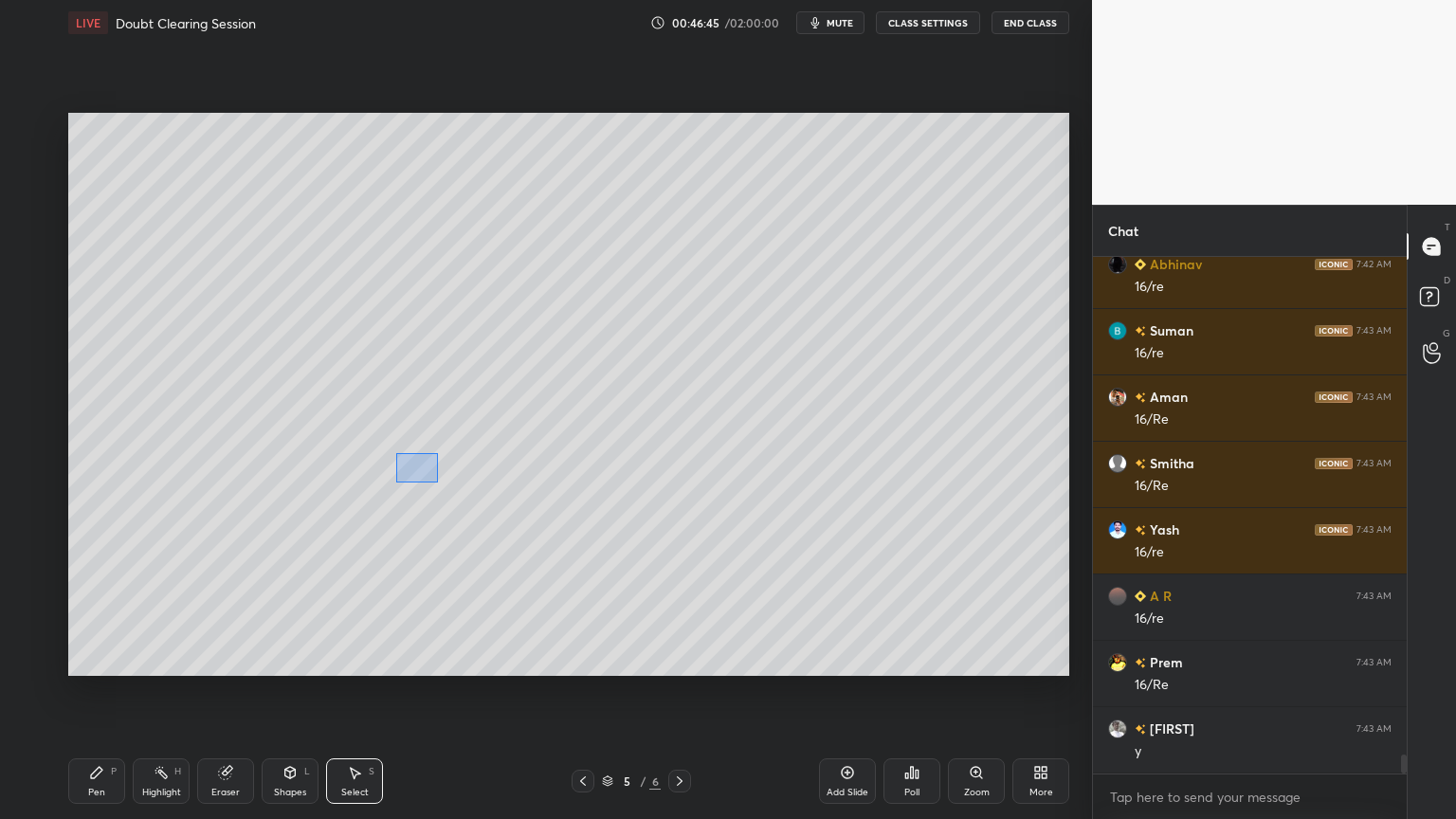 drag, startPoint x: 397, startPoint y: 454, endPoint x: 436, endPoint y: 483, distance: 48.60041 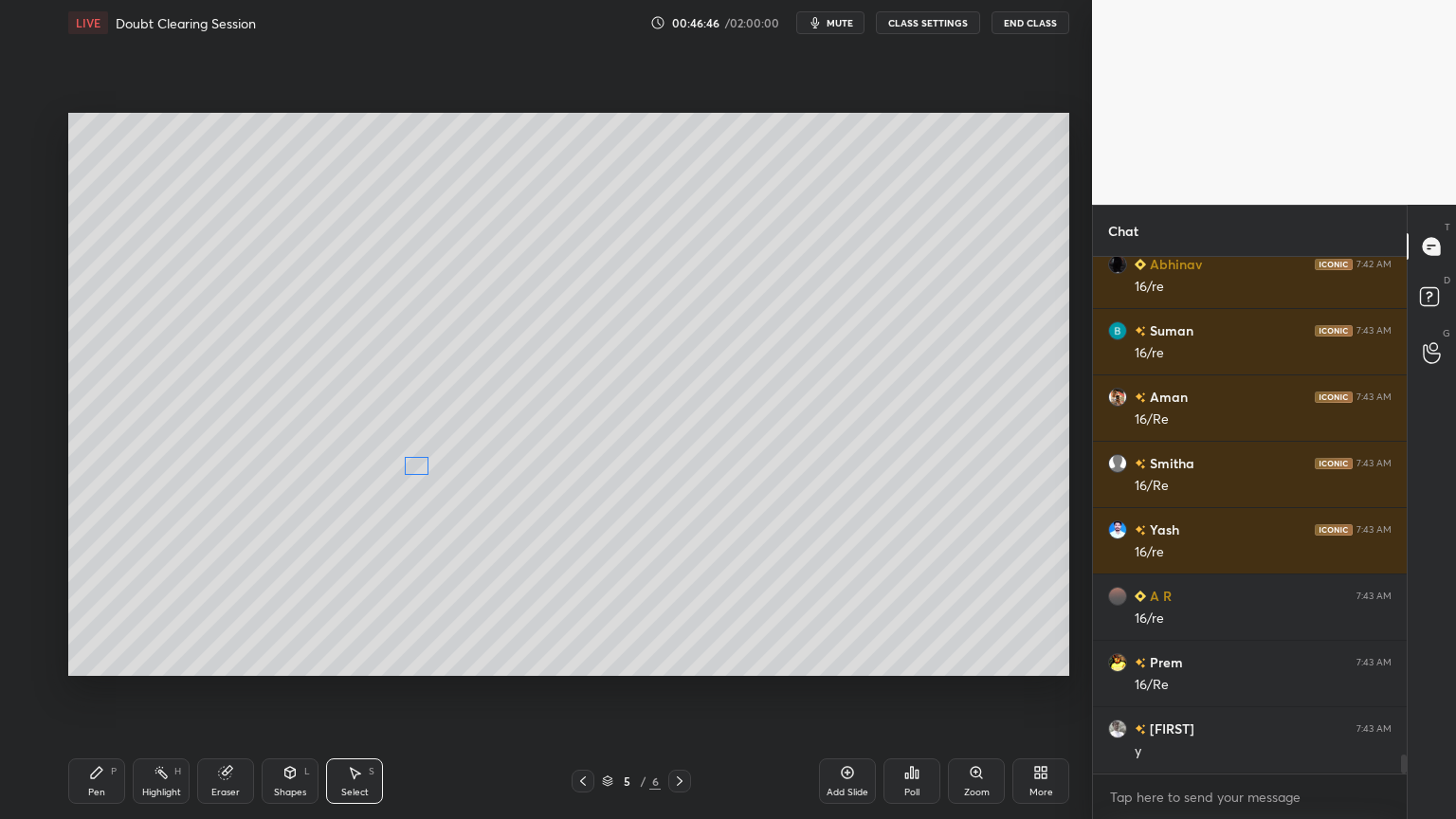 click on "0 ° Undo Copy Duplicate Duplicate to new slide Delete" at bounding box center [569, 394] 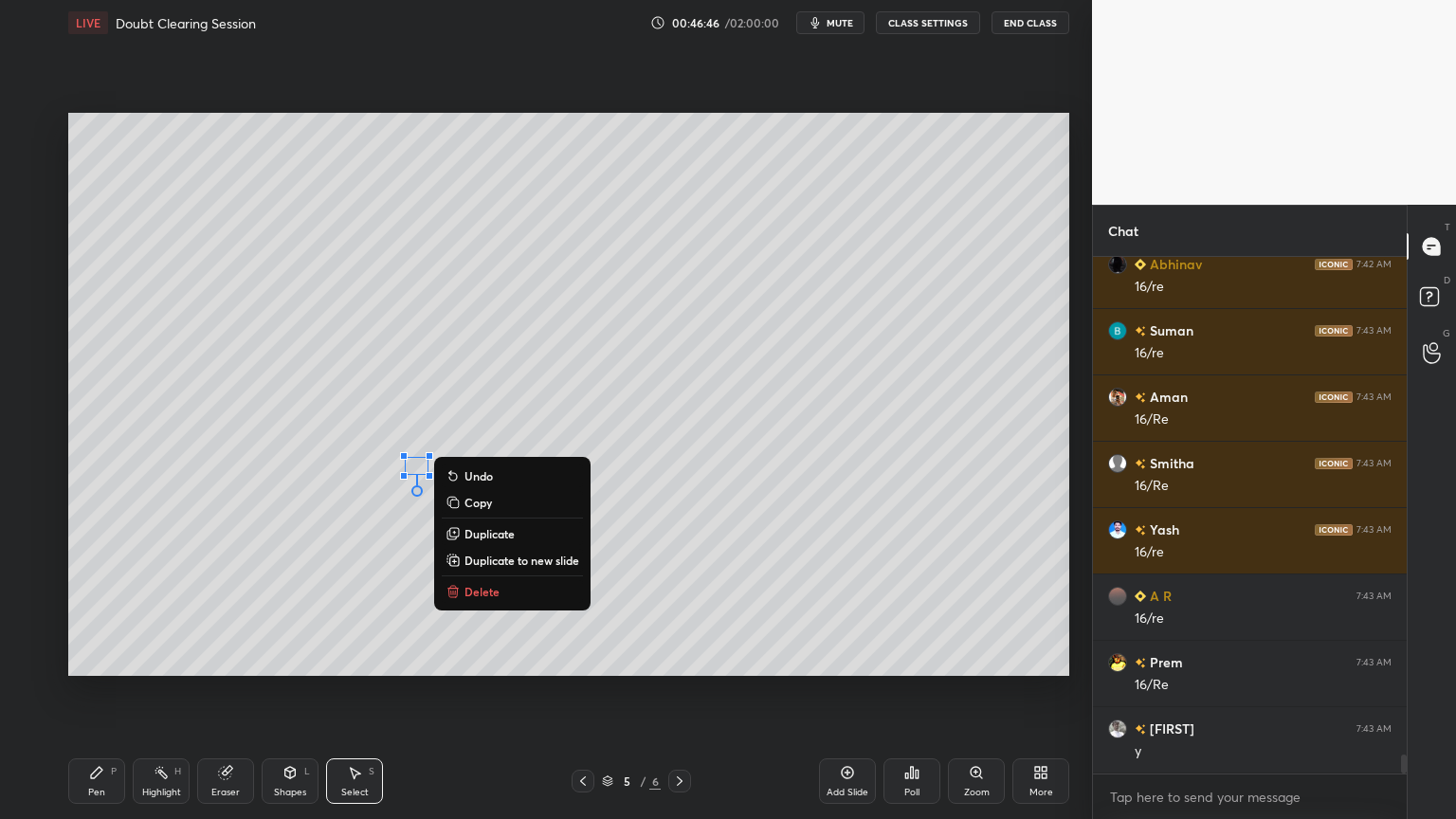 click on "0 ° Undo Copy Duplicate Duplicate to new slide Delete" at bounding box center [569, 394] 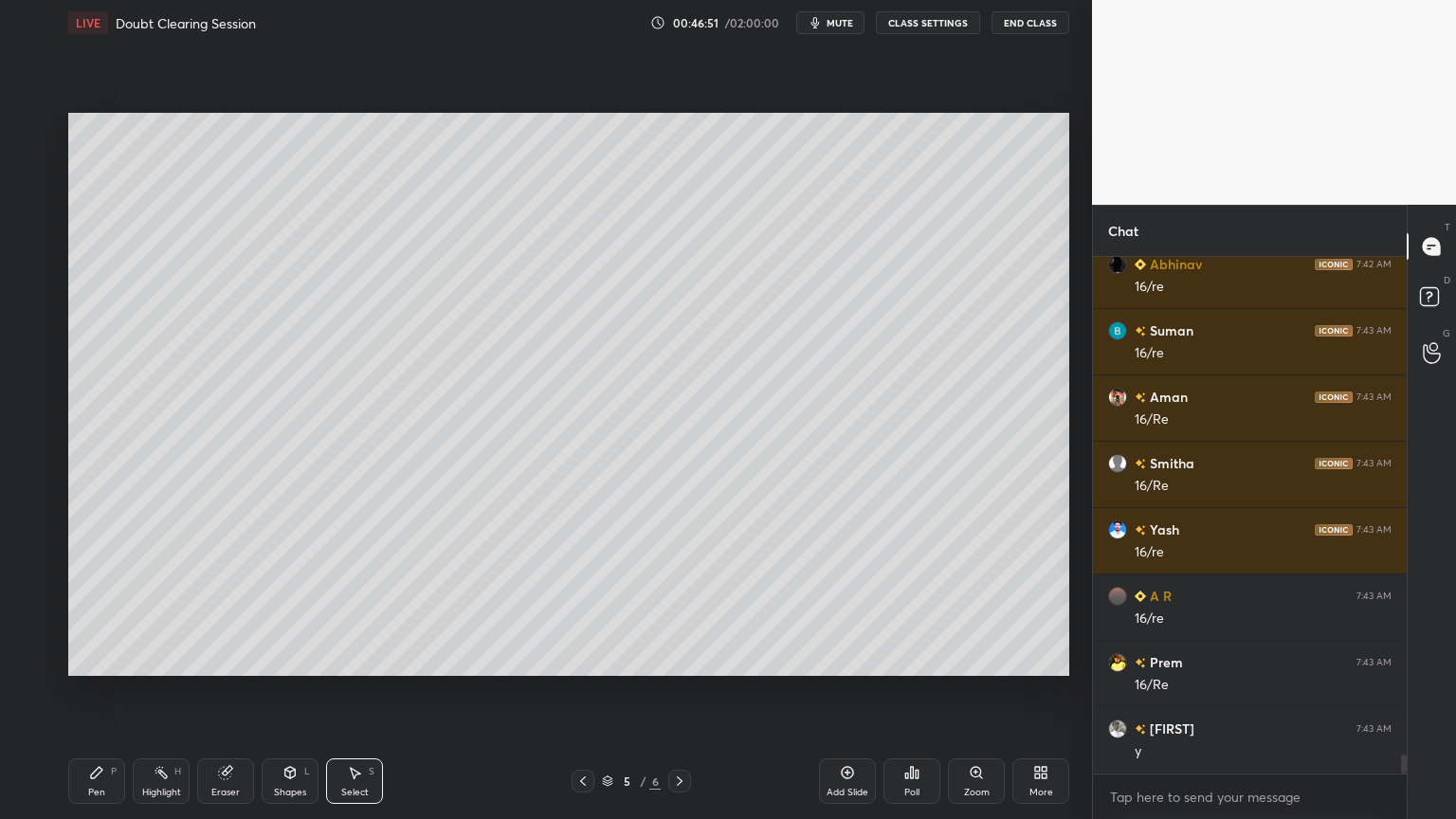 drag, startPoint x: 103, startPoint y: 792, endPoint x: 118, endPoint y: 784, distance: 17 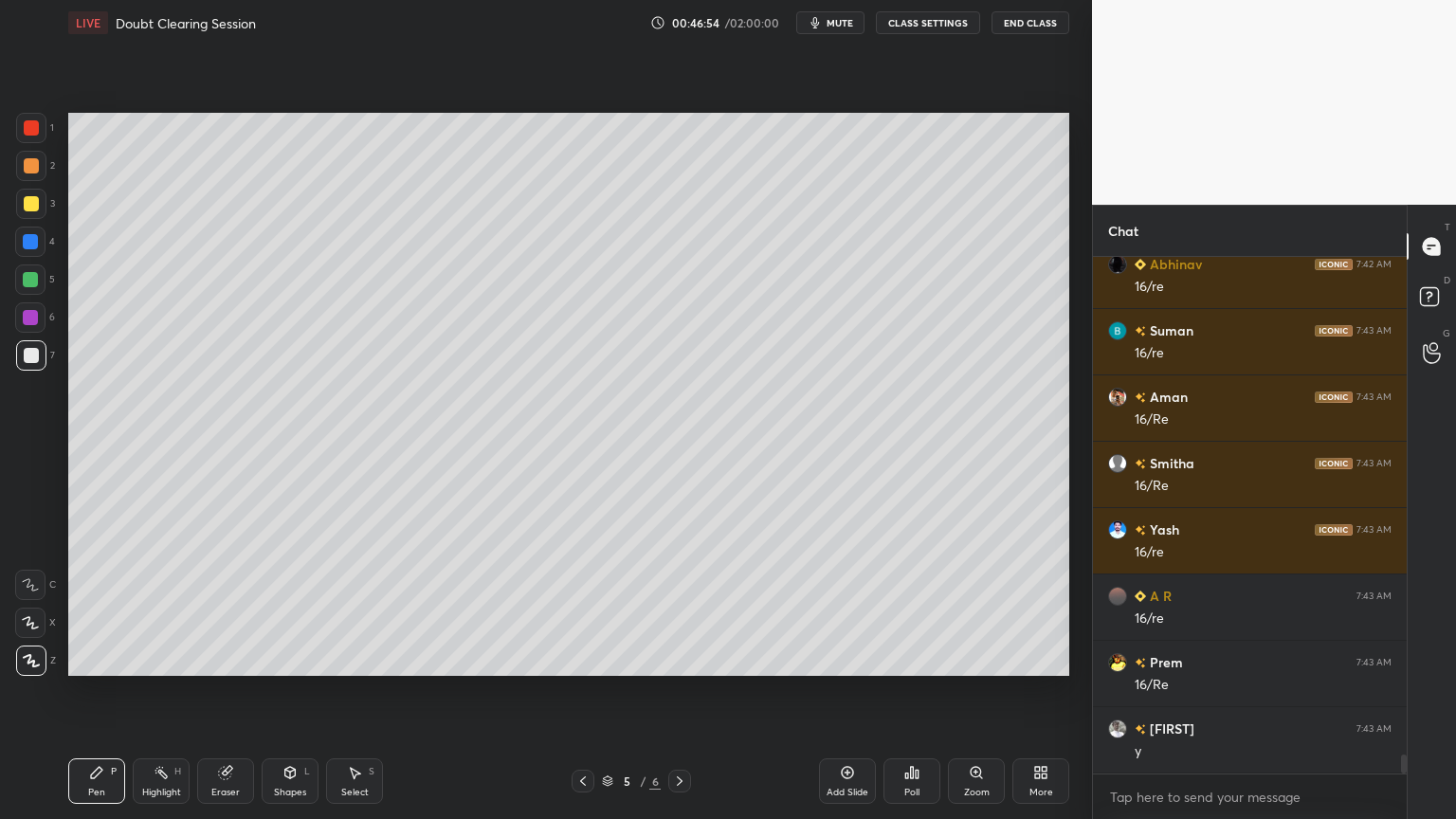 click on "Select S" at bounding box center (355, 781) 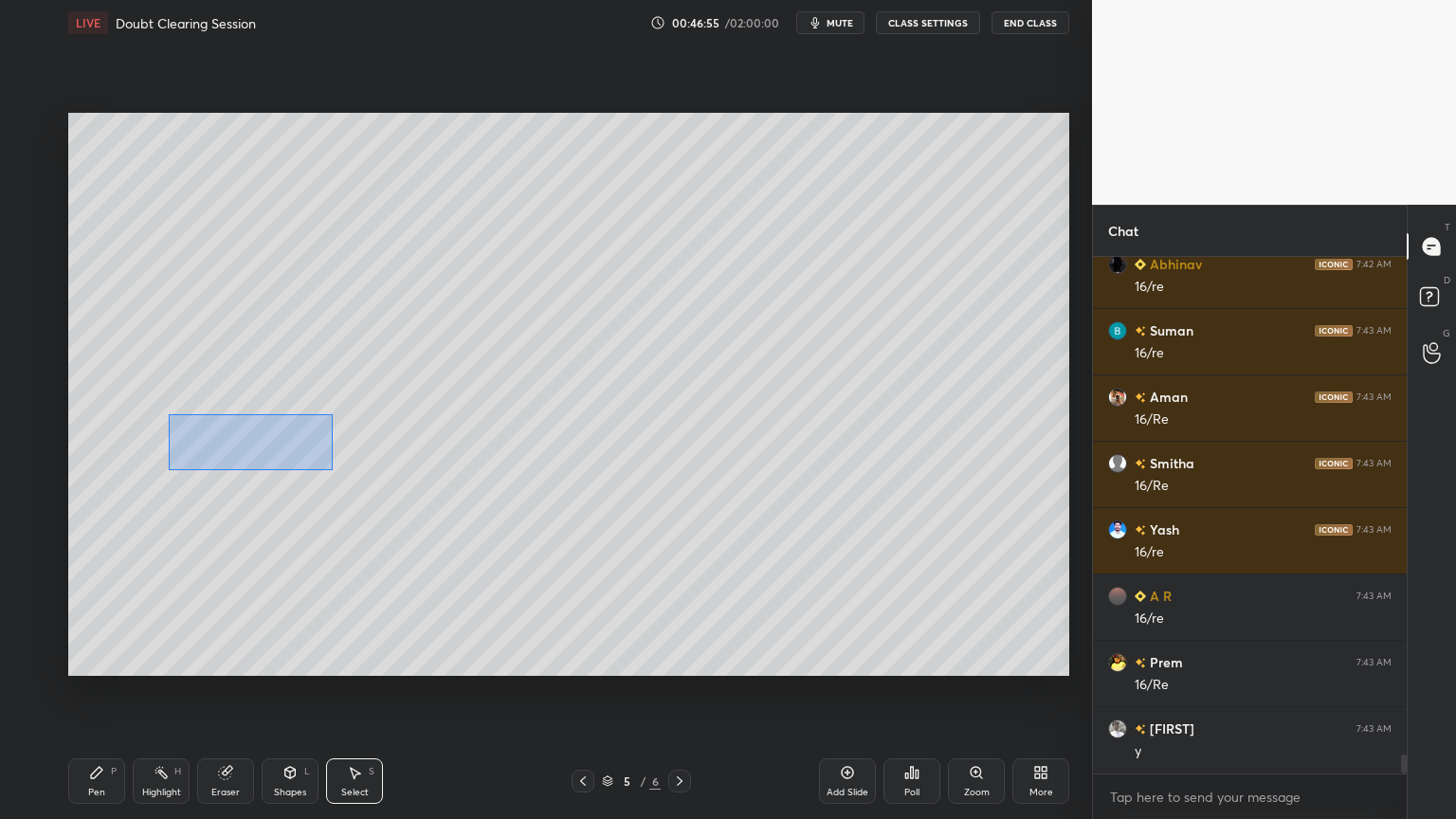 drag, startPoint x: 174, startPoint y: 422, endPoint x: 333, endPoint y: 470, distance: 166.08733 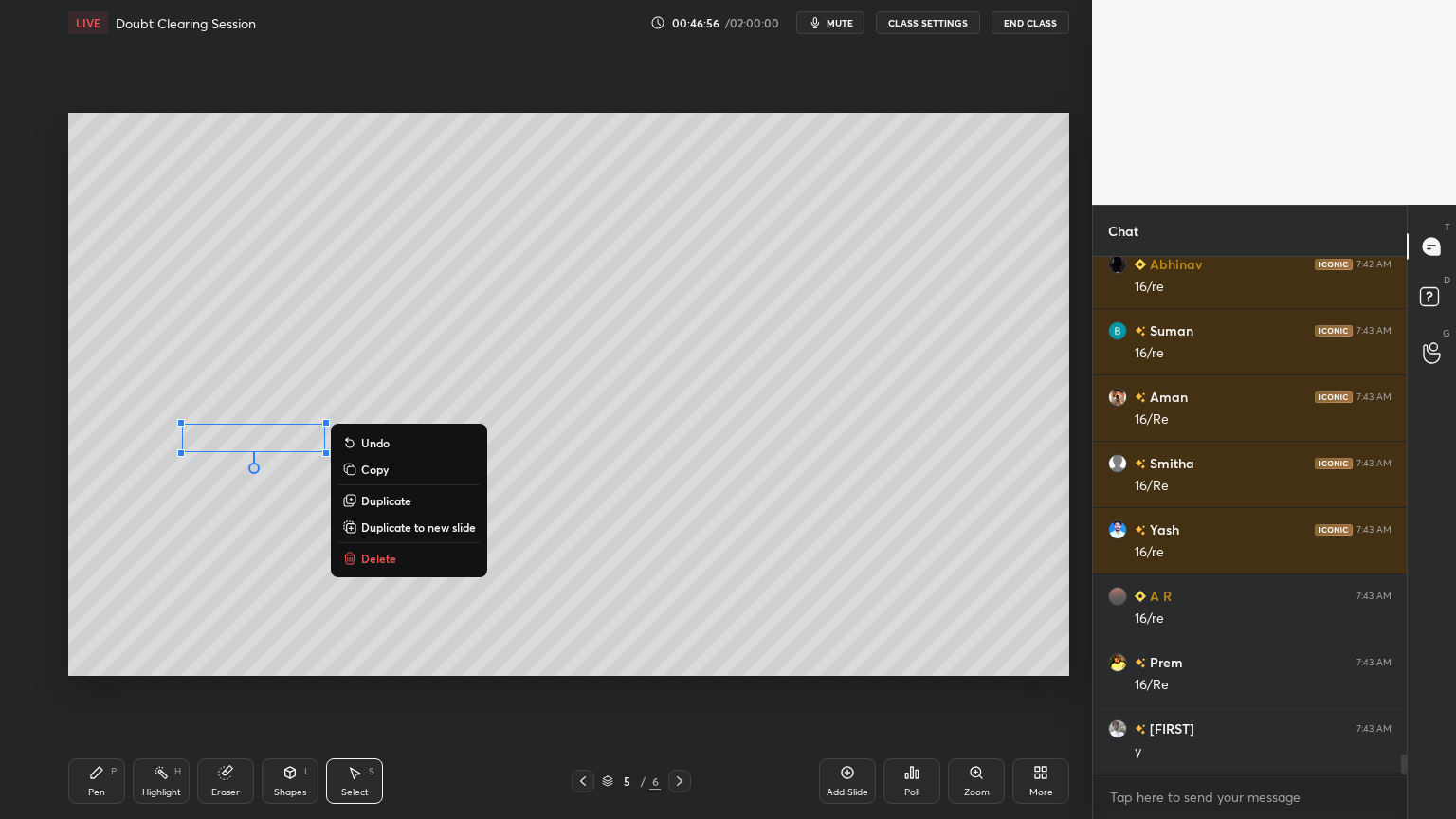 click on "Duplicate" at bounding box center [386, 500] 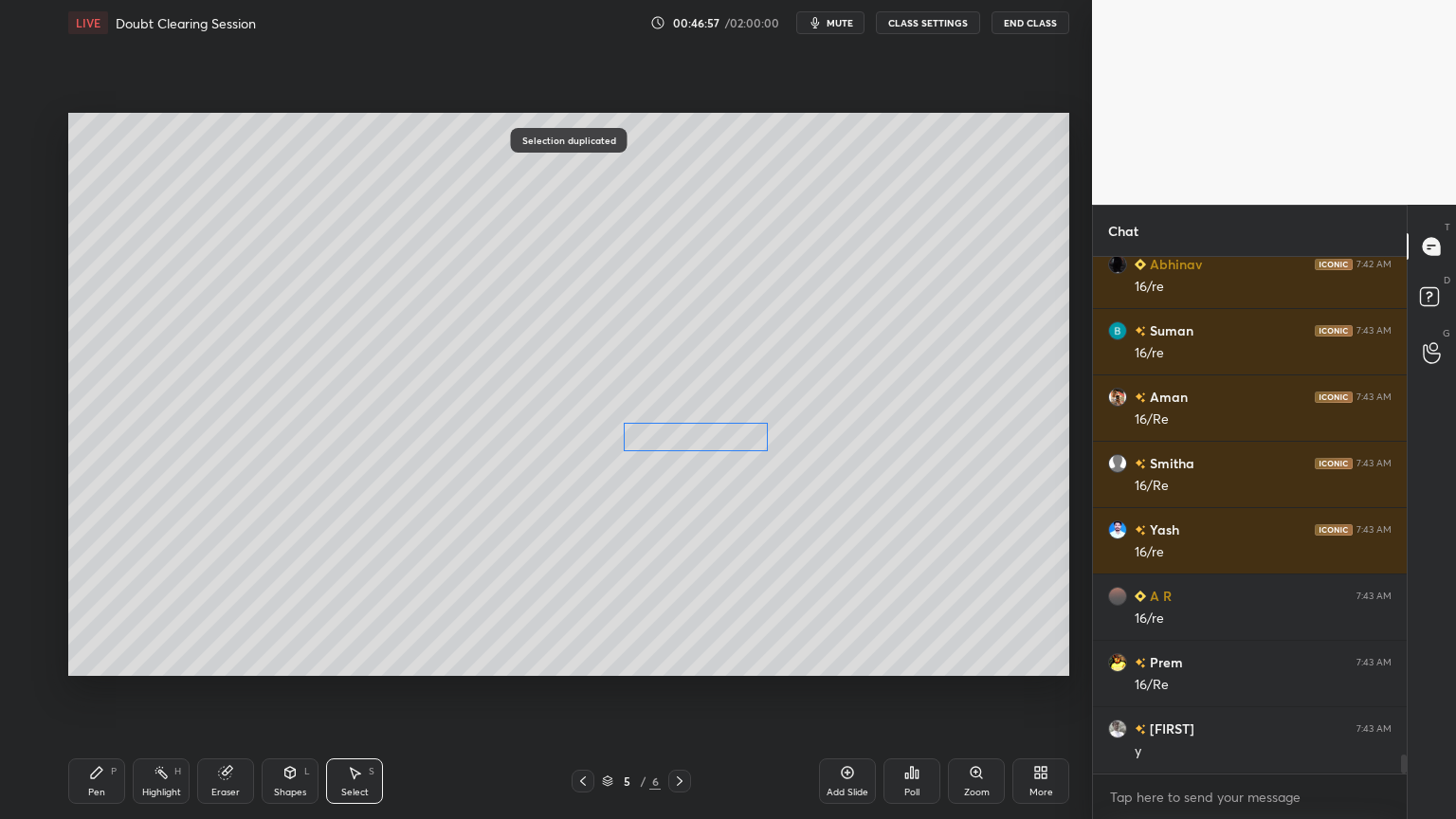 scroll, scrollTop: 13684, scrollLeft: 0, axis: vertical 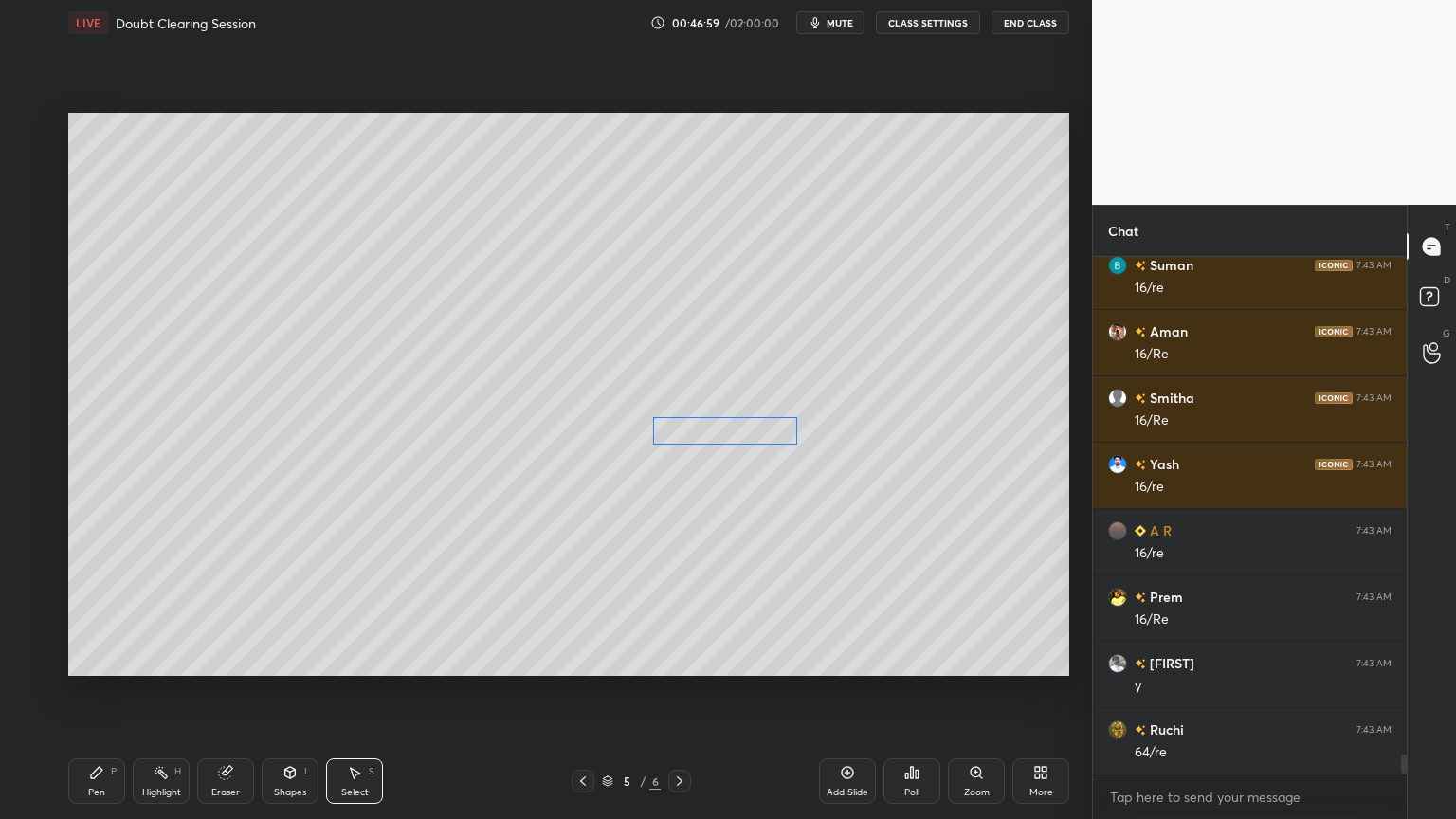 drag, startPoint x: 301, startPoint y: 463, endPoint x: 751, endPoint y: 432, distance: 451.06651 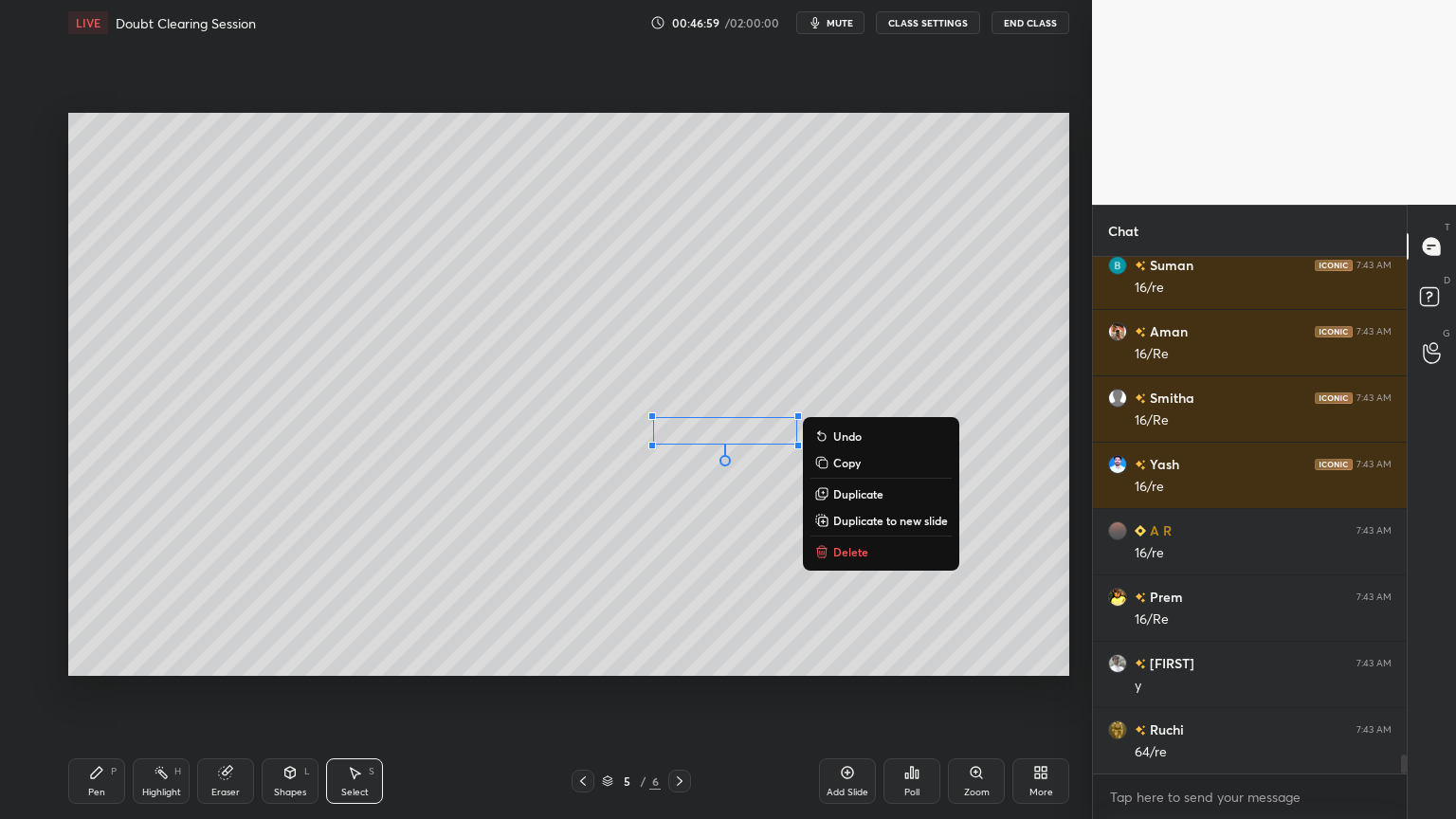 scroll, scrollTop: 13751, scrollLeft: 0, axis: vertical 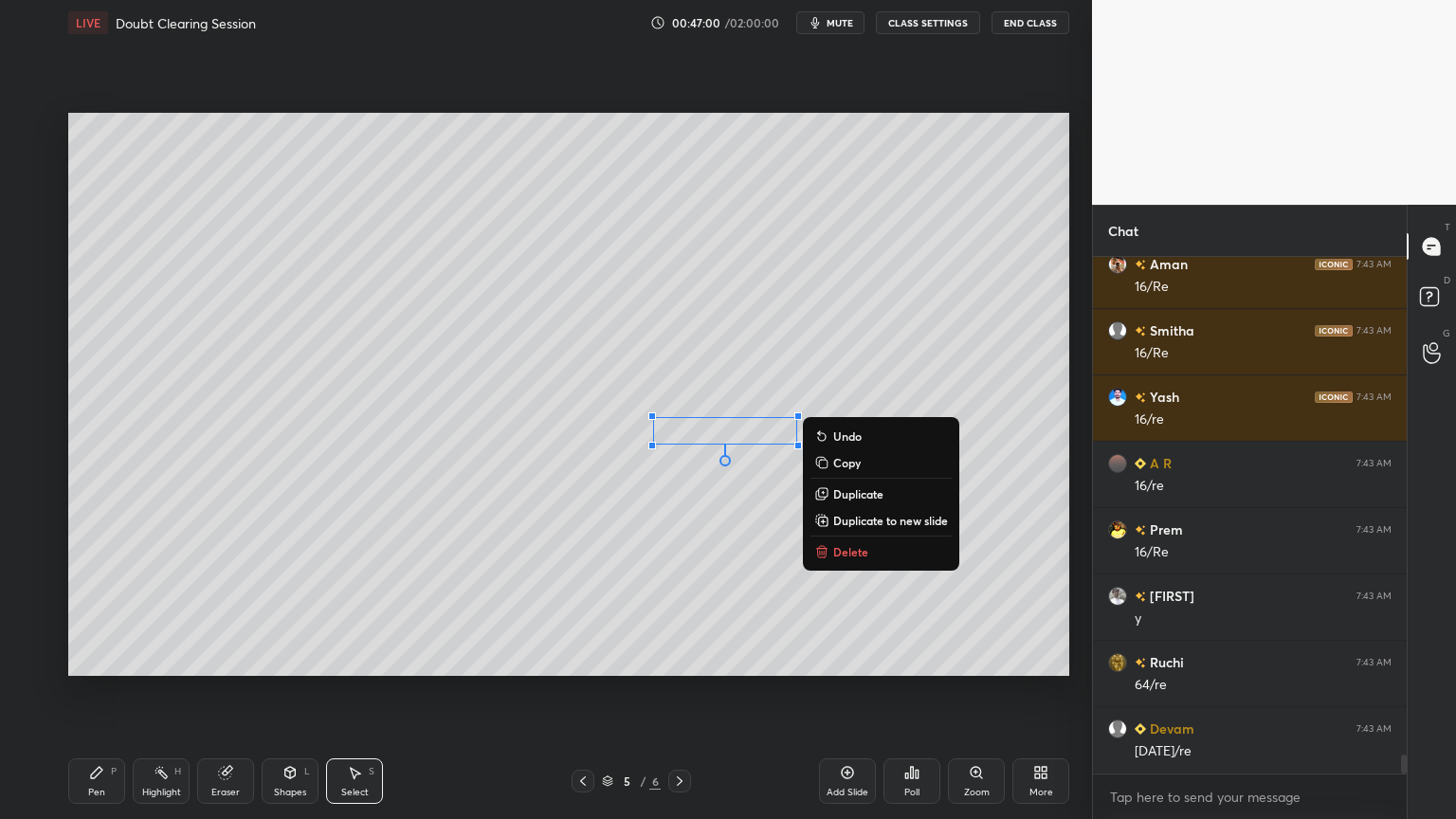 click on "Pen" at bounding box center (97, 792) 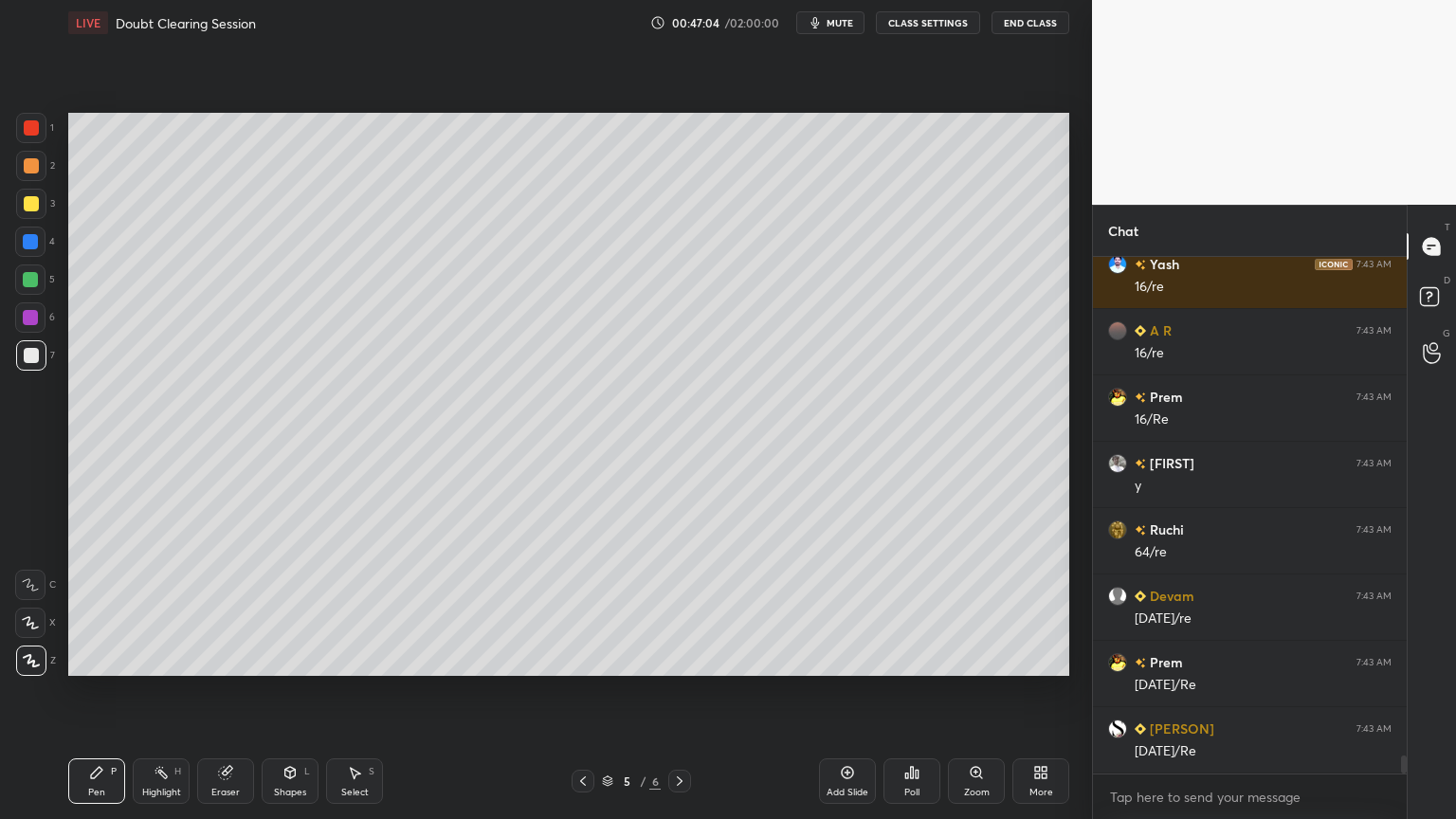 scroll, scrollTop: 13950, scrollLeft: 0, axis: vertical 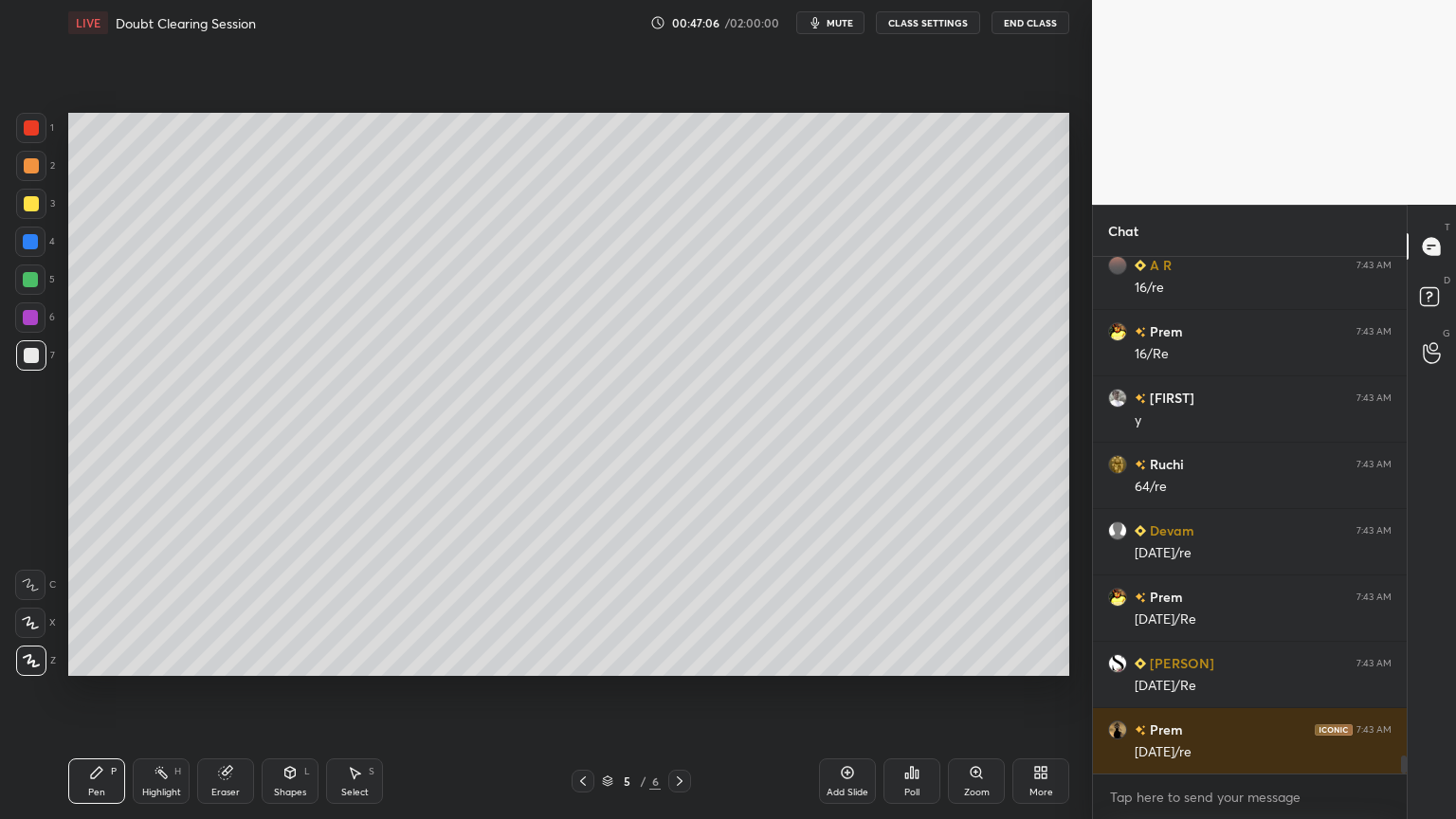 click on "Eraser" at bounding box center (226, 792) 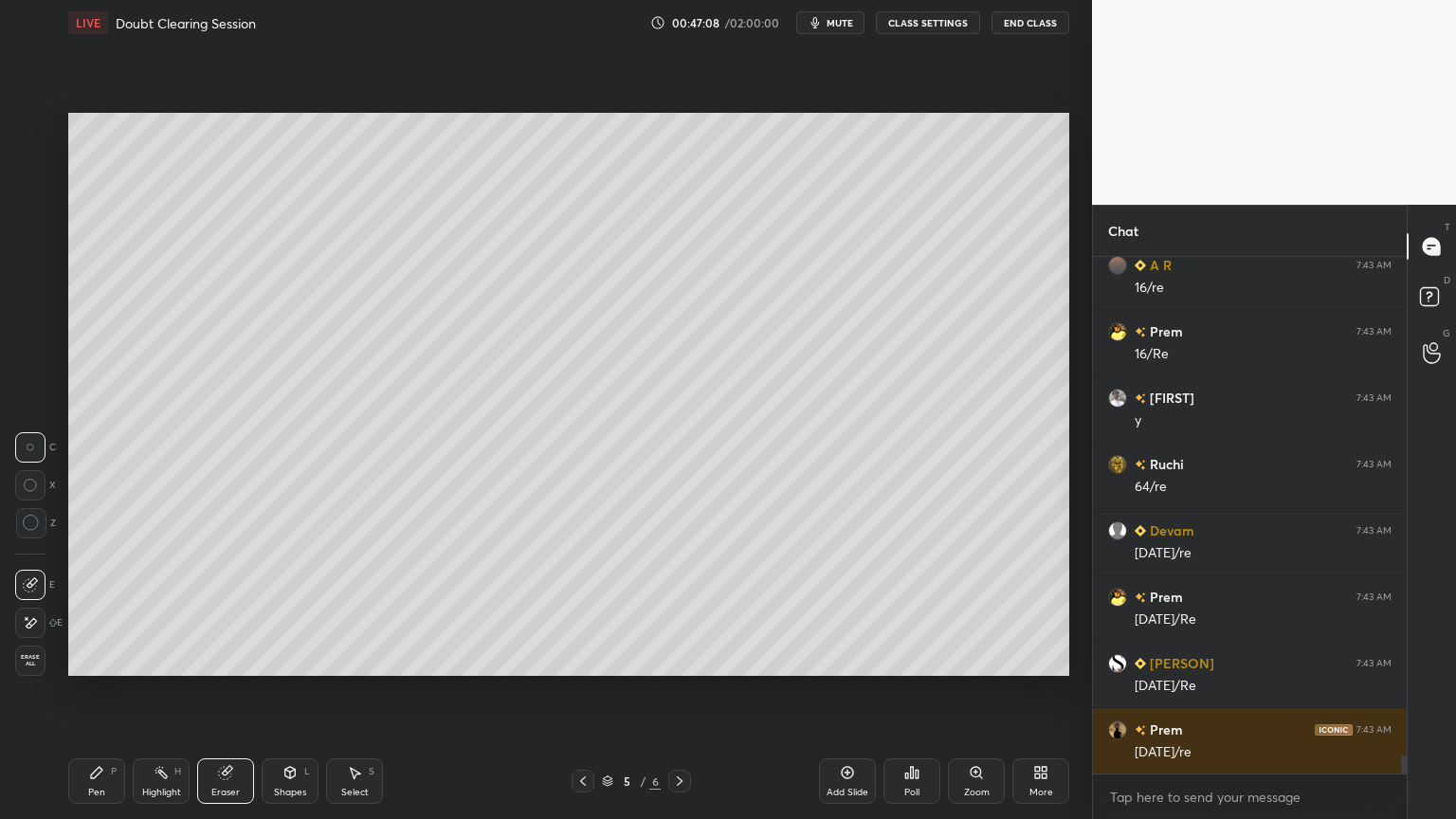 scroll, scrollTop: 14017, scrollLeft: 0, axis: vertical 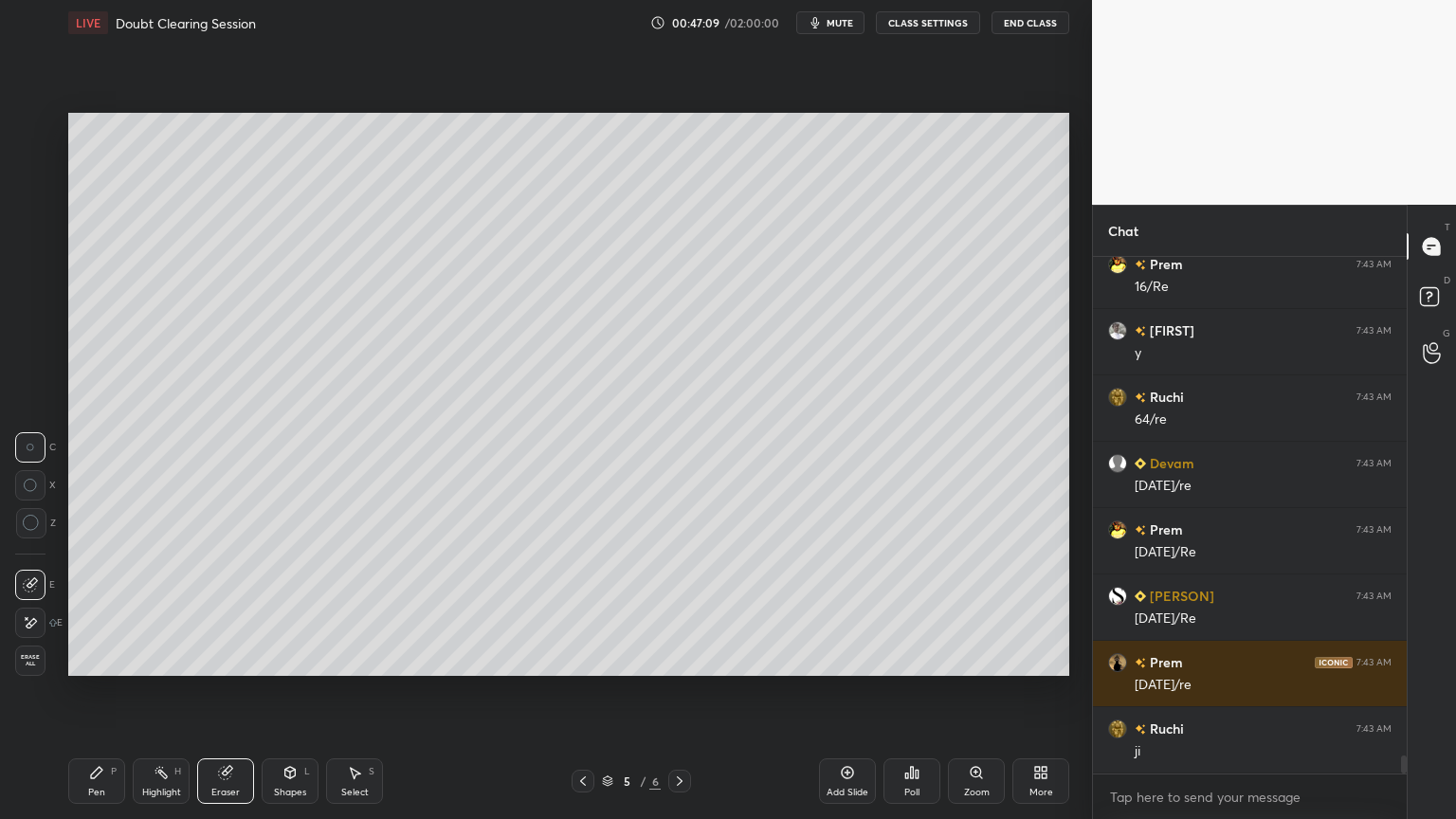 drag, startPoint x: 106, startPoint y: 788, endPoint x: 125, endPoint y: 783, distance: 19.646883 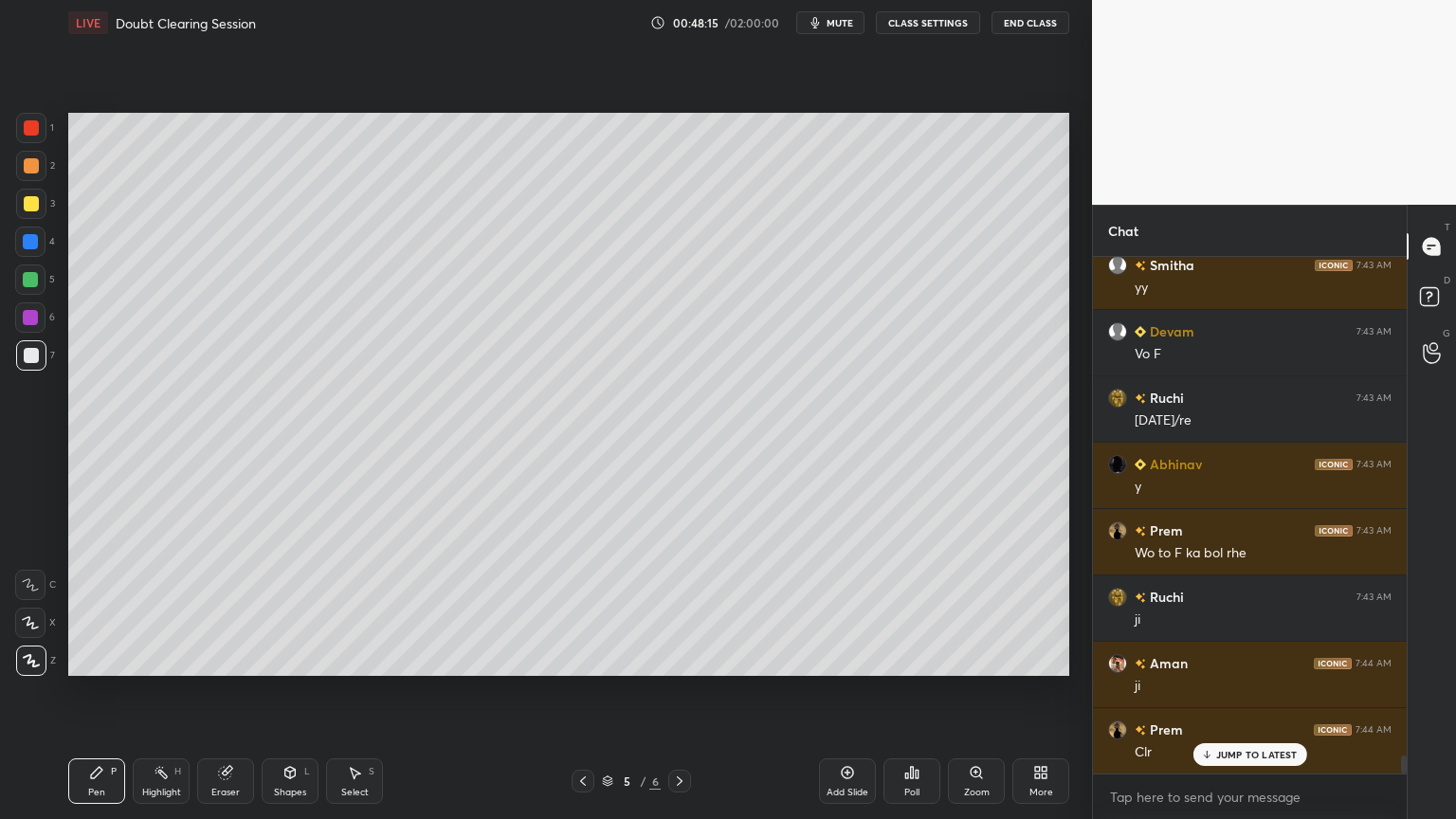 scroll, scrollTop: 14680, scrollLeft: 0, axis: vertical 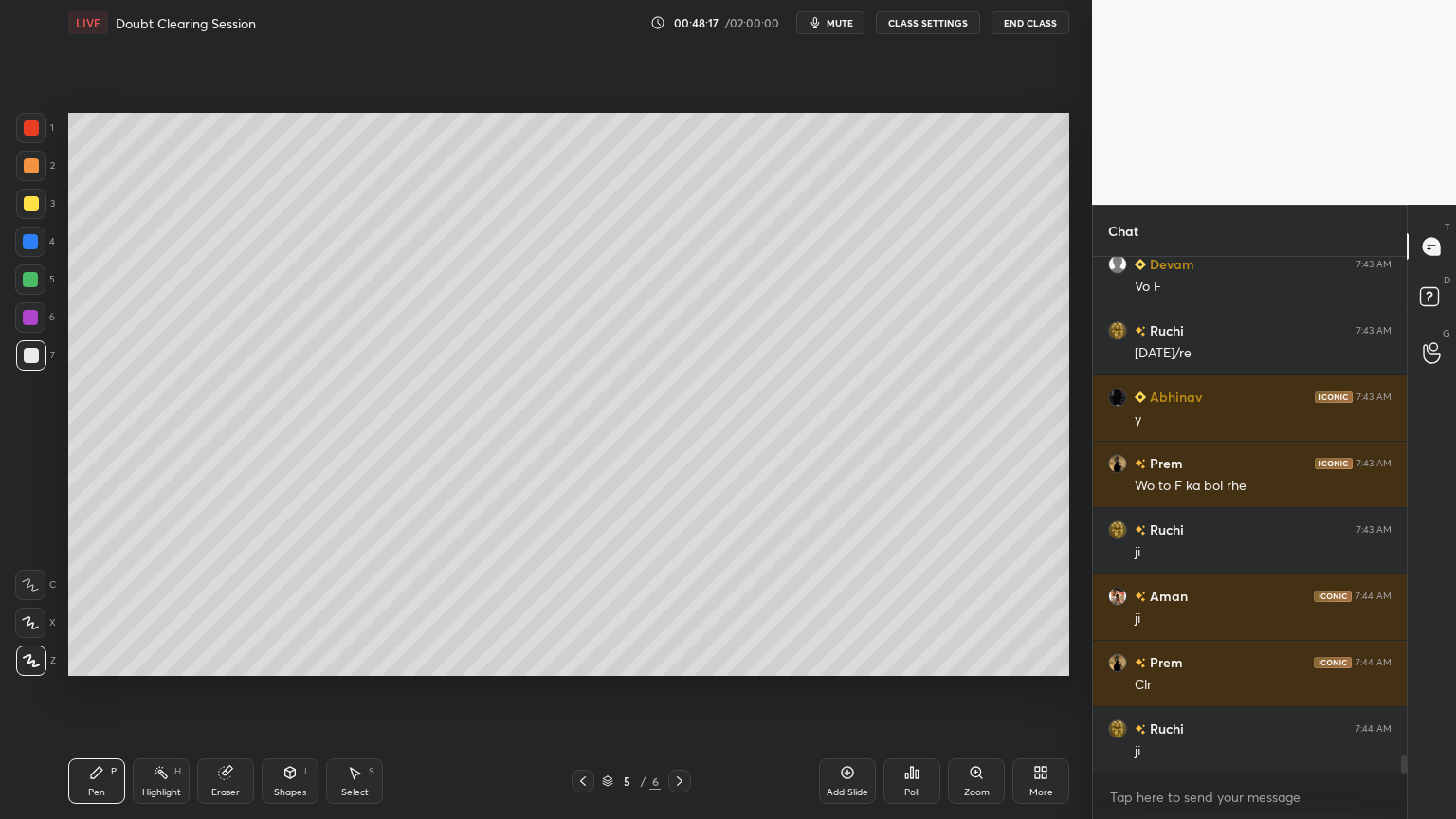 click 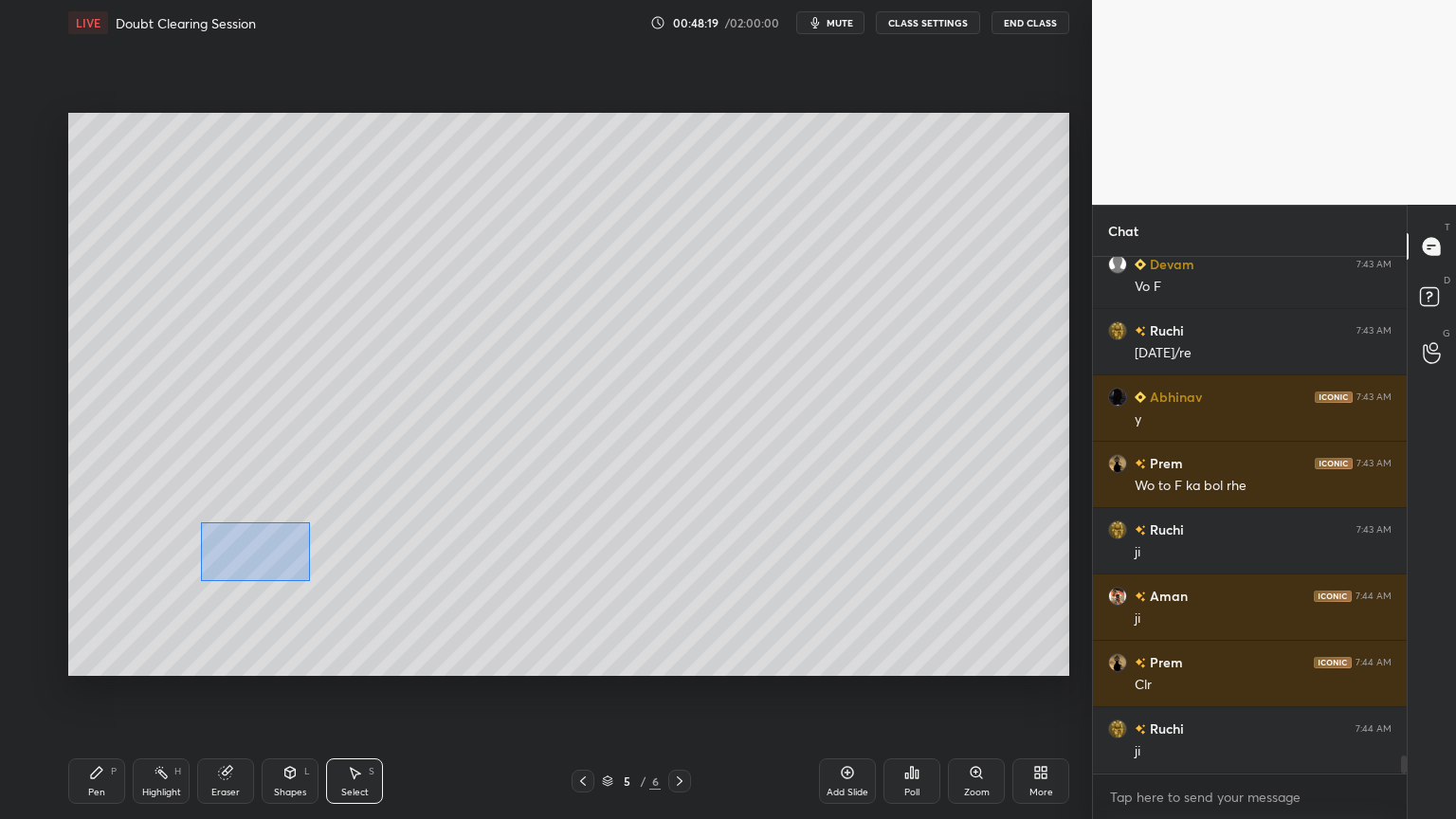 drag, startPoint x: 214, startPoint y: 531, endPoint x: 308, endPoint y: 580, distance: 106.00472 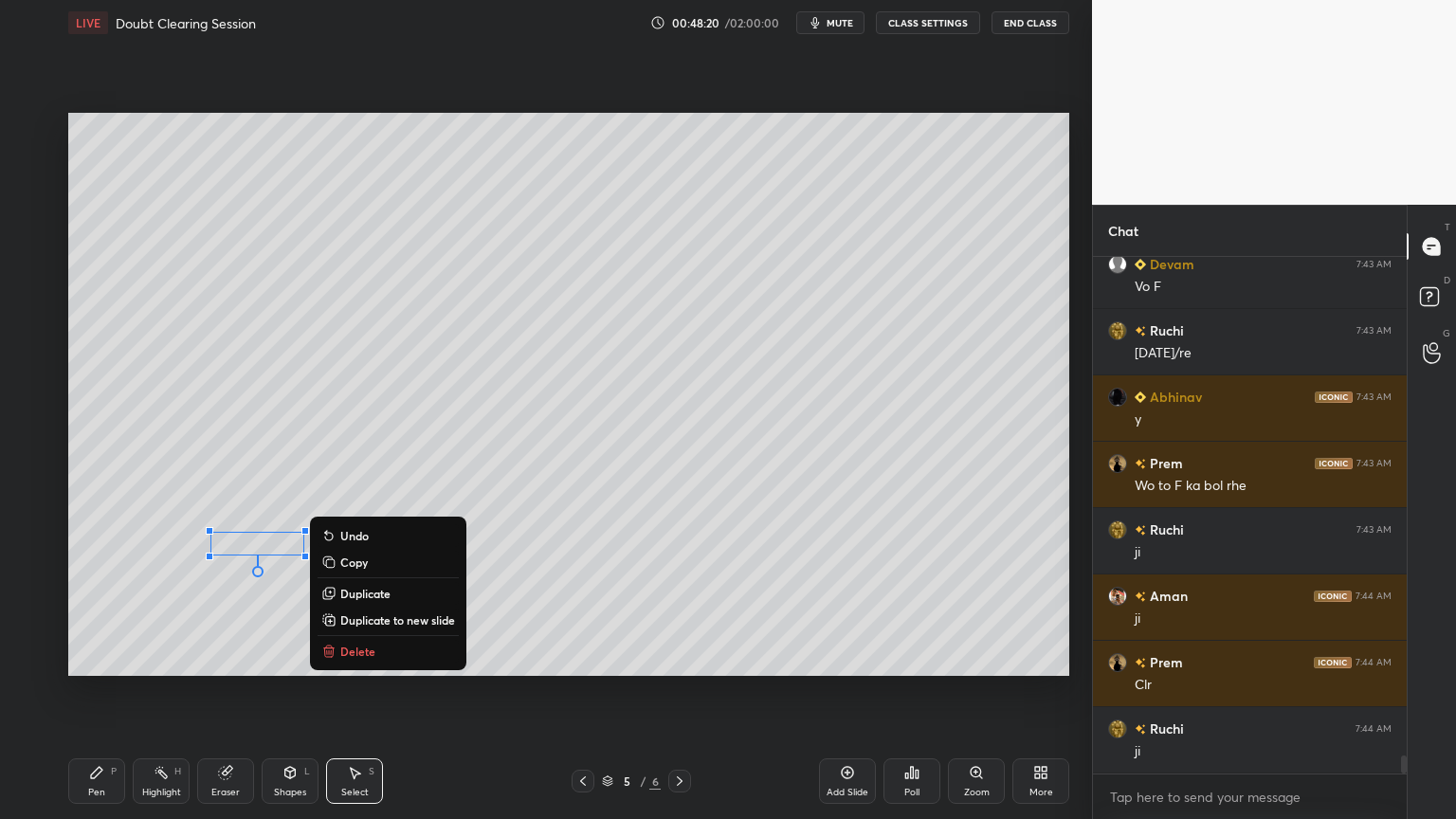 click on "Duplicate" at bounding box center (365, 593) 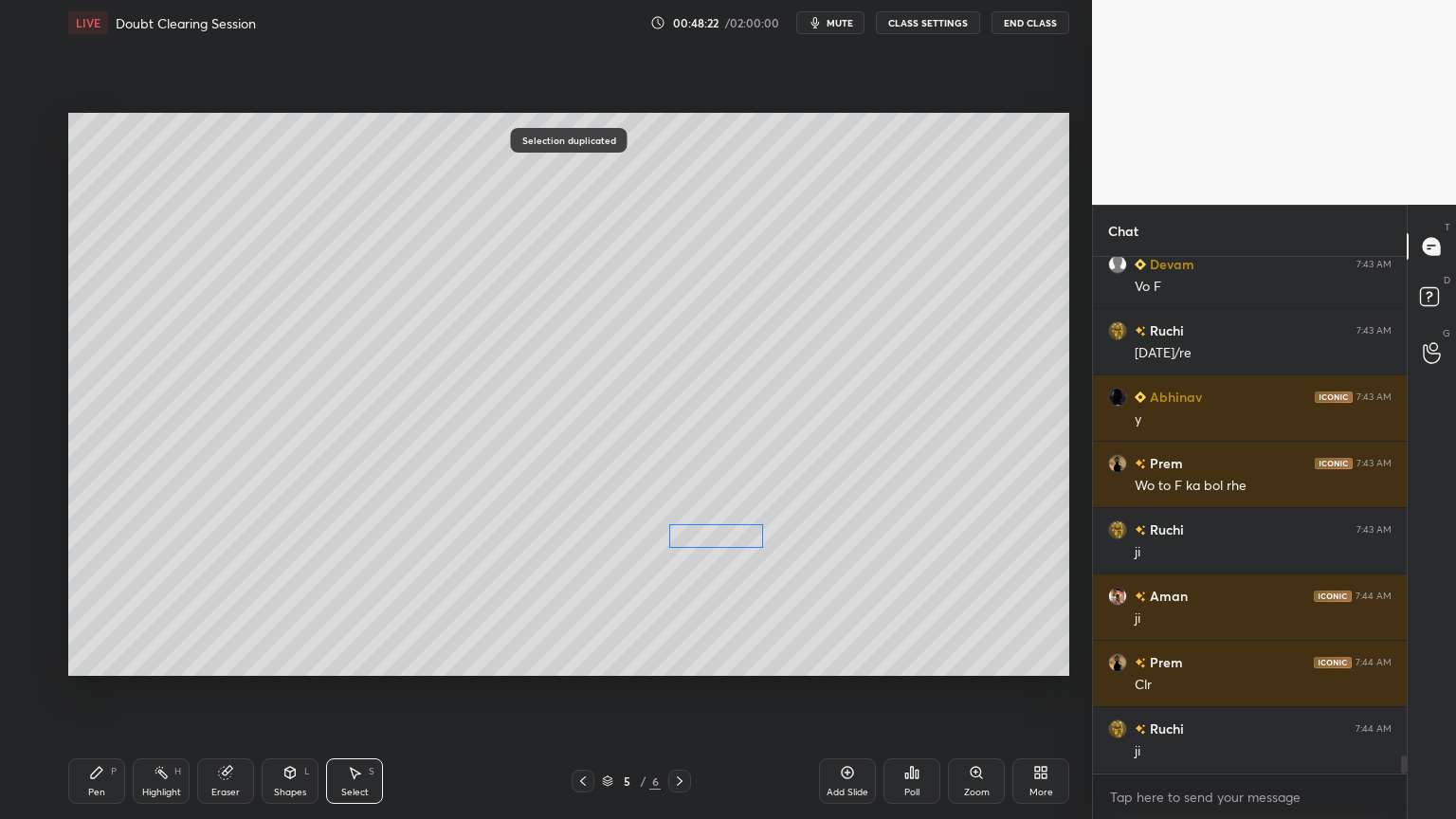drag, startPoint x: 285, startPoint y: 569, endPoint x: 720, endPoint y: 538, distance: 436.1032 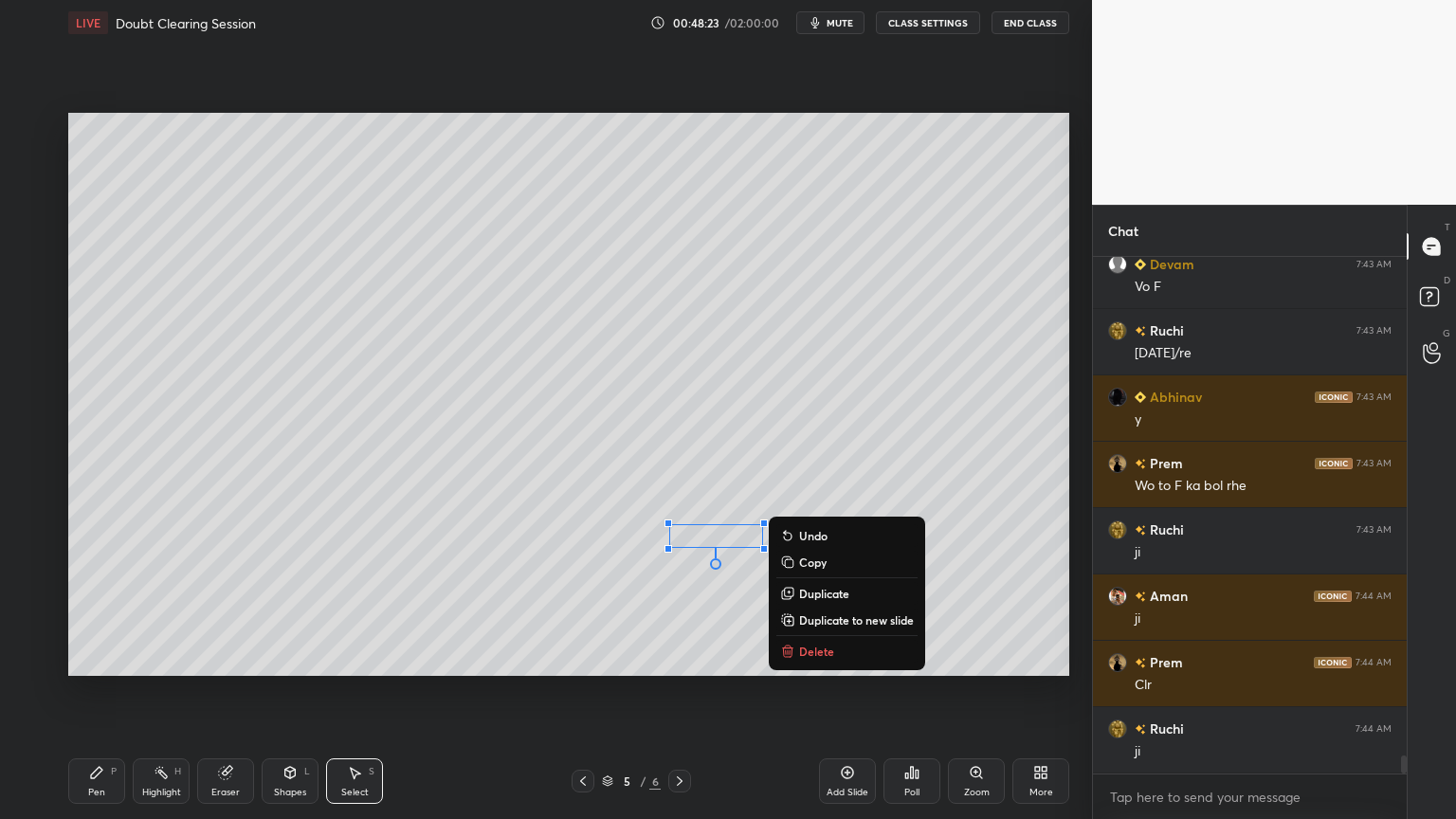 click on "Pen P" at bounding box center [97, 781] 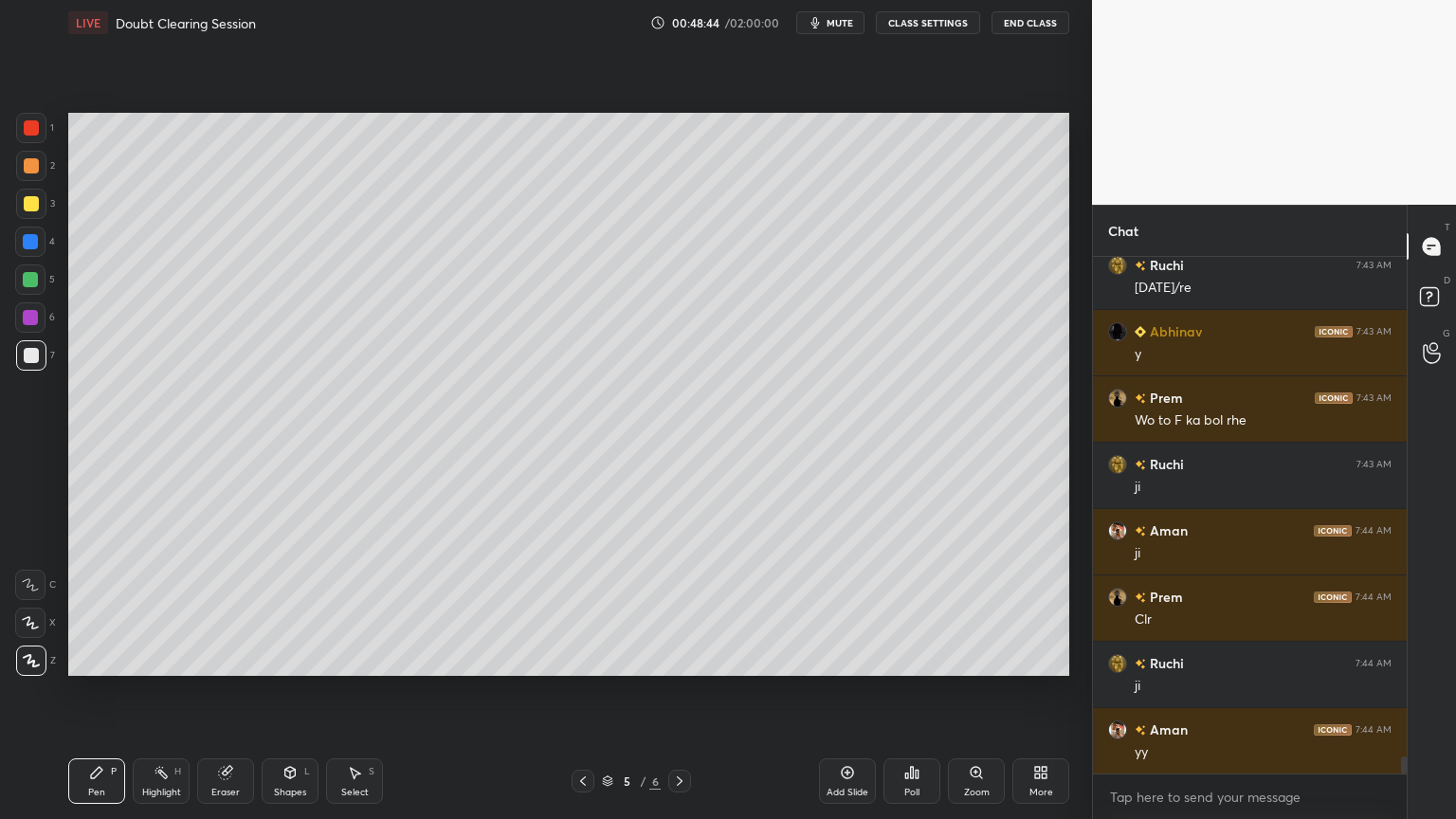 scroll, scrollTop: 14813, scrollLeft: 0, axis: vertical 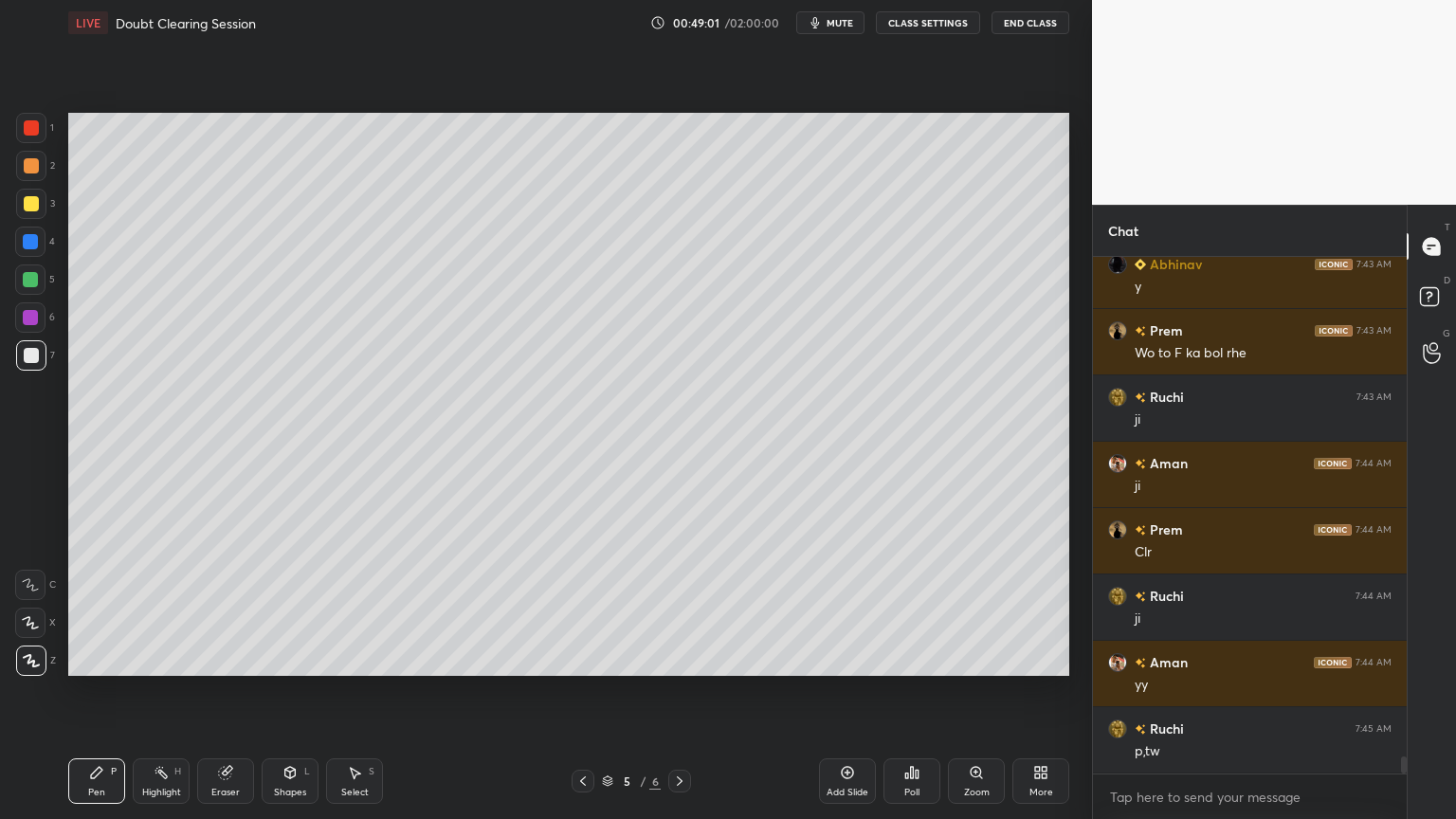 drag, startPoint x: 349, startPoint y: 779, endPoint x: 353, endPoint y: 768, distance: 11.7047 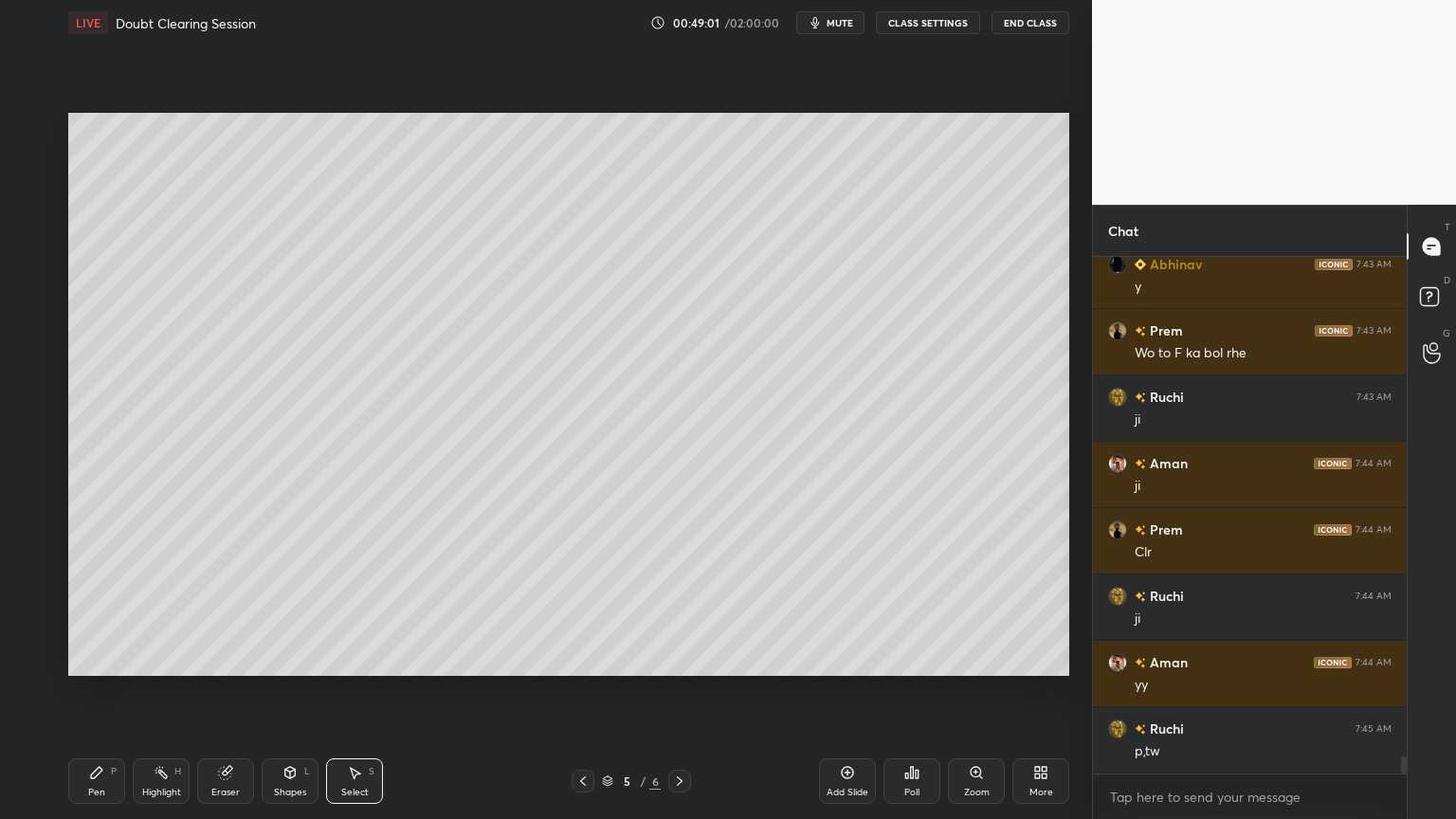 scroll, scrollTop: 14878, scrollLeft: 0, axis: vertical 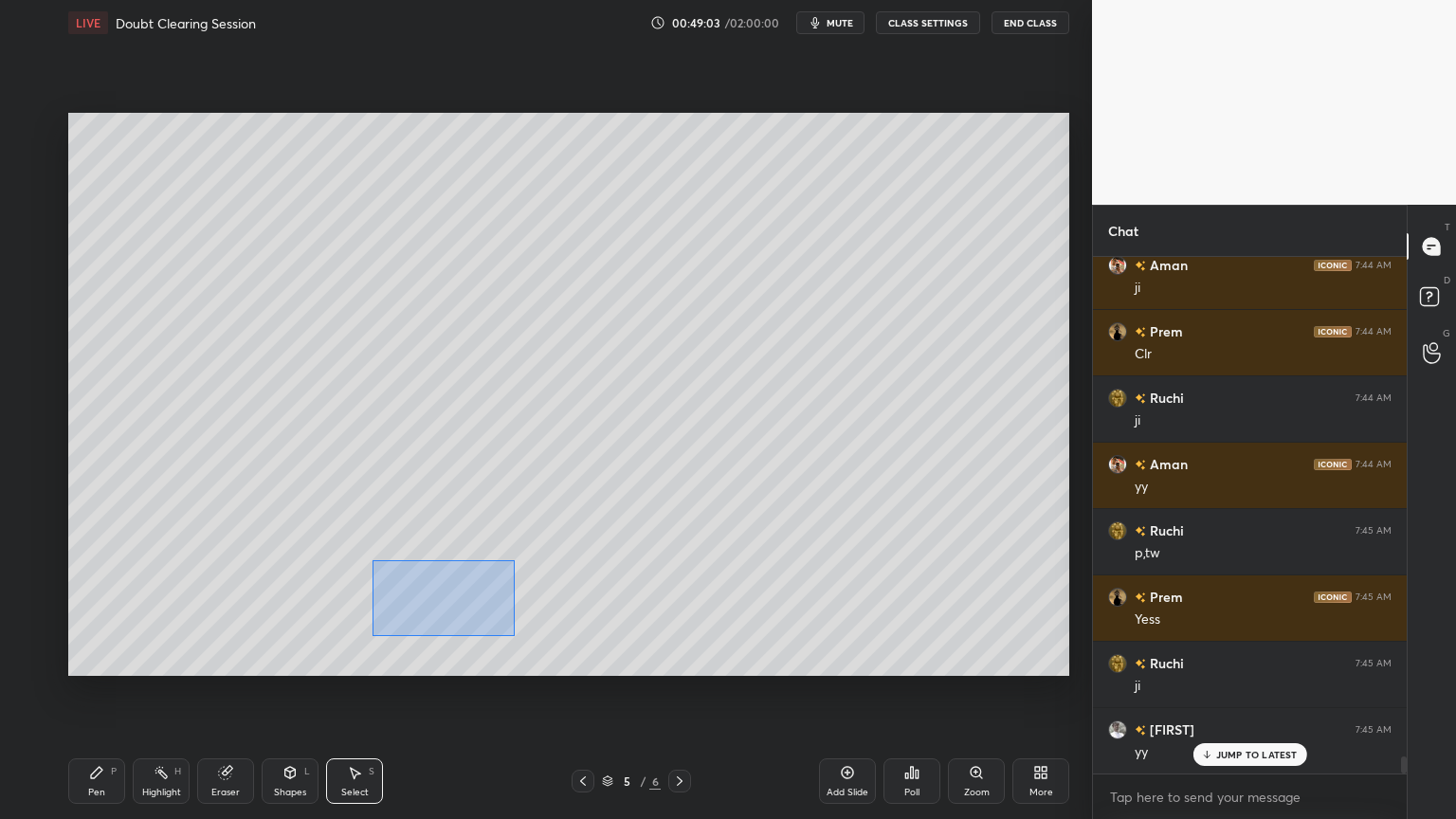 drag, startPoint x: 378, startPoint y: 566, endPoint x: 514, endPoint y: 634, distance: 152.05262 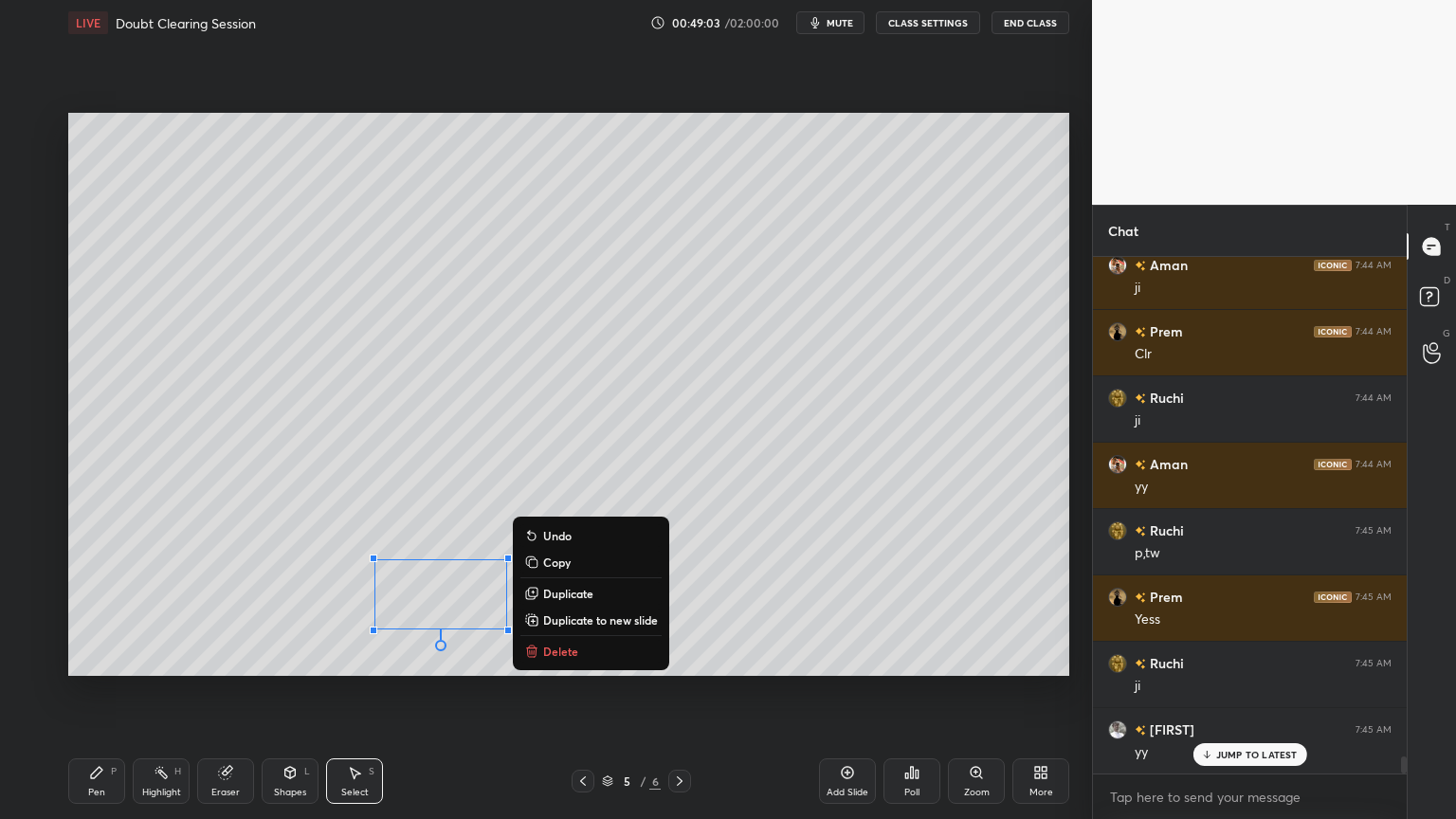 scroll, scrollTop: 15079, scrollLeft: 0, axis: vertical 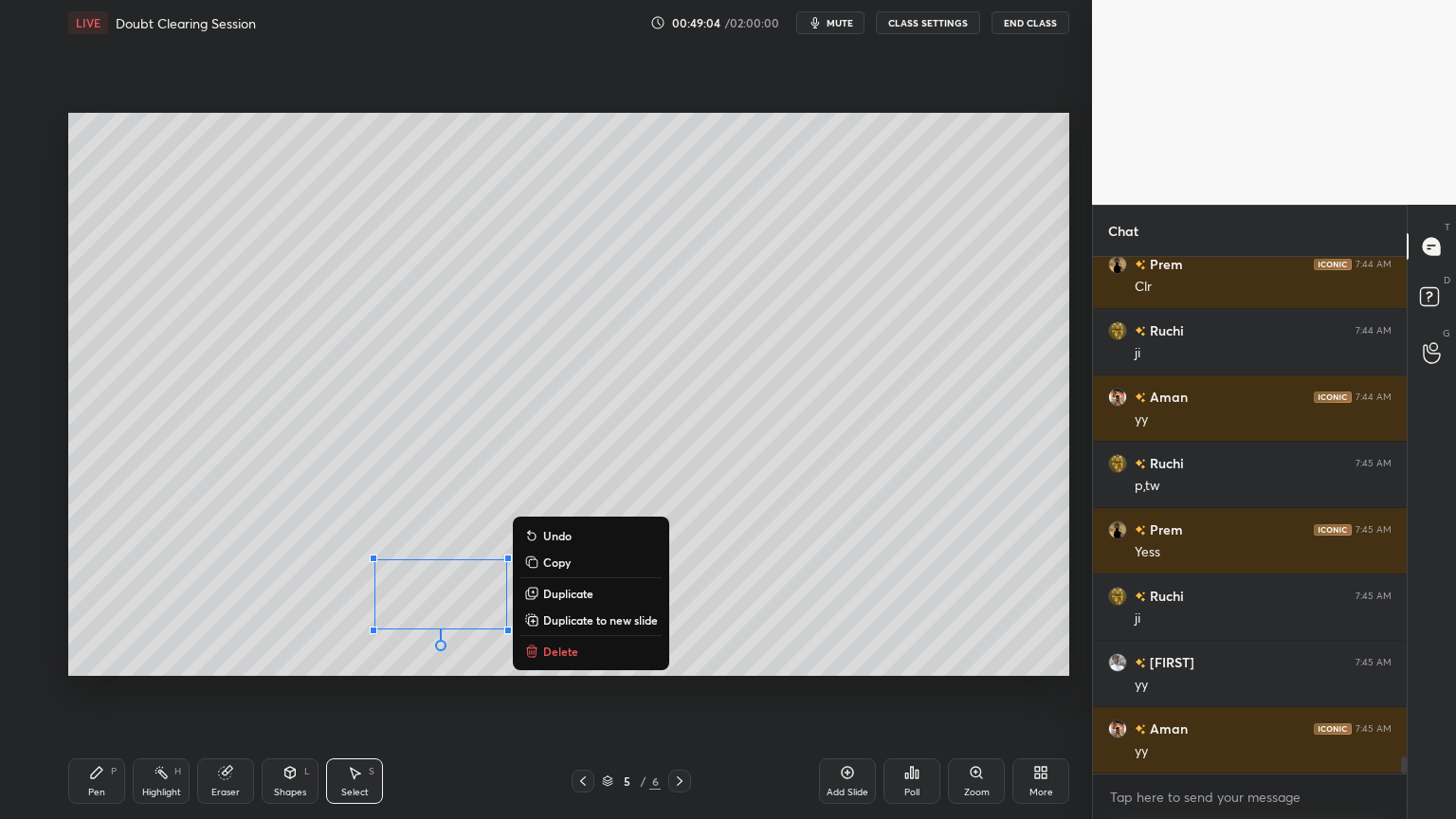 click on "Duplicate" at bounding box center [568, 593] 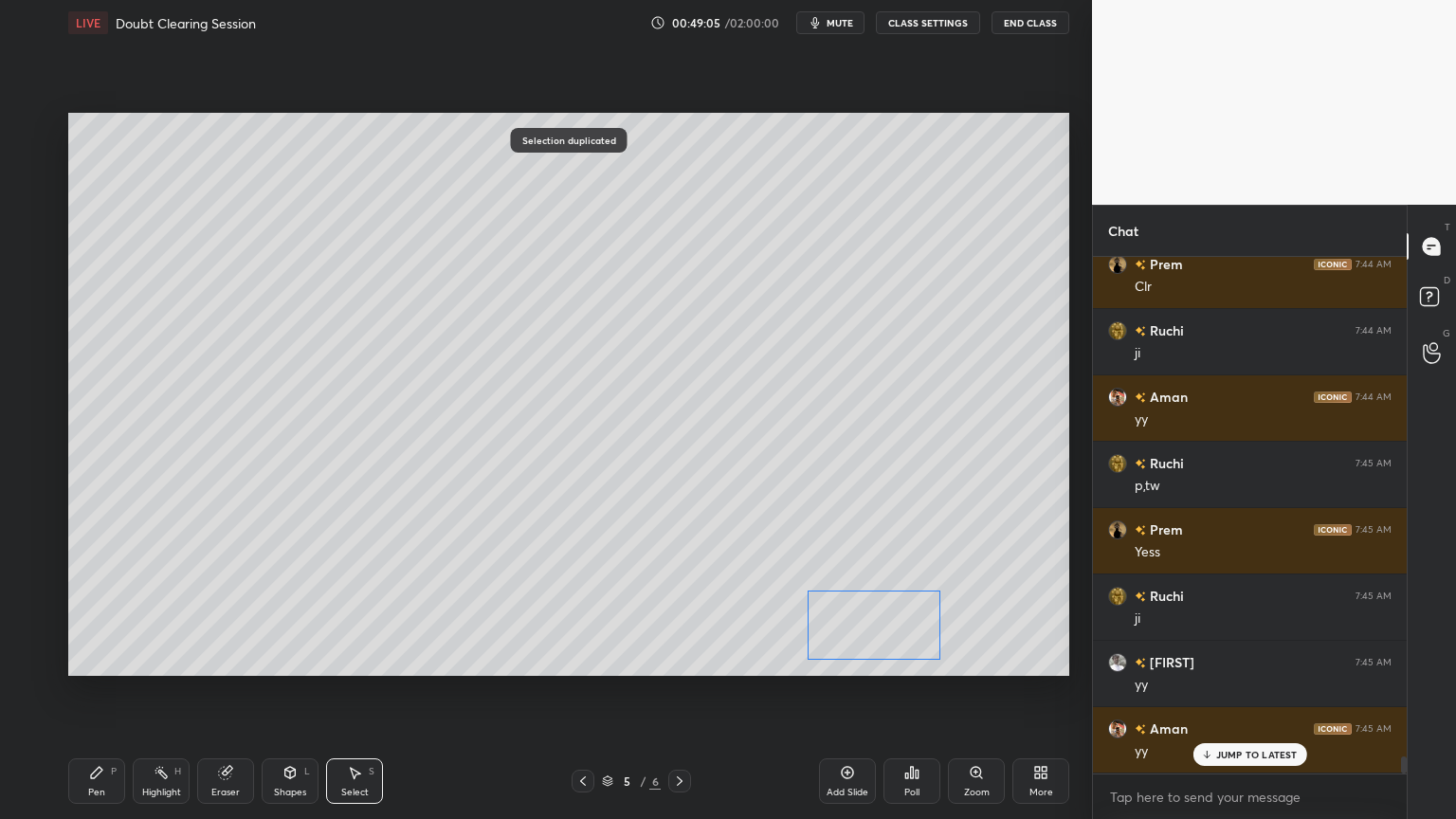 scroll, scrollTop: 15144, scrollLeft: 0, axis: vertical 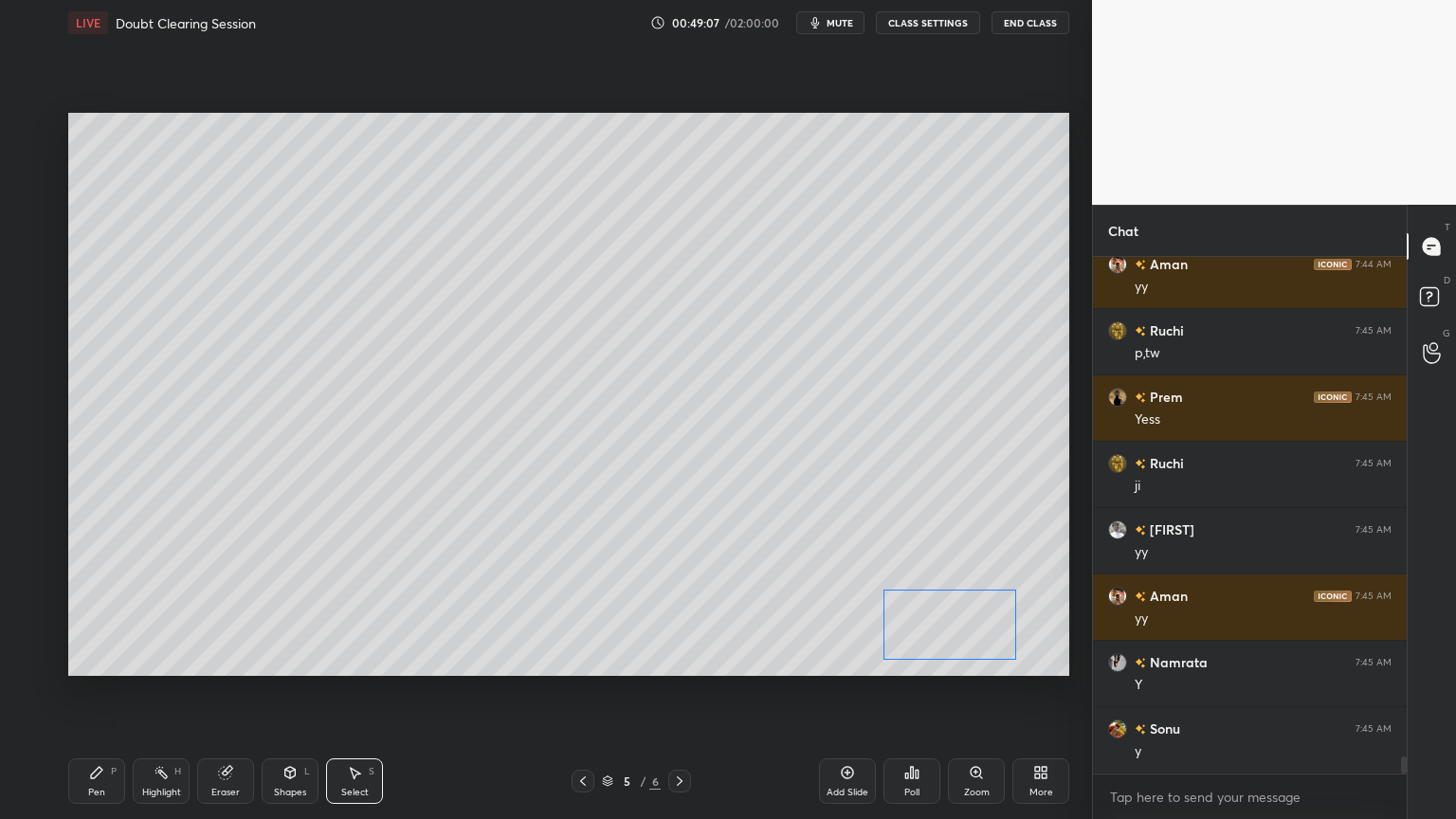 drag, startPoint x: 479, startPoint y: 628, endPoint x: 956, endPoint y: 633, distance: 477.0262 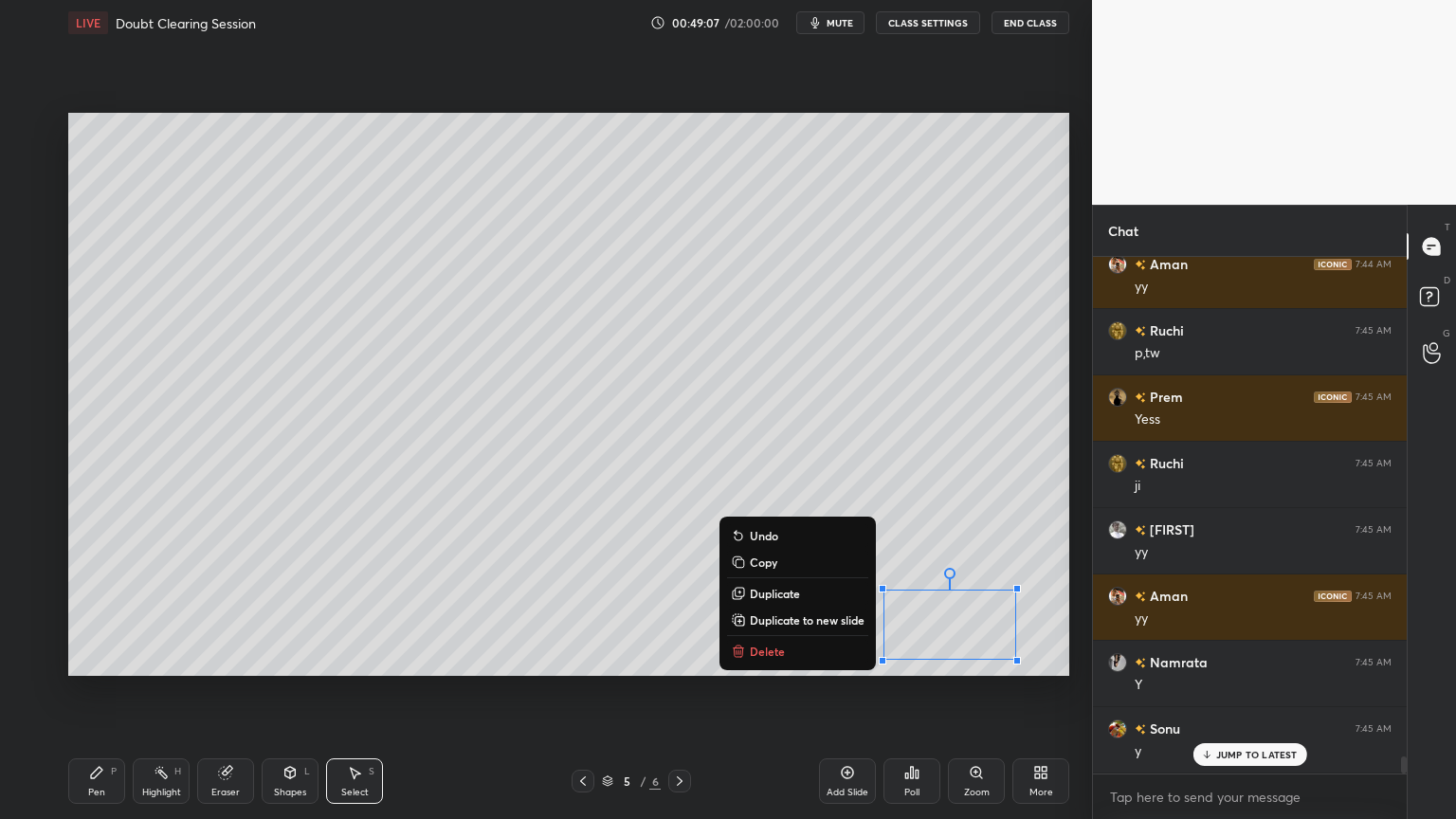 scroll, scrollTop: 15277, scrollLeft: 0, axis: vertical 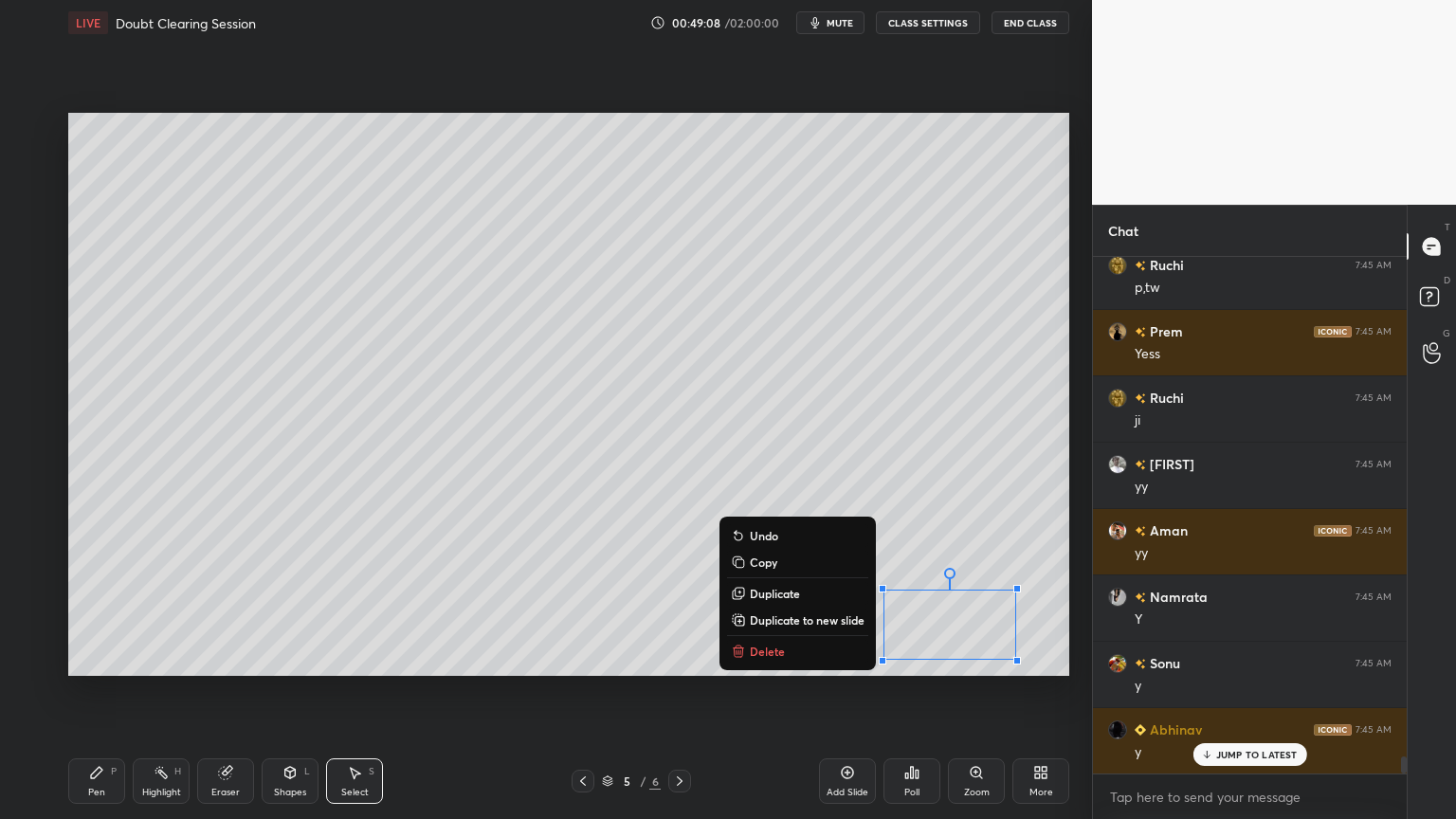 click on "0 ° Undo Copy Duplicate Duplicate to new slide Delete" at bounding box center (569, 394) 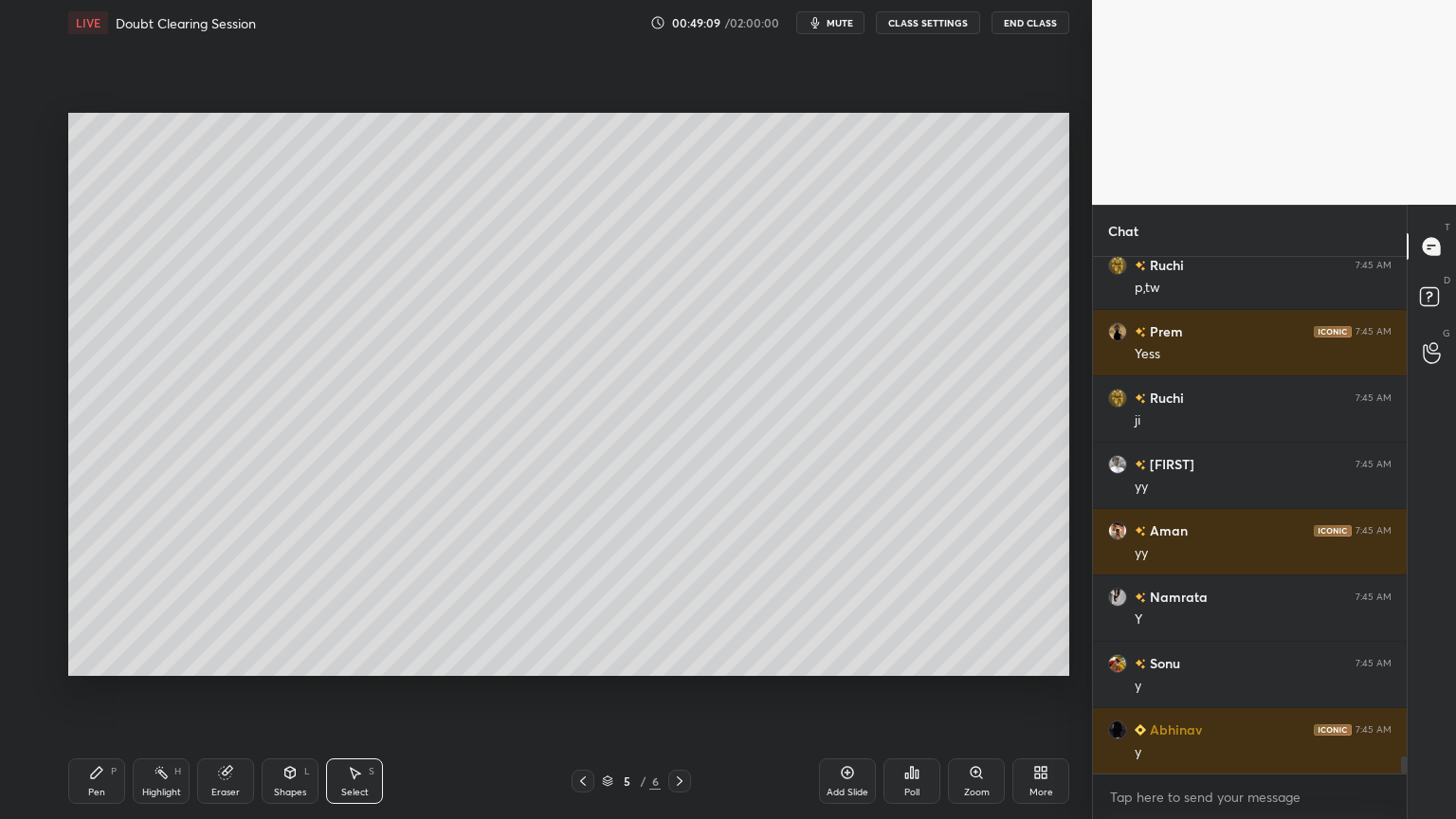scroll, scrollTop: 15344, scrollLeft: 0, axis: vertical 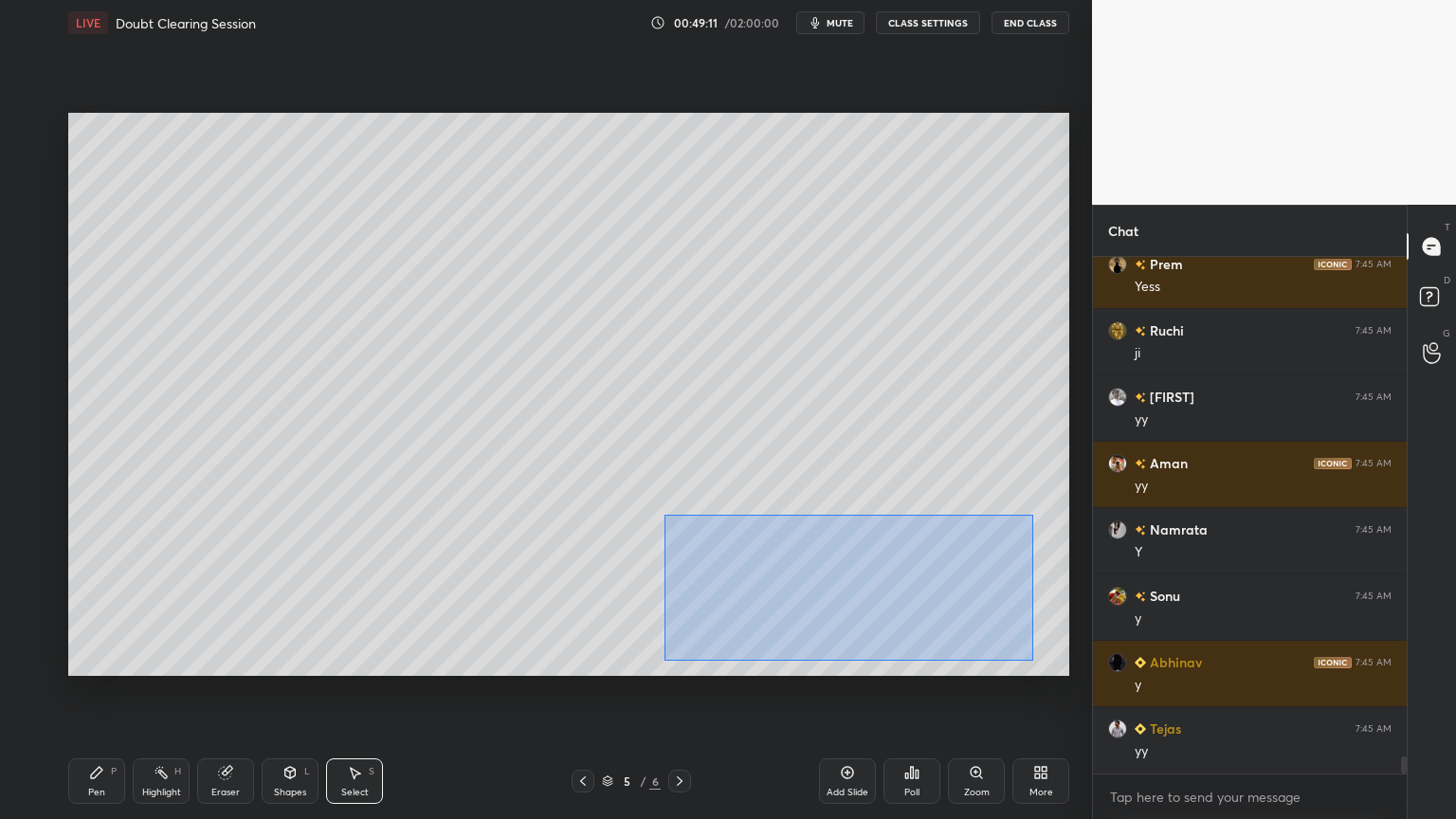 drag, startPoint x: 665, startPoint y: 514, endPoint x: 1031, endPoint y: 657, distance: 392.944 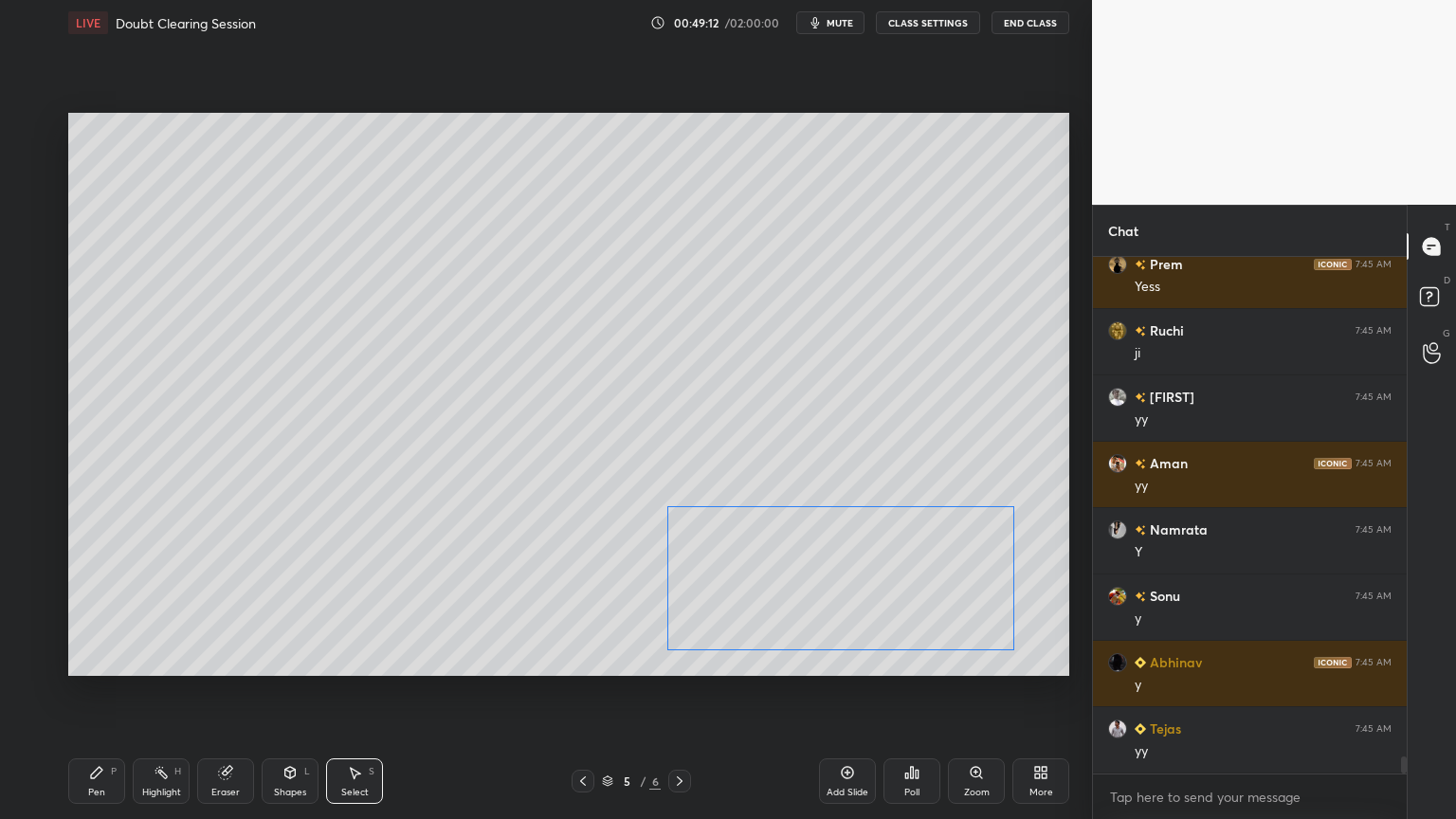 drag, startPoint x: 938, startPoint y: 624, endPoint x: 935, endPoint y: 614, distance: 10.440307 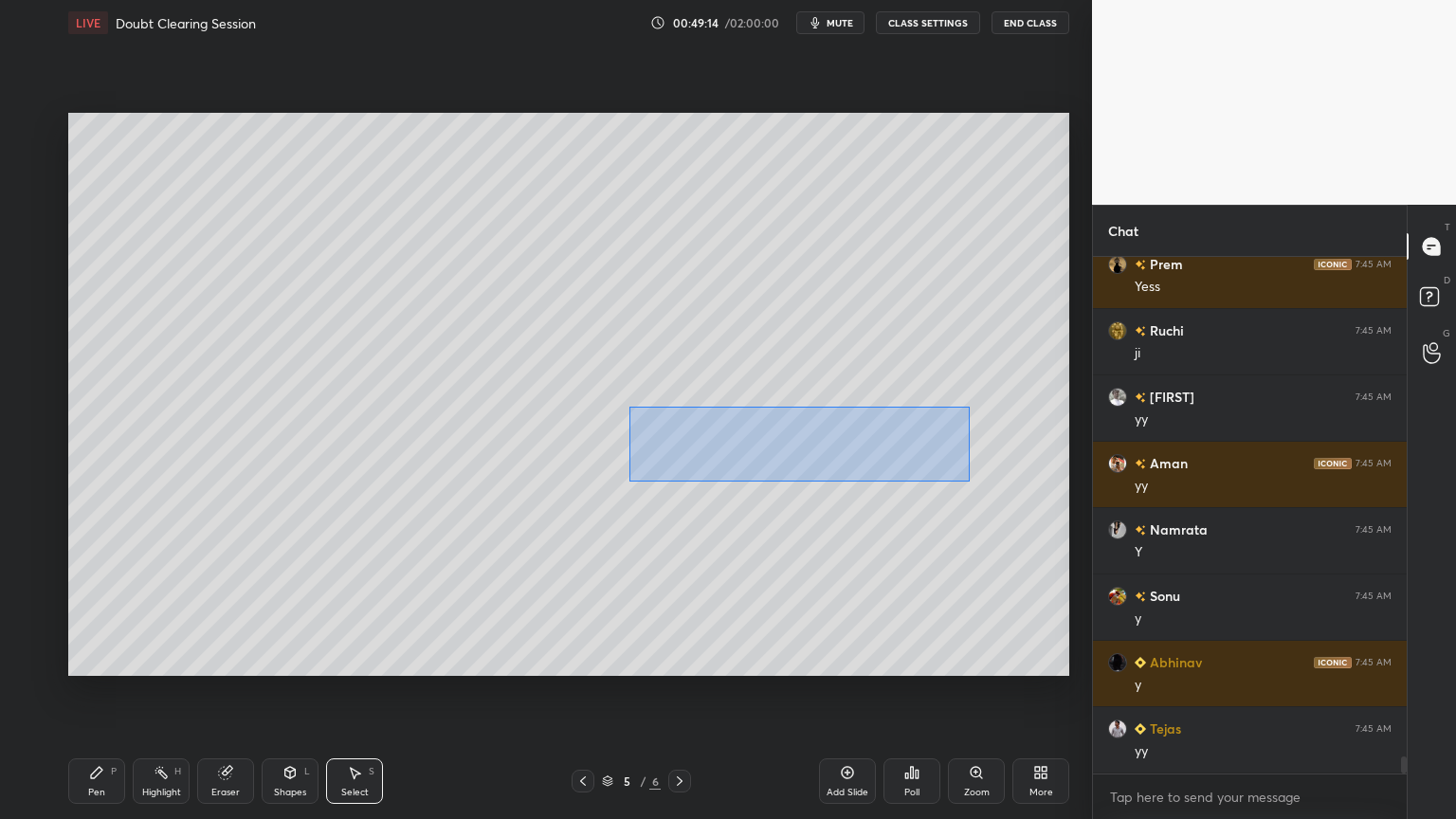 drag, startPoint x: 639, startPoint y: 413, endPoint x: 956, endPoint y: 475, distance: 323.0062 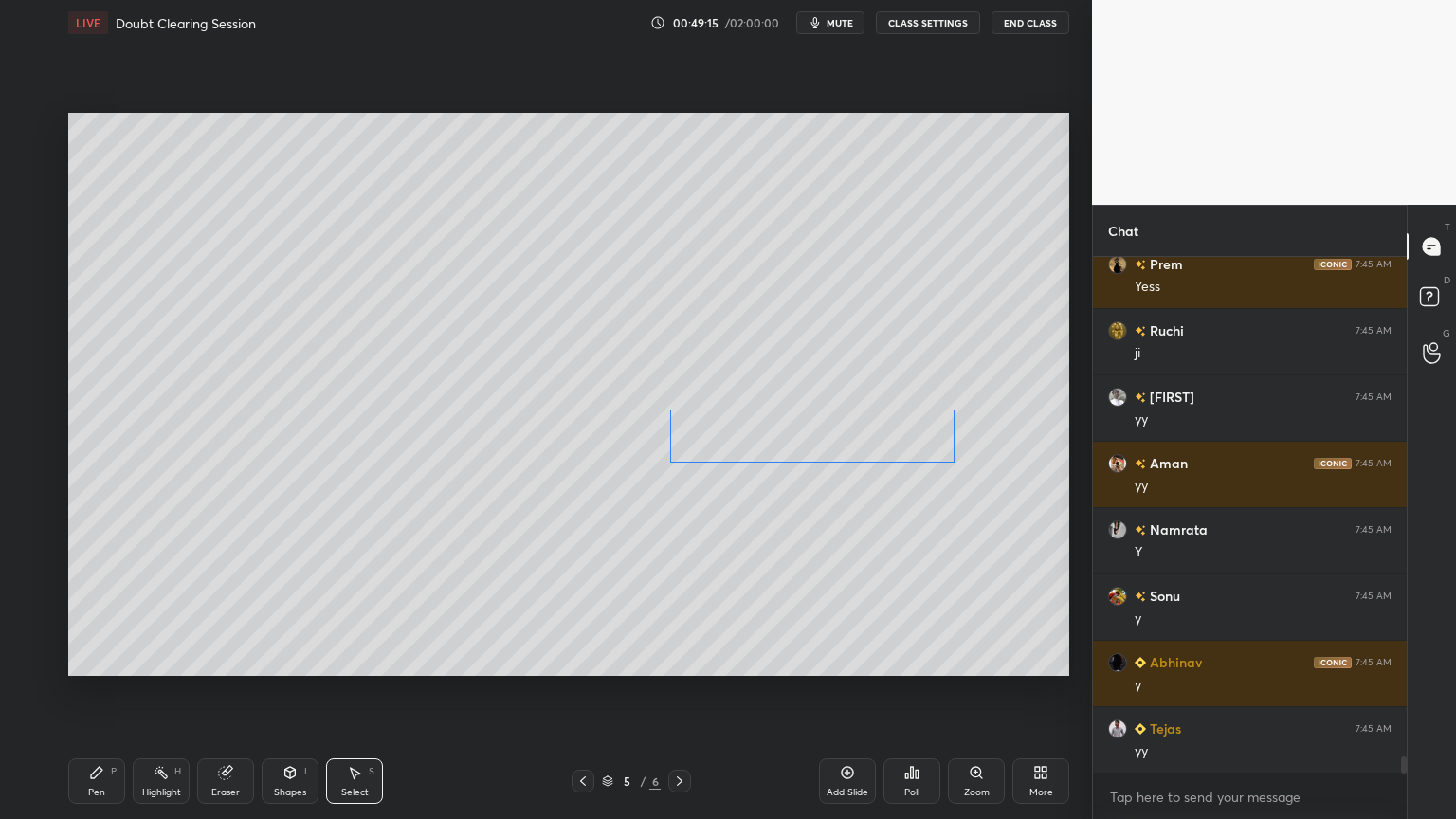drag, startPoint x: 876, startPoint y: 444, endPoint x: 887, endPoint y: 439, distance: 12 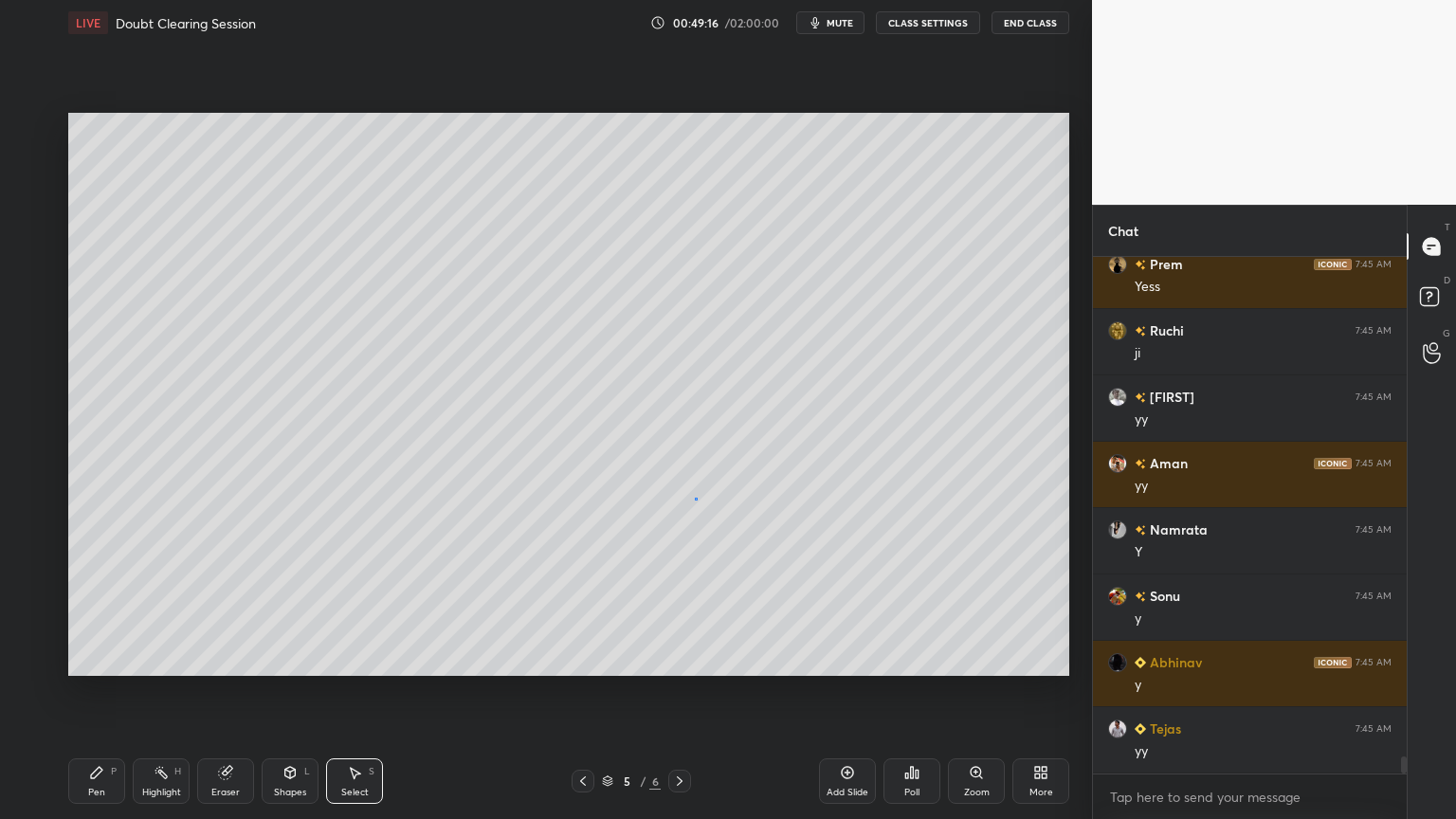 click on "0 ° Undo Copy Duplicate Duplicate to new slide Delete" at bounding box center (569, 394) 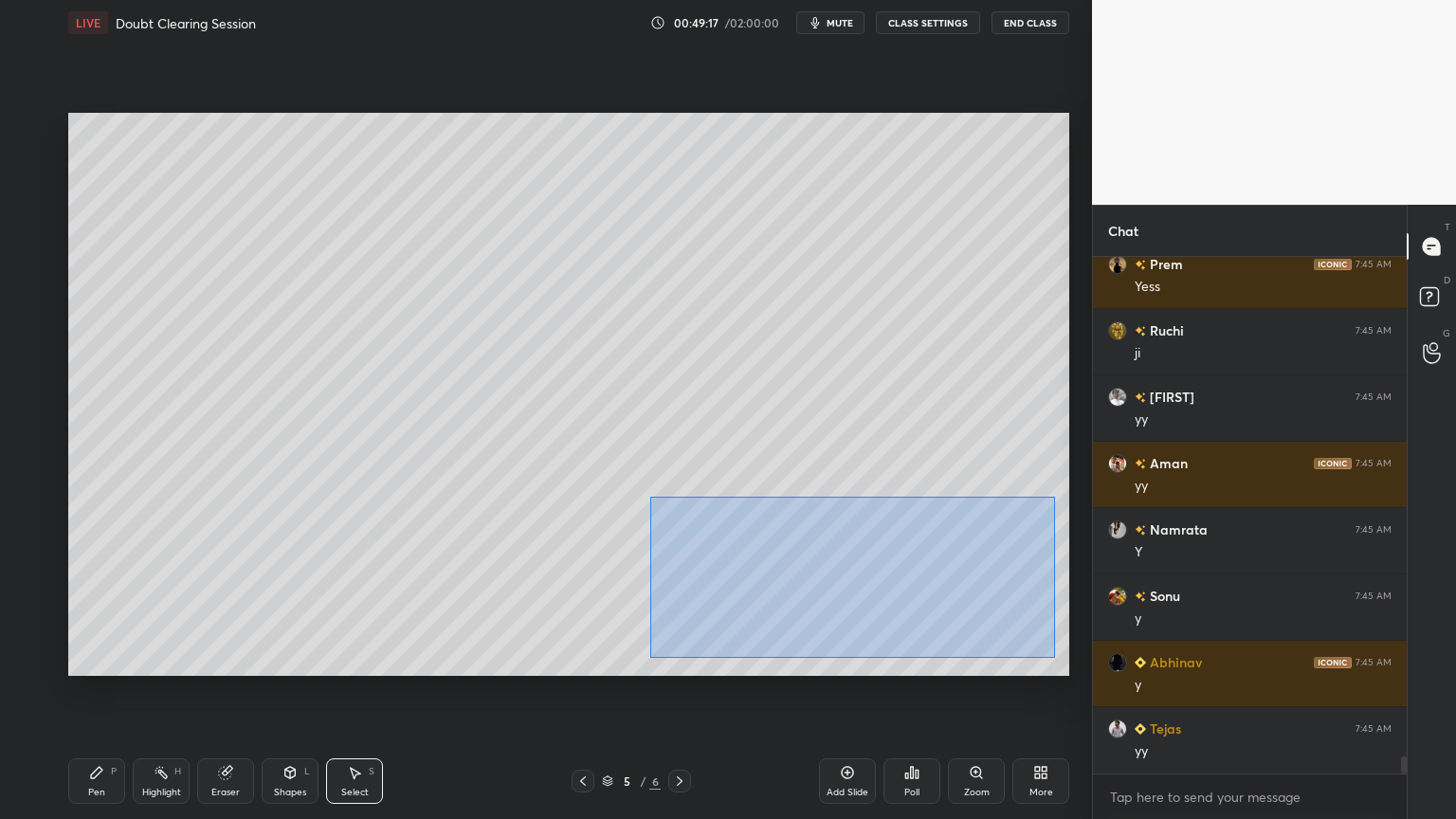 drag, startPoint x: 660, startPoint y: 504, endPoint x: 1054, endPoint y: 657, distance: 422.6642 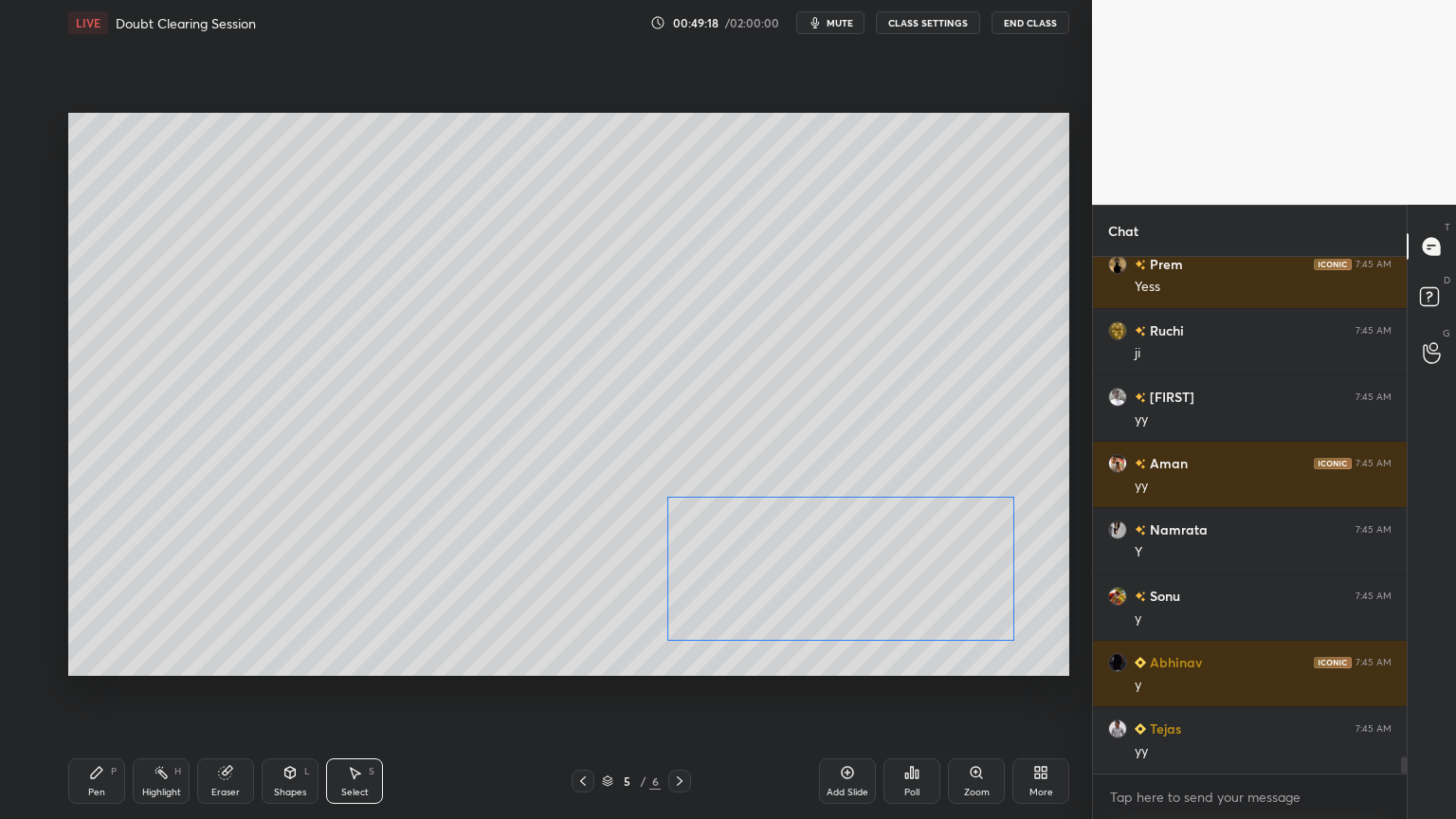 click on "0 ° Undo Copy Duplicate Duplicate to new slide Delete" at bounding box center (569, 394) 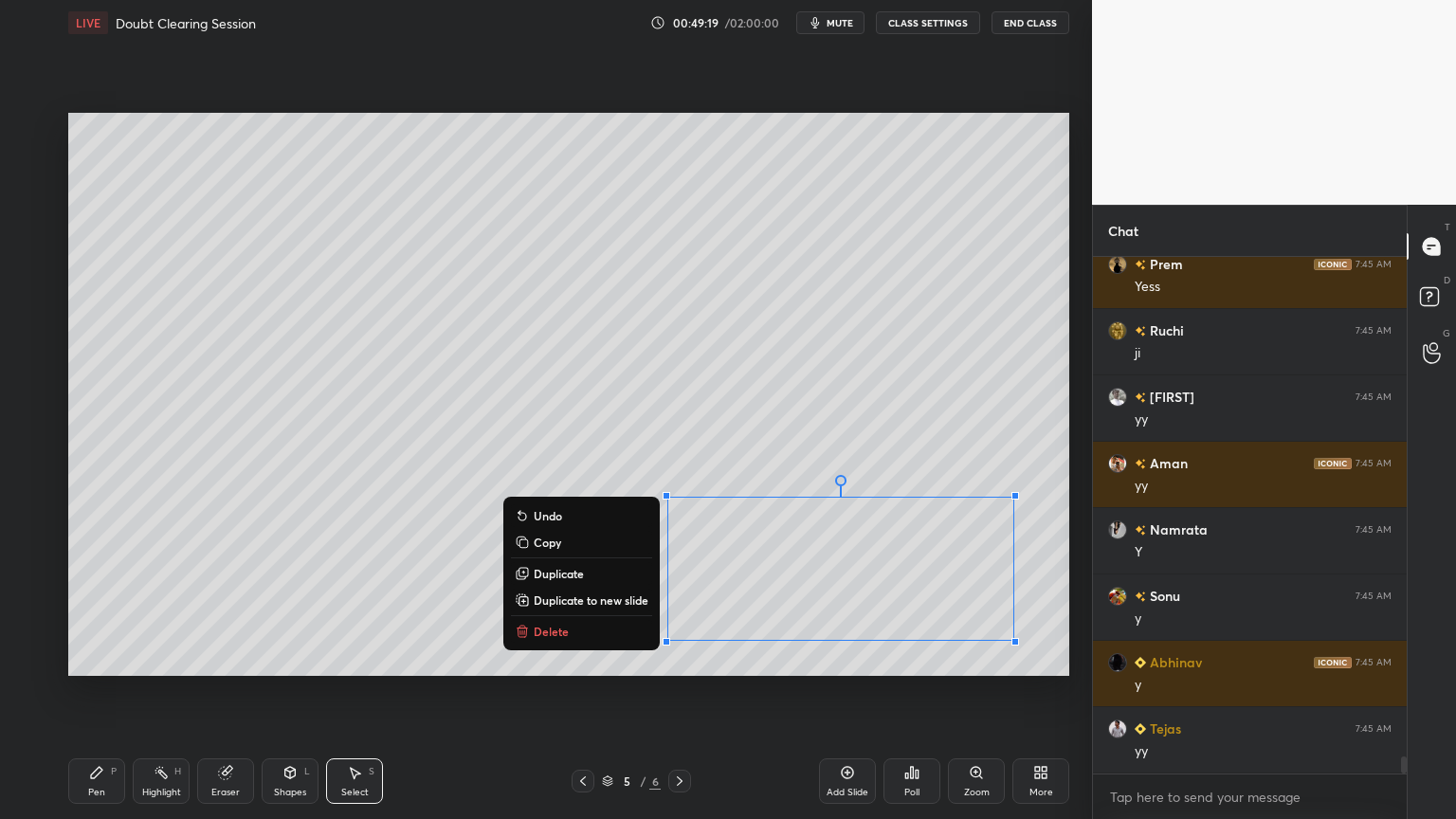 click on "0 ° Undo Copy Duplicate Duplicate to new slide Delete" at bounding box center (569, 394) 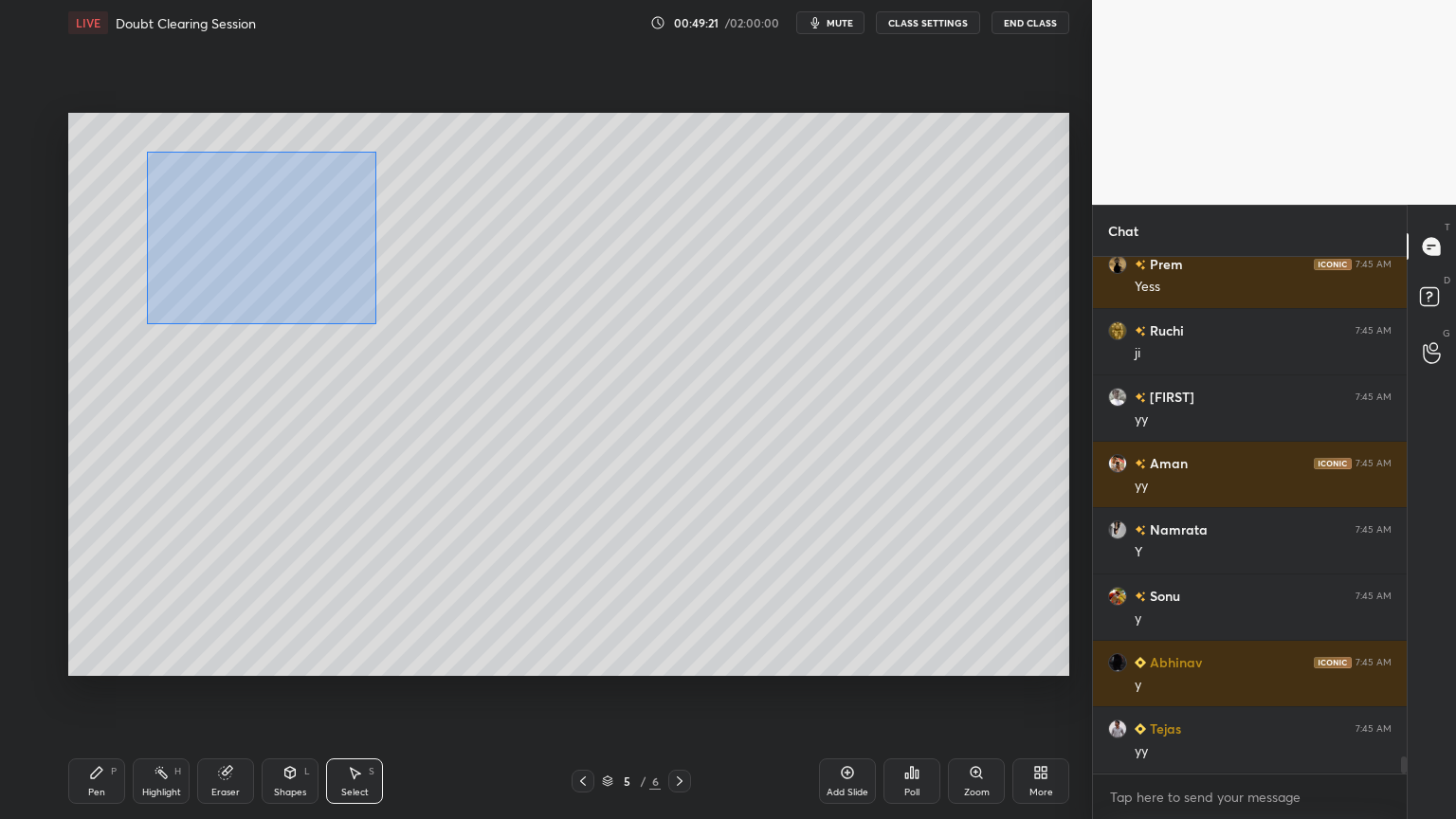scroll, scrollTop: 15409, scrollLeft: 0, axis: vertical 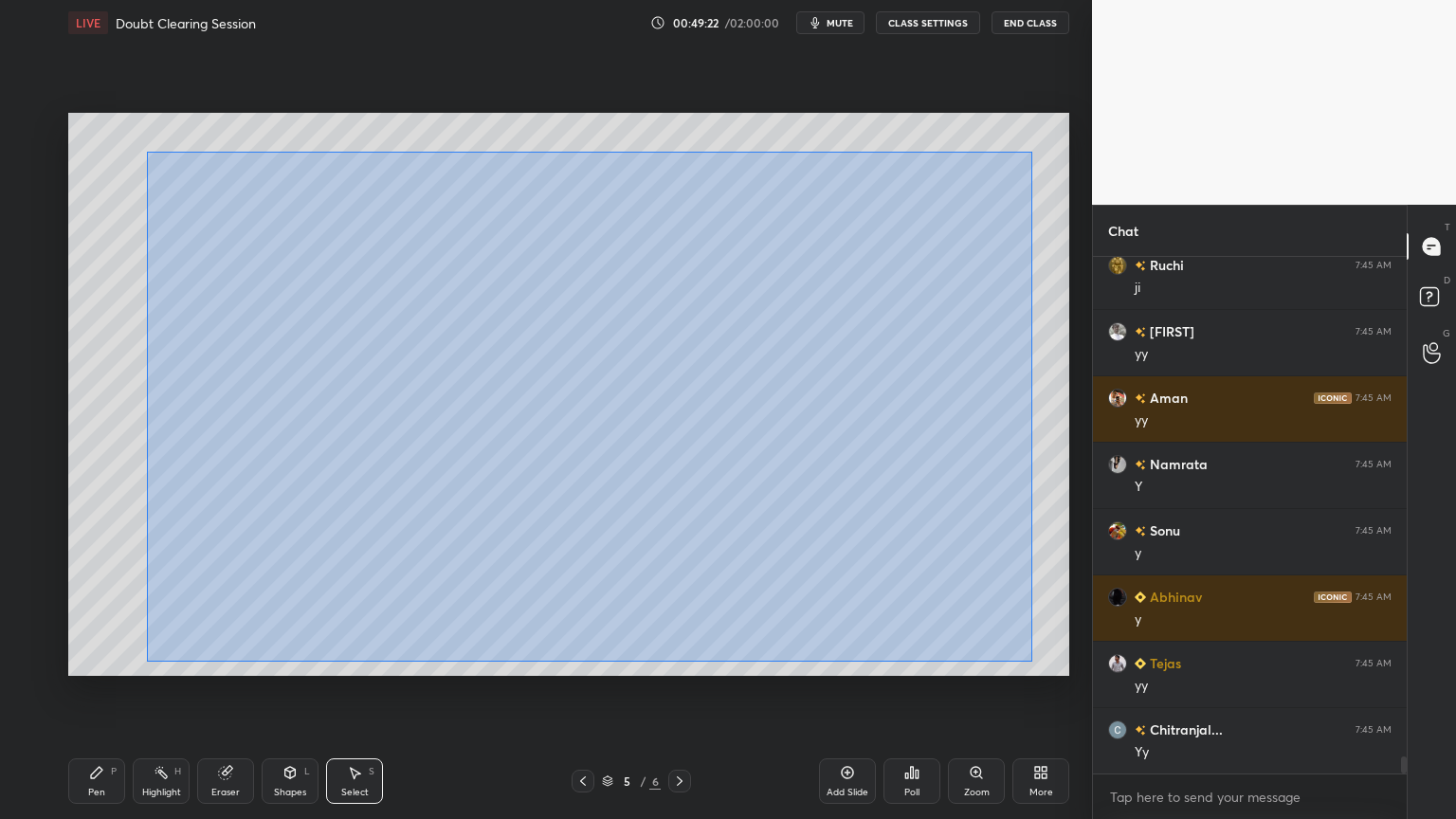 drag, startPoint x: 152, startPoint y: 152, endPoint x: 1031, endPoint y: 662, distance: 1016.2387 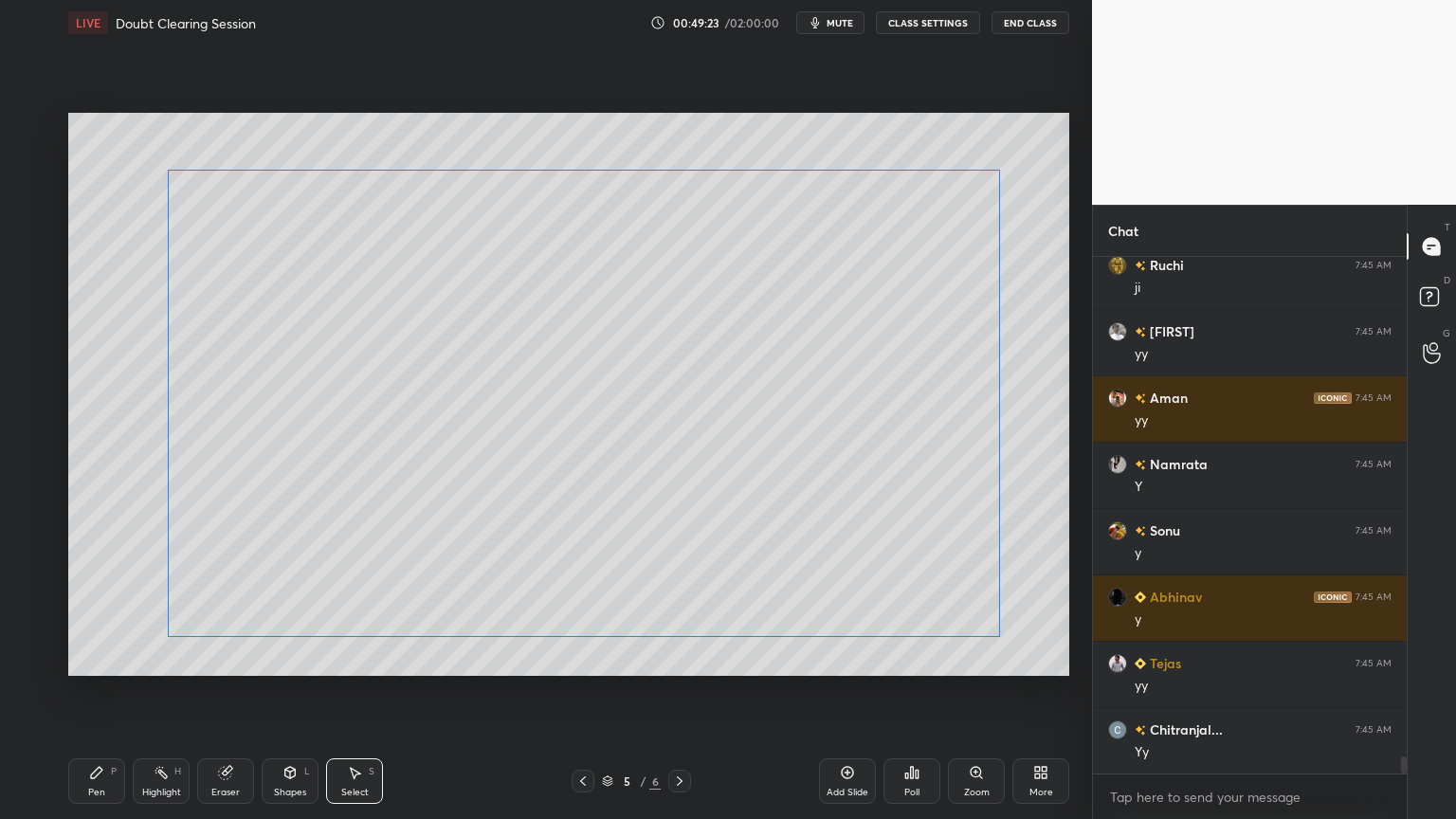 click on "0 ° Undo Copy Duplicate Duplicate to new slide Delete" at bounding box center (569, 394) 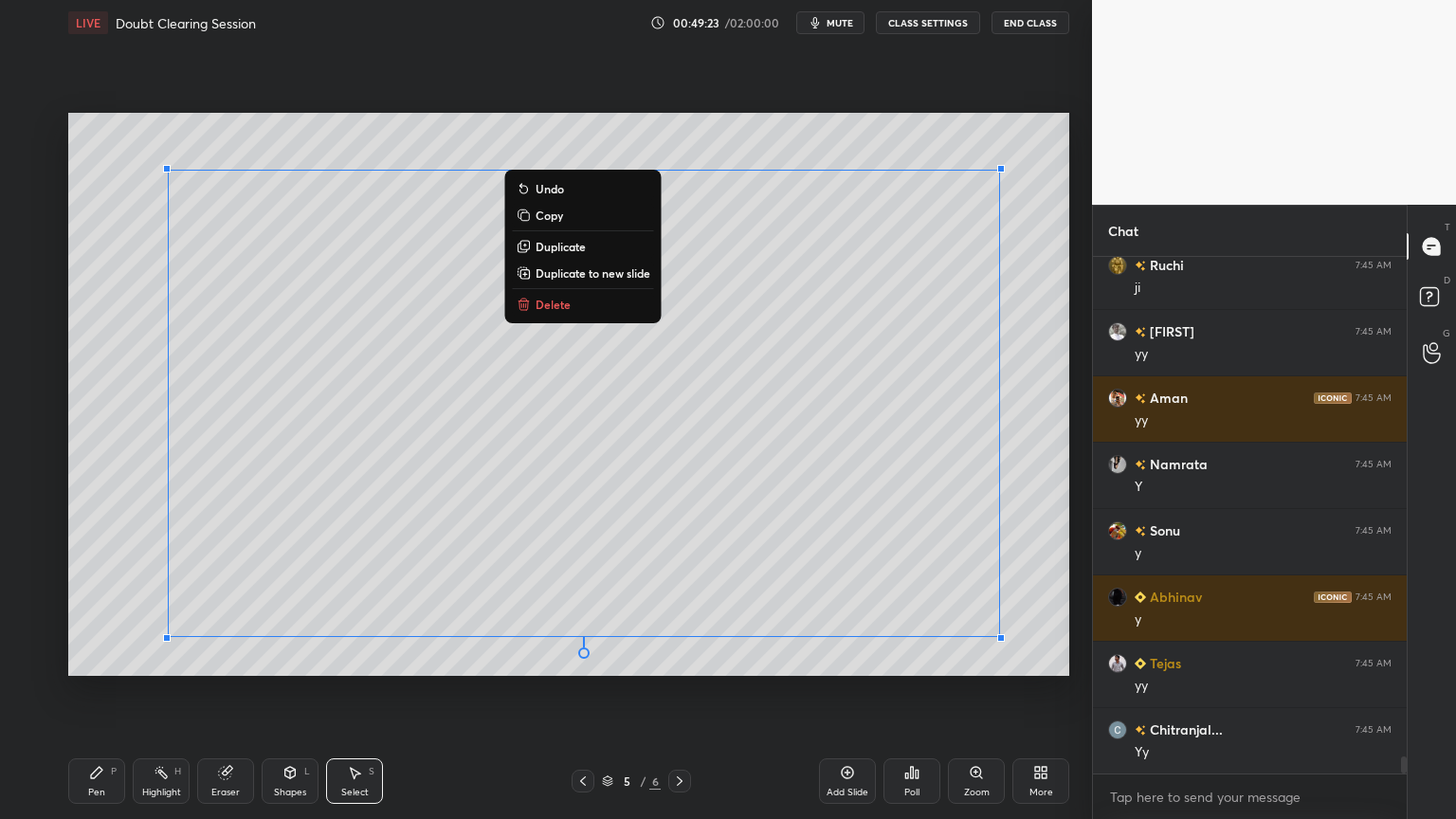 click on "Shapes L" at bounding box center [290, 781] 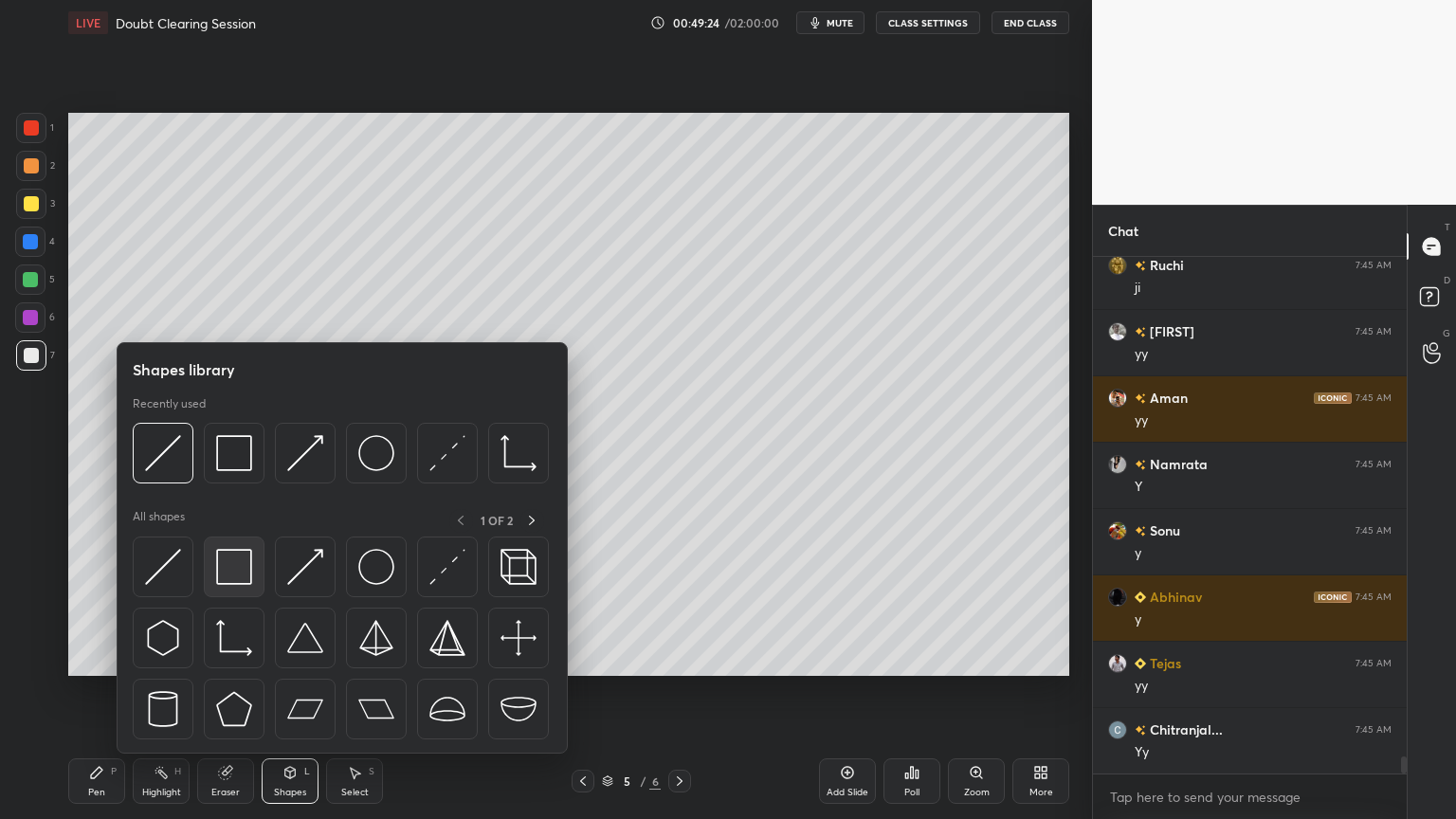 click at bounding box center (234, 567) 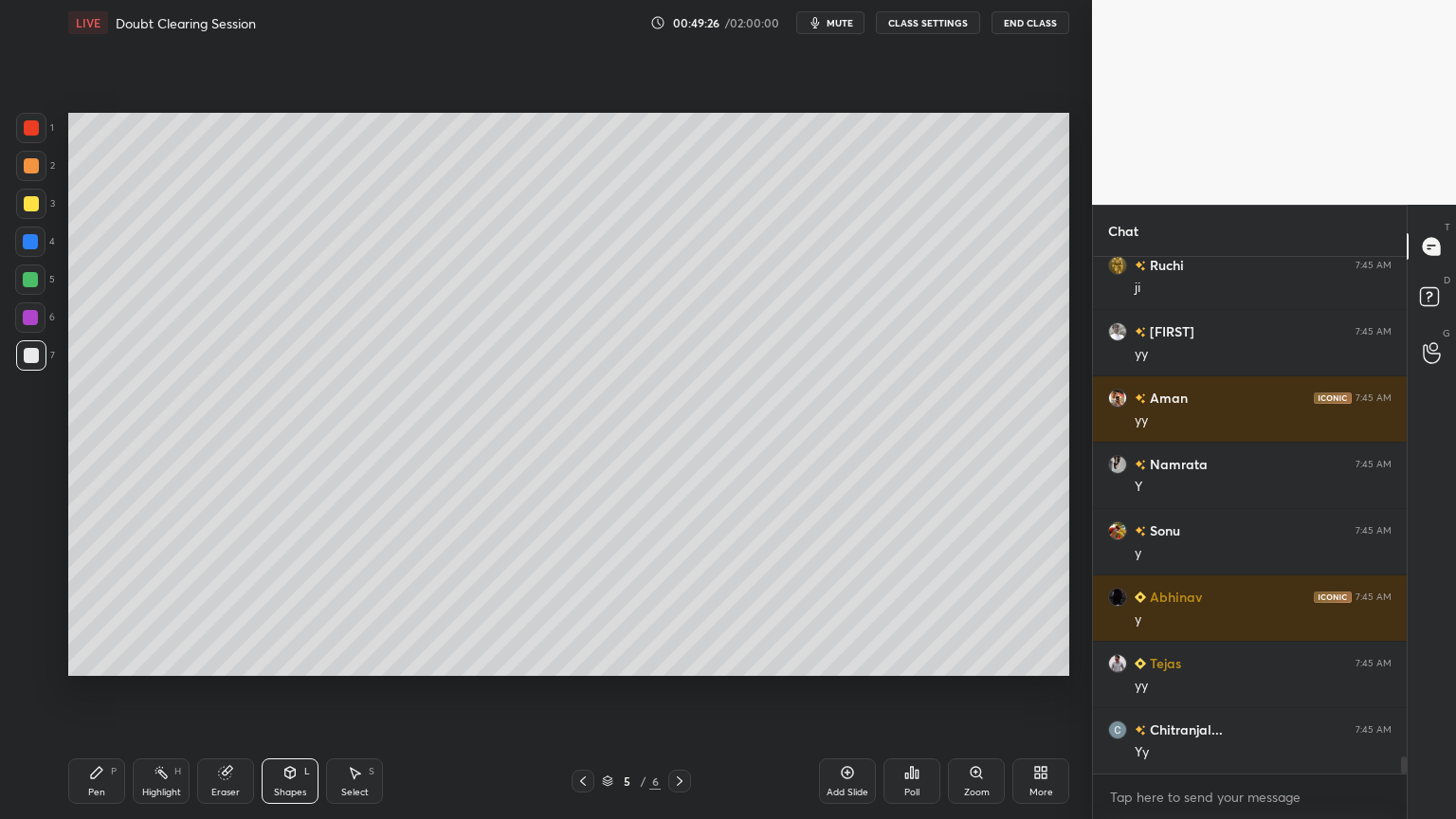 click at bounding box center [30, 318] 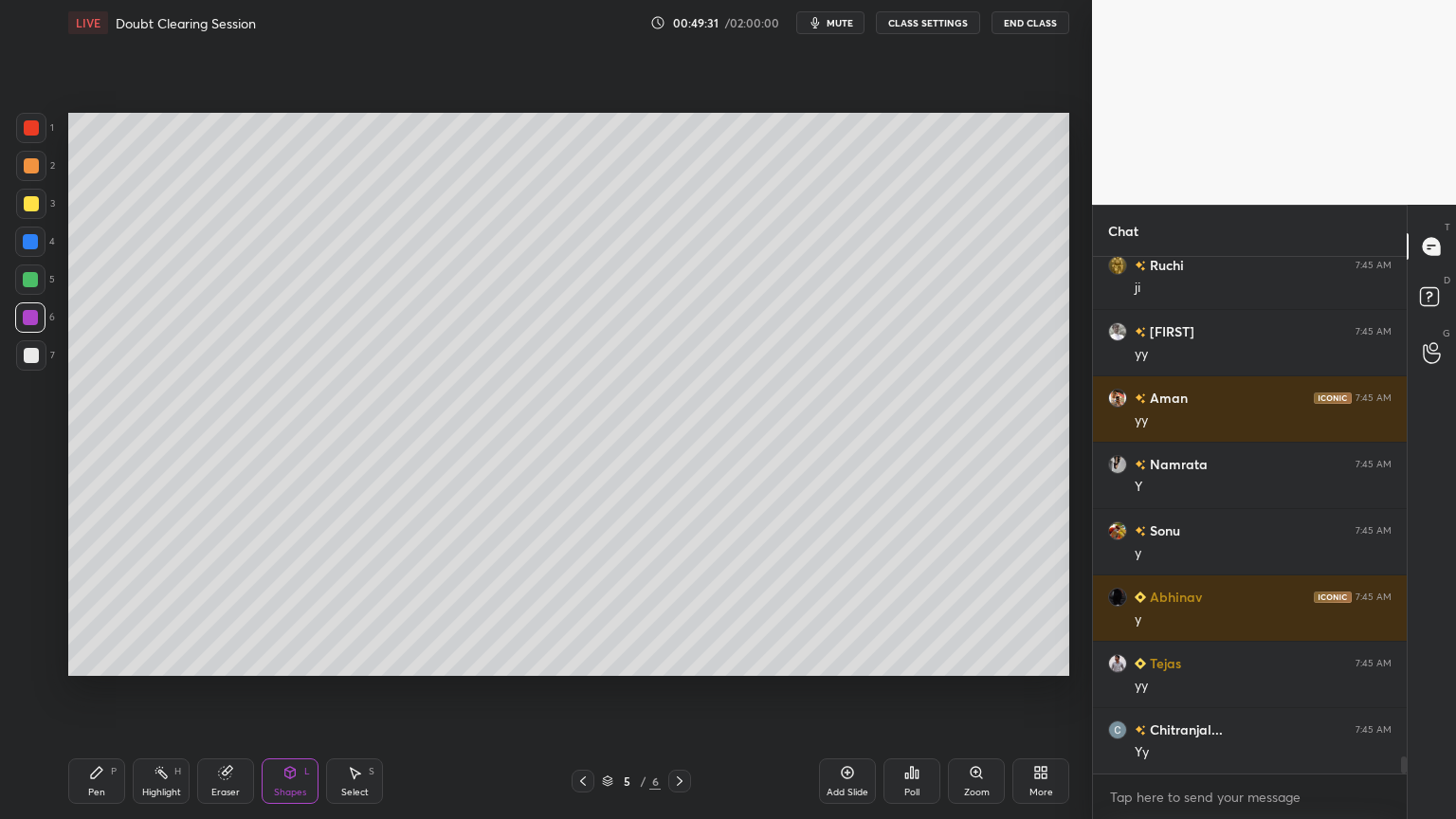 scroll, scrollTop: 15477, scrollLeft: 0, axis: vertical 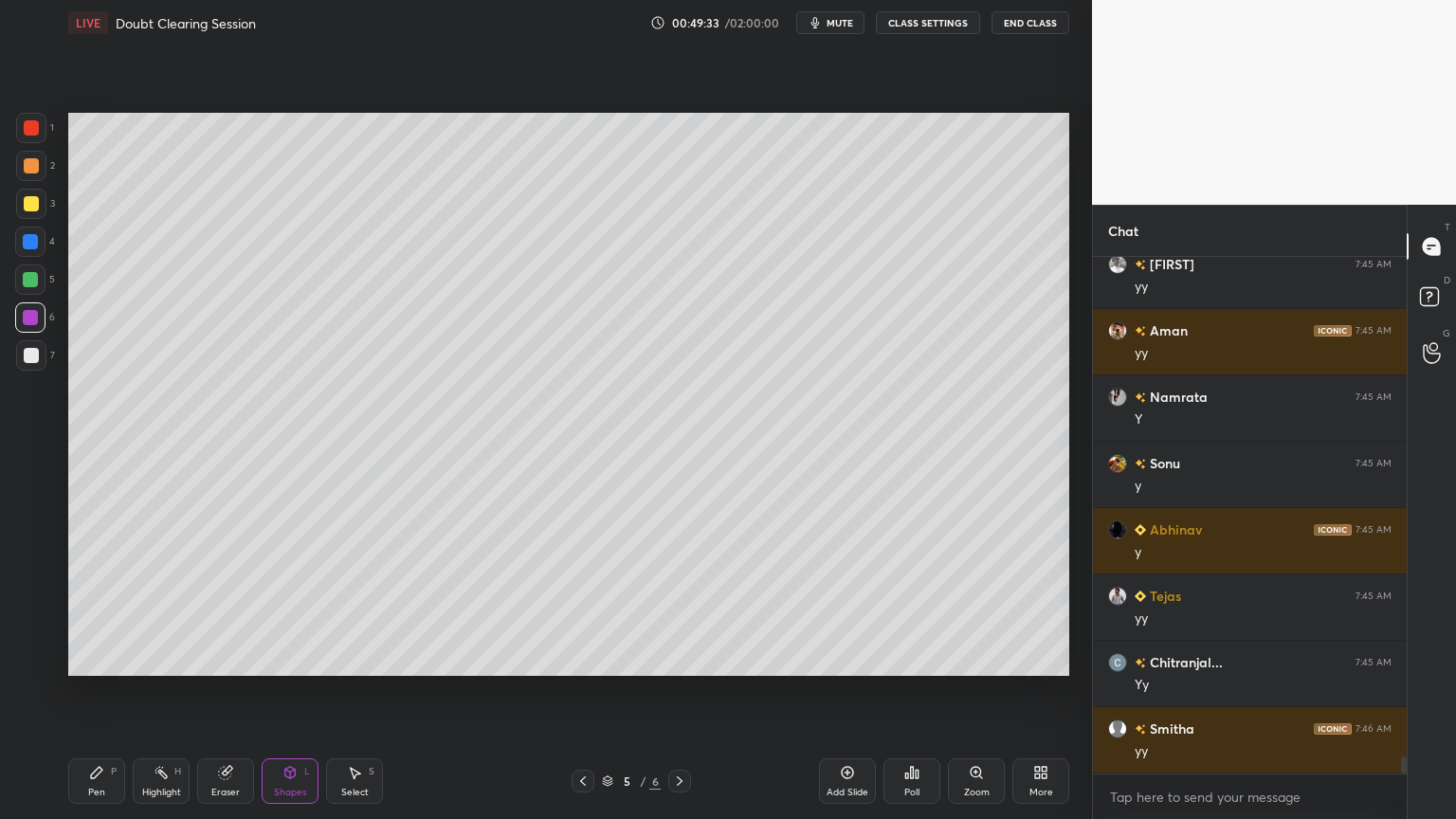 click on "L" at bounding box center (307, 772) 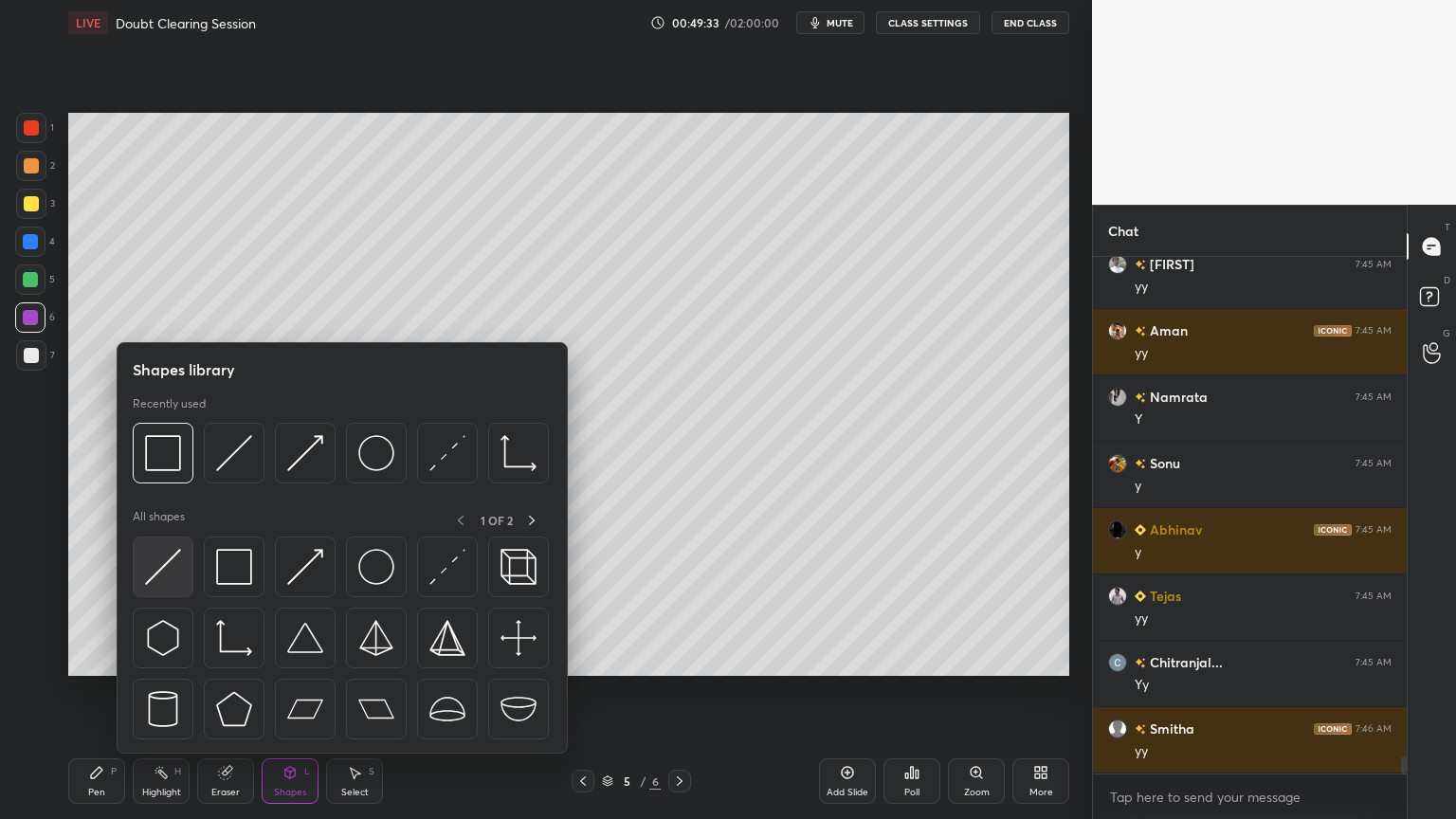 scroll, scrollTop: 15542, scrollLeft: 0, axis: vertical 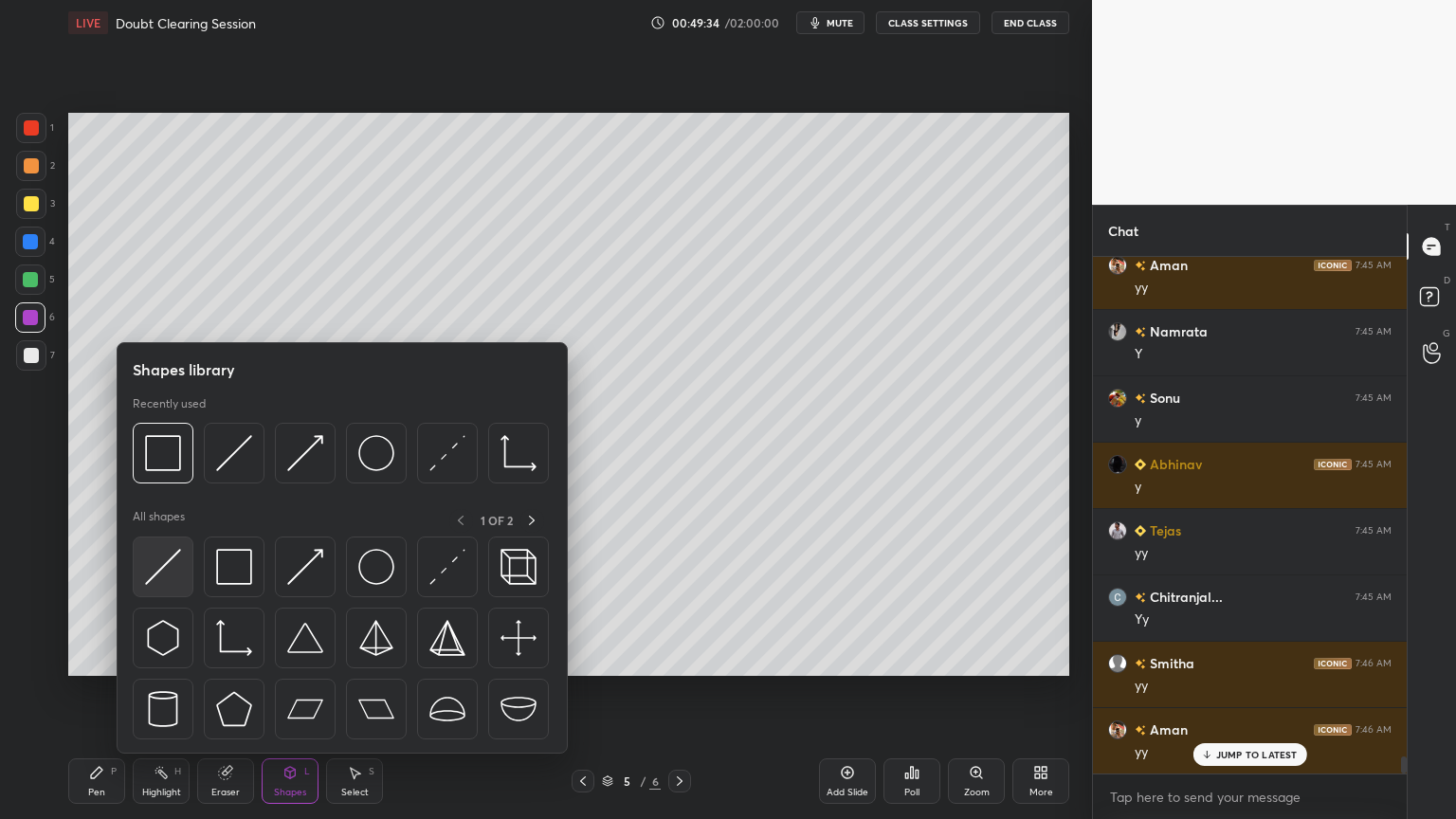 click at bounding box center (163, 567) 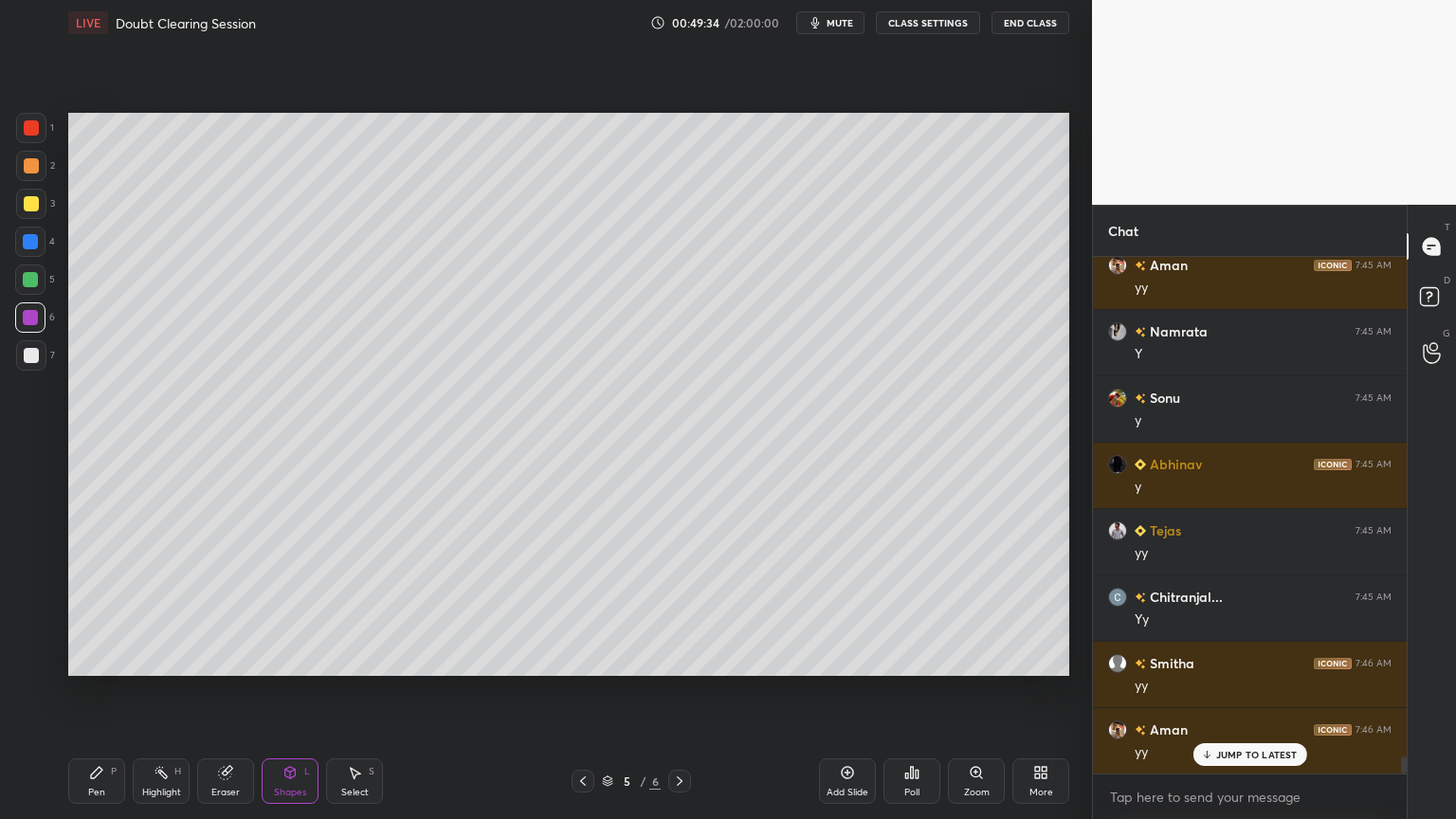 scroll, scrollTop: 15675, scrollLeft: 0, axis: vertical 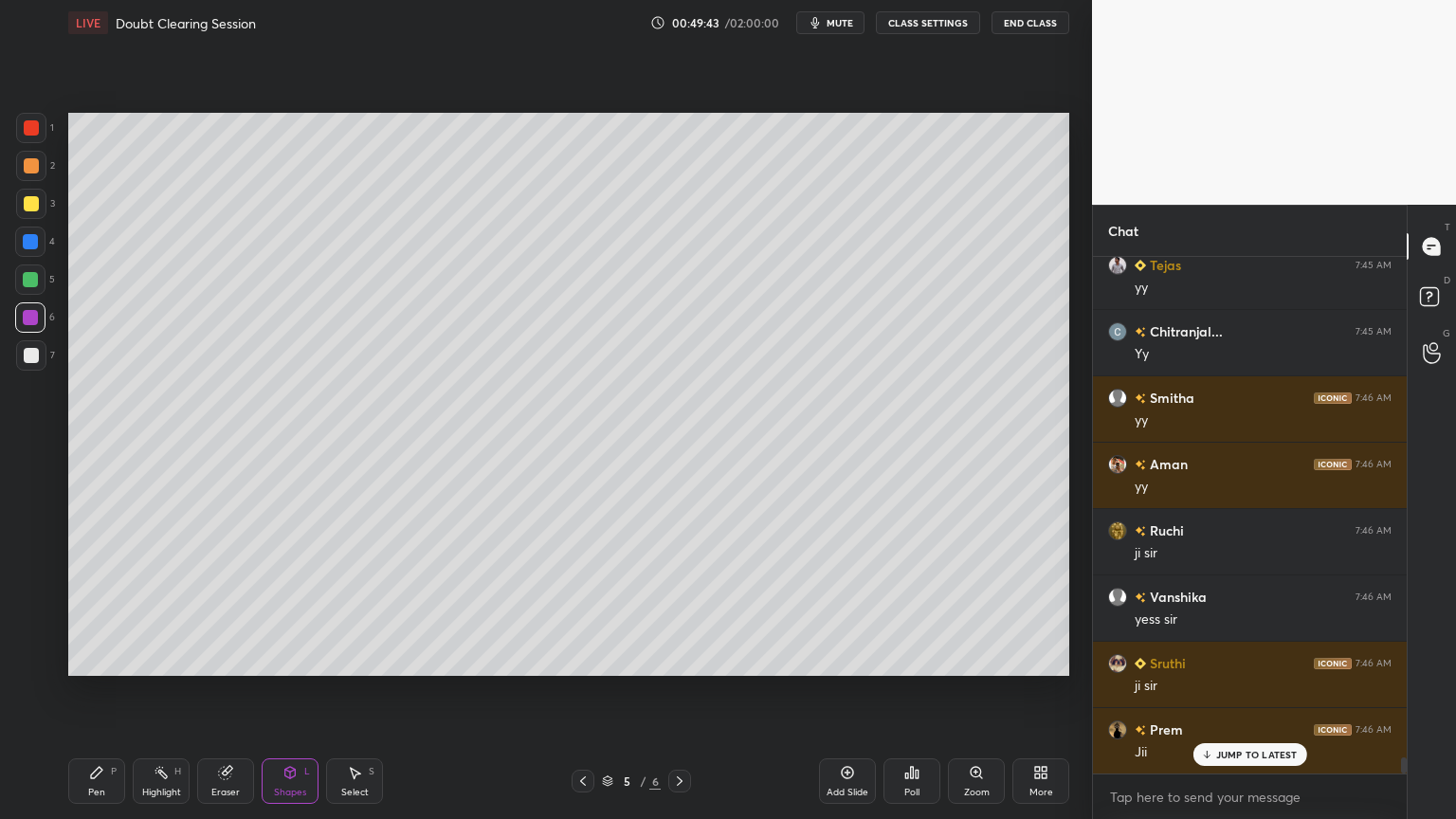 click on "More" at bounding box center (1041, 781) 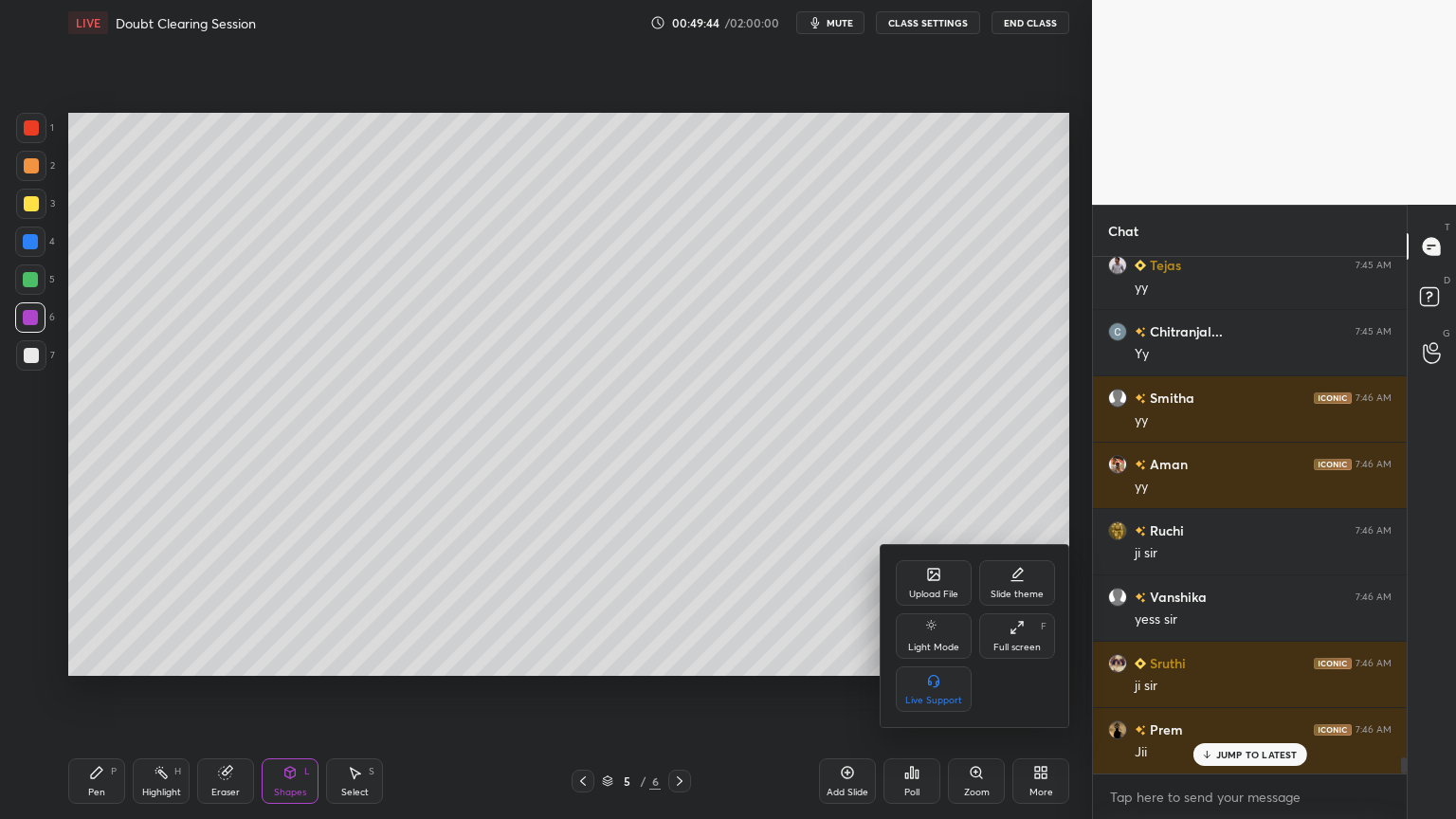 click 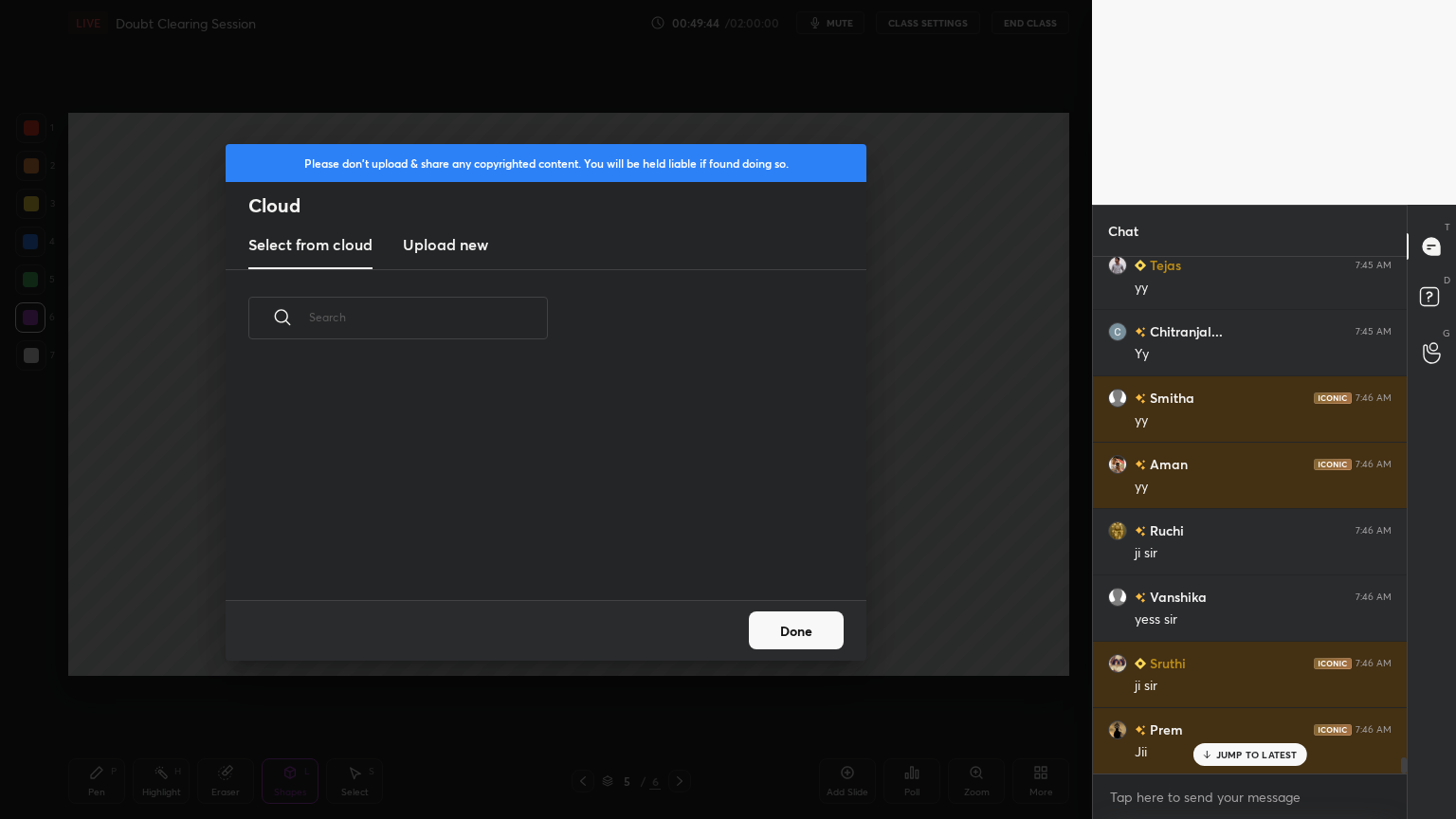 scroll, scrollTop: 5, scrollLeft: 9, axis: both 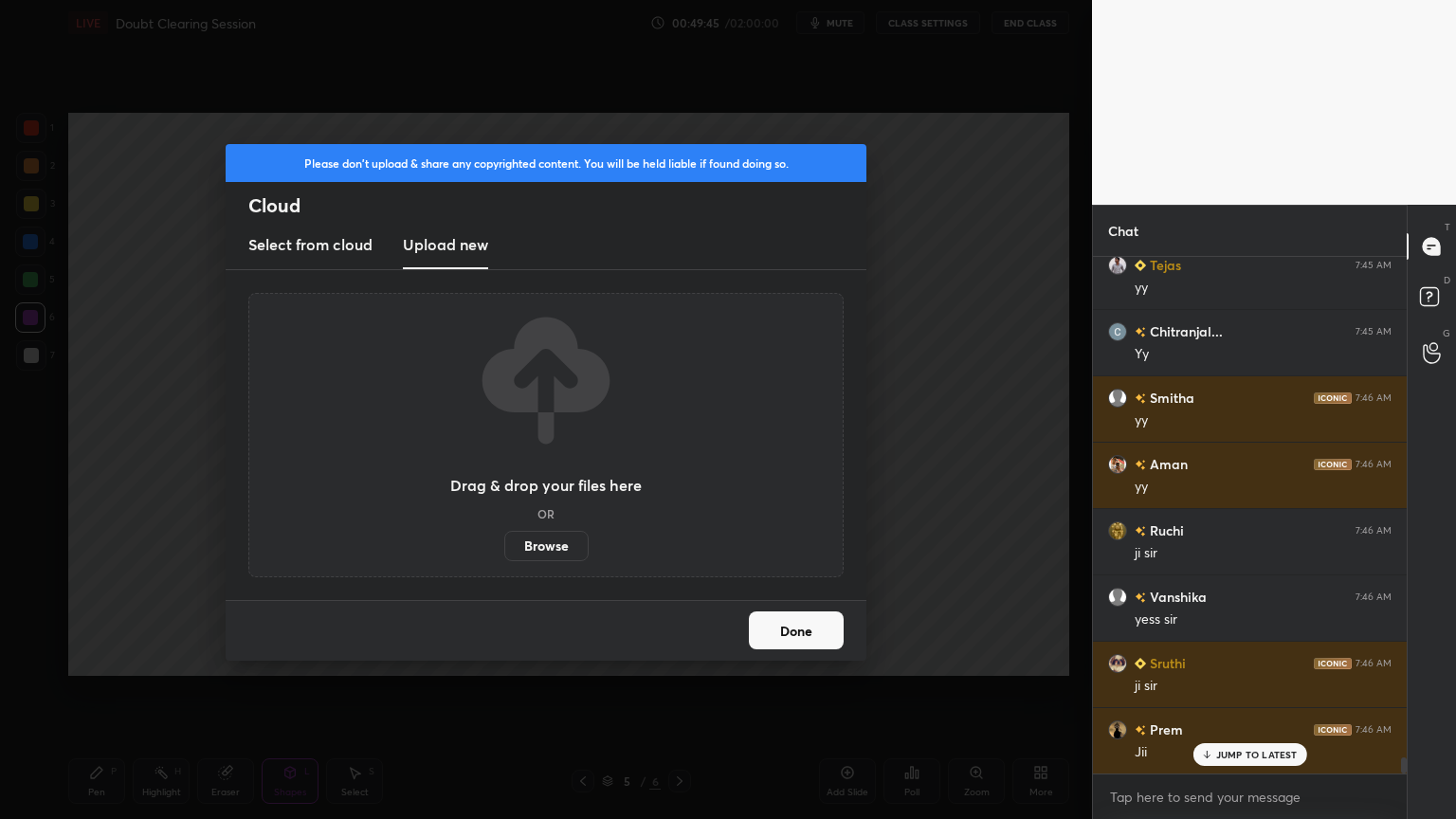 click on "Browse" at bounding box center (546, 546) 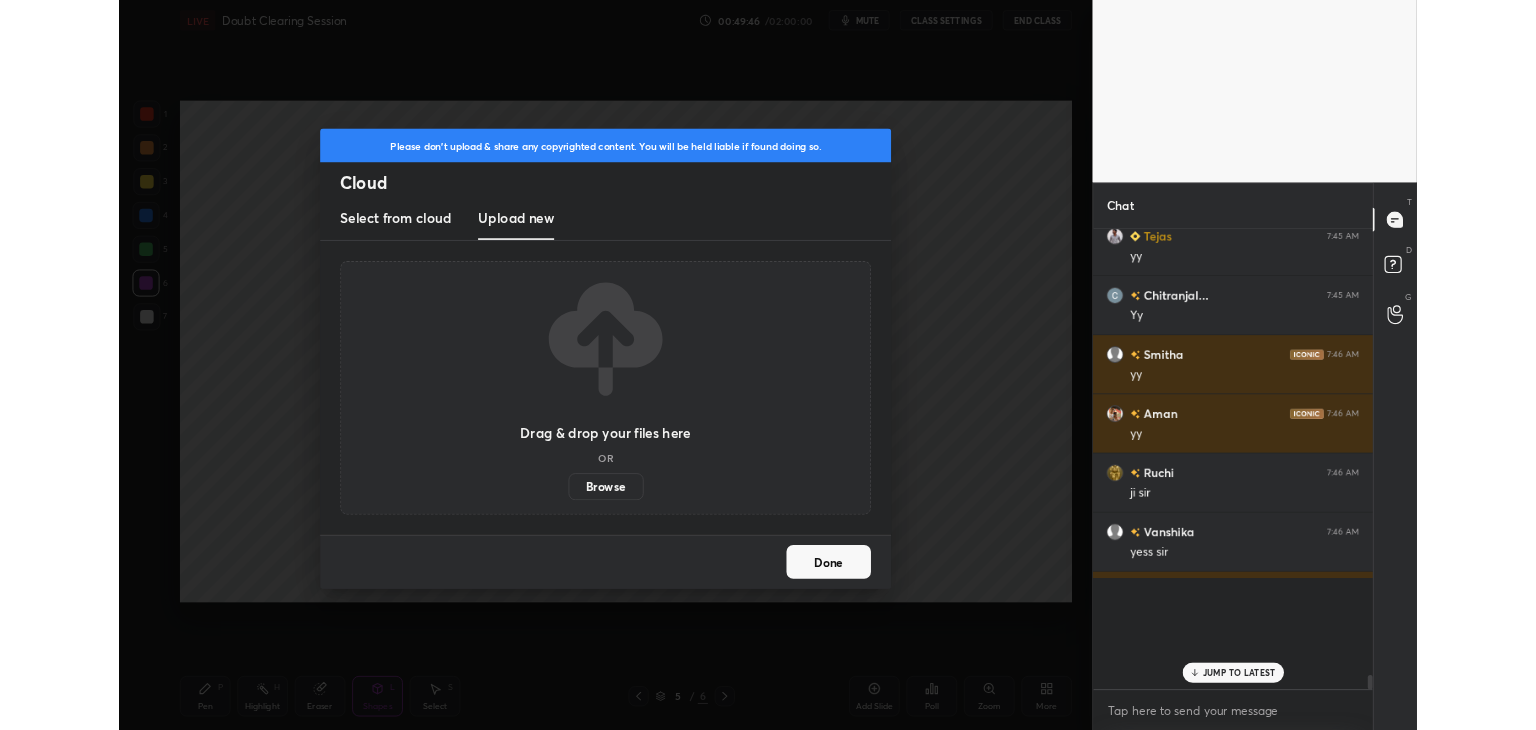 scroll, scrollTop: 602, scrollLeft: 1072, axis: both 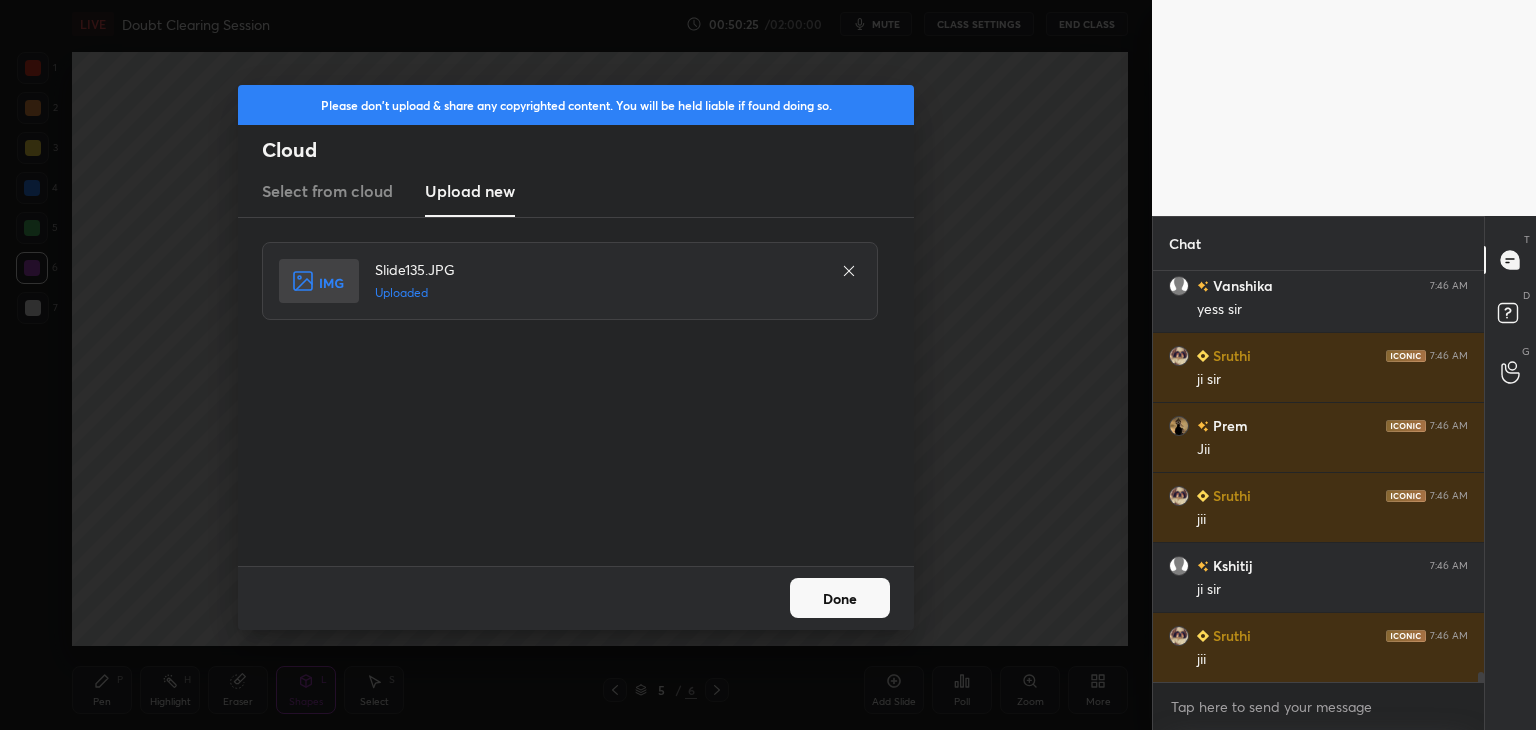 click on "Please don't upload & share any copyrighted content. You will be held liable if found doing so. Cloud Select from cloud Upload new Slide135.JPG Uploaded Done" at bounding box center (576, 365) 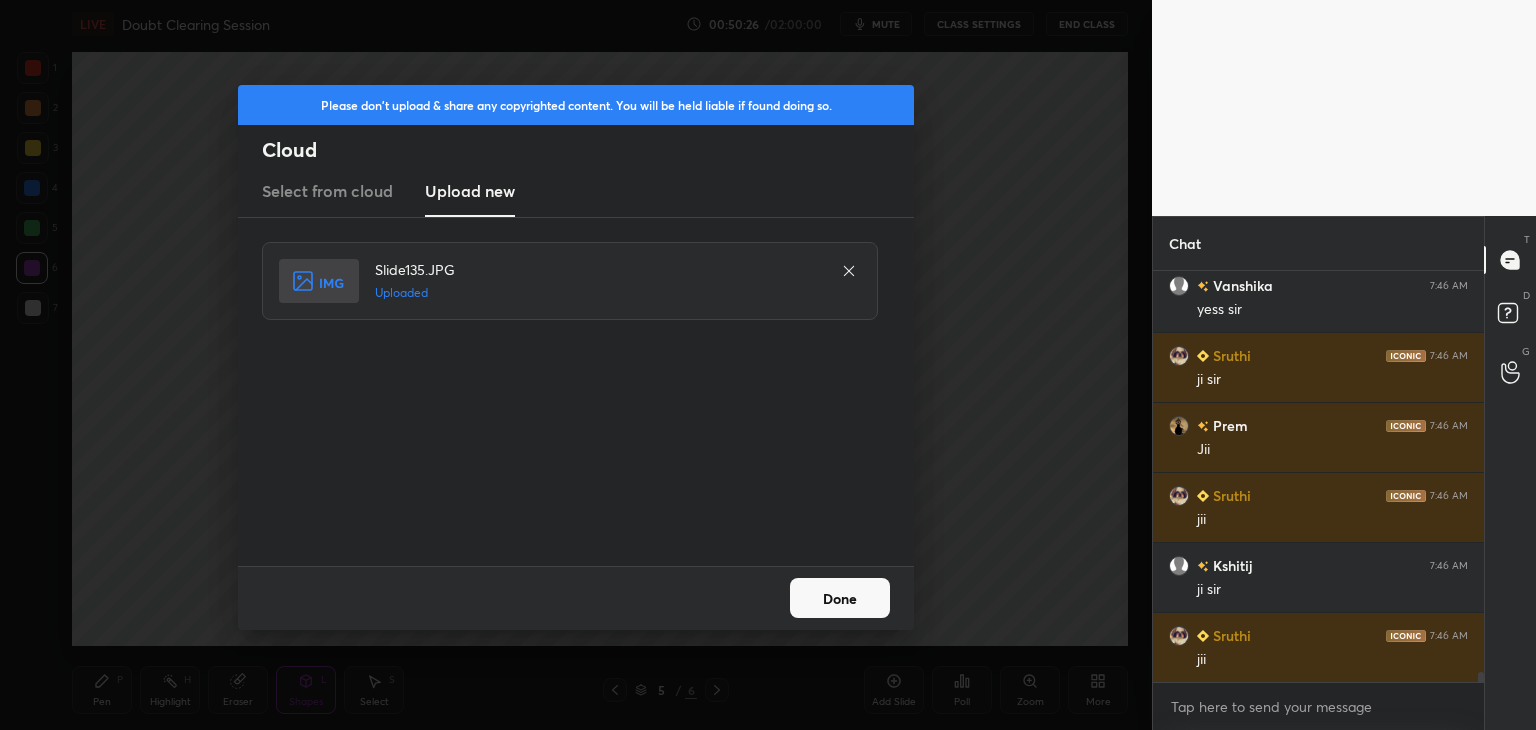 click 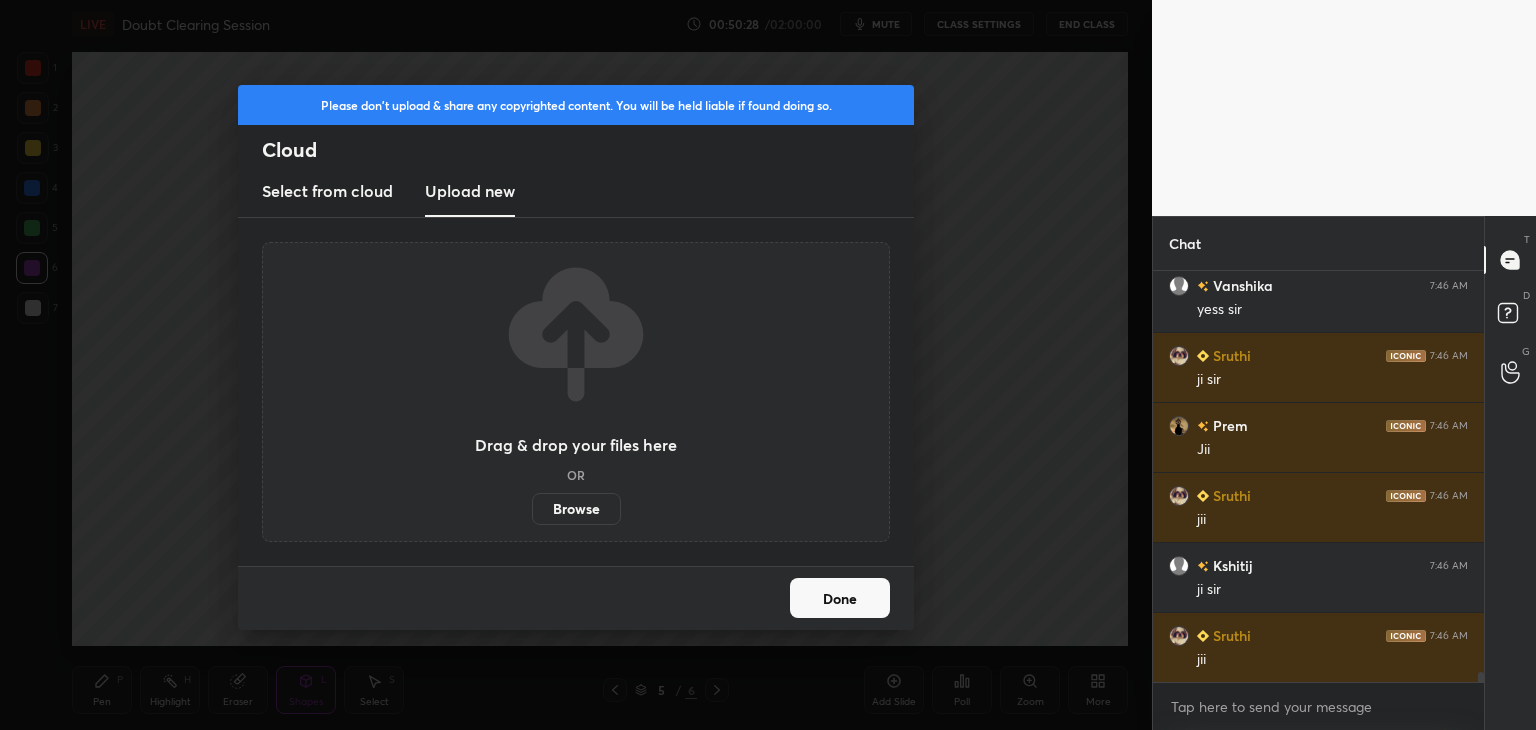 click on "Done" at bounding box center (840, 598) 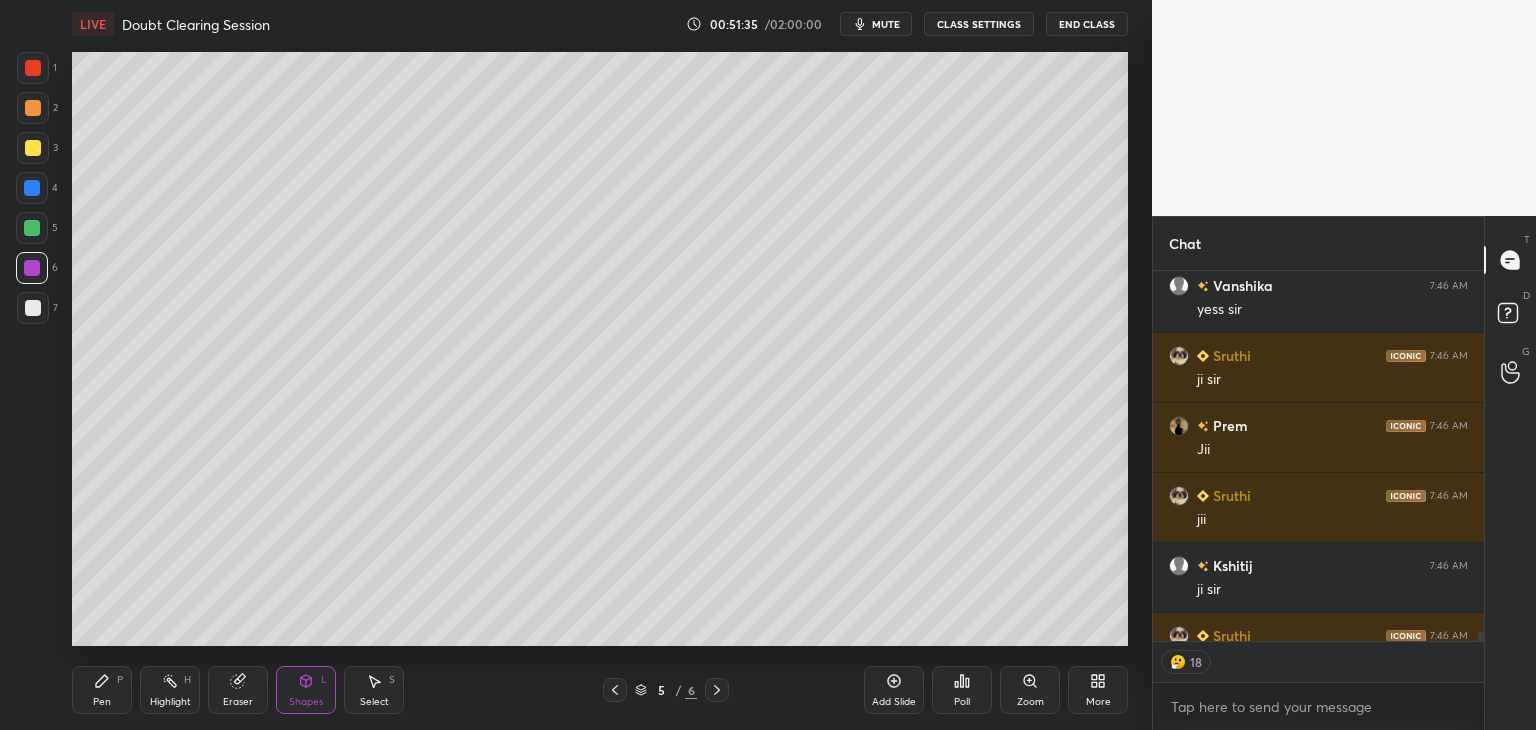scroll, scrollTop: 17090, scrollLeft: 0, axis: vertical 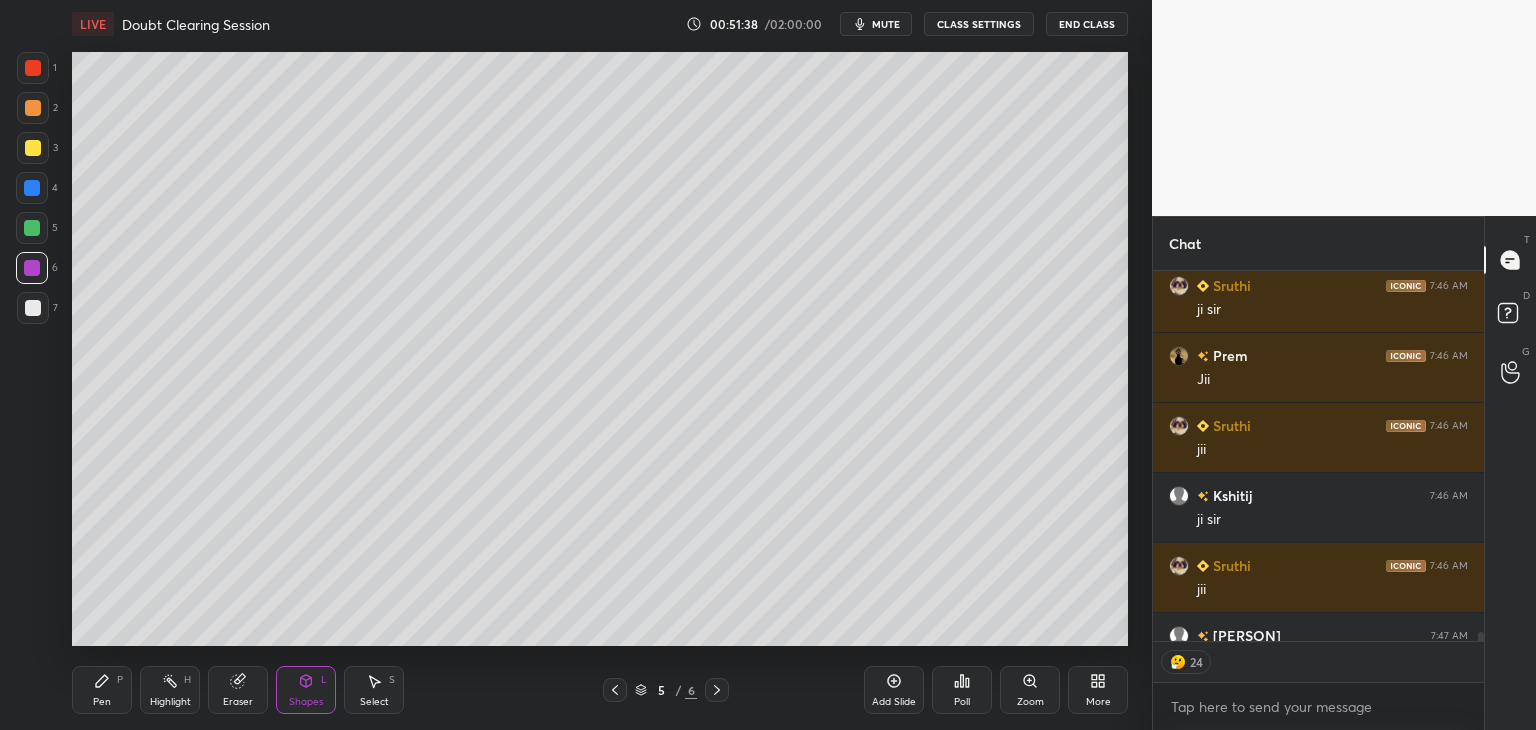 click 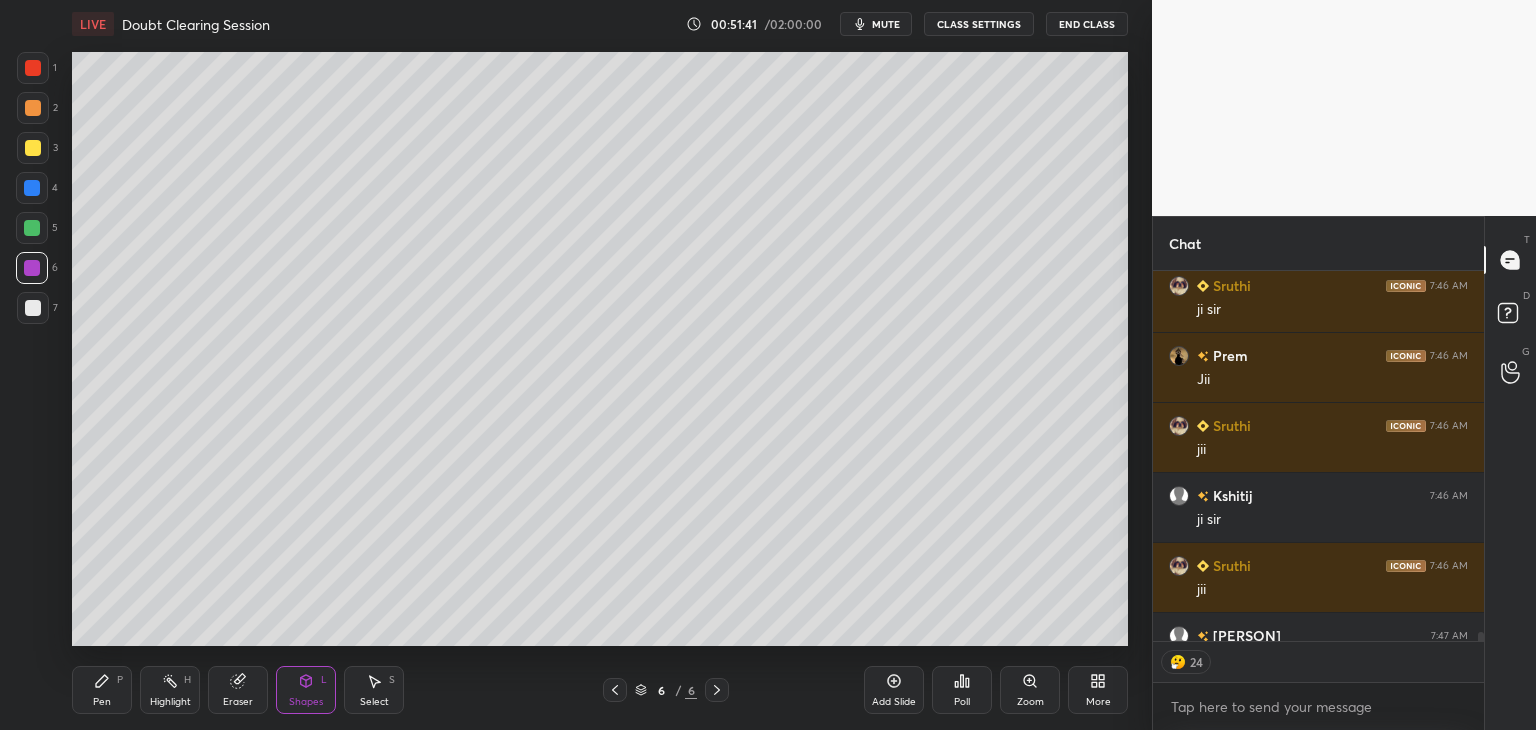 click on "More" at bounding box center [1098, 690] 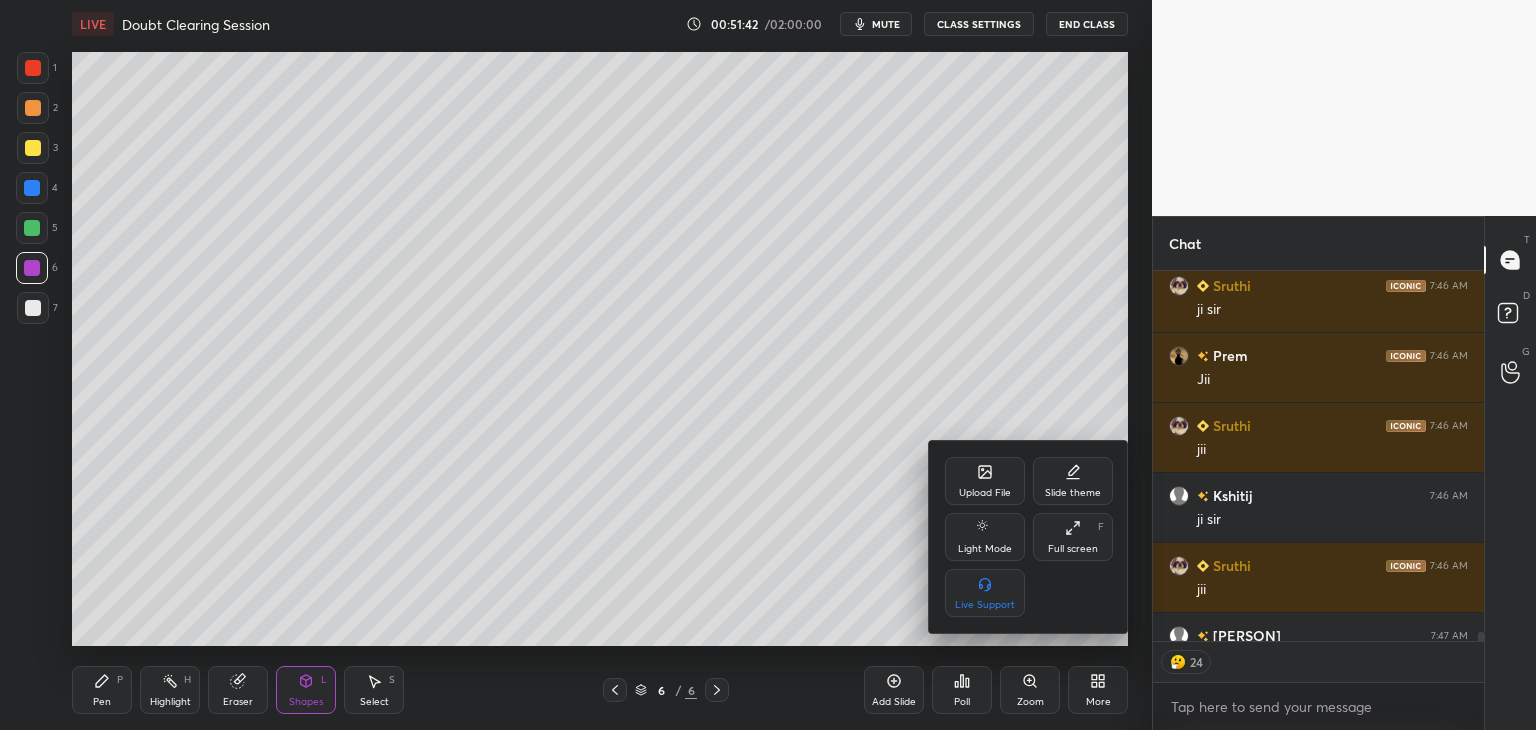 click on "Upload File" at bounding box center [985, 481] 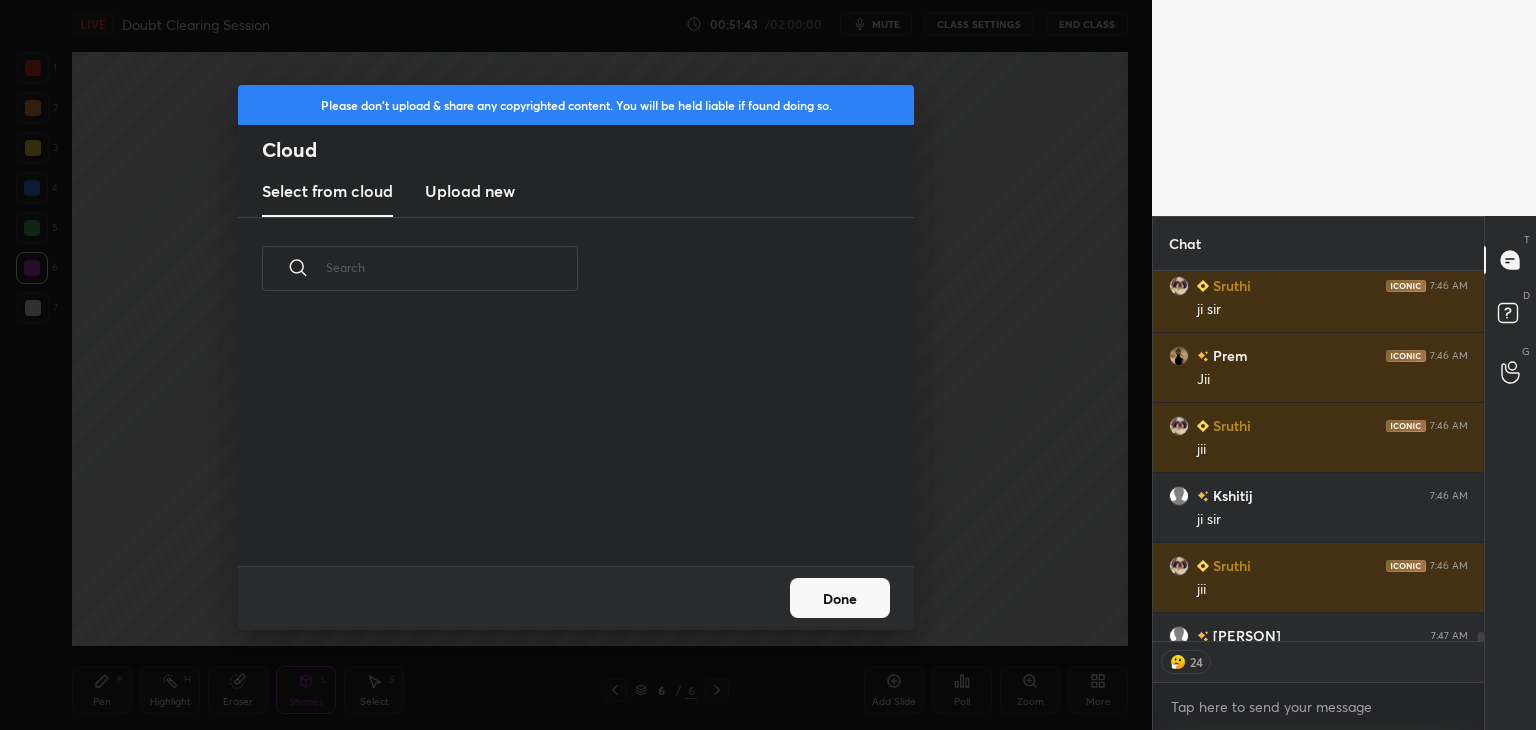 scroll, scrollTop: 5, scrollLeft: 10, axis: both 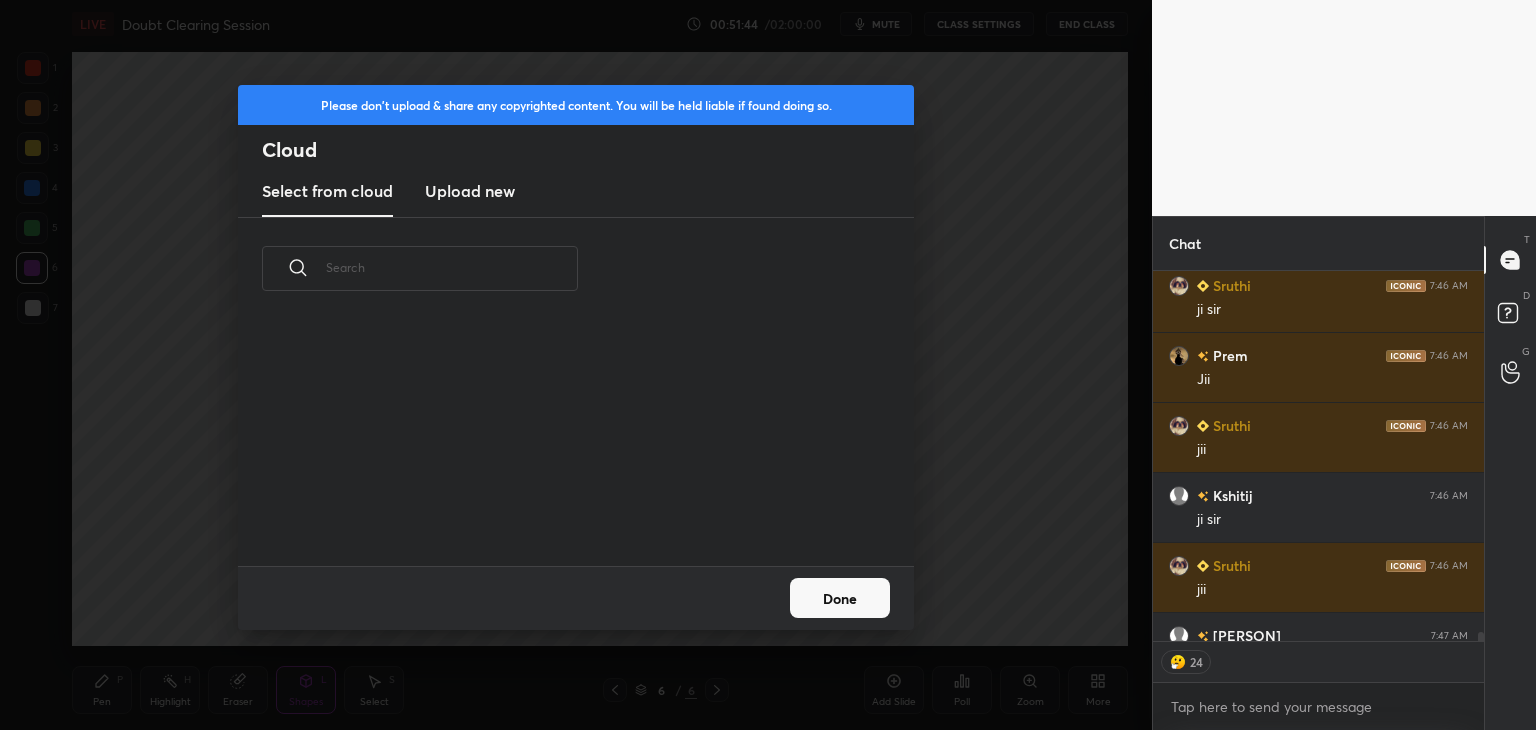 click on "Upload new" at bounding box center [470, 191] 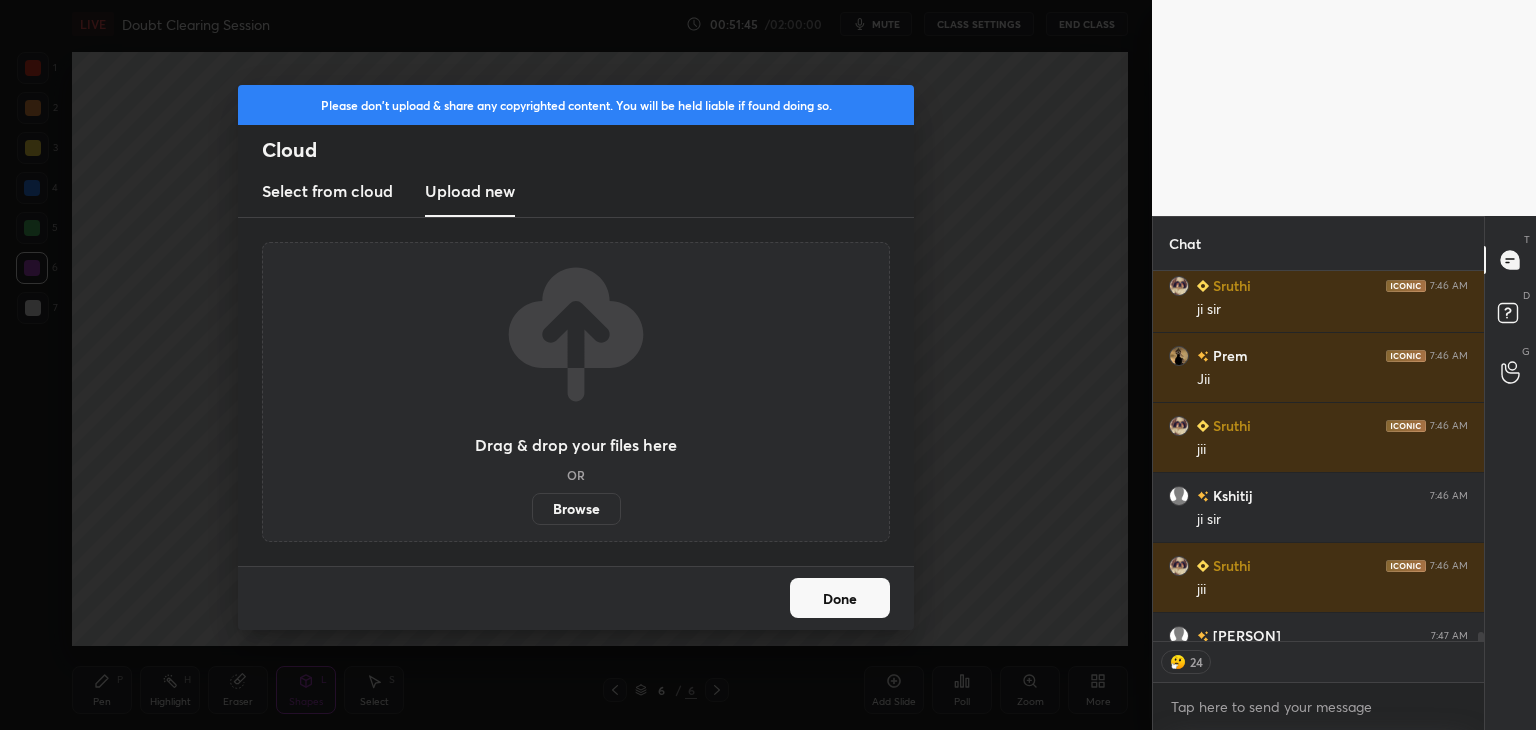 click on "Browse" at bounding box center [576, 509] 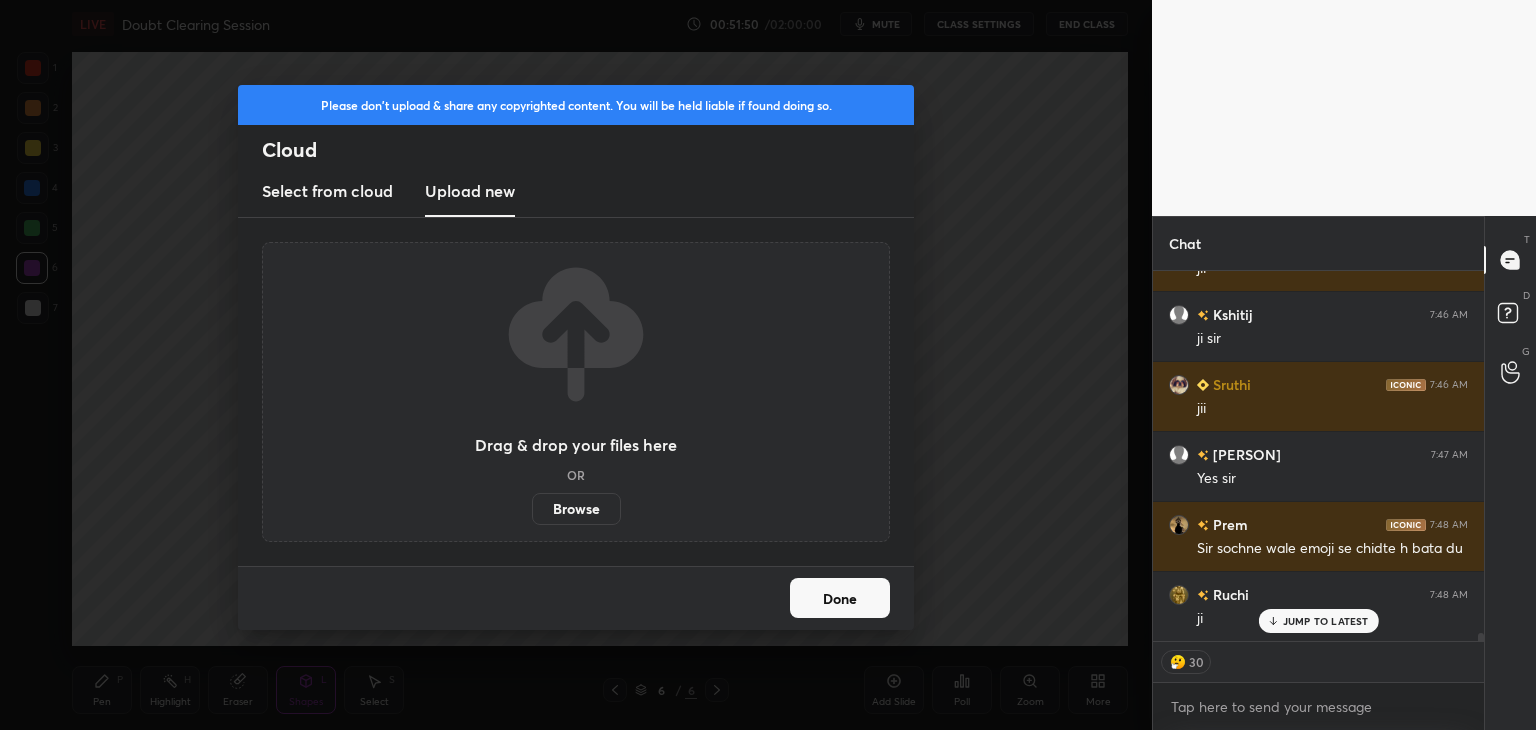 scroll, scrollTop: 17340, scrollLeft: 0, axis: vertical 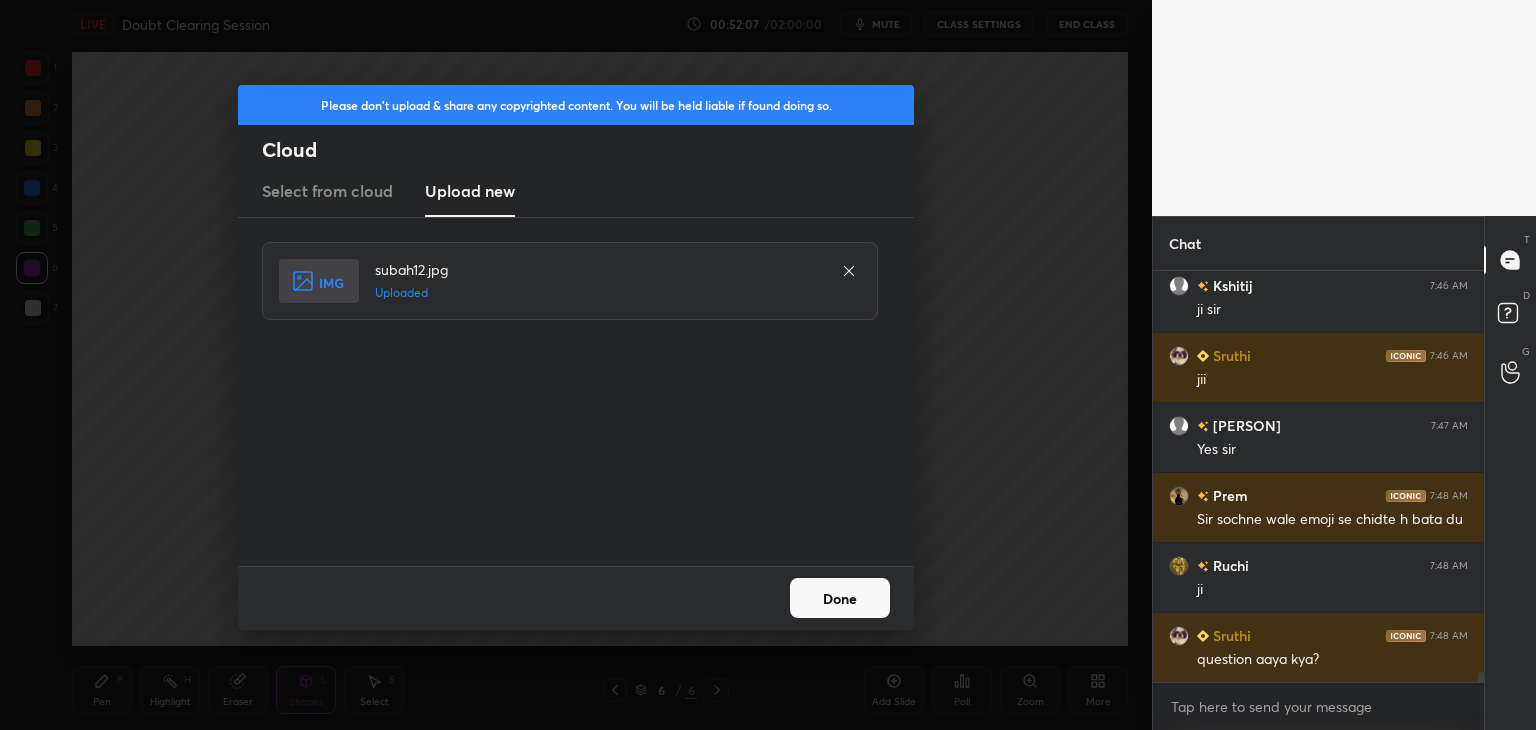 click on "Done" at bounding box center (840, 598) 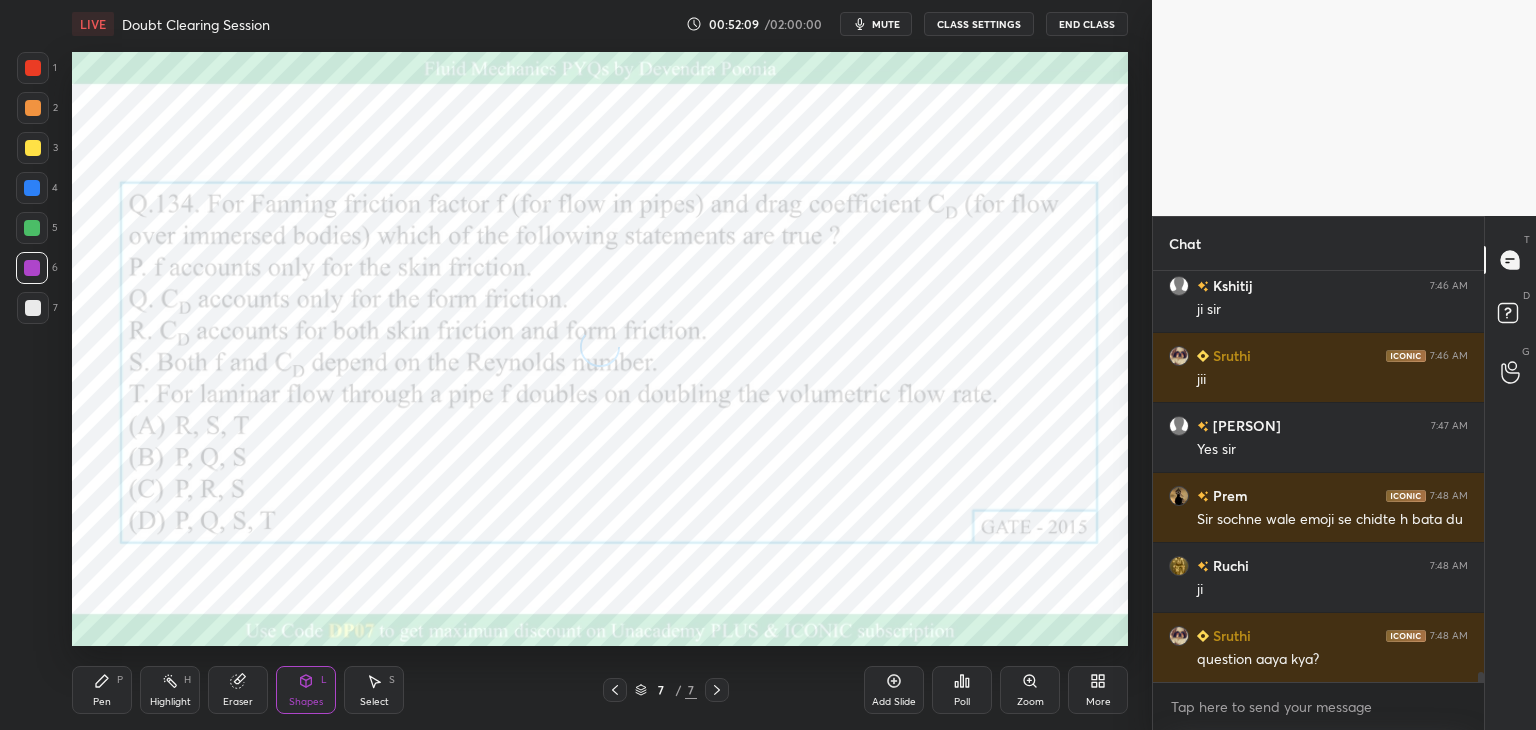 click 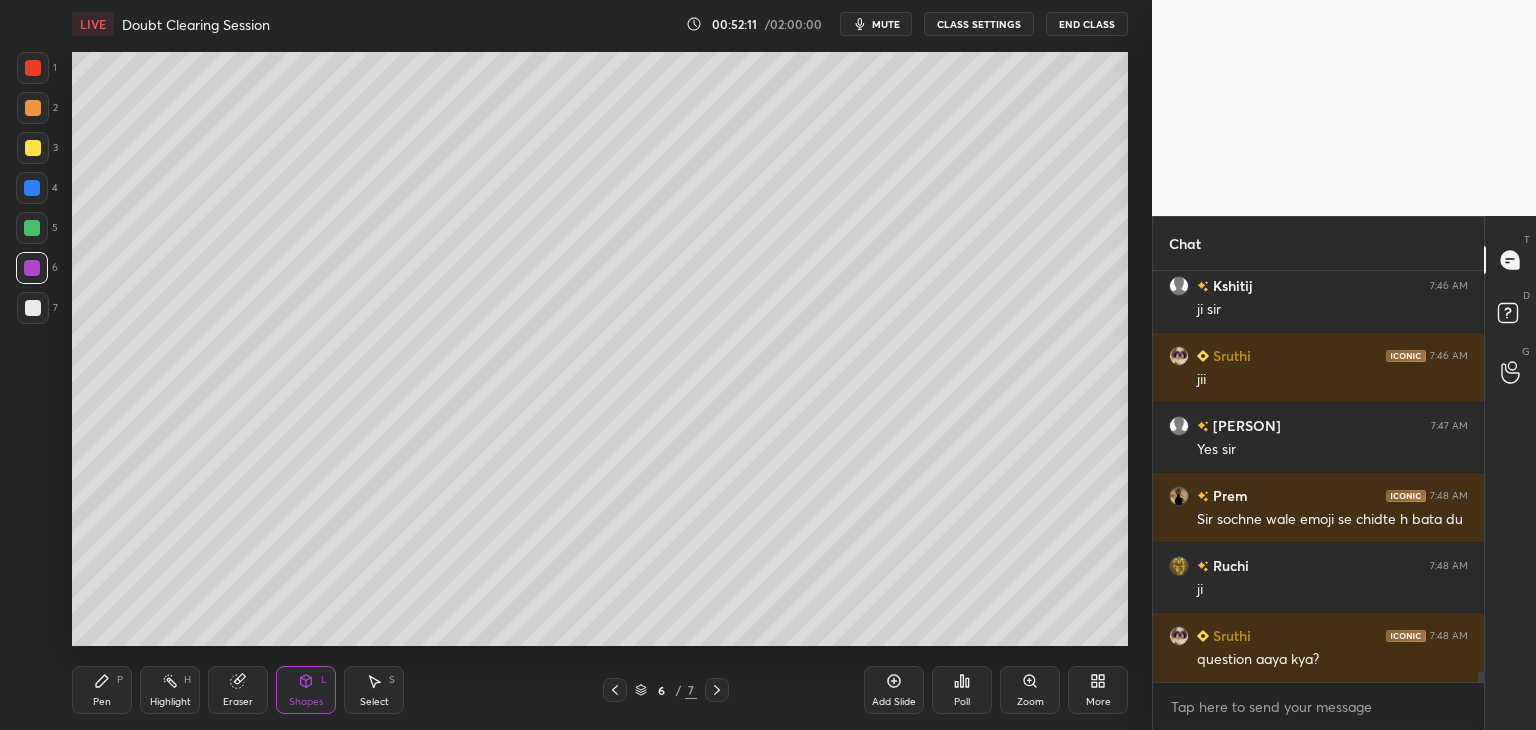 click at bounding box center [717, 690] 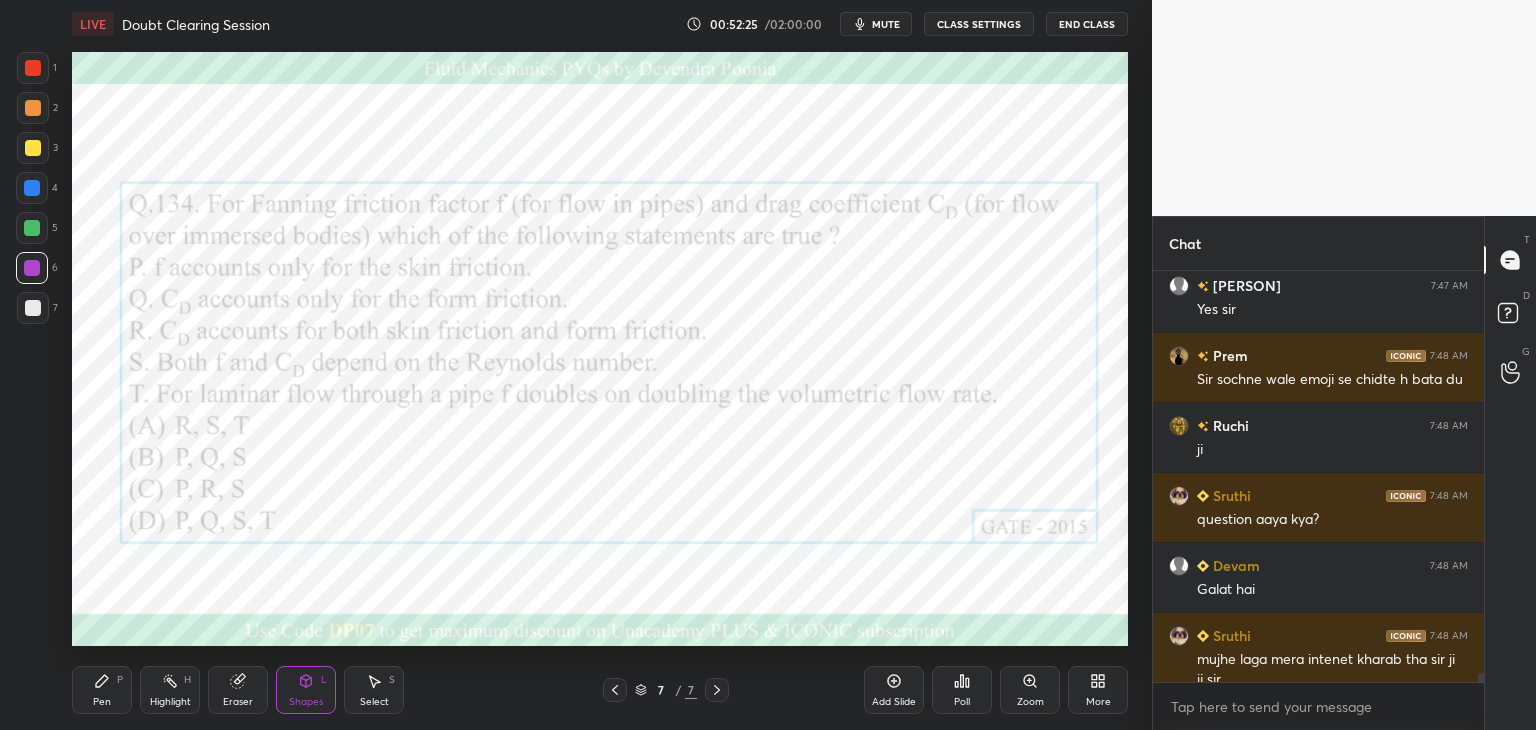 scroll, scrollTop: 17460, scrollLeft: 0, axis: vertical 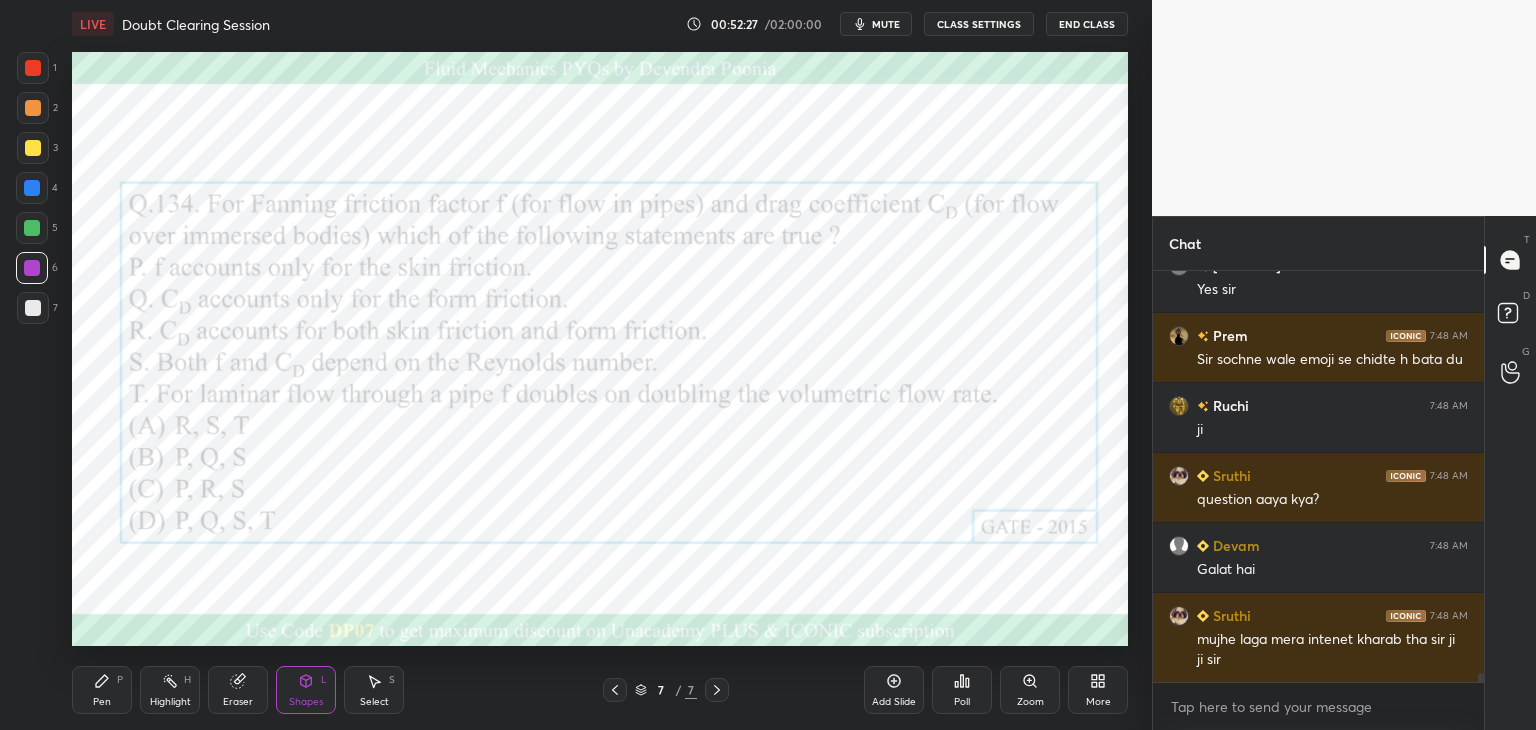 click on "Pen" at bounding box center [102, 702] 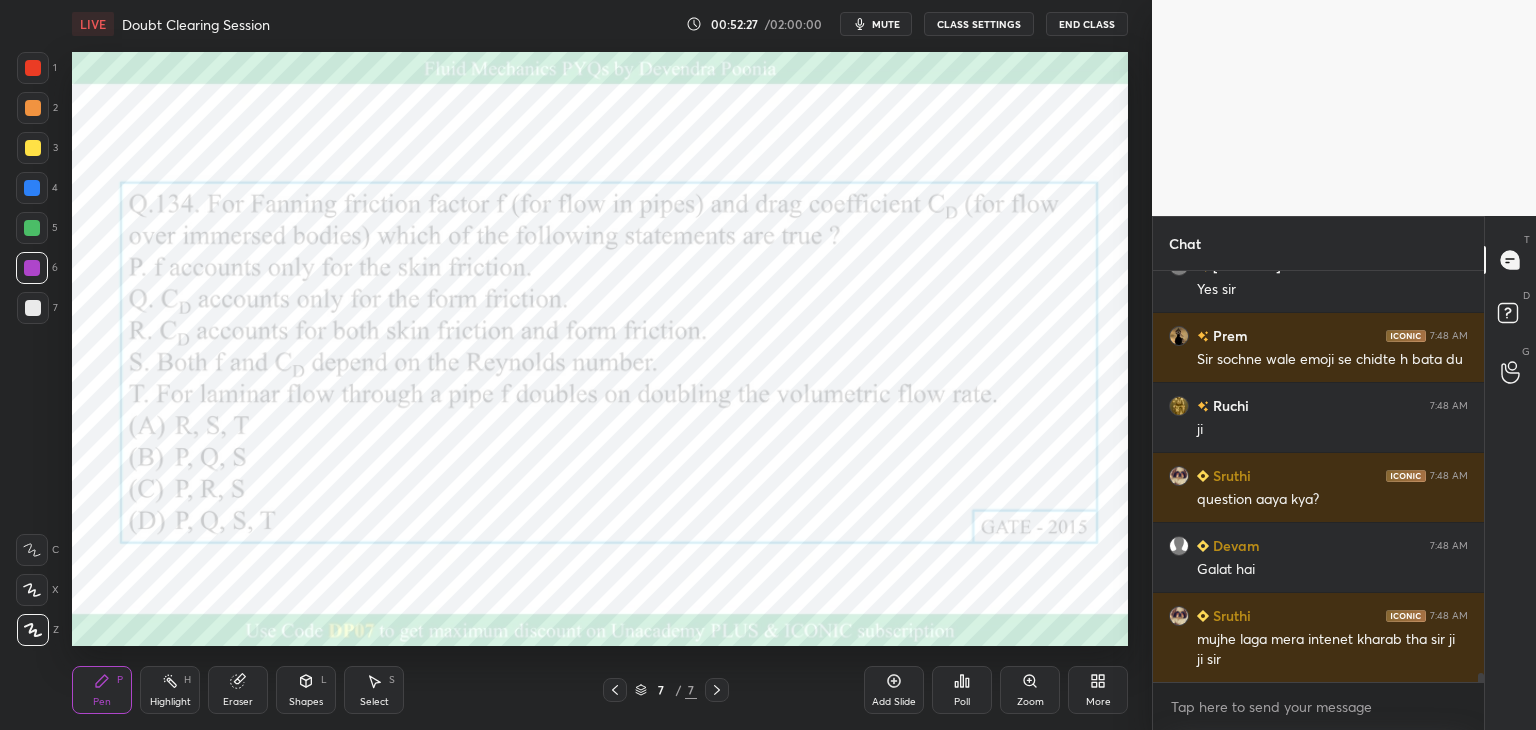 scroll, scrollTop: 17530, scrollLeft: 0, axis: vertical 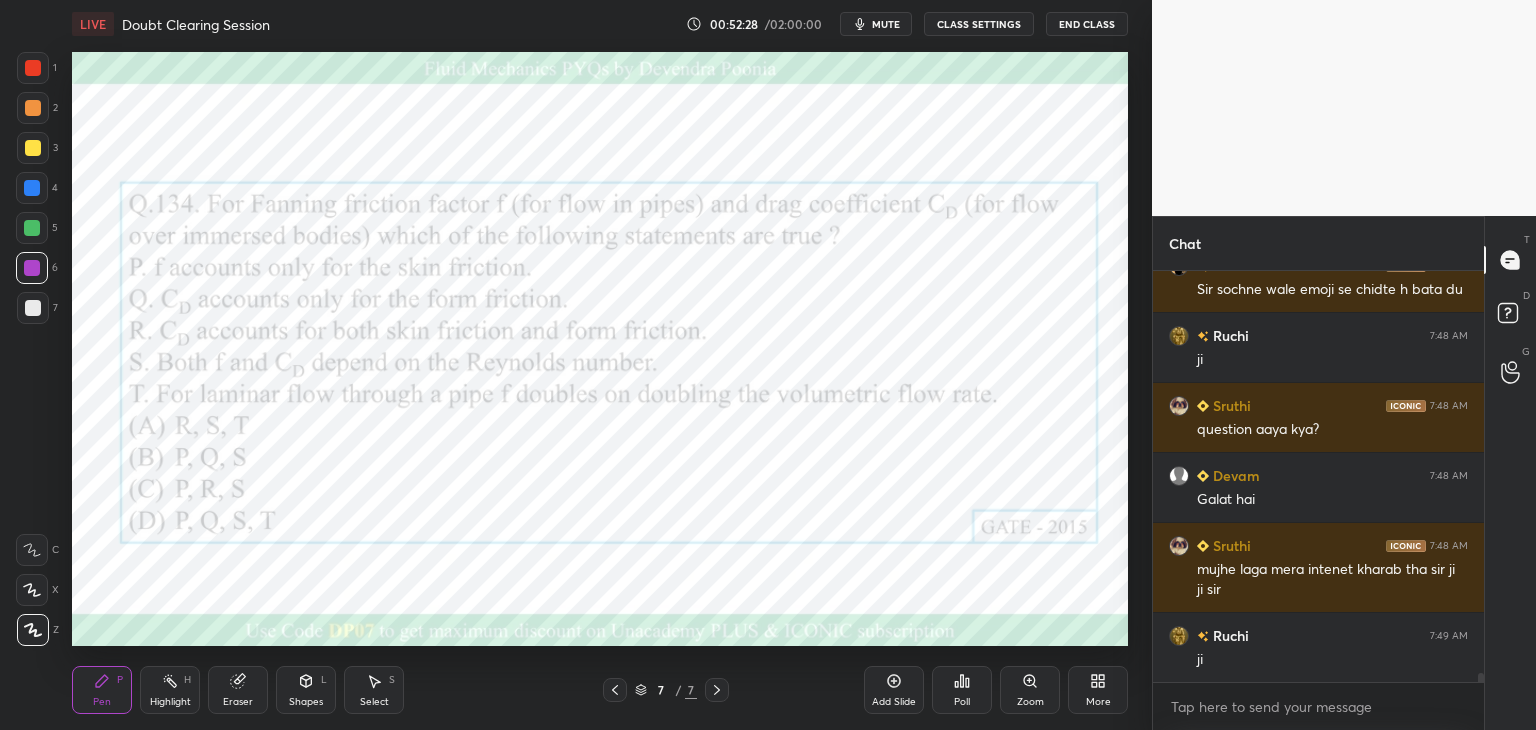 click at bounding box center (32, 268) 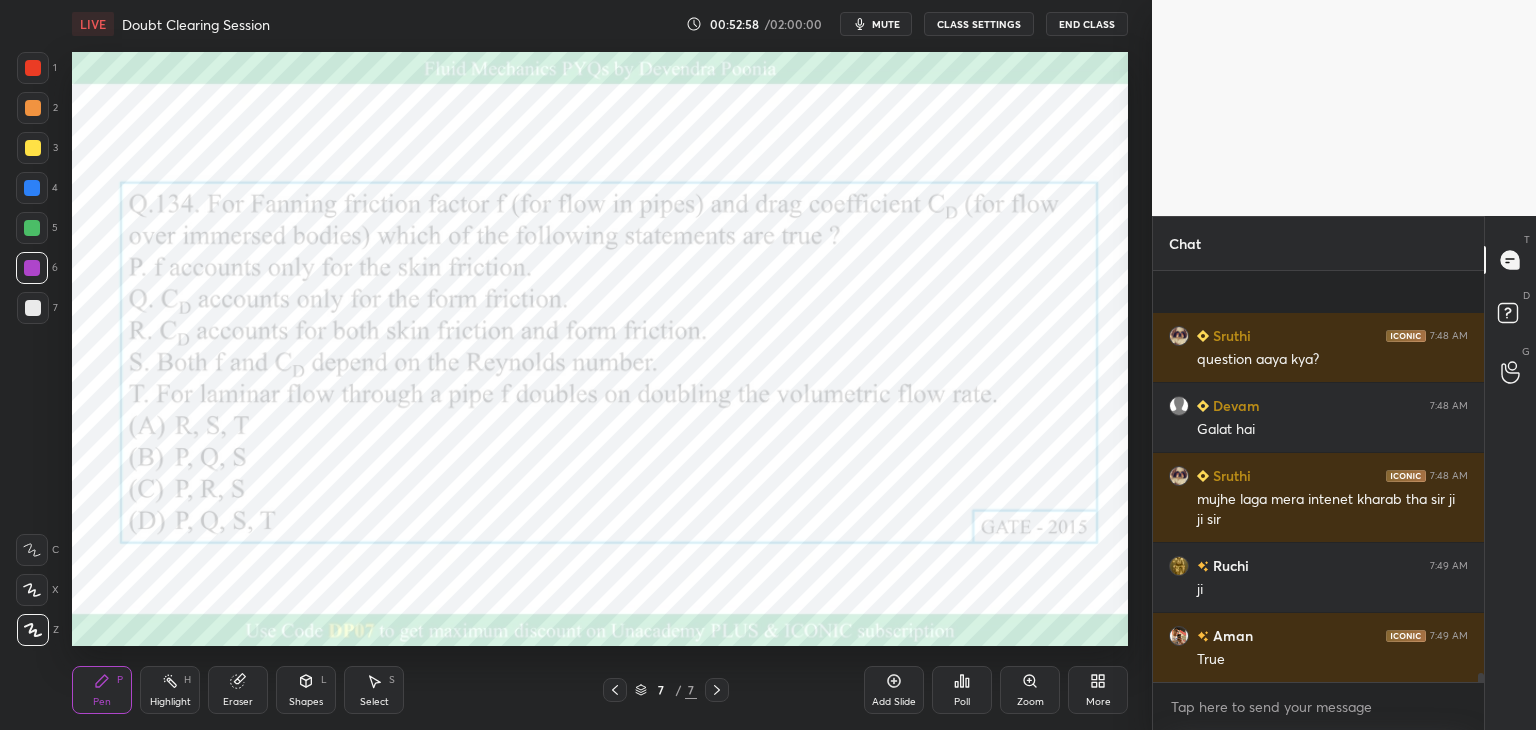 scroll, scrollTop: 17740, scrollLeft: 0, axis: vertical 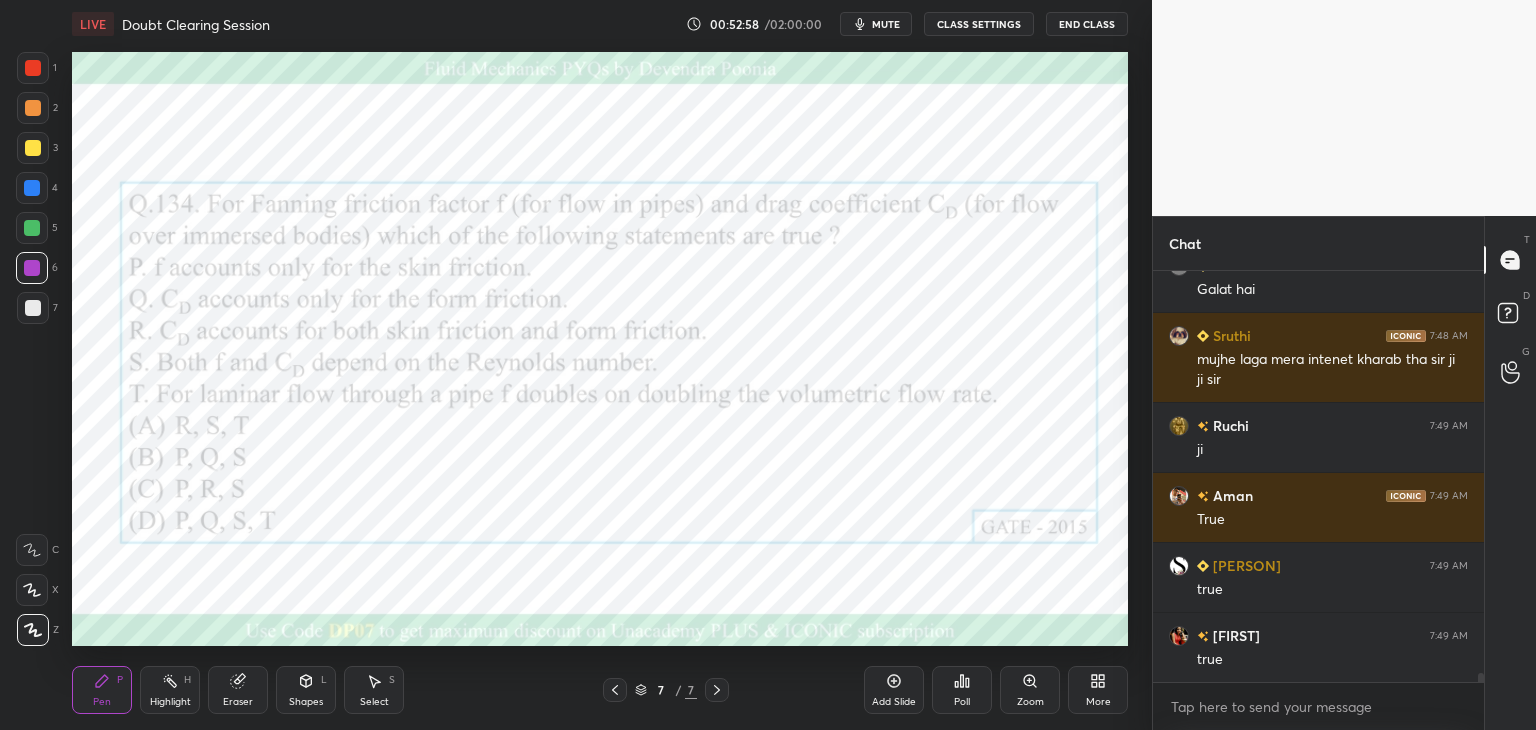 click on "Eraser" at bounding box center [238, 702] 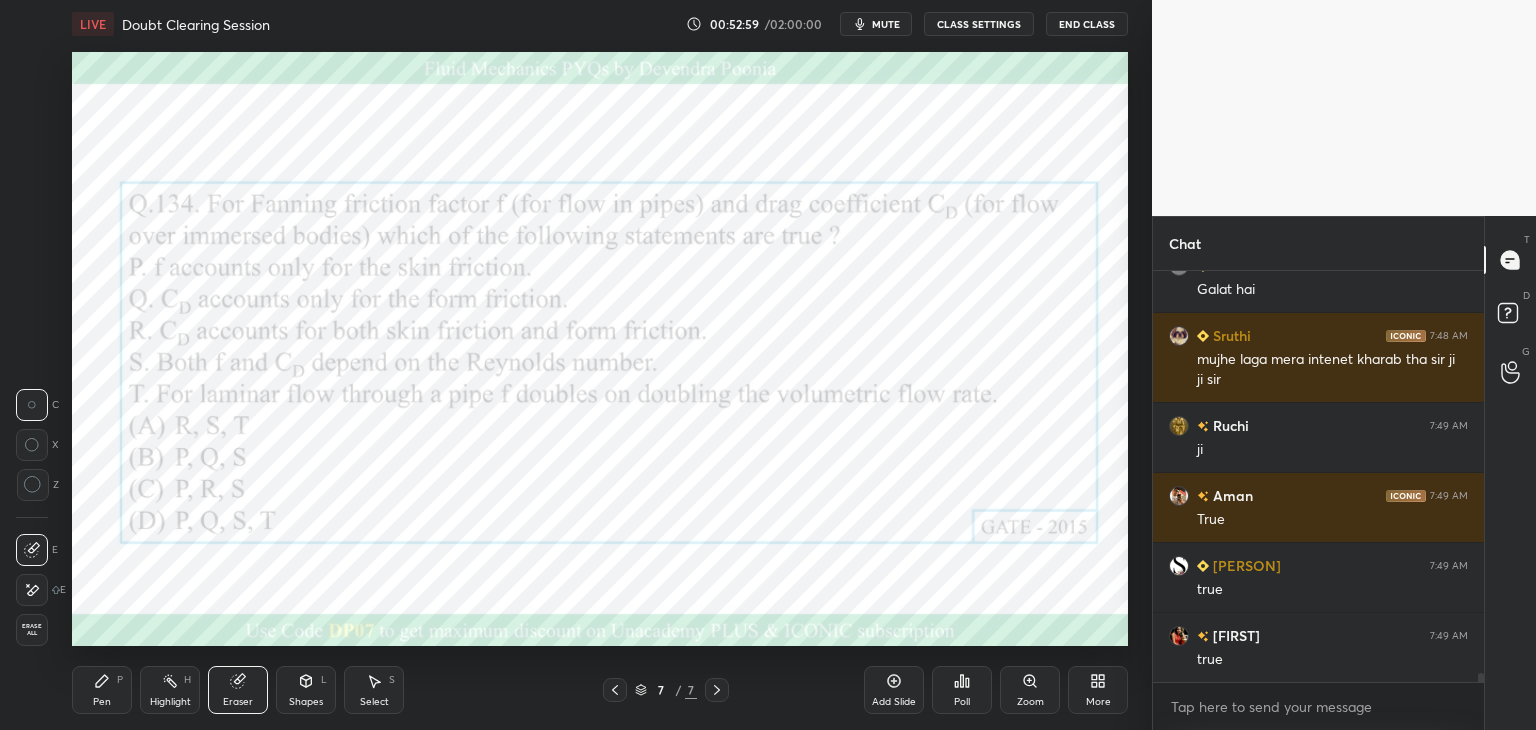 click on "Erase all" at bounding box center (32, 630) 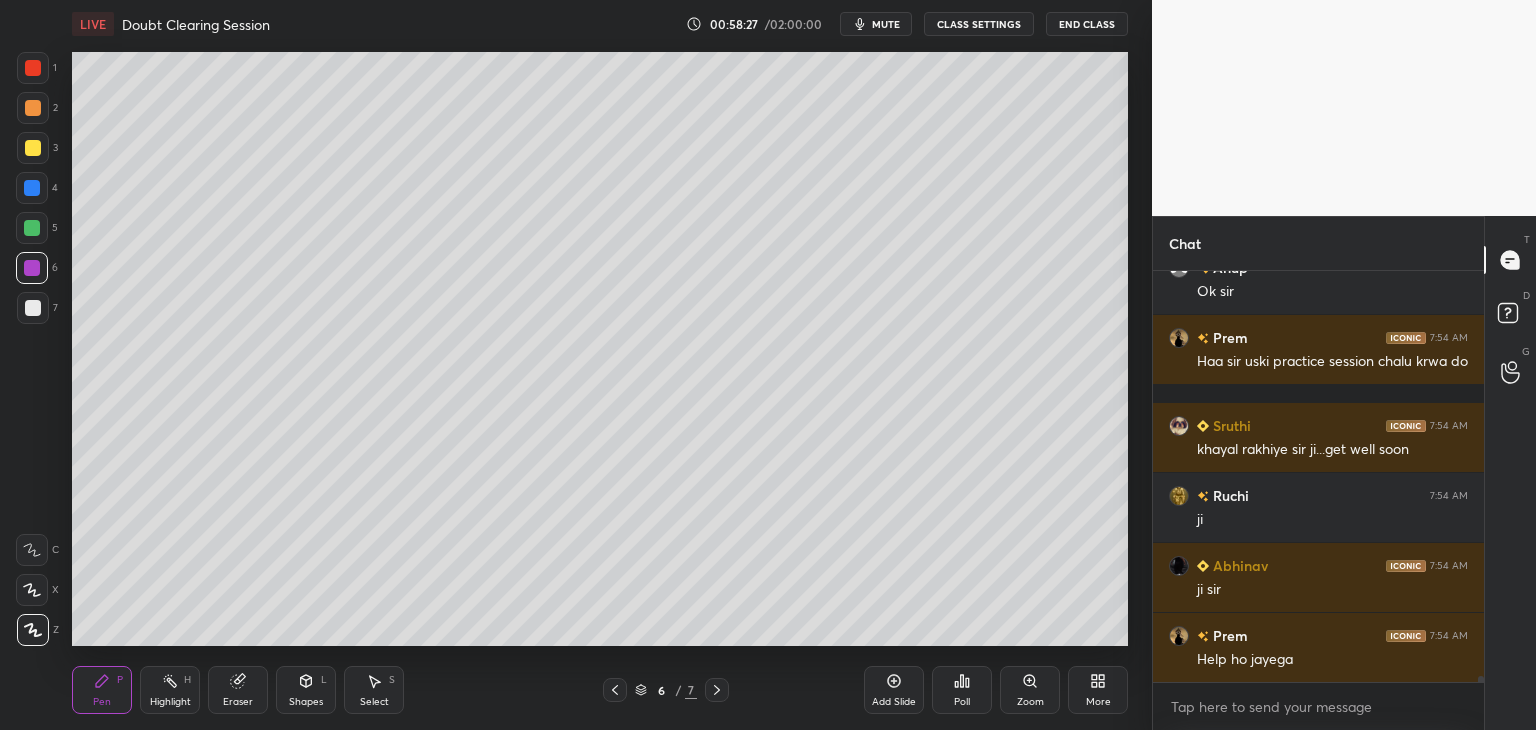 scroll, scrollTop: 25712, scrollLeft: 0, axis: vertical 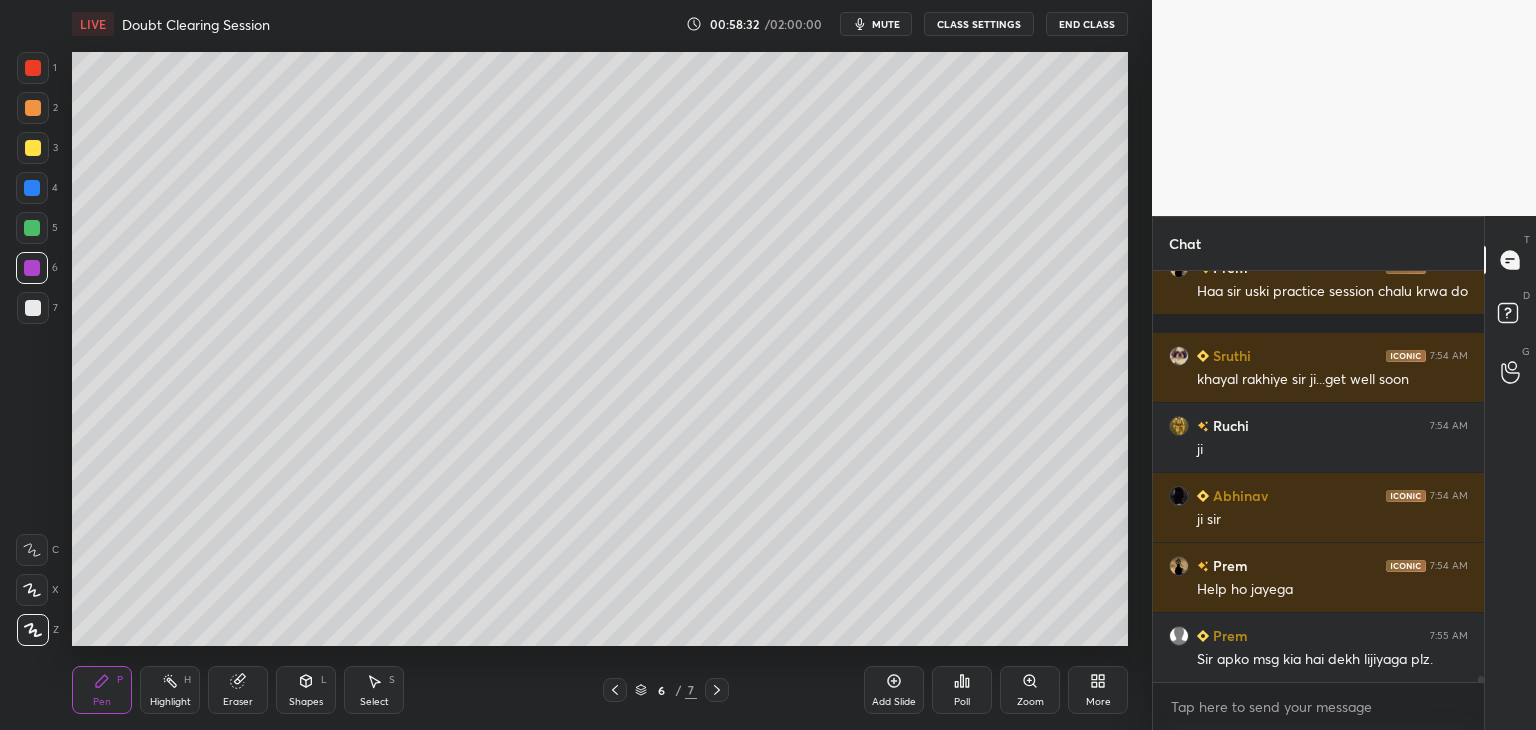 click on "Shapes L" at bounding box center (306, 690) 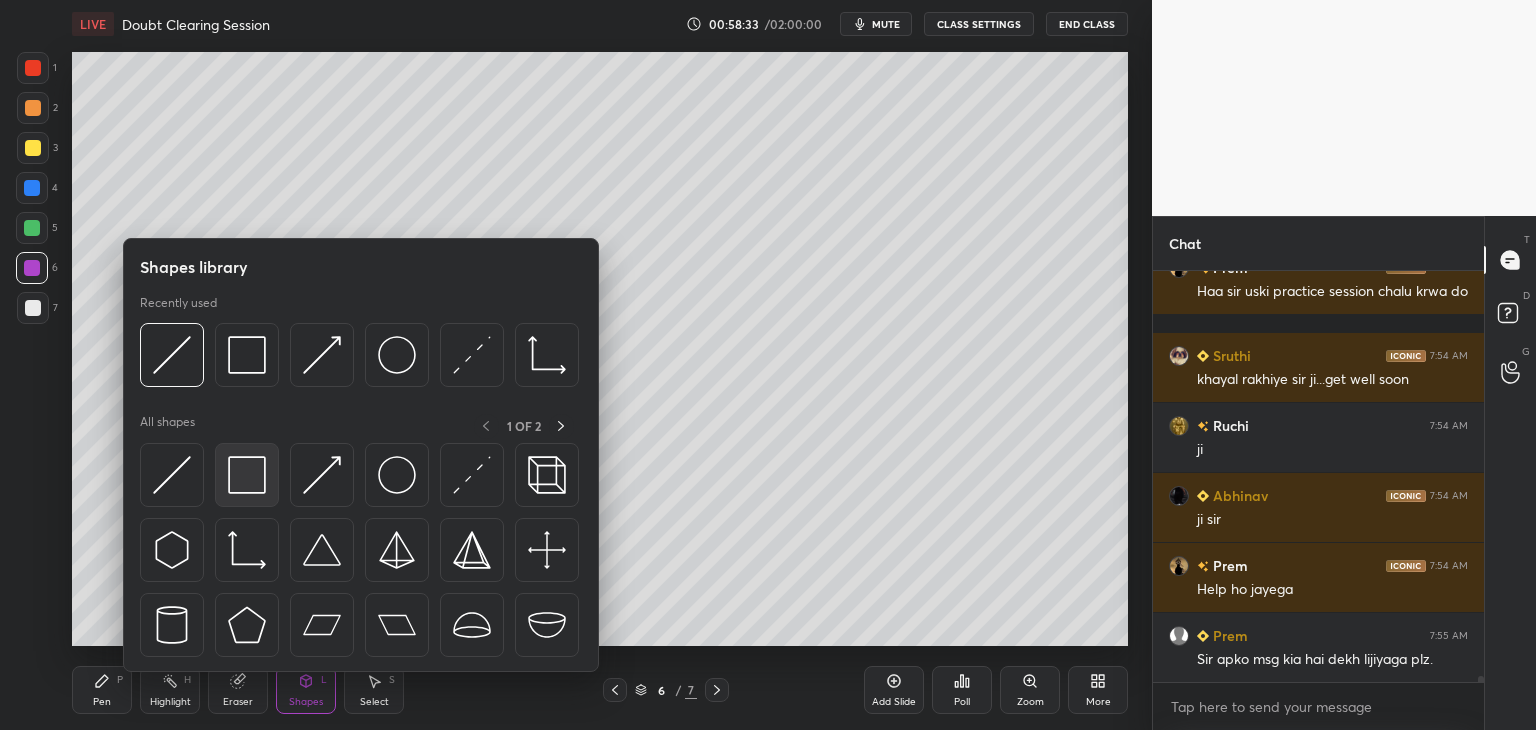 click at bounding box center [247, 475] 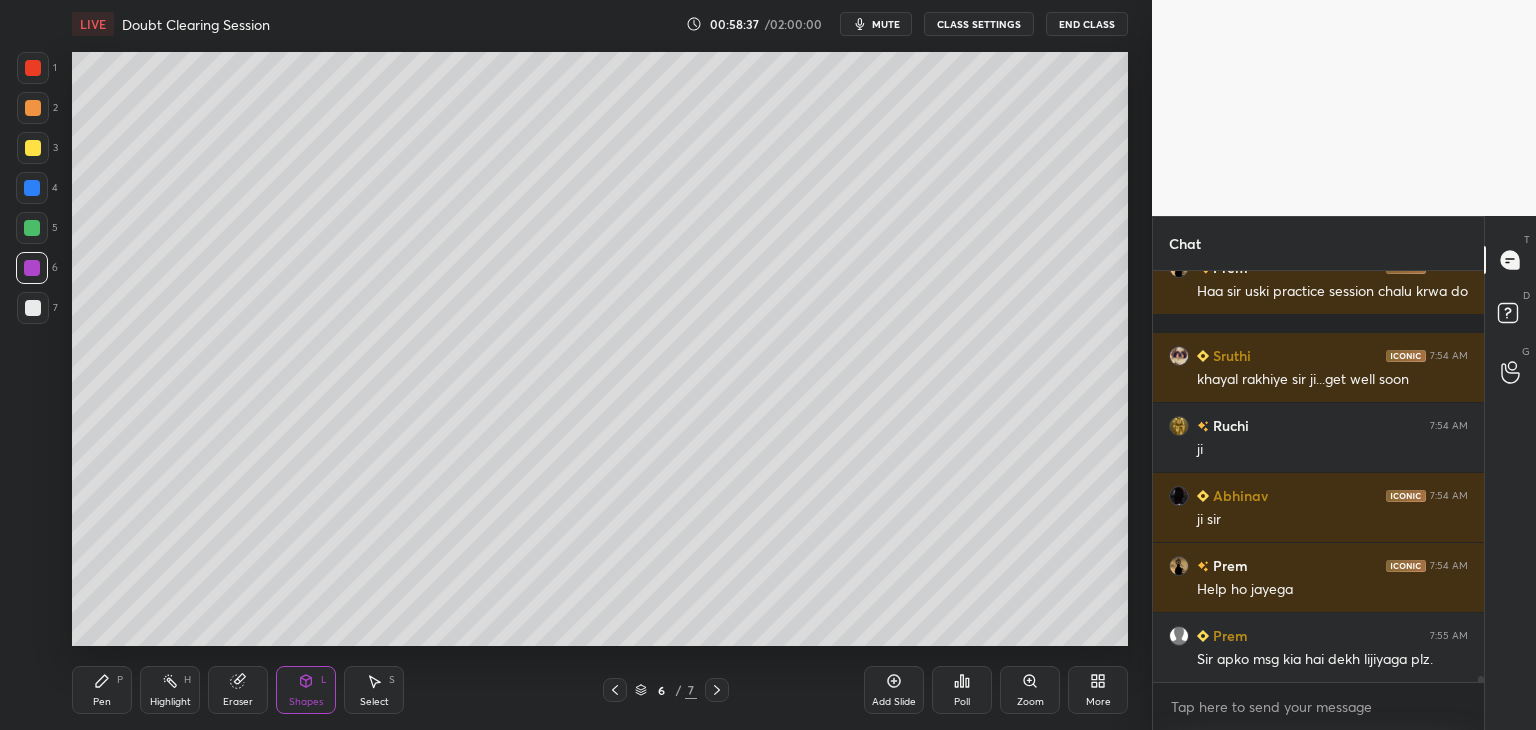 scroll, scrollTop: 25782, scrollLeft: 0, axis: vertical 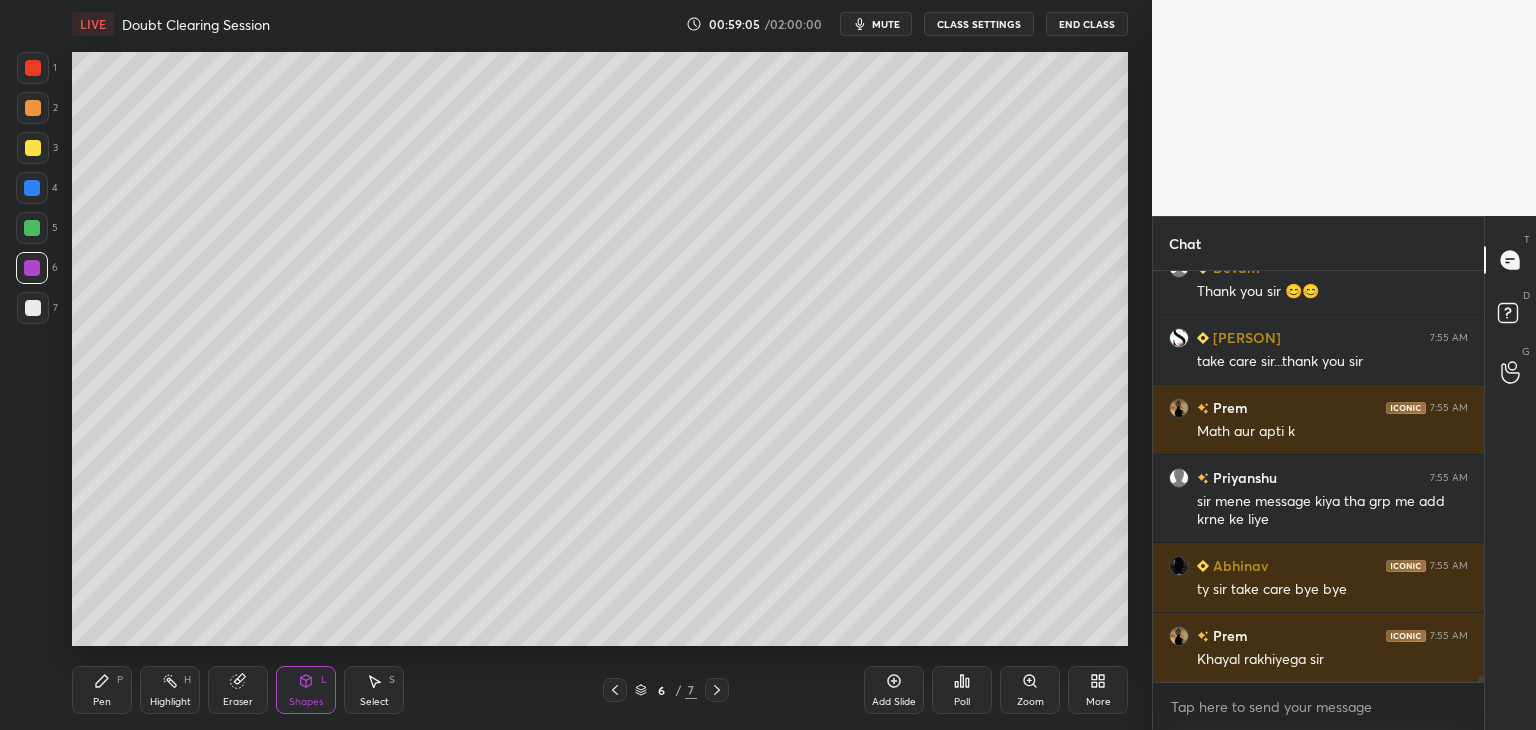 drag, startPoint x: 1480, startPoint y: 681, endPoint x: 1475, endPoint y: 720, distance: 39.319206 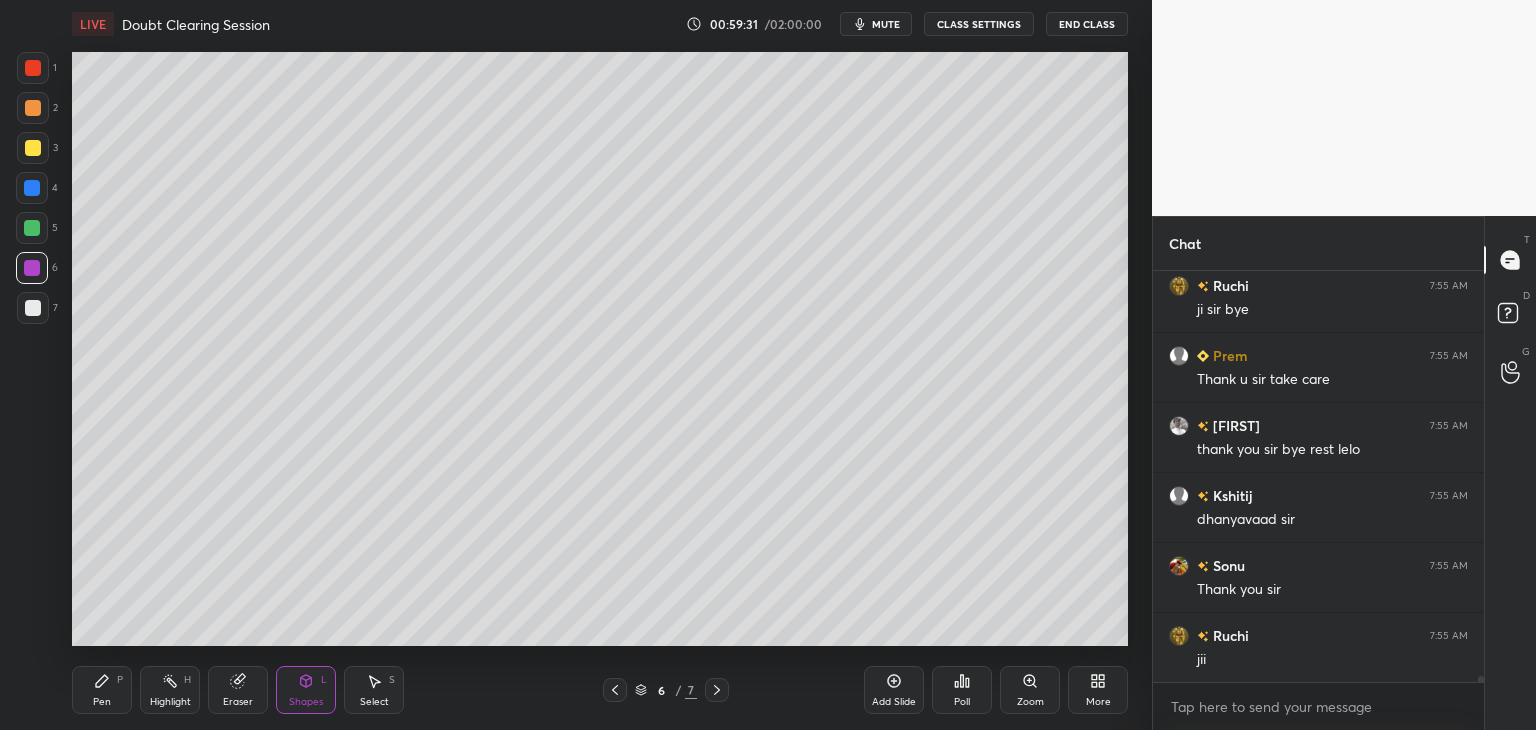 scroll, scrollTop: 26850, scrollLeft: 0, axis: vertical 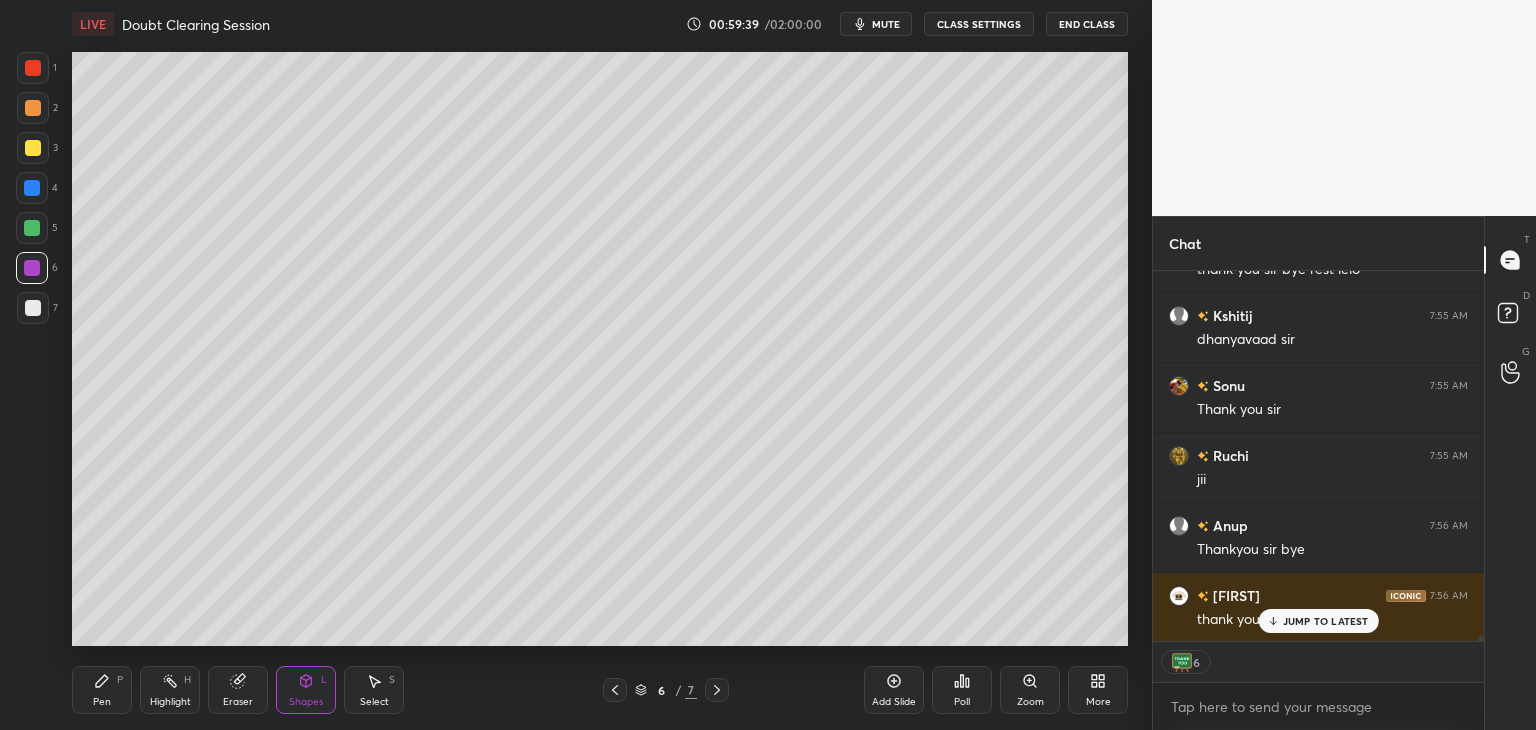 click on "End Class" at bounding box center [1087, 24] 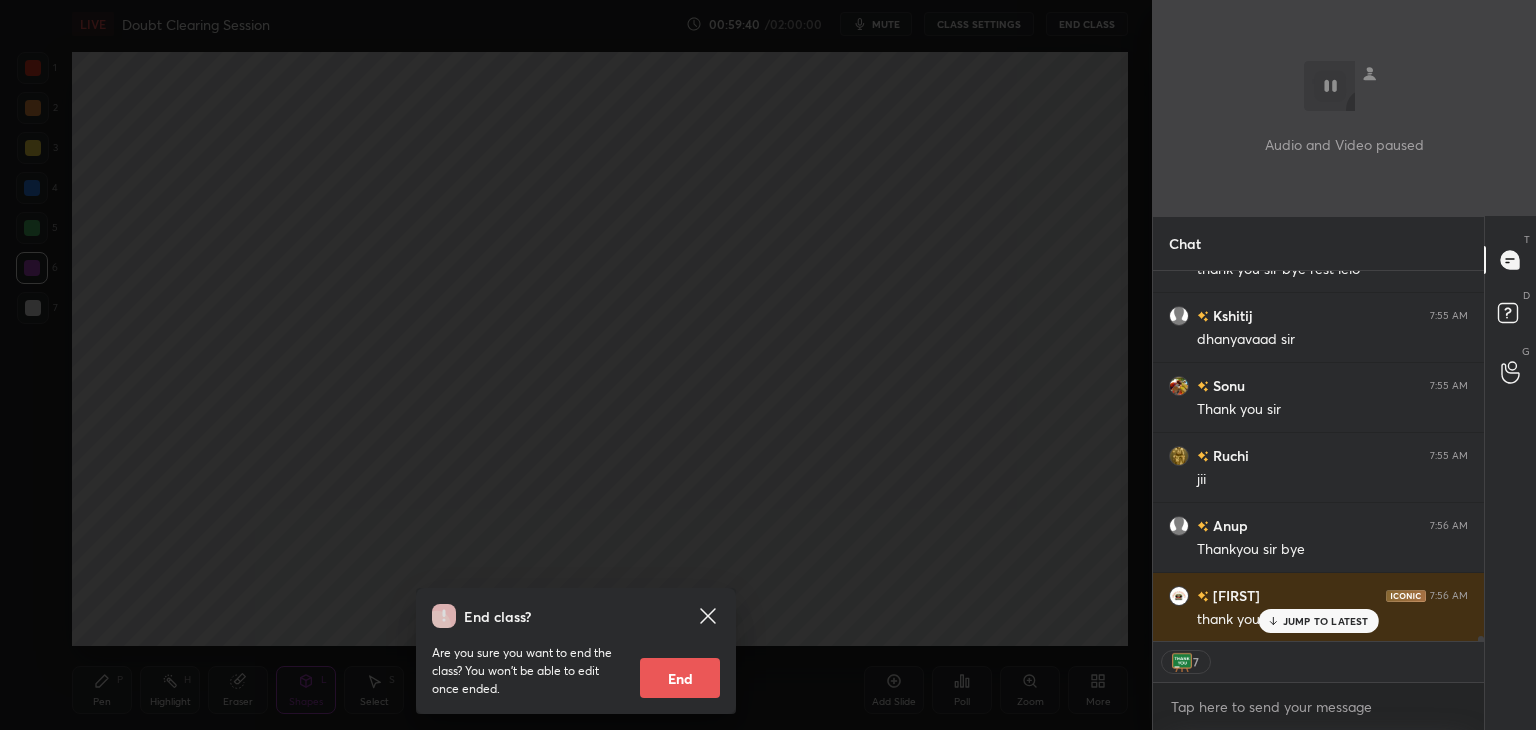 click on "End" at bounding box center [680, 678] 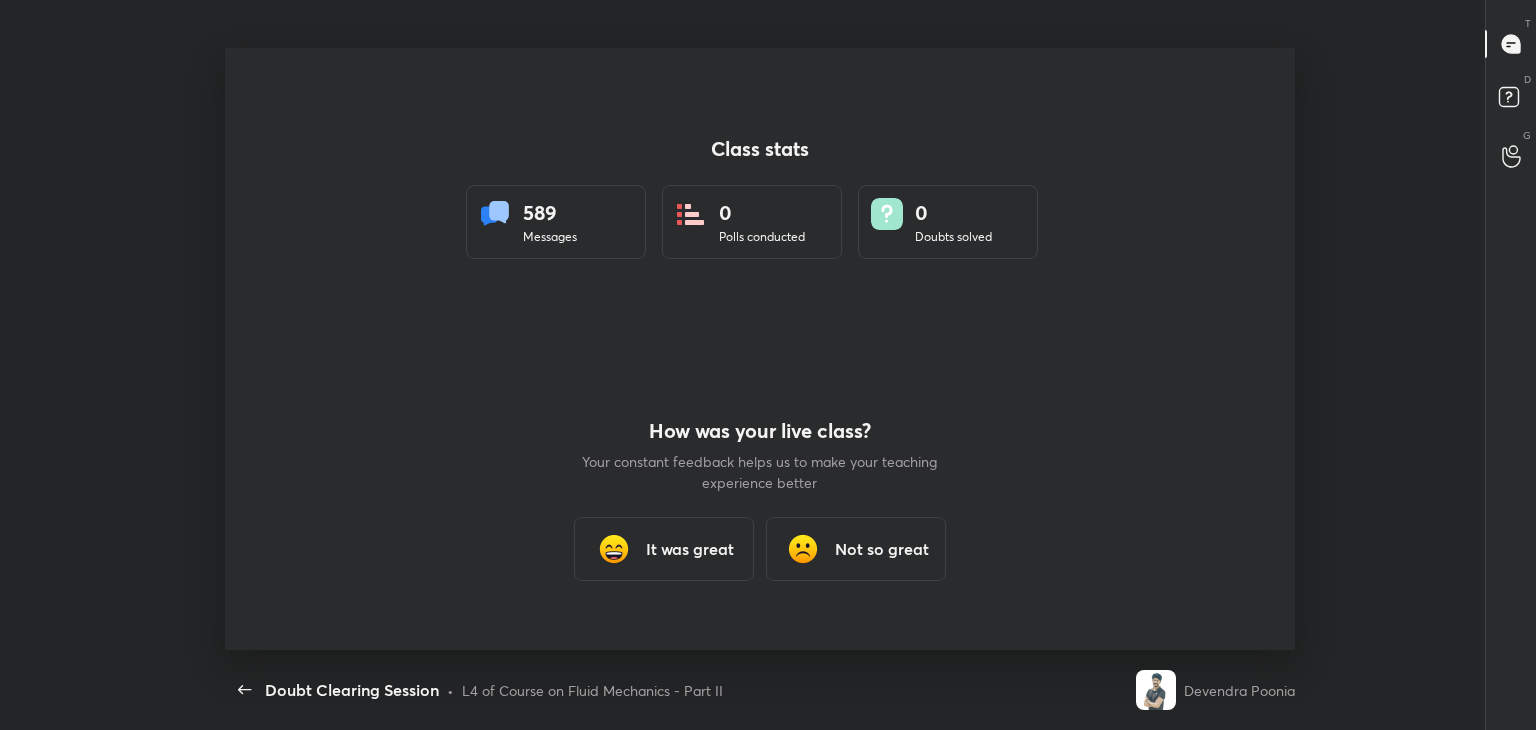 scroll, scrollTop: 99397, scrollLeft: 98480, axis: both 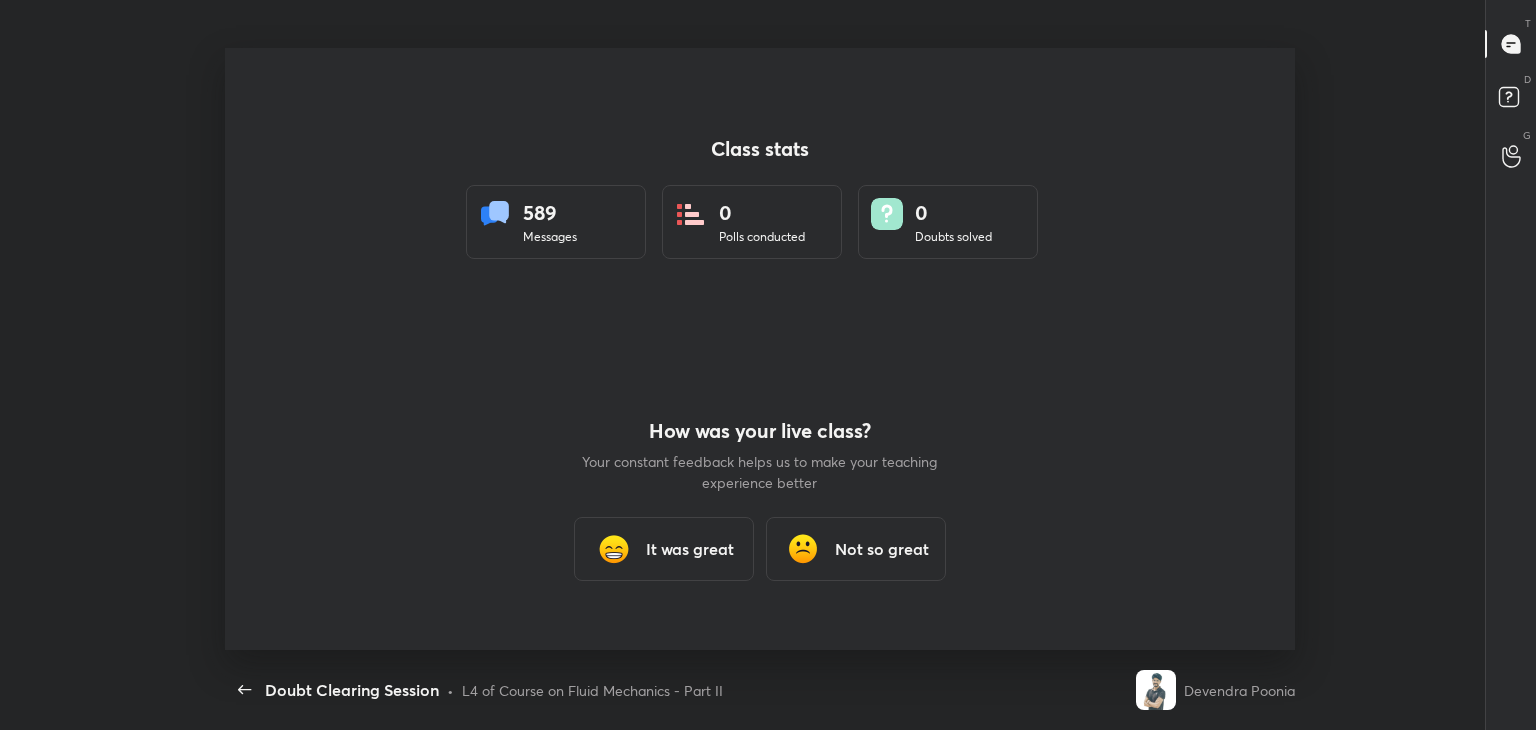 click on "It was great" at bounding box center (664, 549) 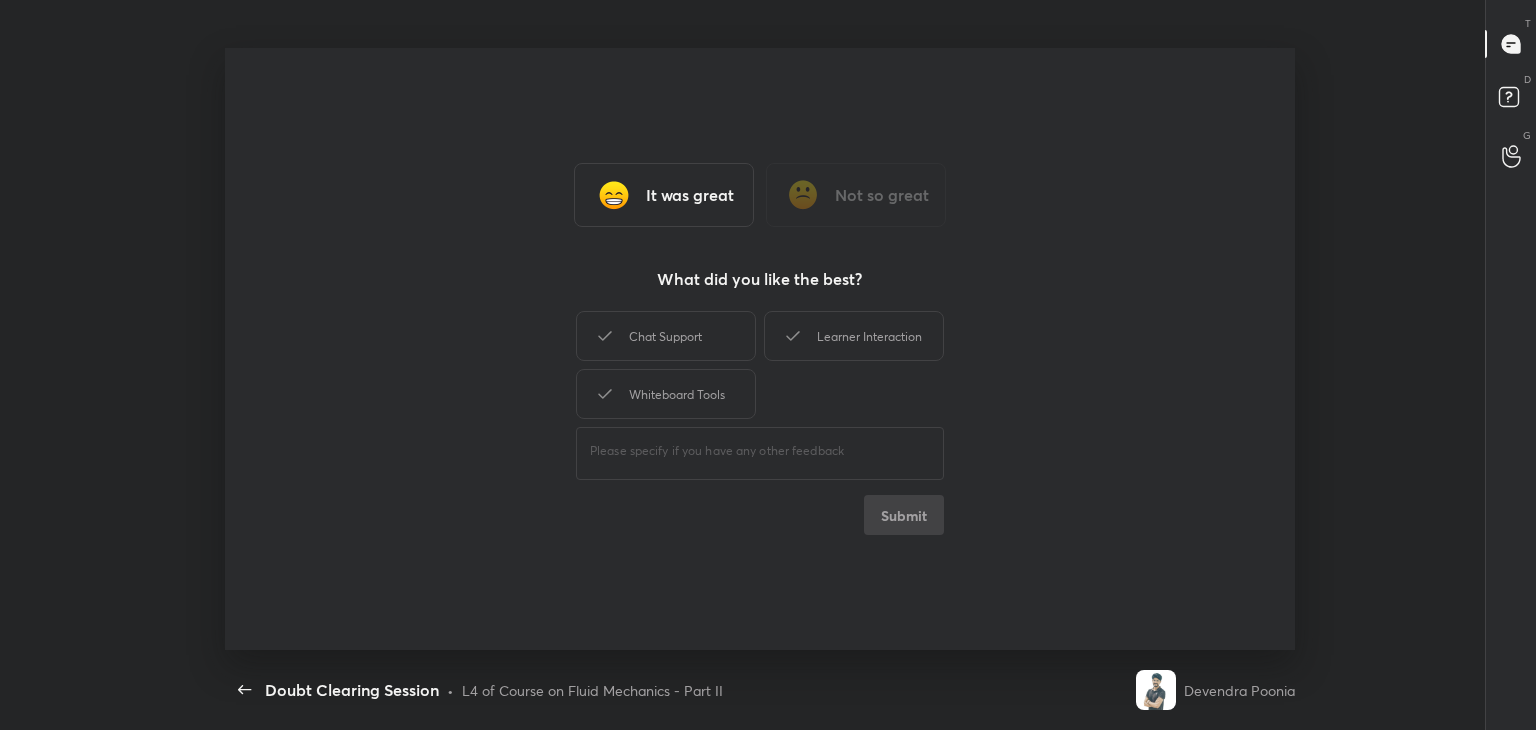type on "x" 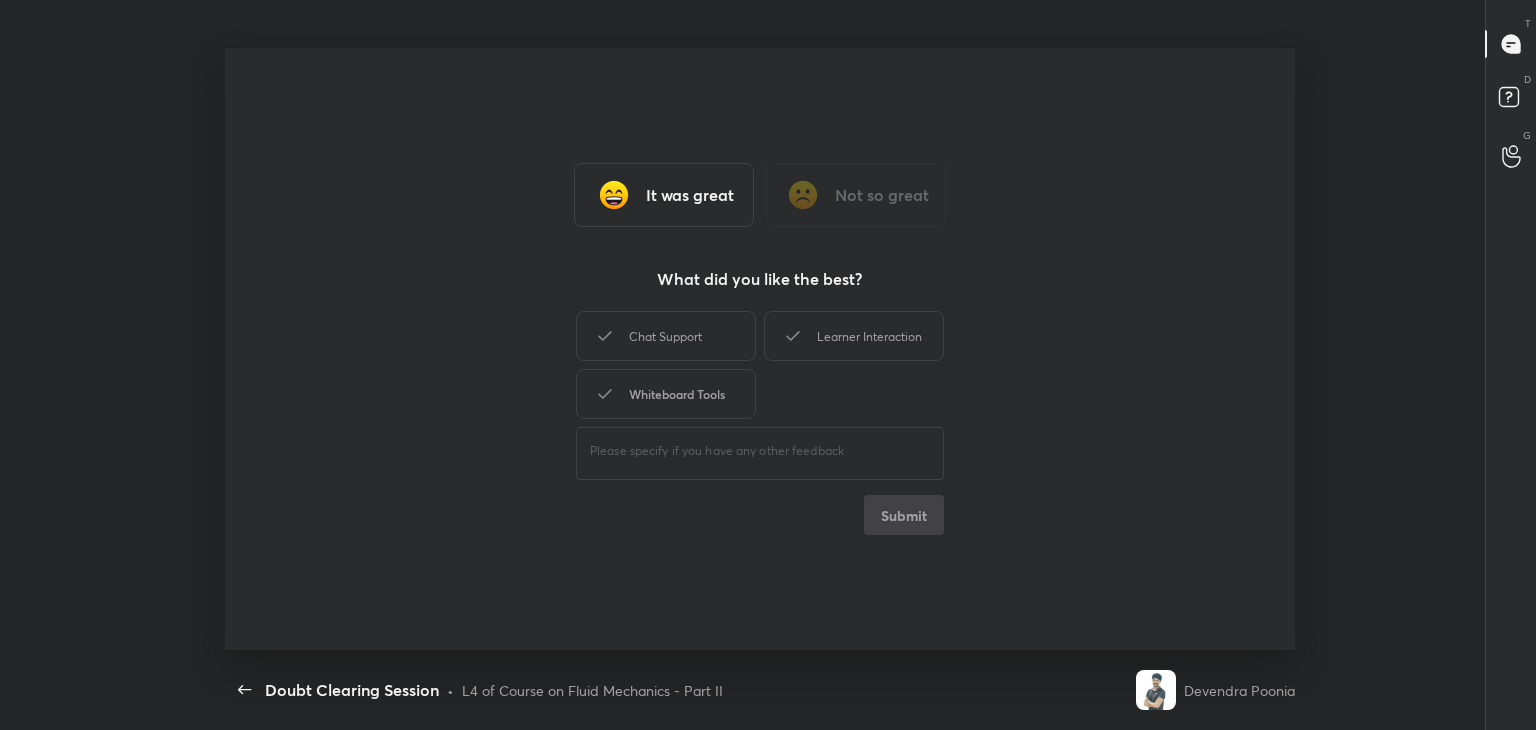 click on "Whiteboard Tools" at bounding box center [666, 394] 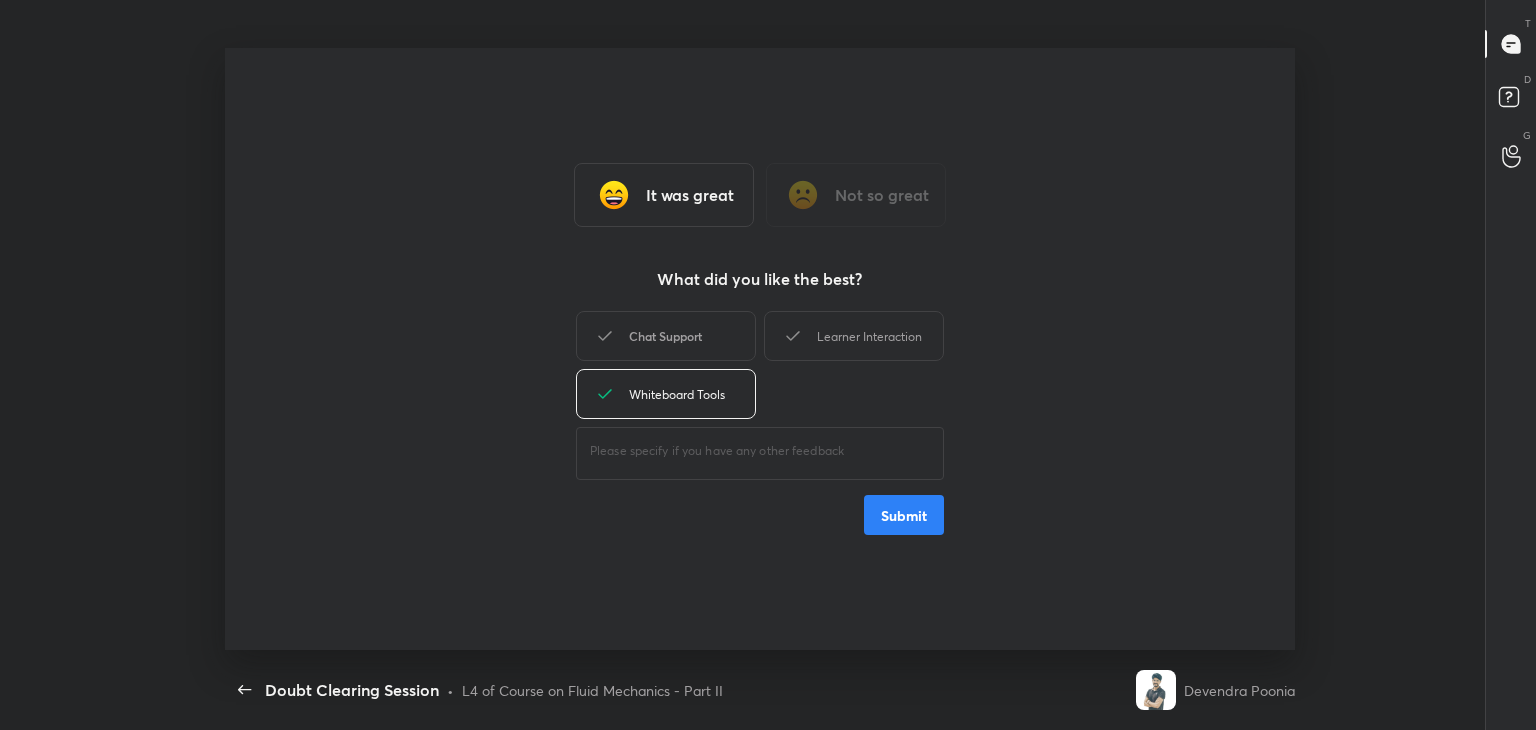 drag, startPoint x: 681, startPoint y: 329, endPoint x: 727, endPoint y: 350, distance: 50.566788 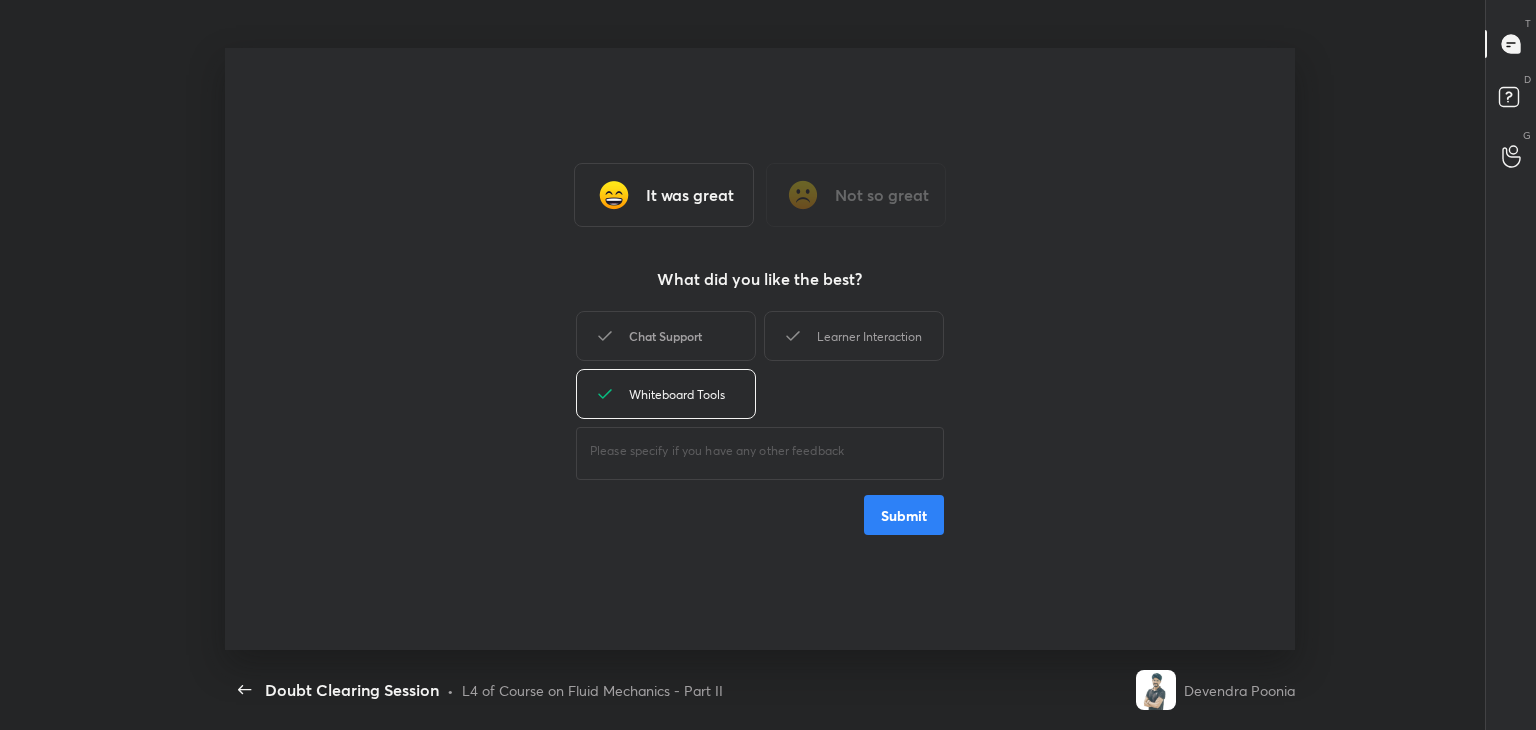 click on "Chat Support" at bounding box center (666, 336) 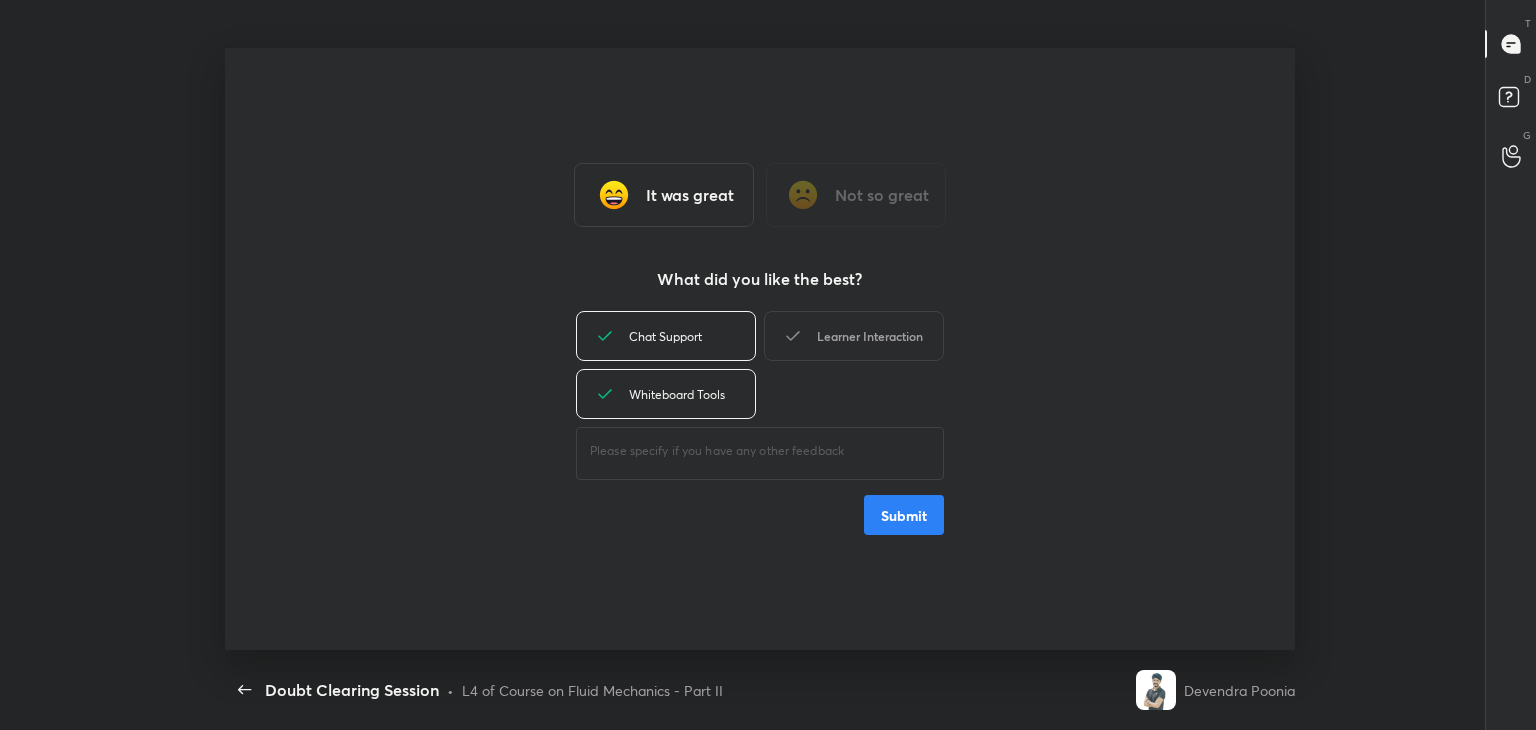 click on "Learner Interaction" at bounding box center (854, 336) 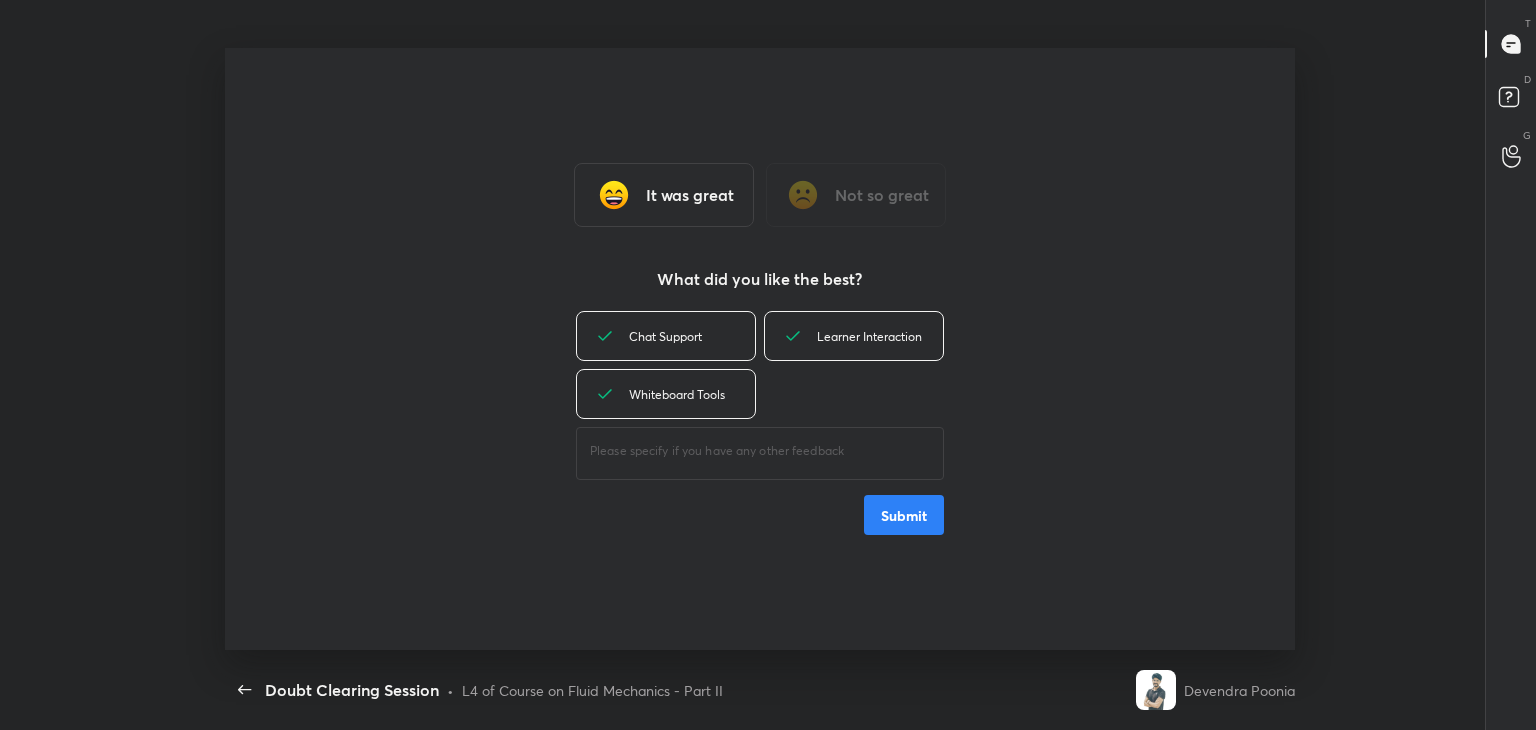 click on "Submit" at bounding box center (904, 515) 